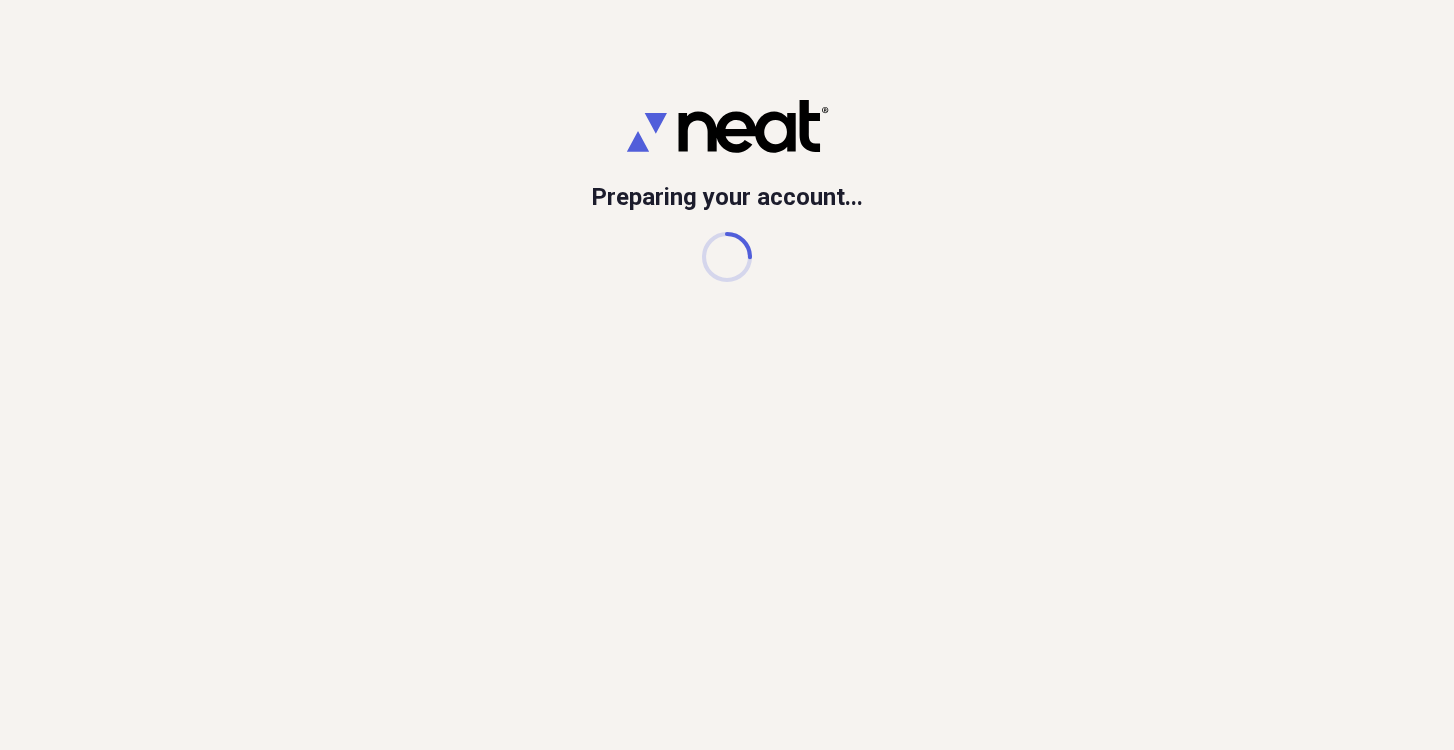 scroll, scrollTop: 0, scrollLeft: 0, axis: both 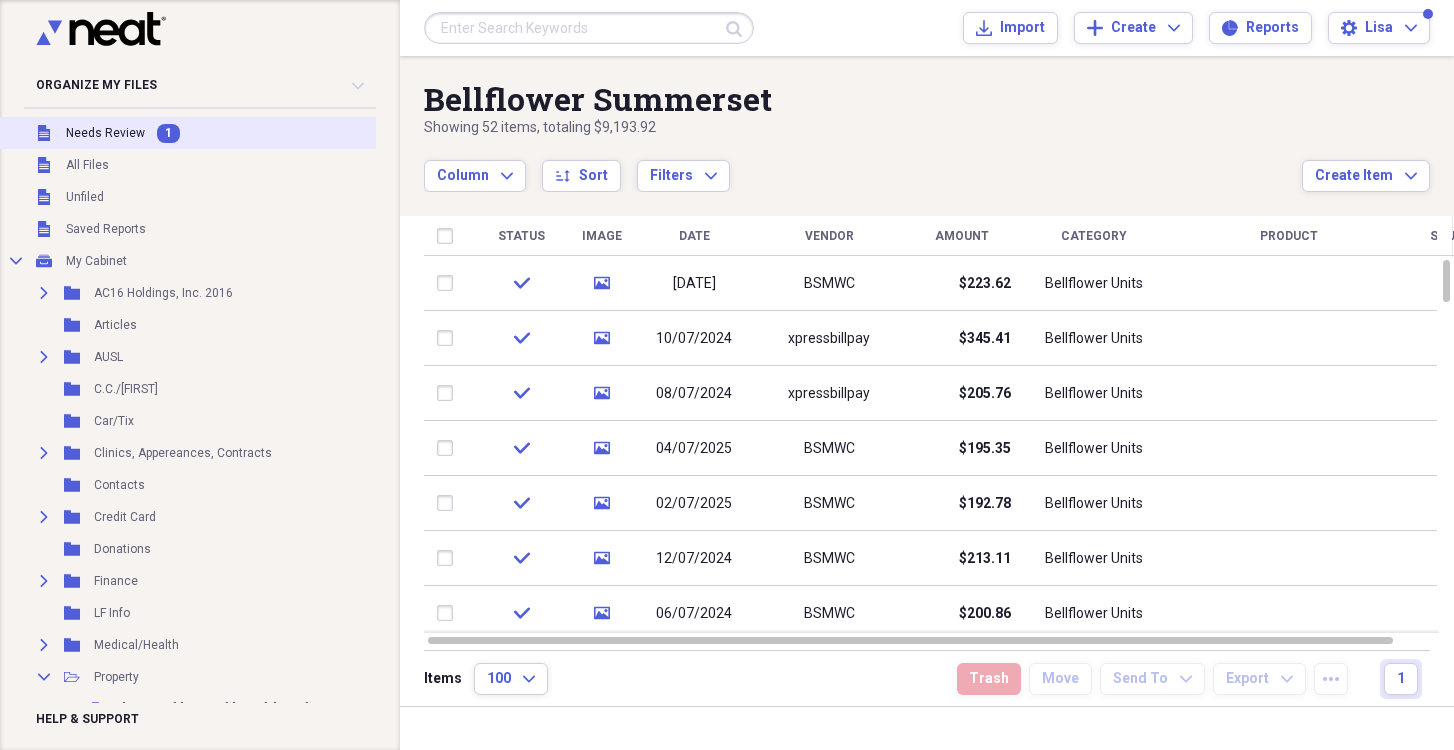 click on "Unfiled Needs Review [NUMBER]" at bounding box center [262, 133] 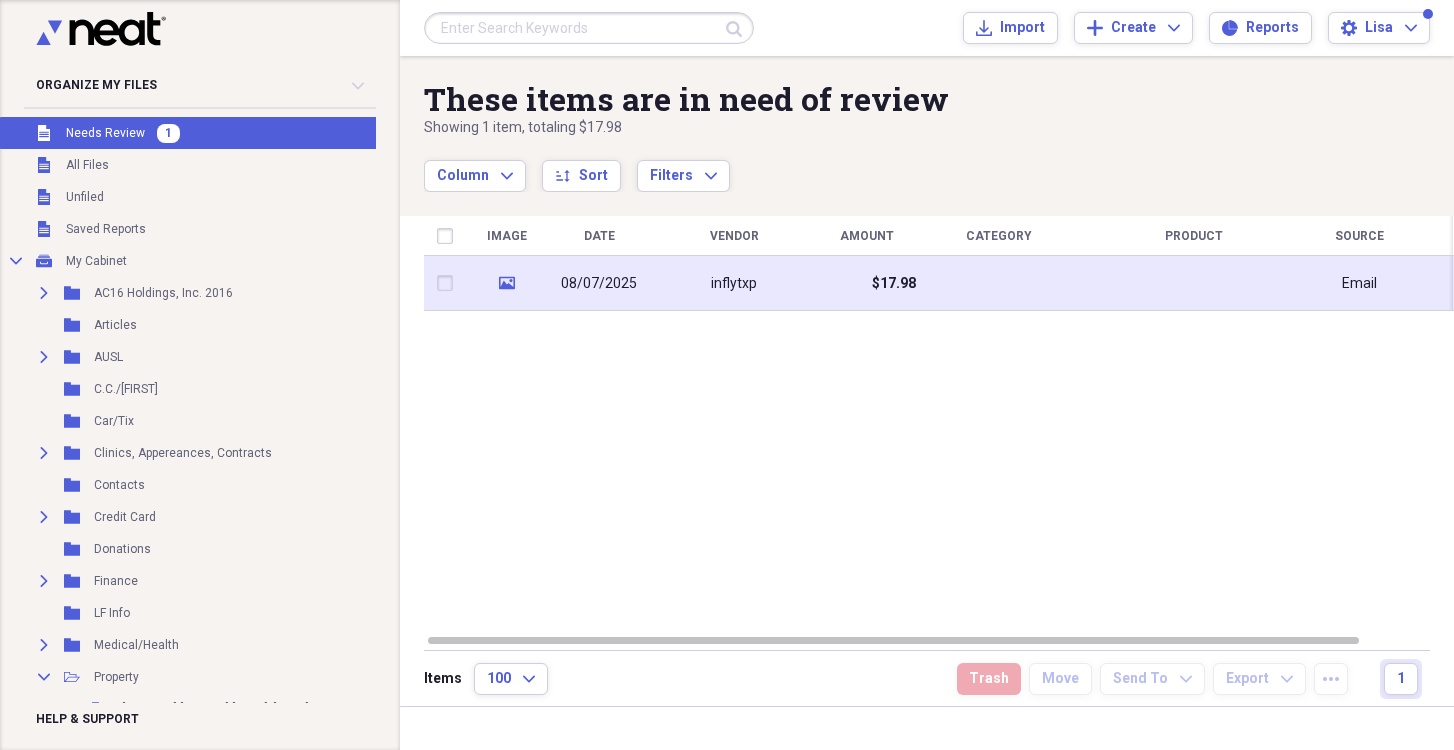 click on "inflytxp" at bounding box center (734, 283) 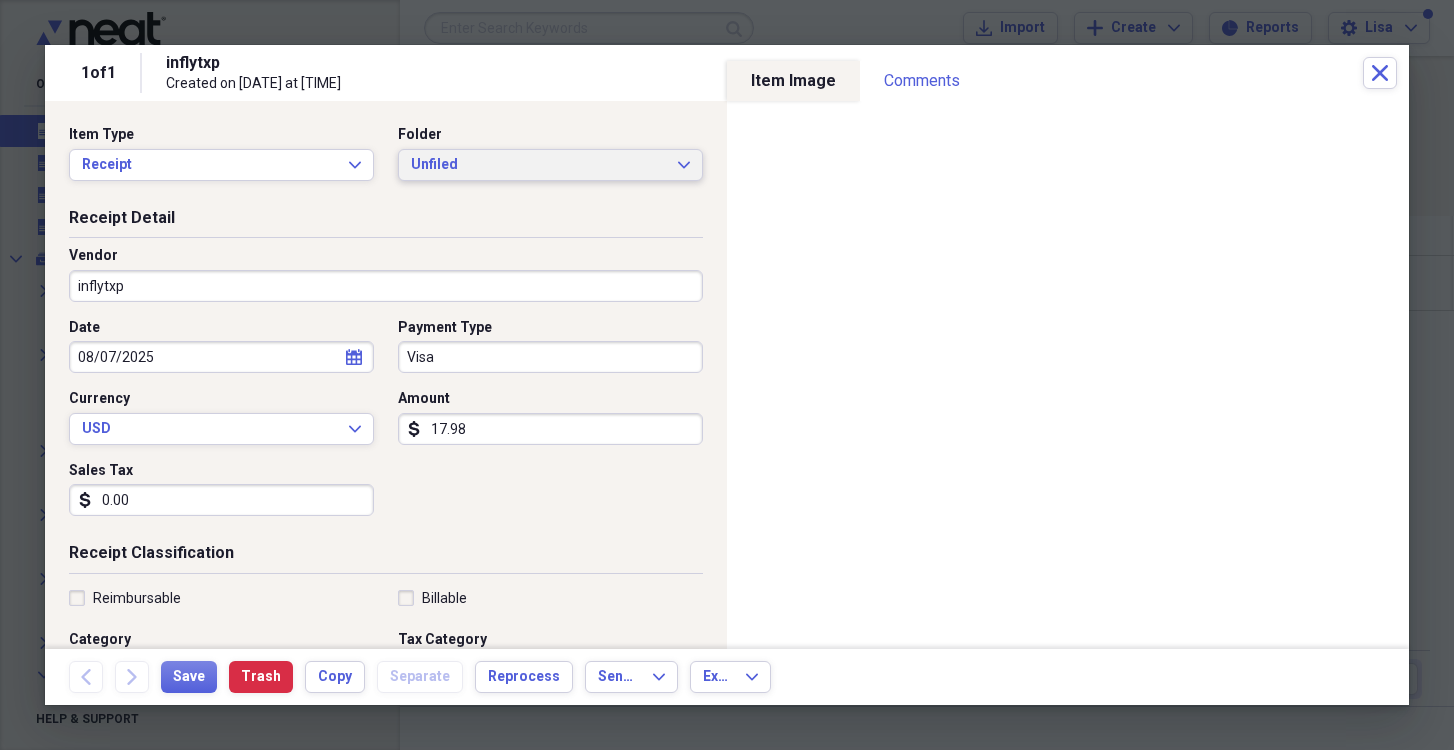 click on "Expand" 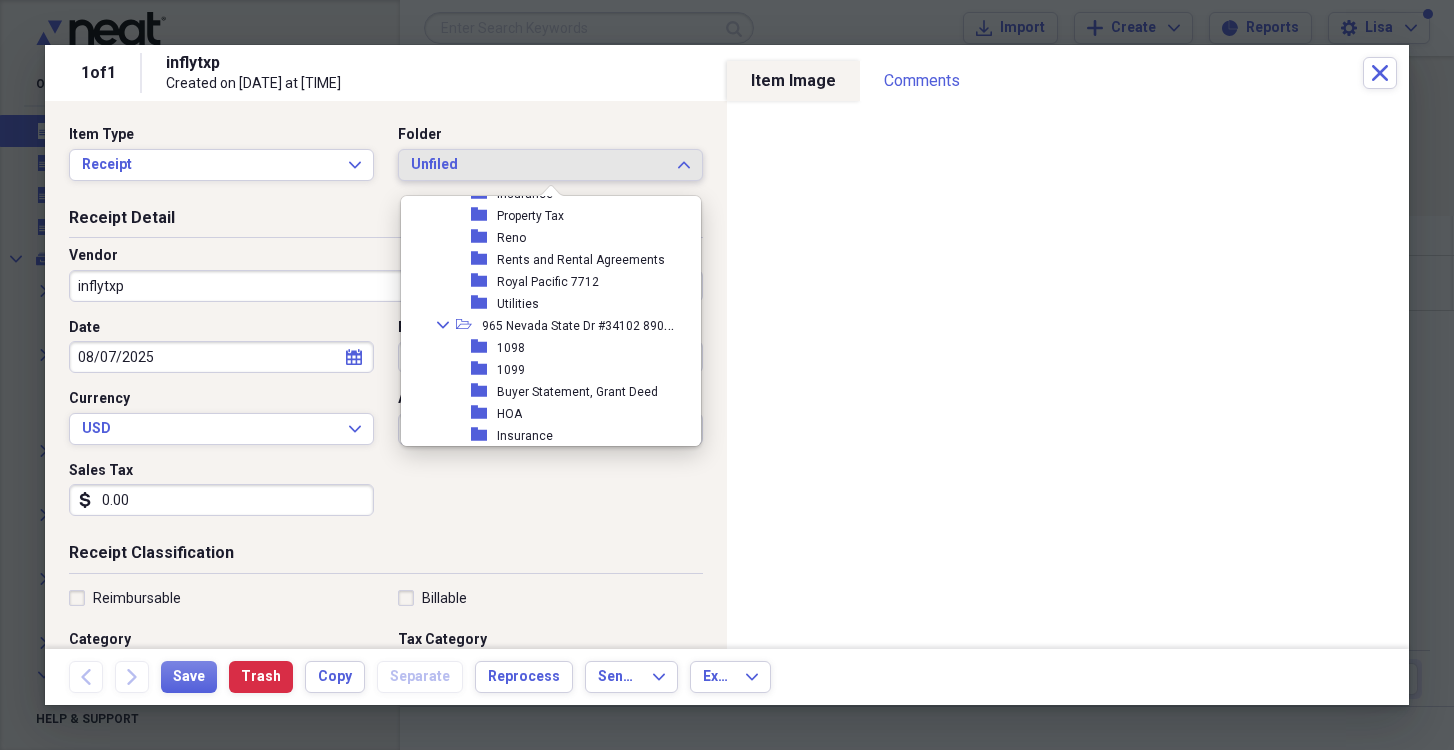 scroll, scrollTop: 2867, scrollLeft: 0, axis: vertical 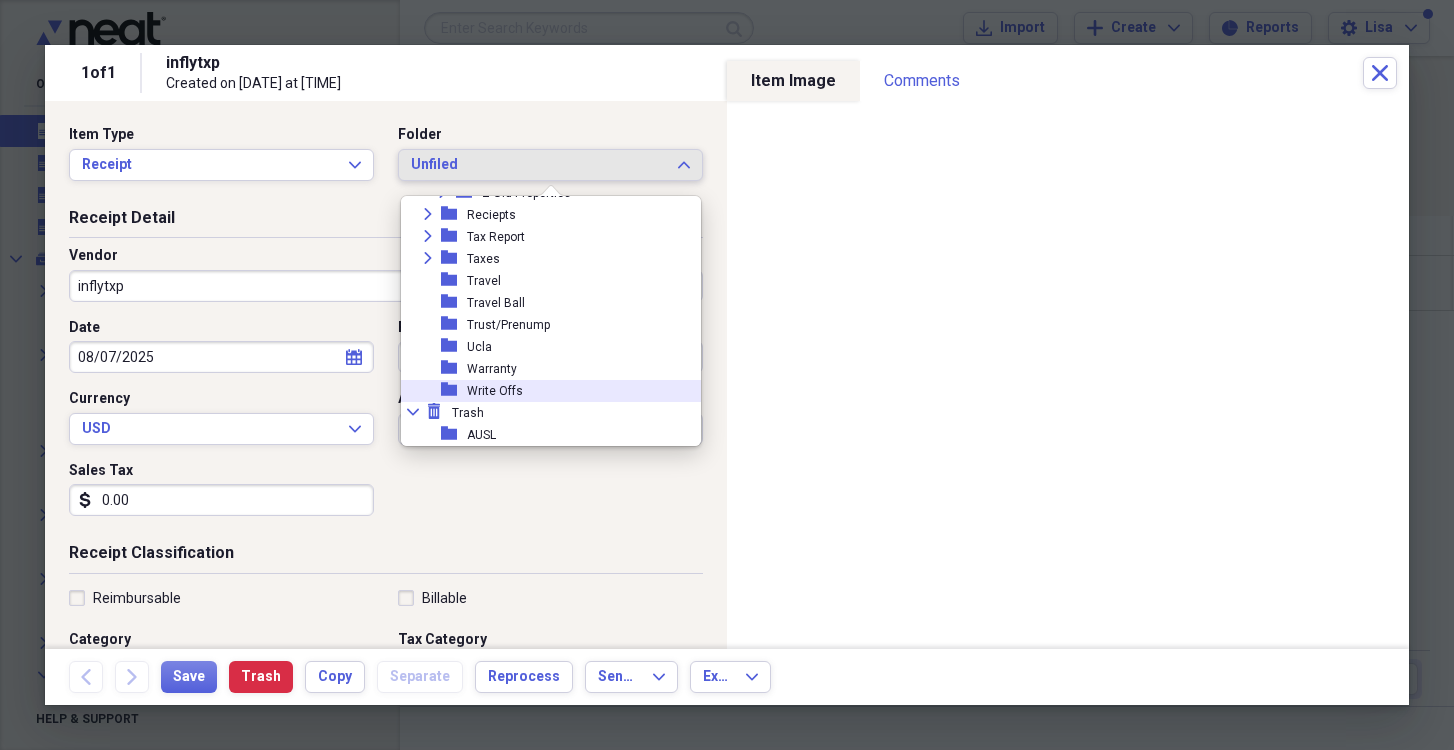 click on "Write Offs" at bounding box center (495, 391) 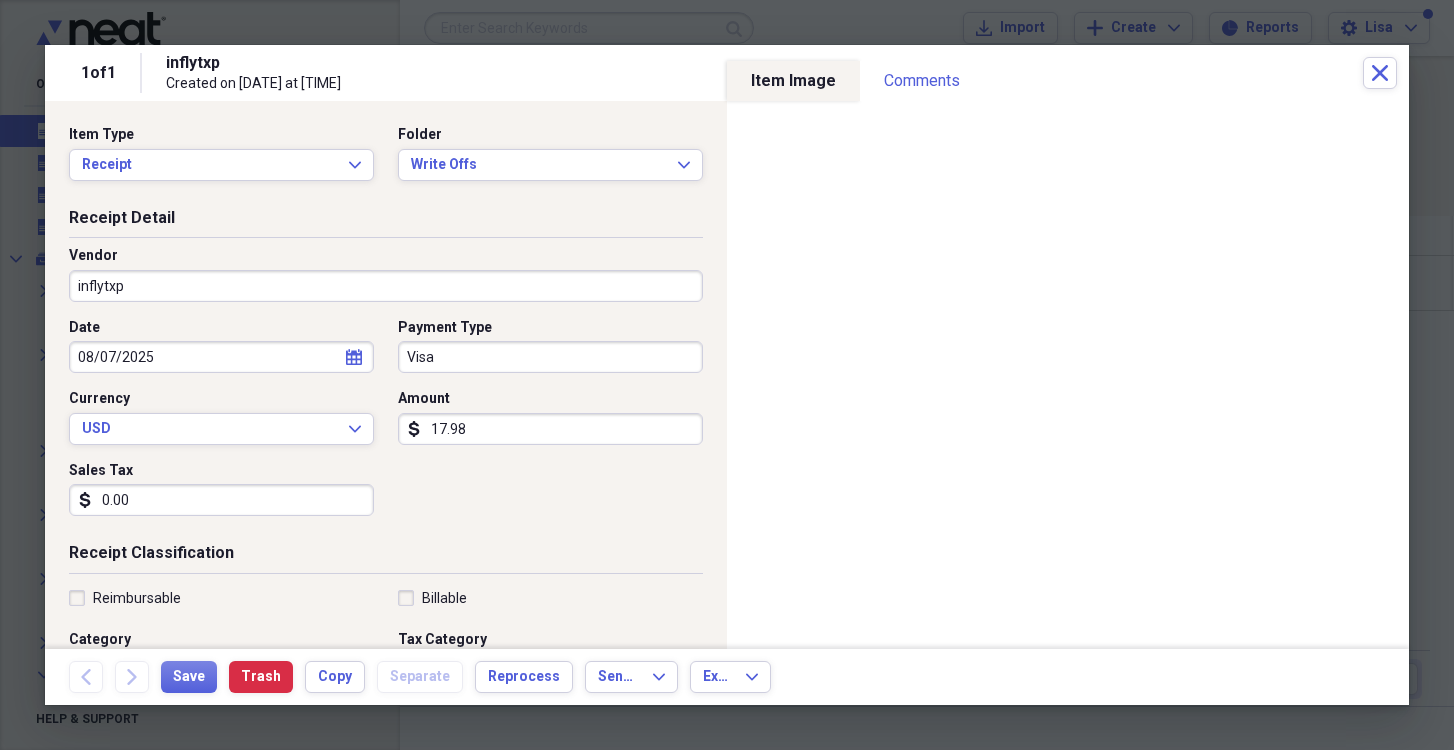 click on "inflytxp" at bounding box center (386, 286) 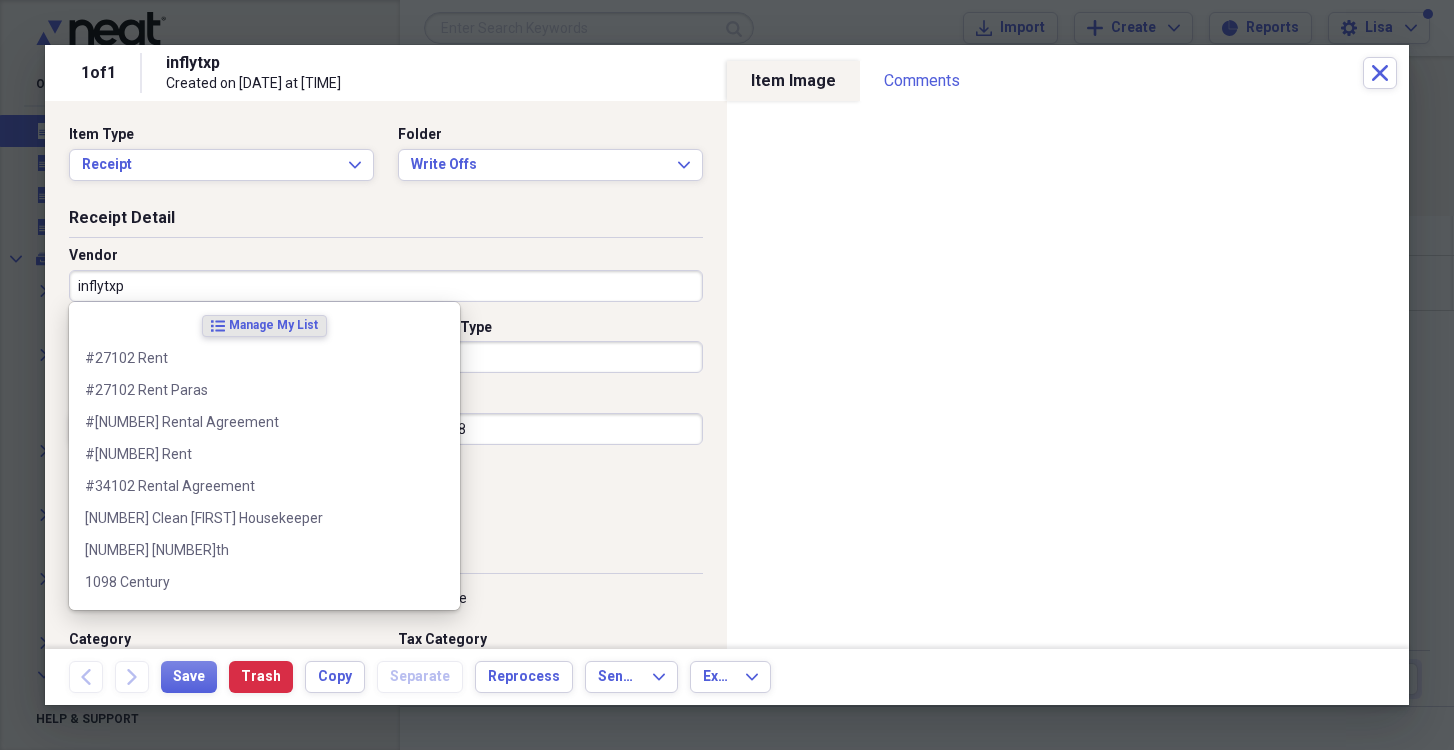 click on "inflytxp" at bounding box center (386, 286) 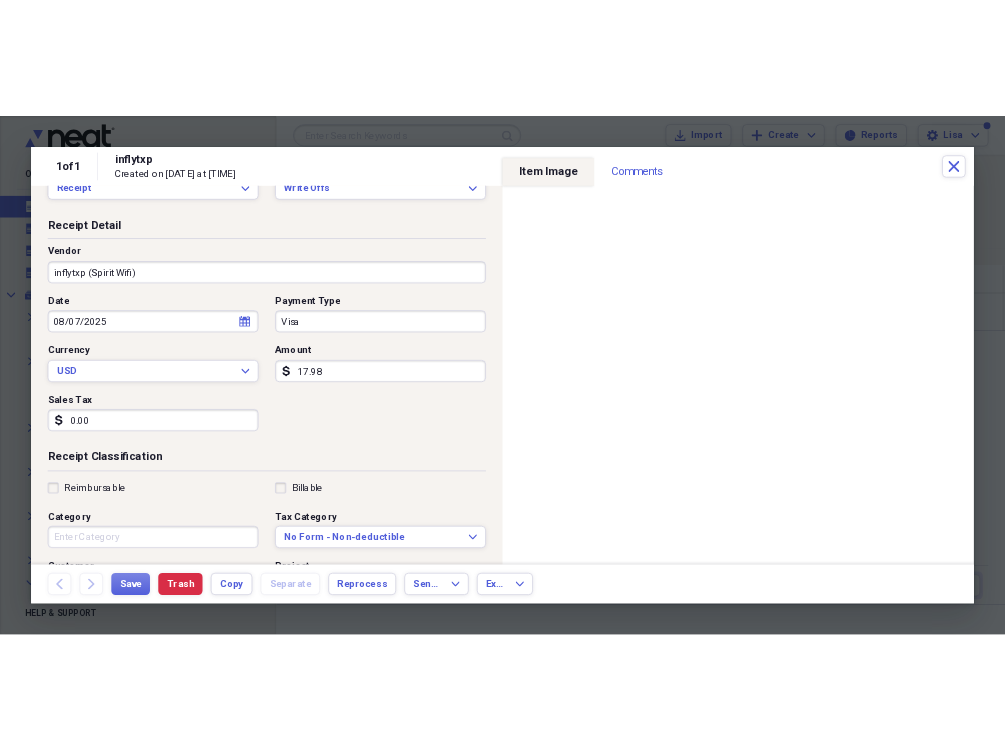 scroll, scrollTop: 65, scrollLeft: 0, axis: vertical 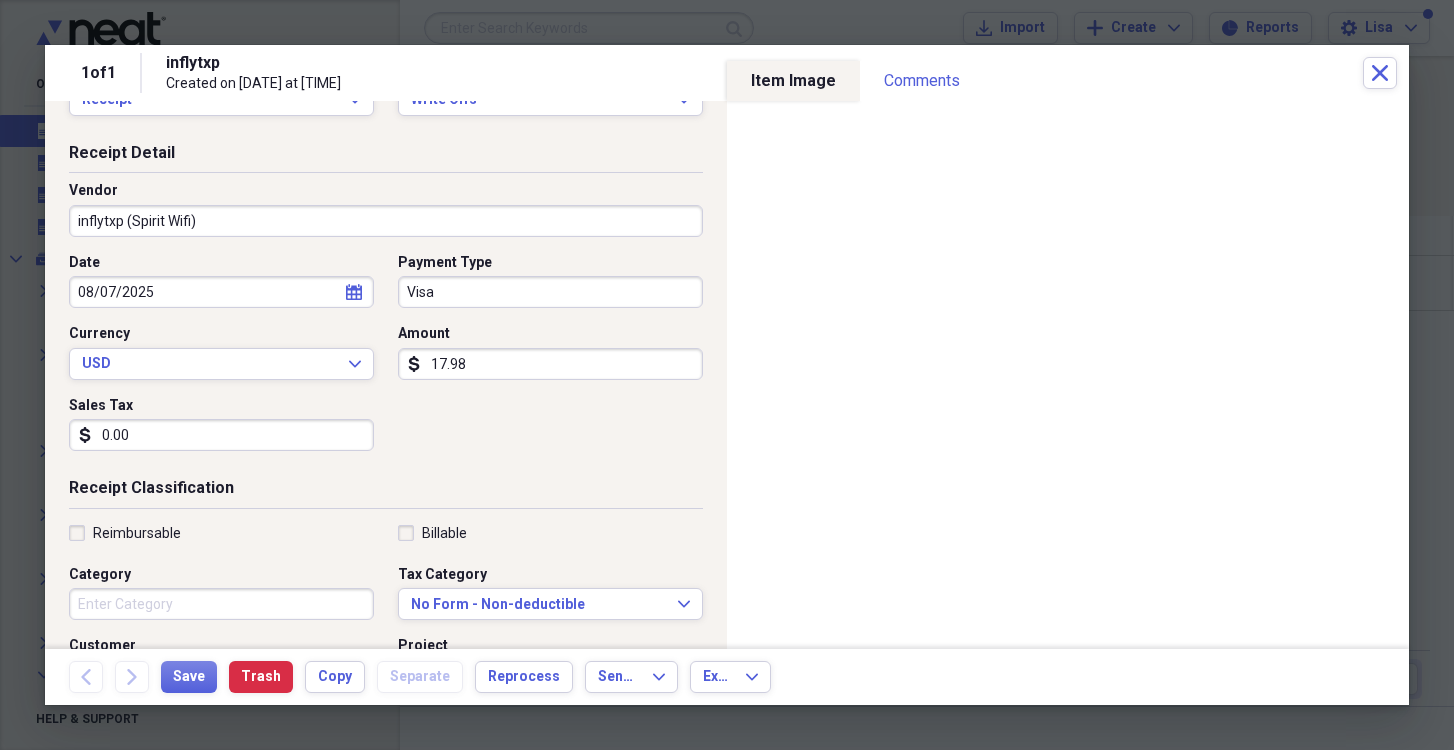 type on "inflytxp (Spirit Wifi)" 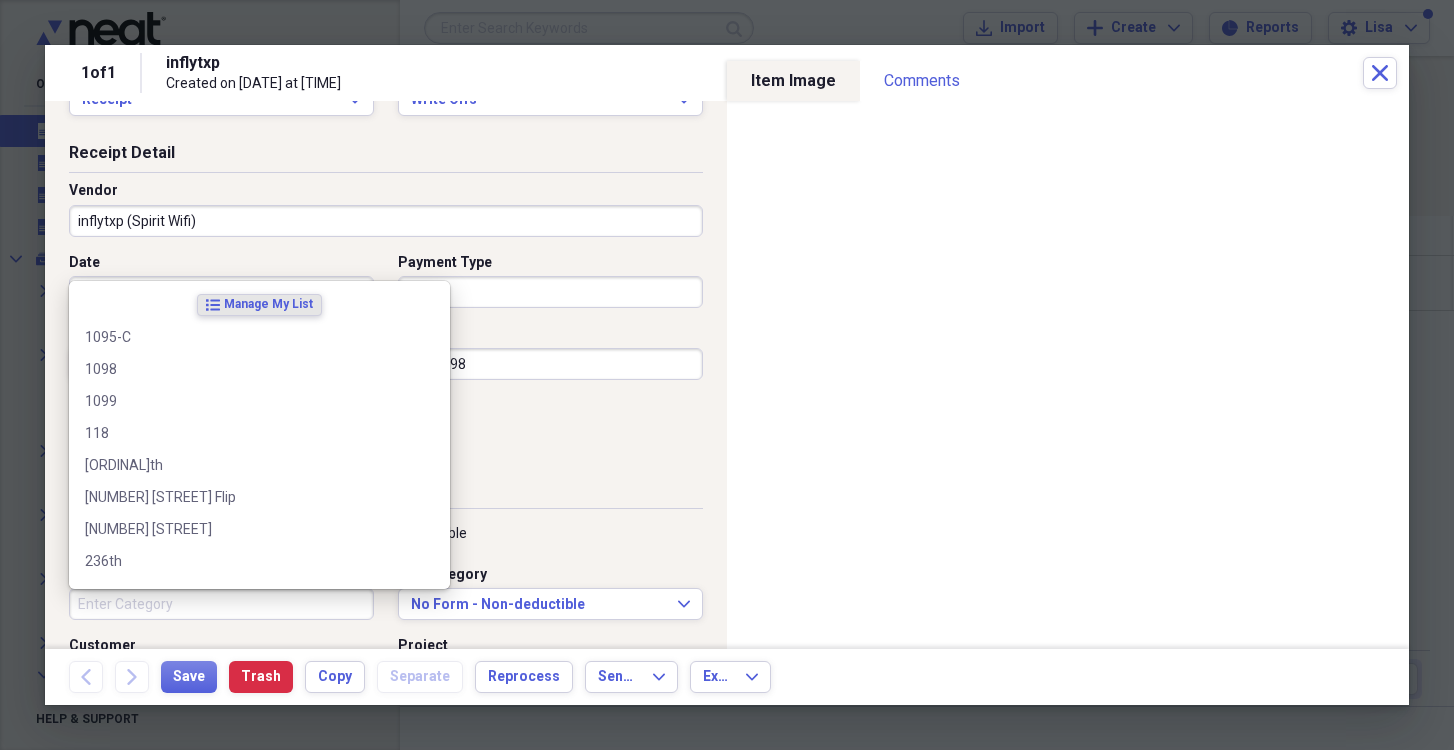 click on "Category" at bounding box center (221, 604) 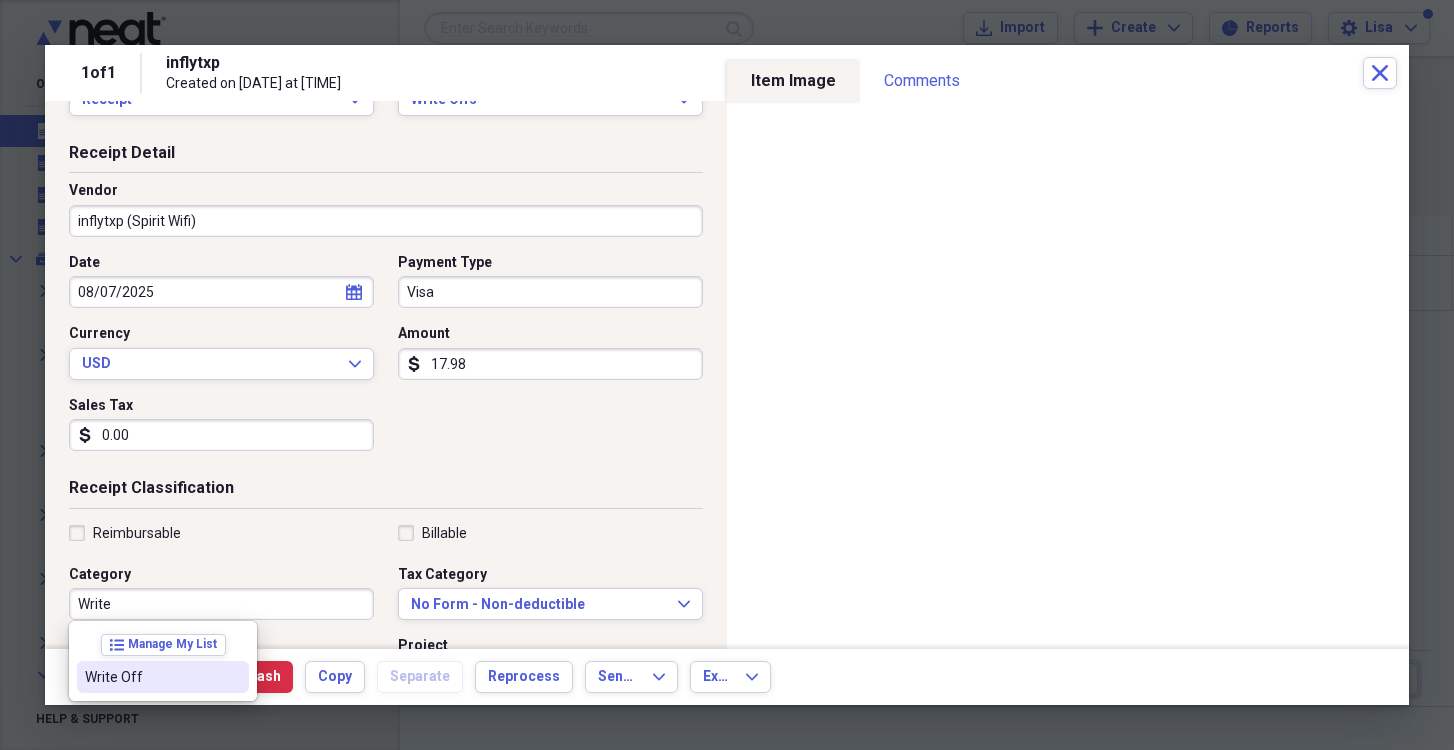 click on "Write Off" at bounding box center (151, 677) 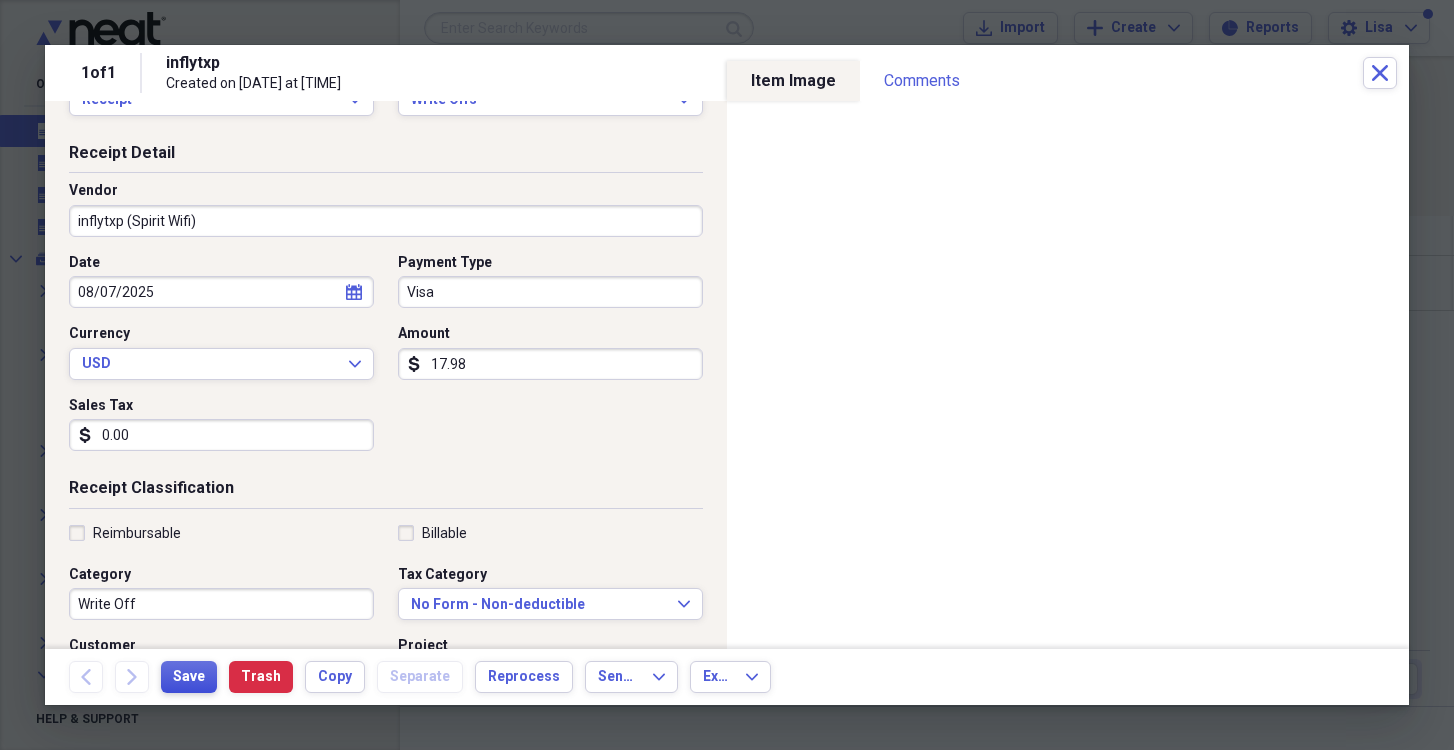 click on "Save" at bounding box center [189, 677] 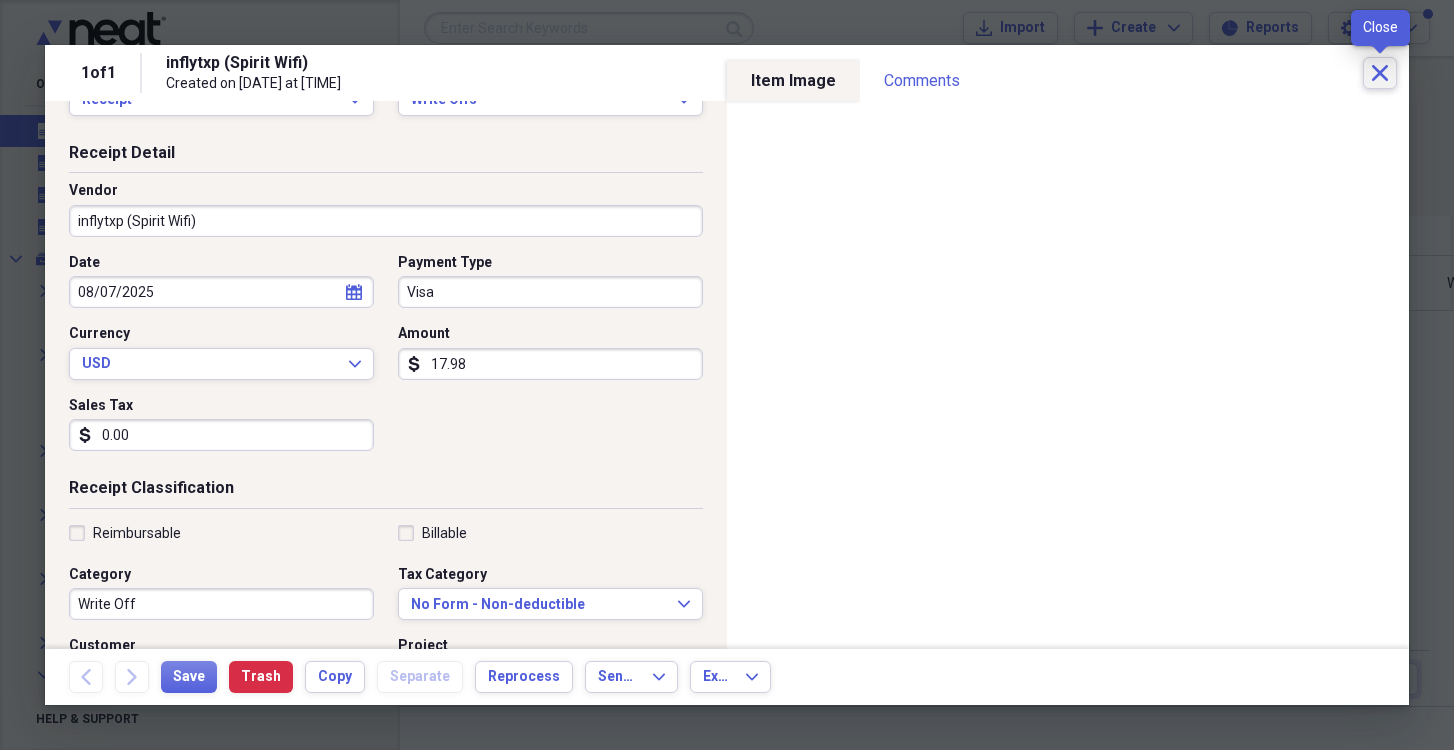 click on "Close" 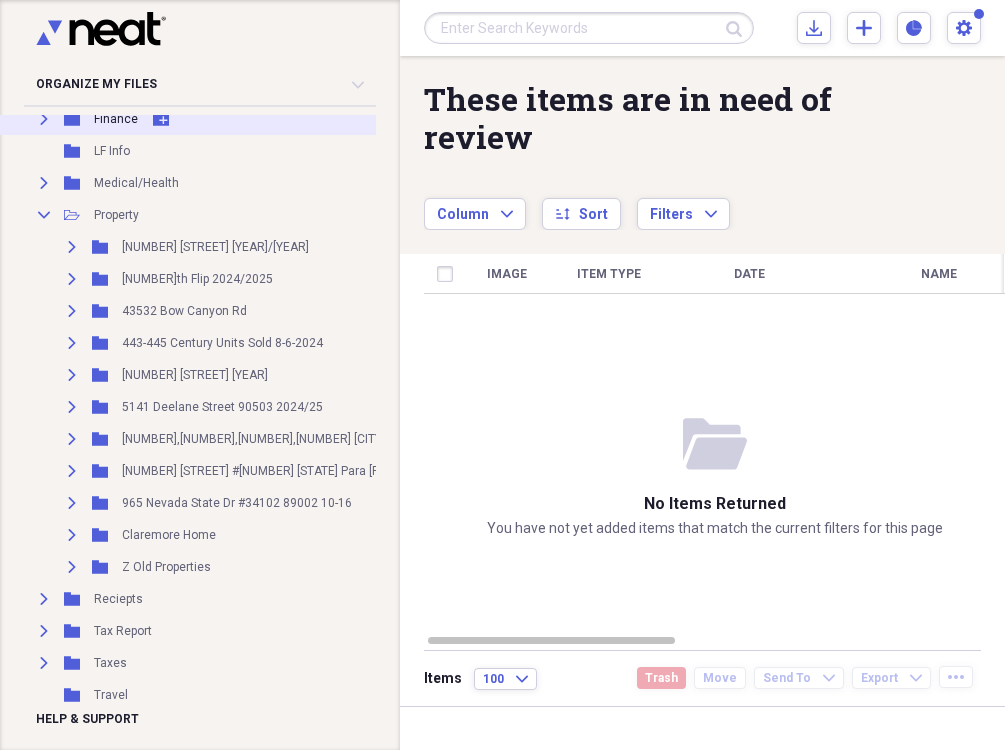 scroll, scrollTop: 462, scrollLeft: 0, axis: vertical 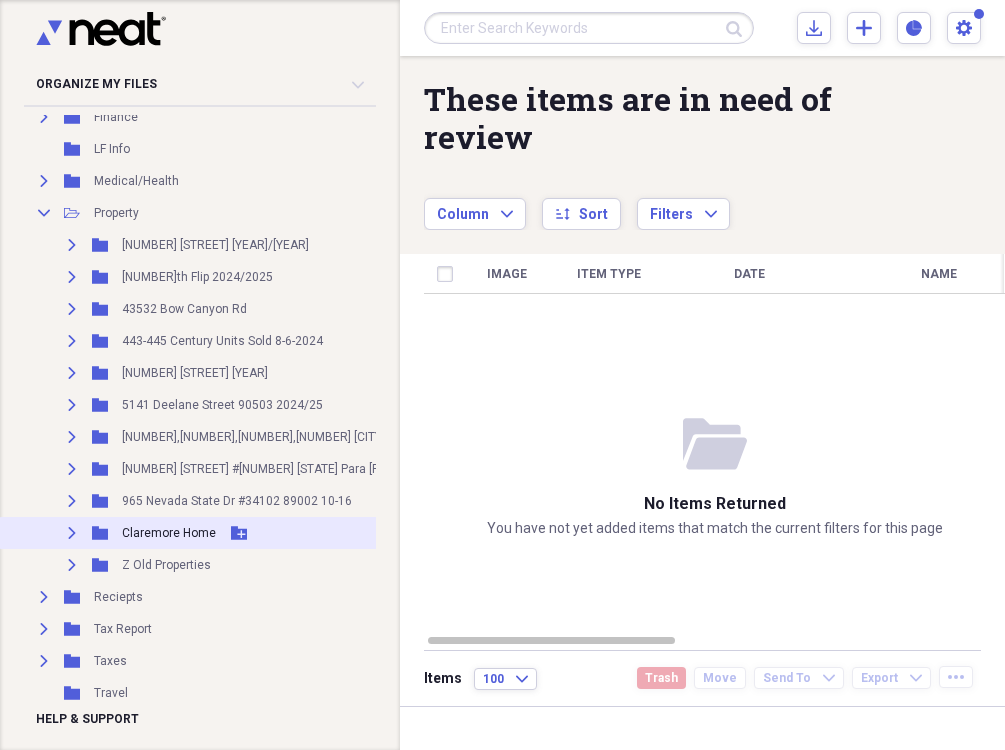 click on "Expand" at bounding box center (72, 533) 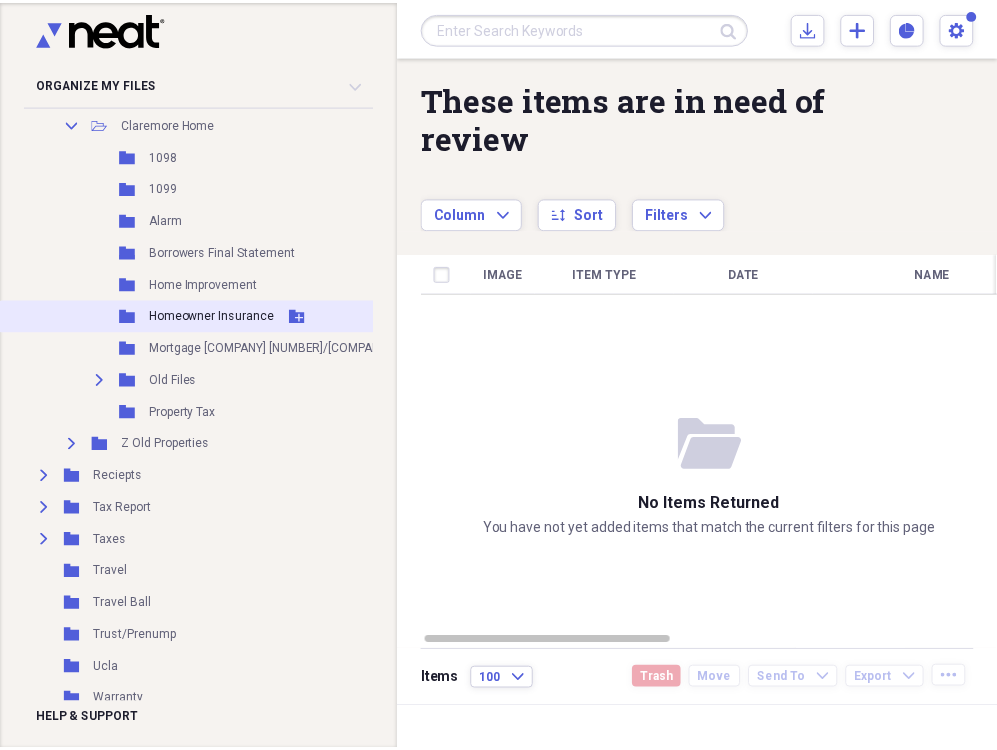 scroll, scrollTop: 873, scrollLeft: 0, axis: vertical 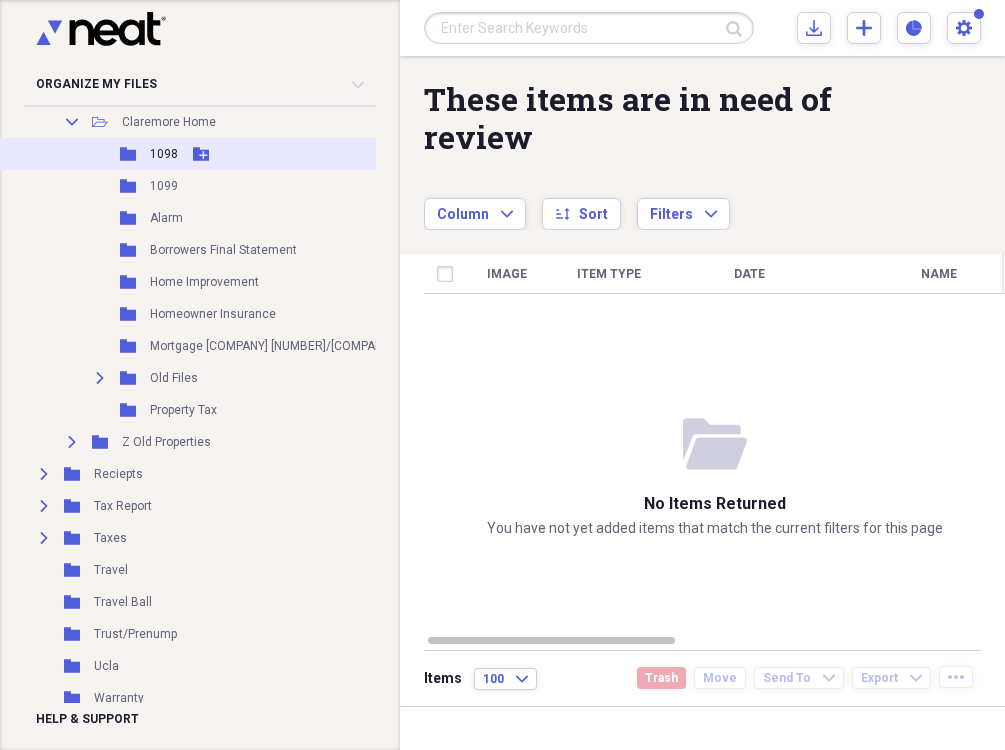 click on "1098" at bounding box center (164, 154) 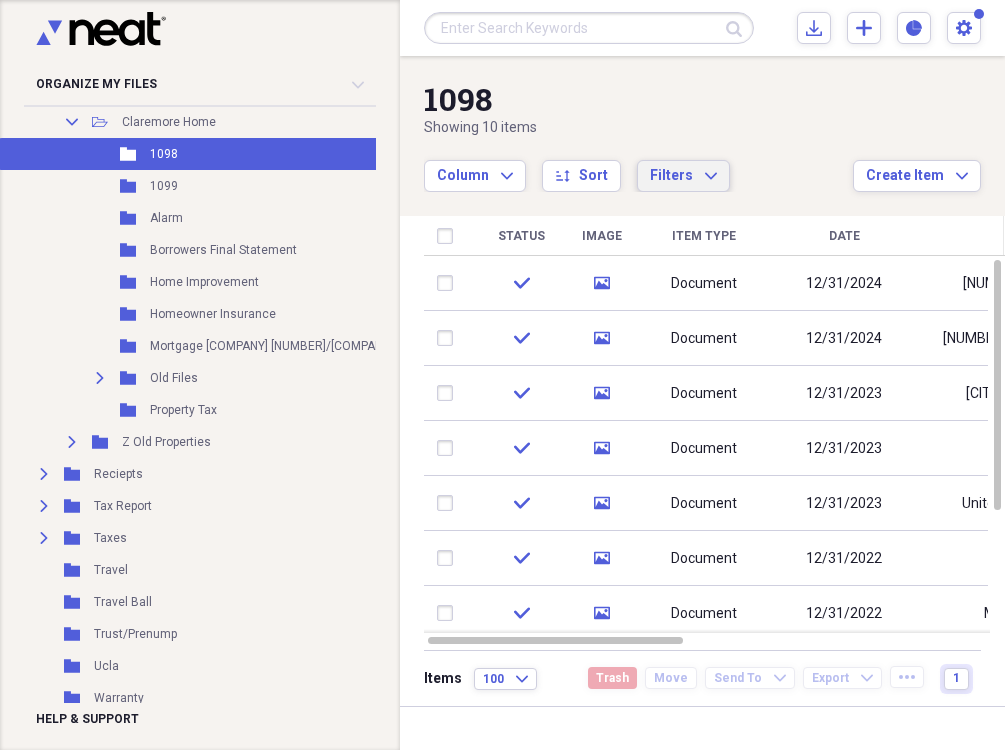 click on "Filters  Expand" at bounding box center [683, 176] 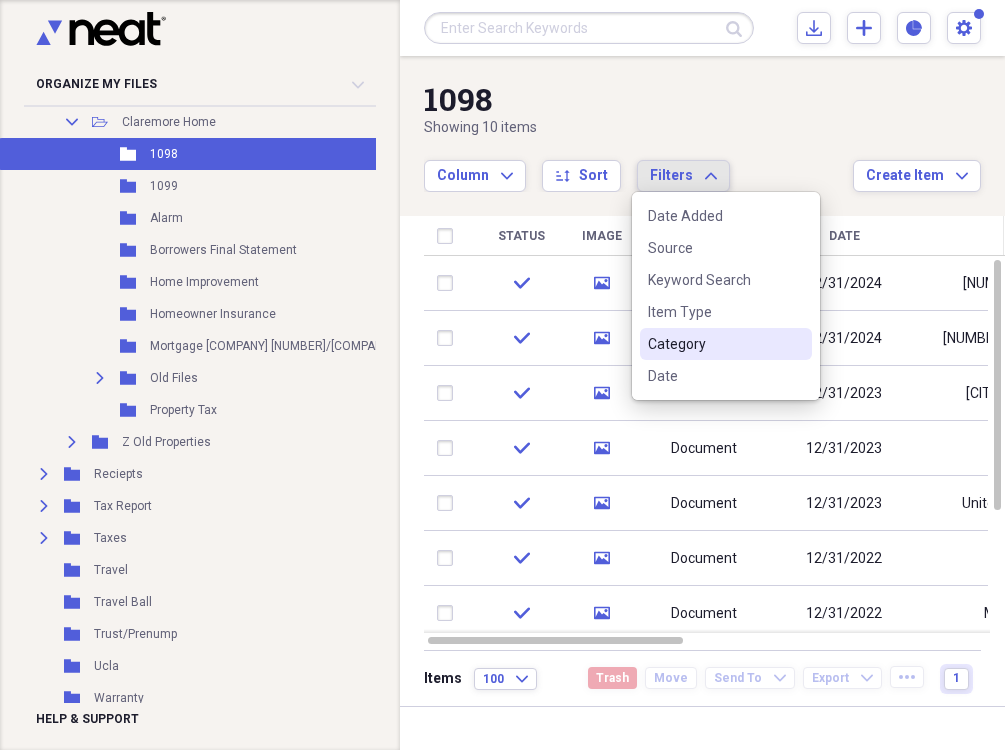 click on "Category" at bounding box center (714, 344) 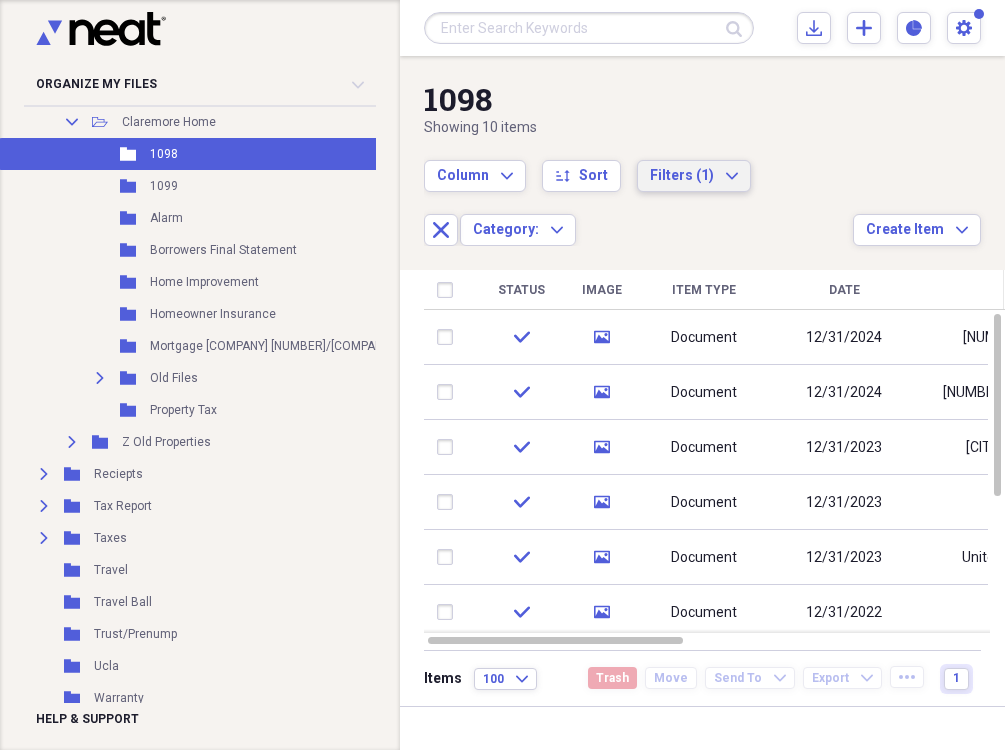 click on "Expand" 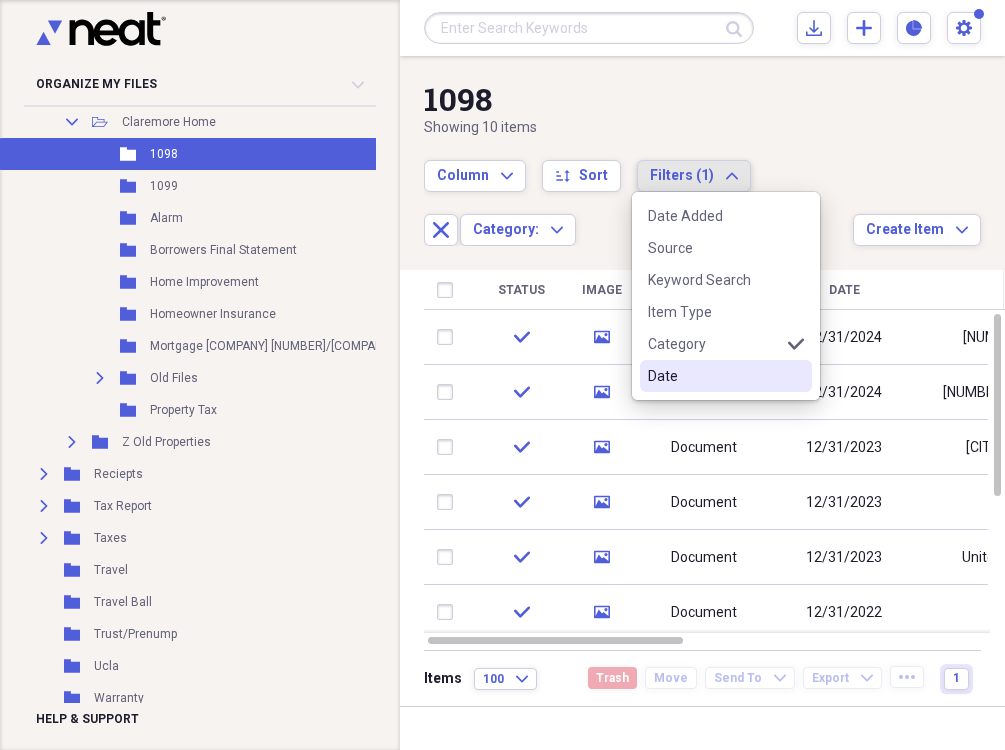 click on "Date" at bounding box center [714, 376] 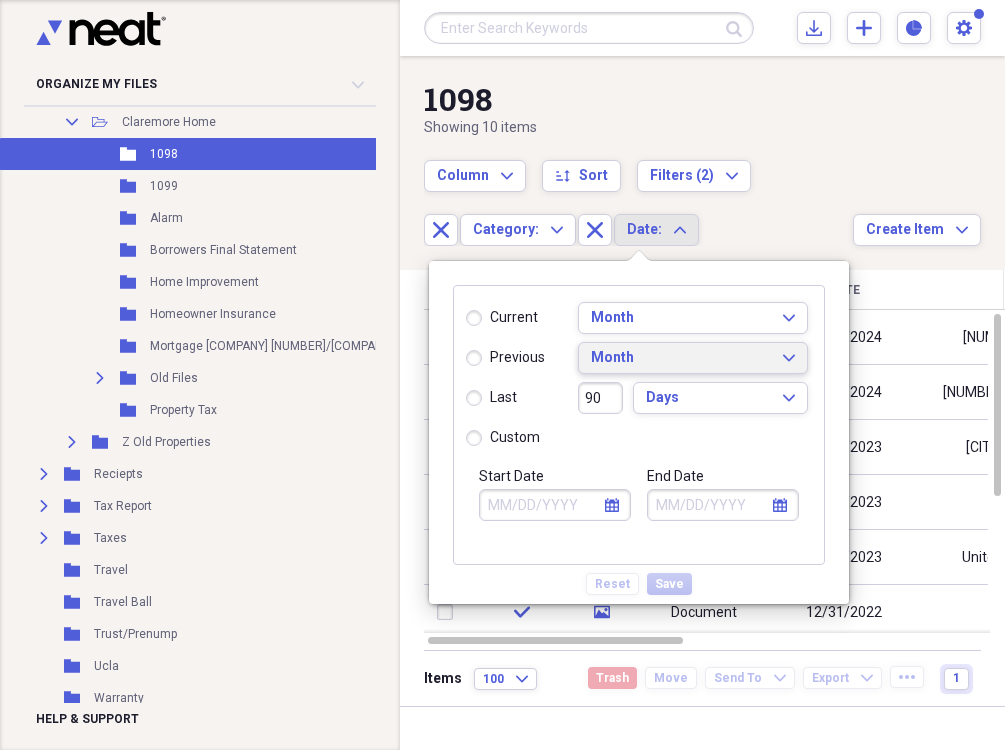 click on "Expand" 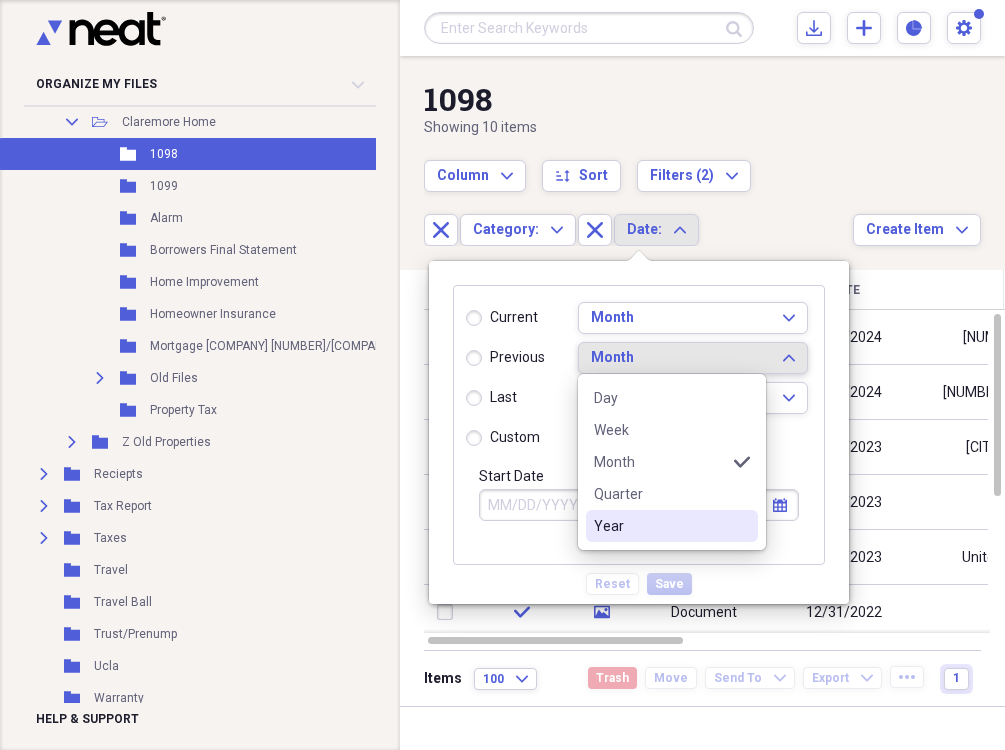 click on "Year" at bounding box center (660, 526) 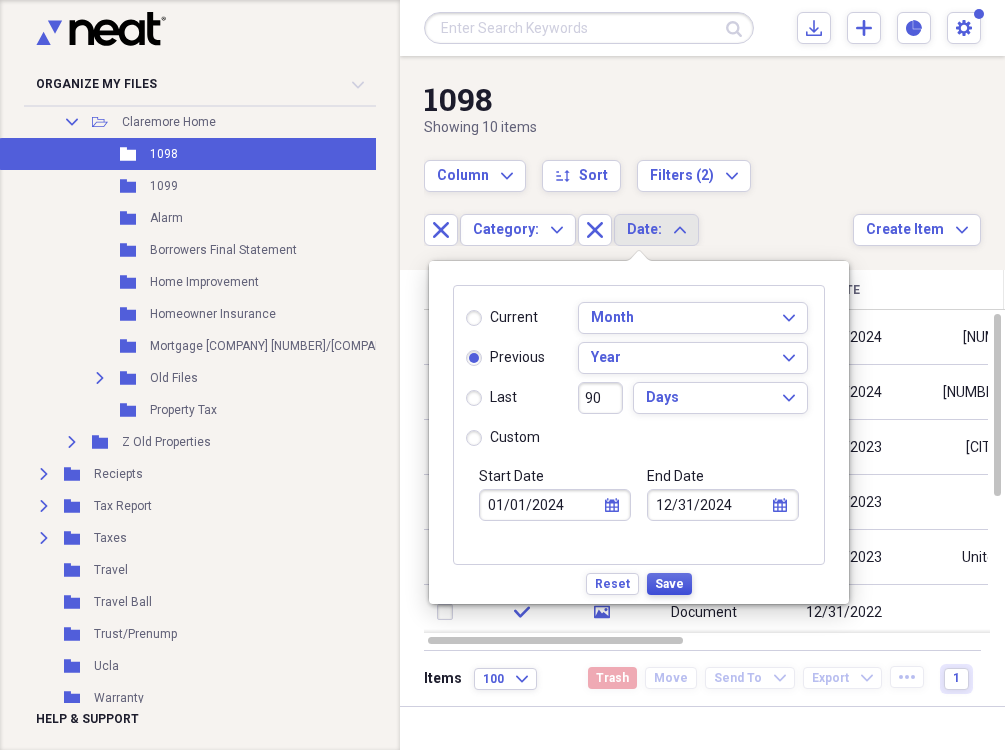 click on "Save" at bounding box center (669, 584) 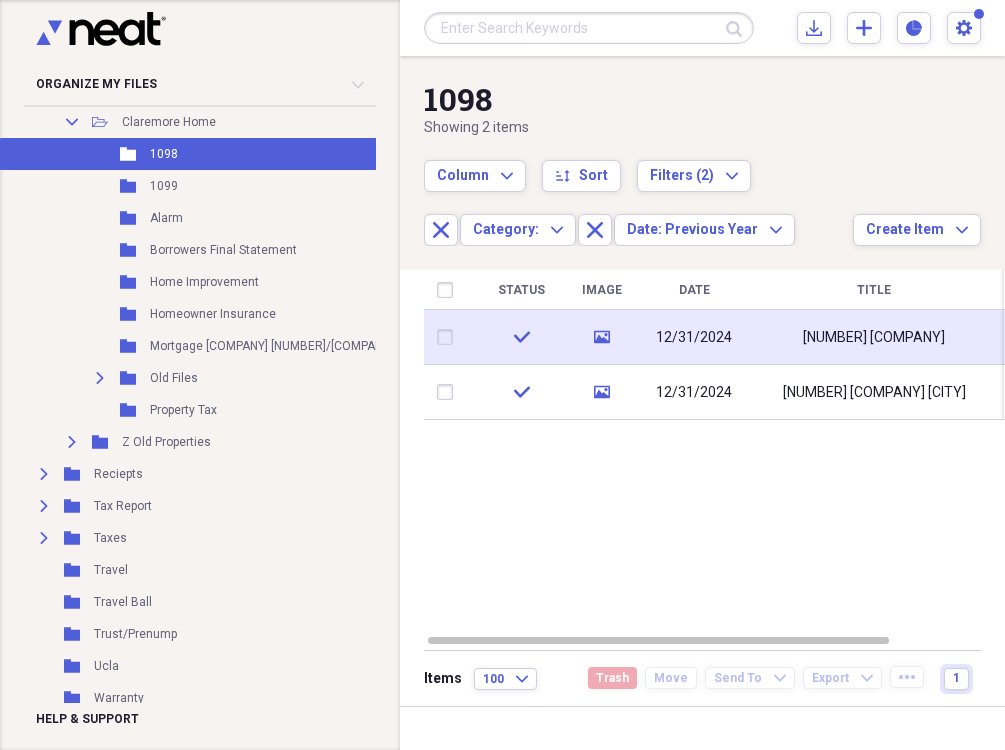 click on "12/31/2024" at bounding box center [694, 338] 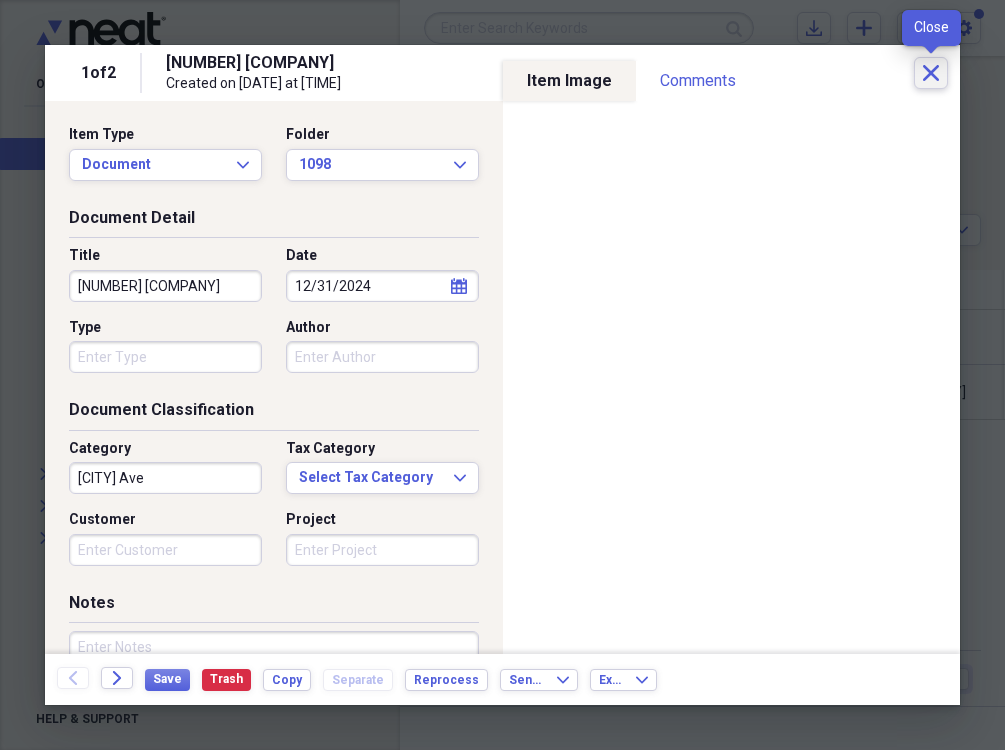 click 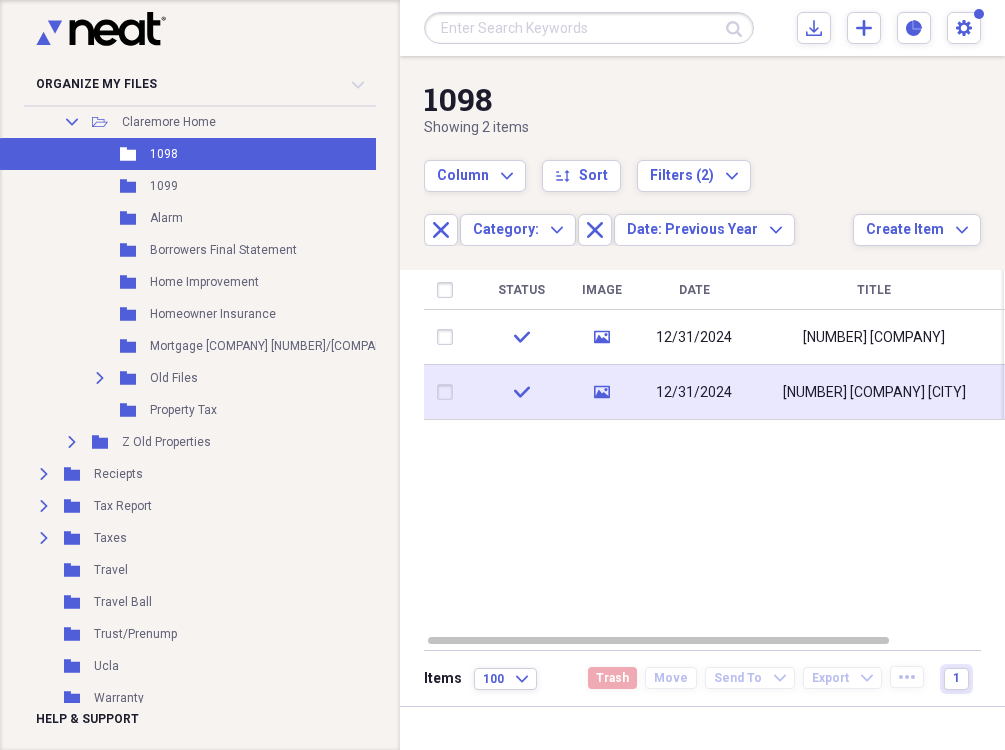 click on "1098 UWM Claremore" at bounding box center [874, 392] 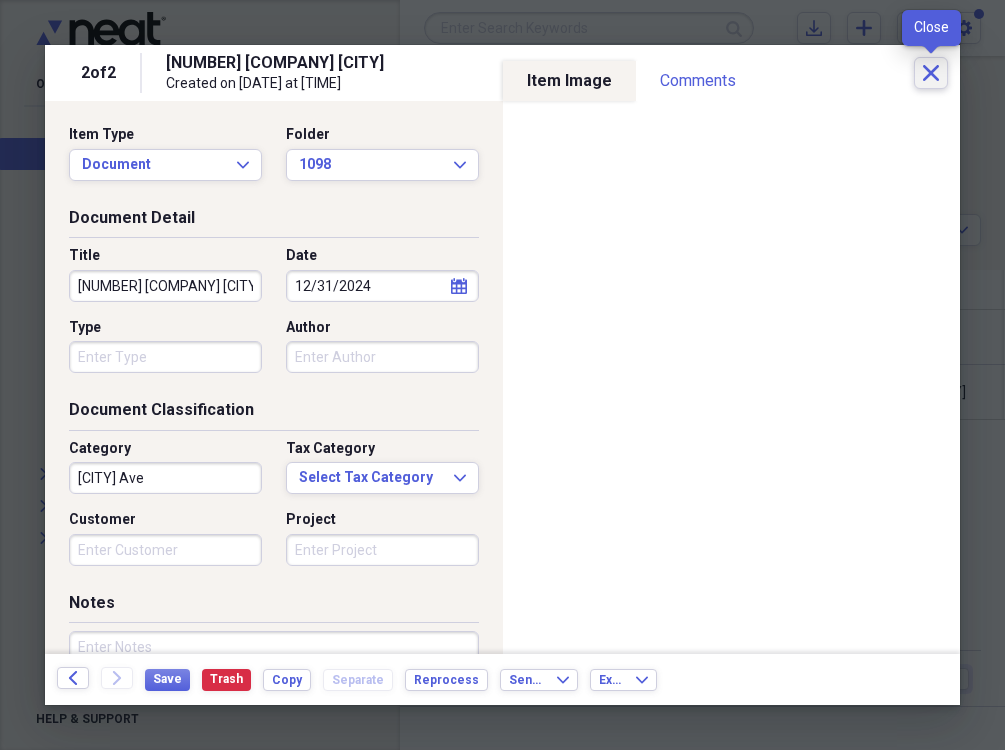 click 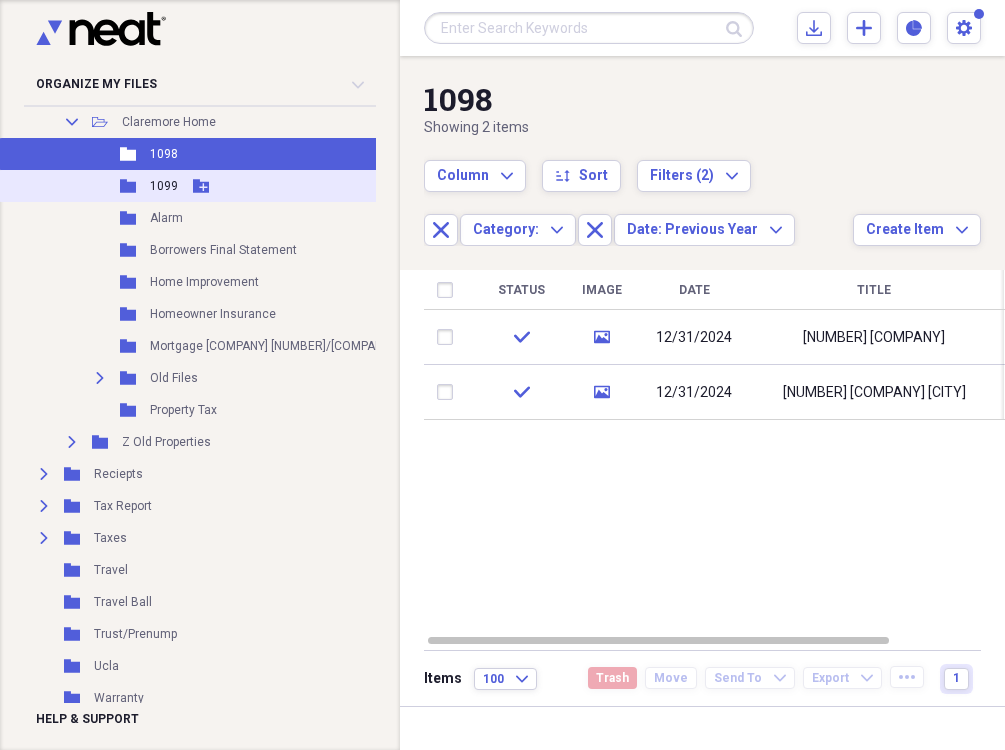 click on "1099" at bounding box center [164, 186] 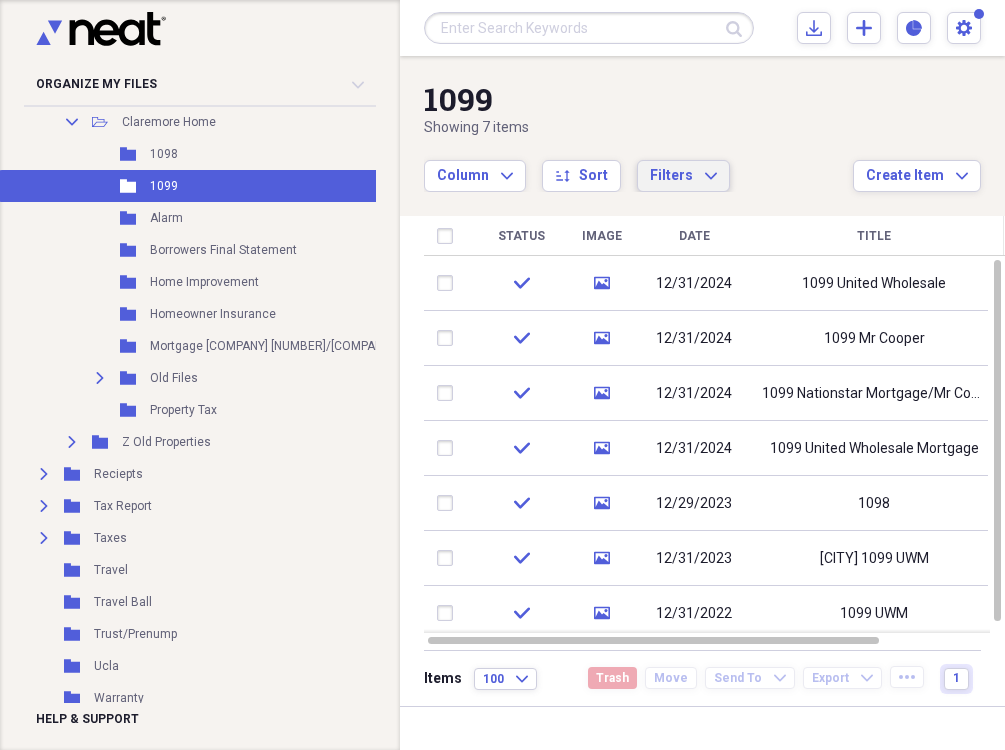 click on "Expand" 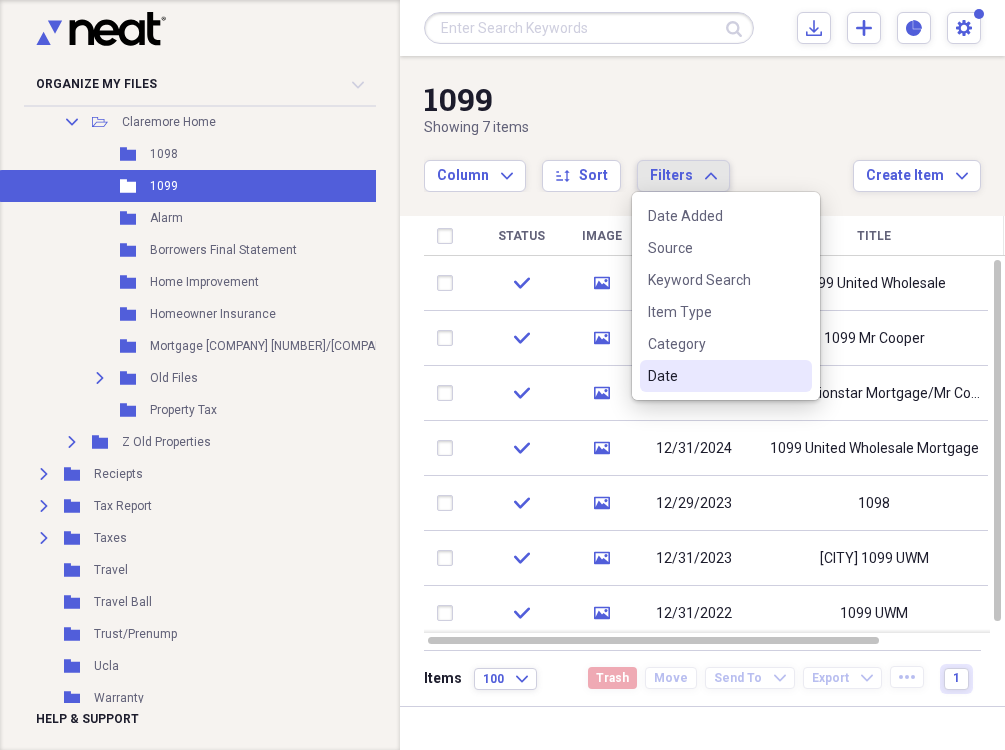 click on "Date" at bounding box center [714, 376] 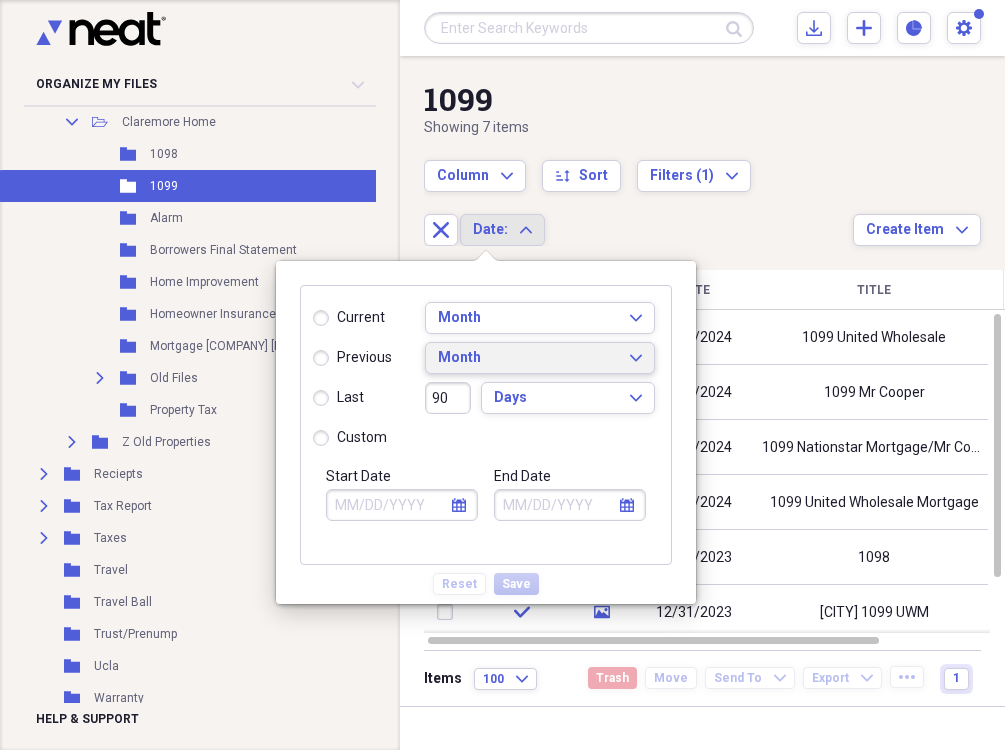 click on "Month Expand" at bounding box center [540, 358] 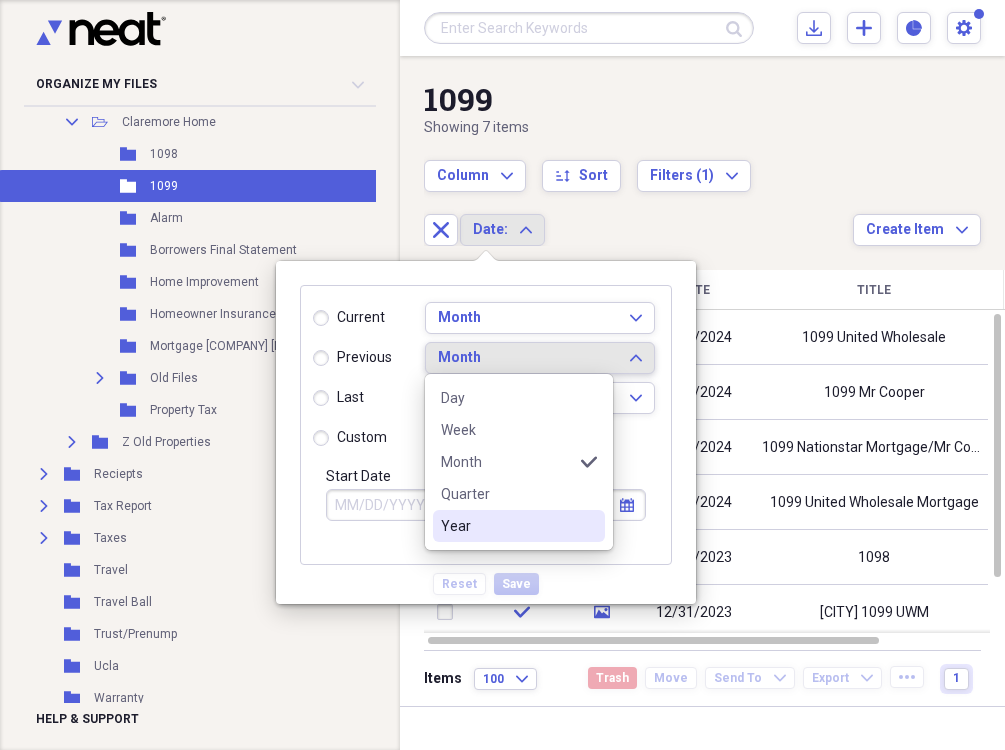 click on "Year" at bounding box center (507, 526) 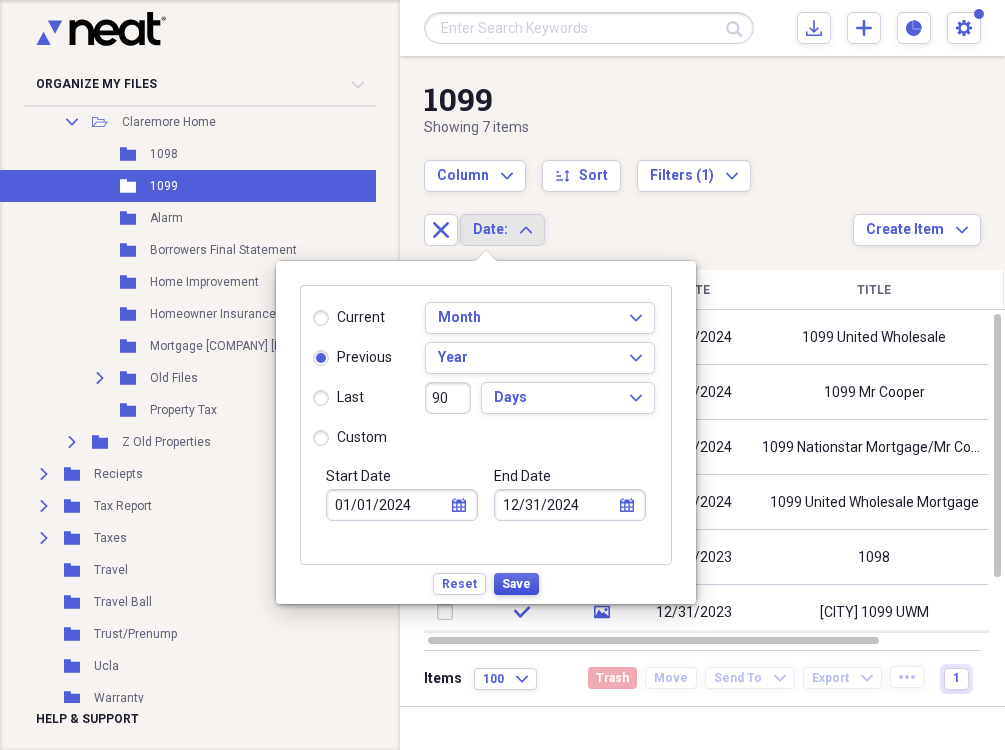 click on "Save" at bounding box center (516, 584) 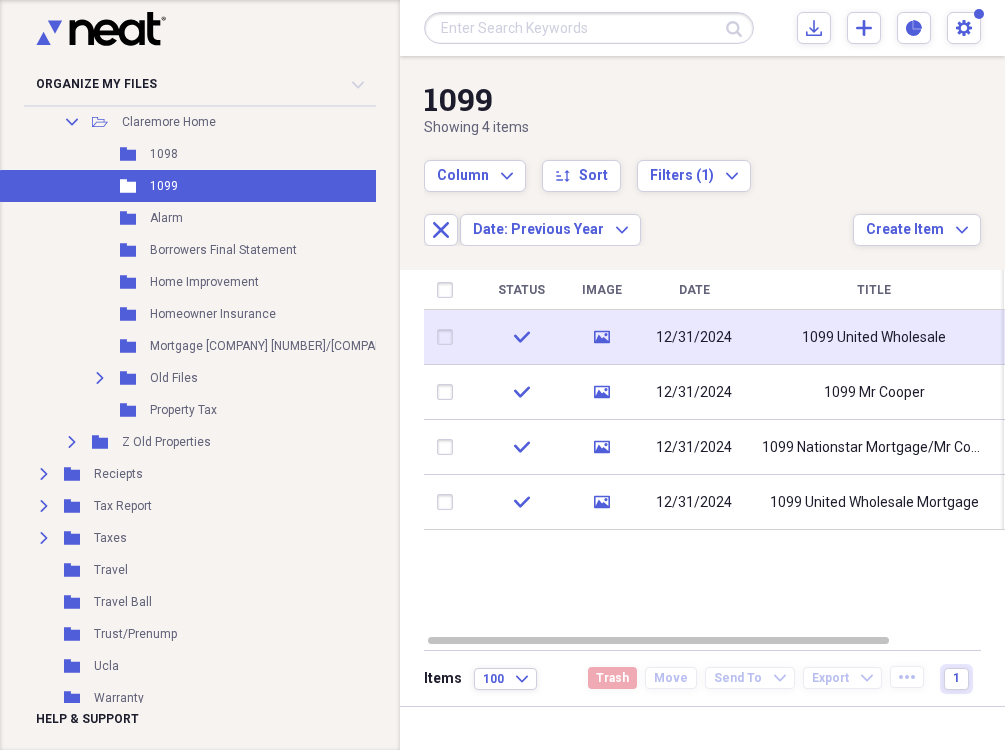 click on "1099 United Wholesale" at bounding box center [874, 338] 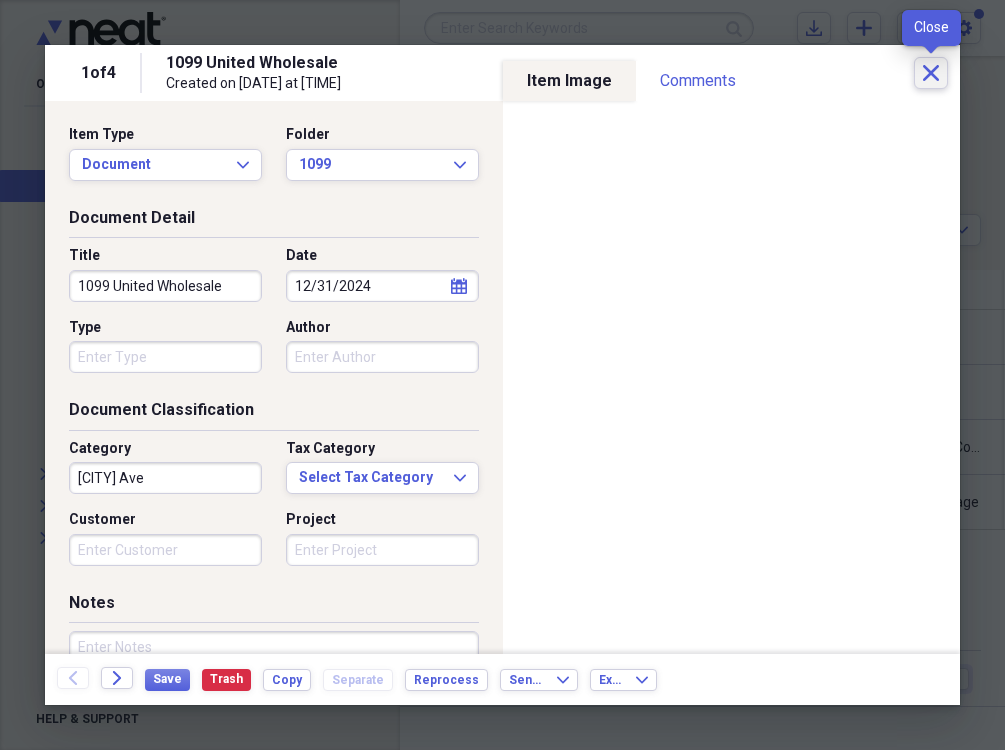 click 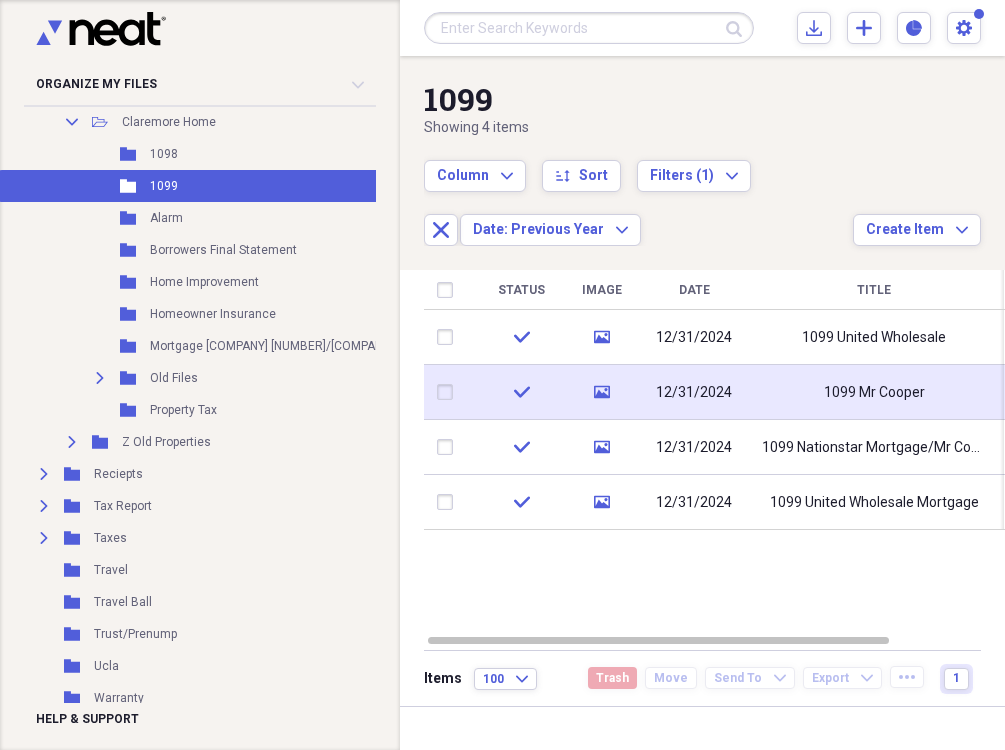 click on "1099 Mr Cooper" at bounding box center (874, 393) 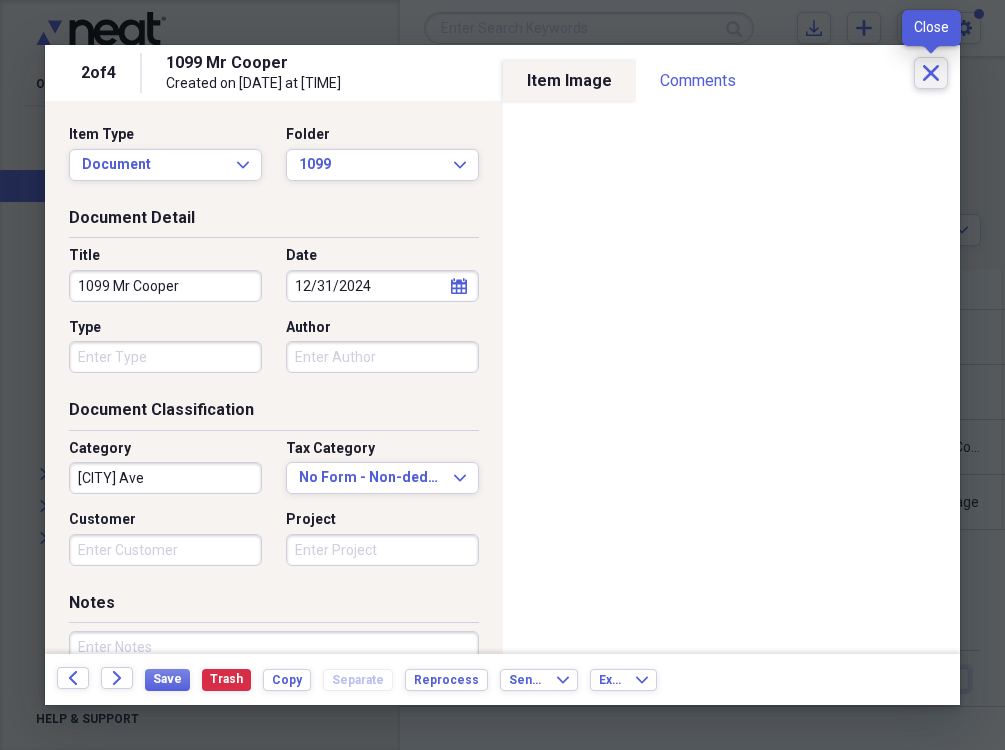 click 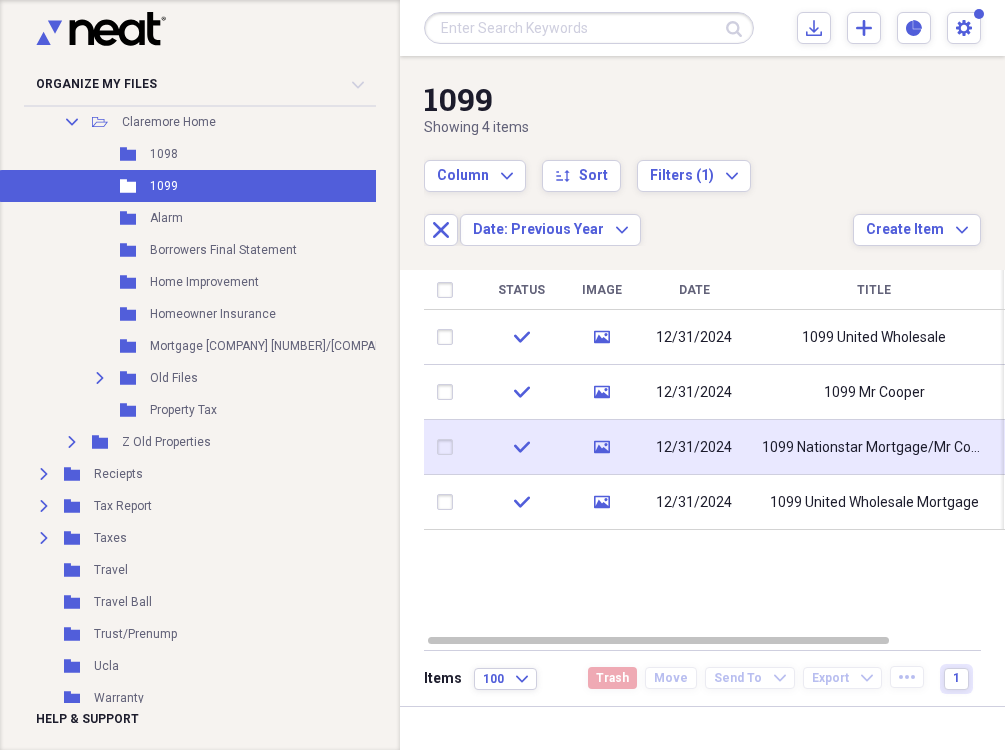 click on "1099 Nationstar Mortgage/Mr Cooper" at bounding box center [874, 448] 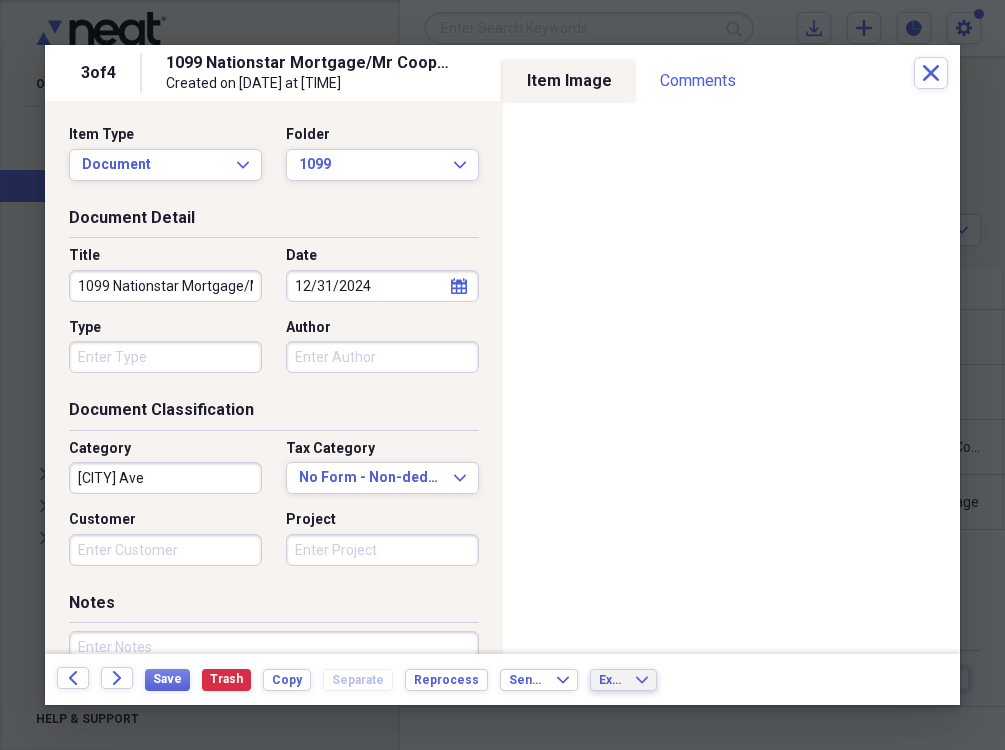 click on "Expand" 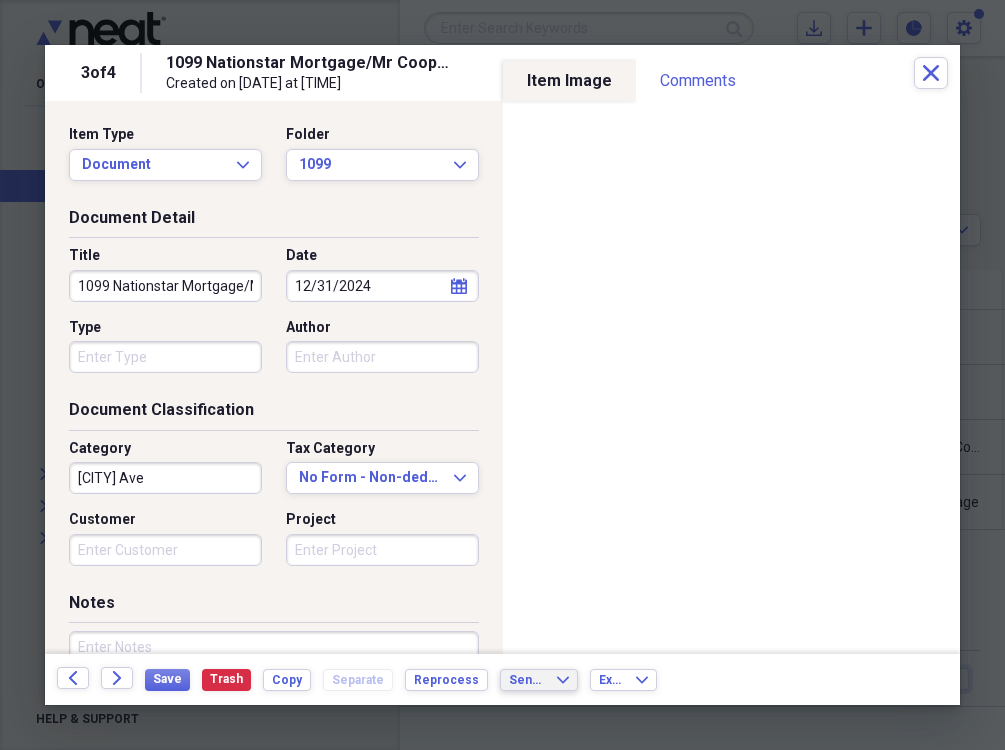 click on "Expand" 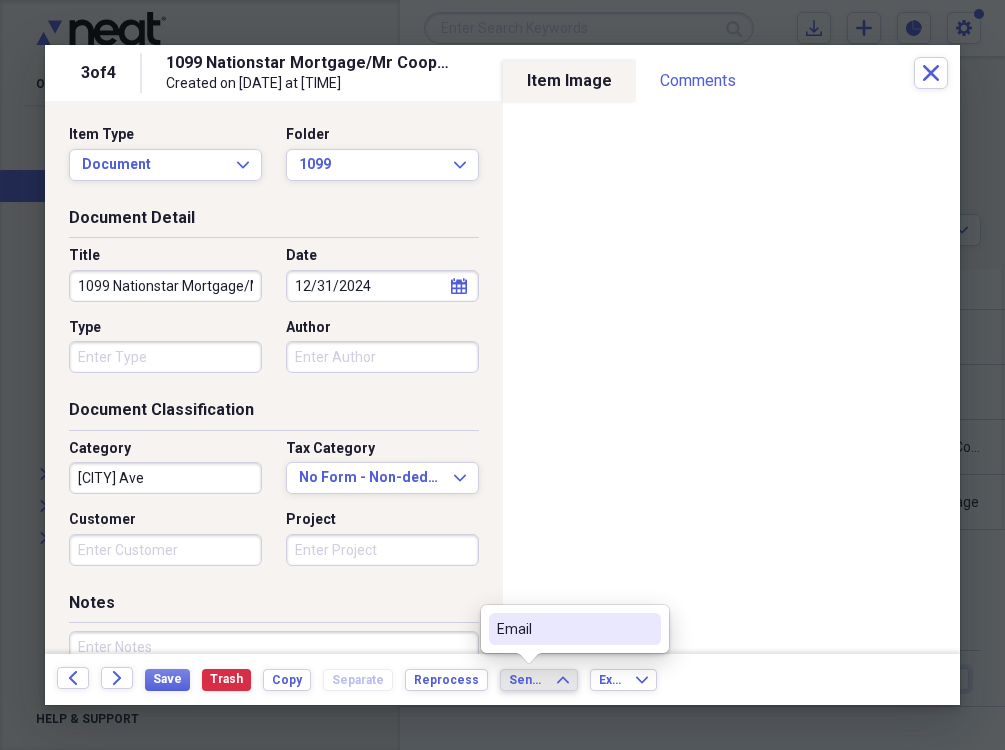 click on "Back Forward Save Trash Copy Separate Reprocess Send To Expand Export Expand" at bounding box center [502, 679] 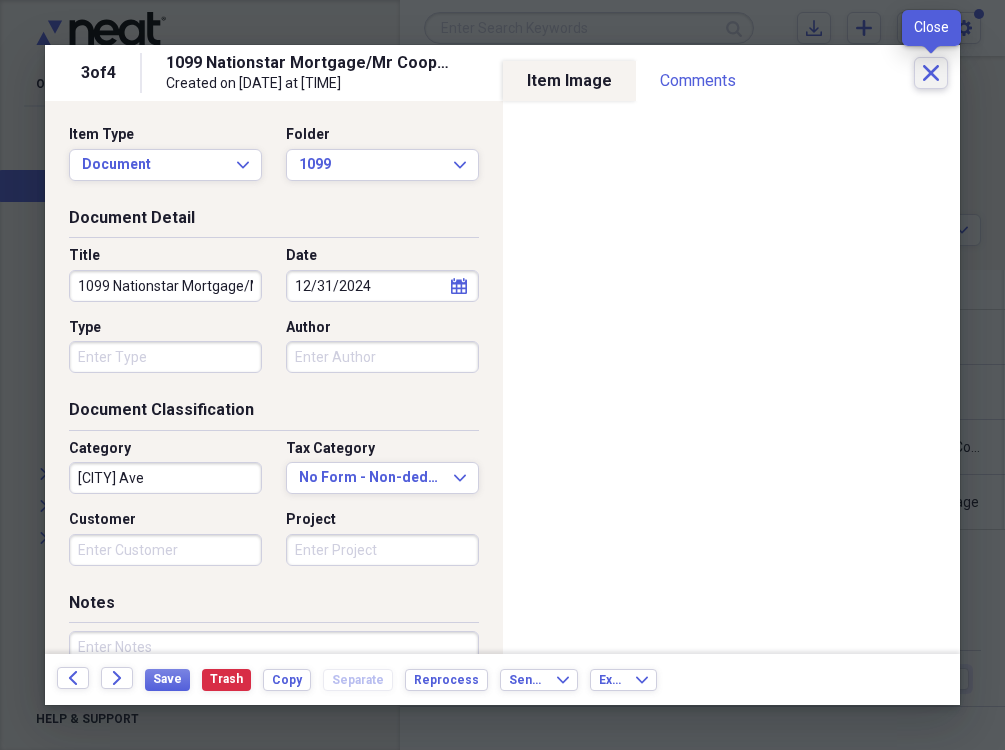 click 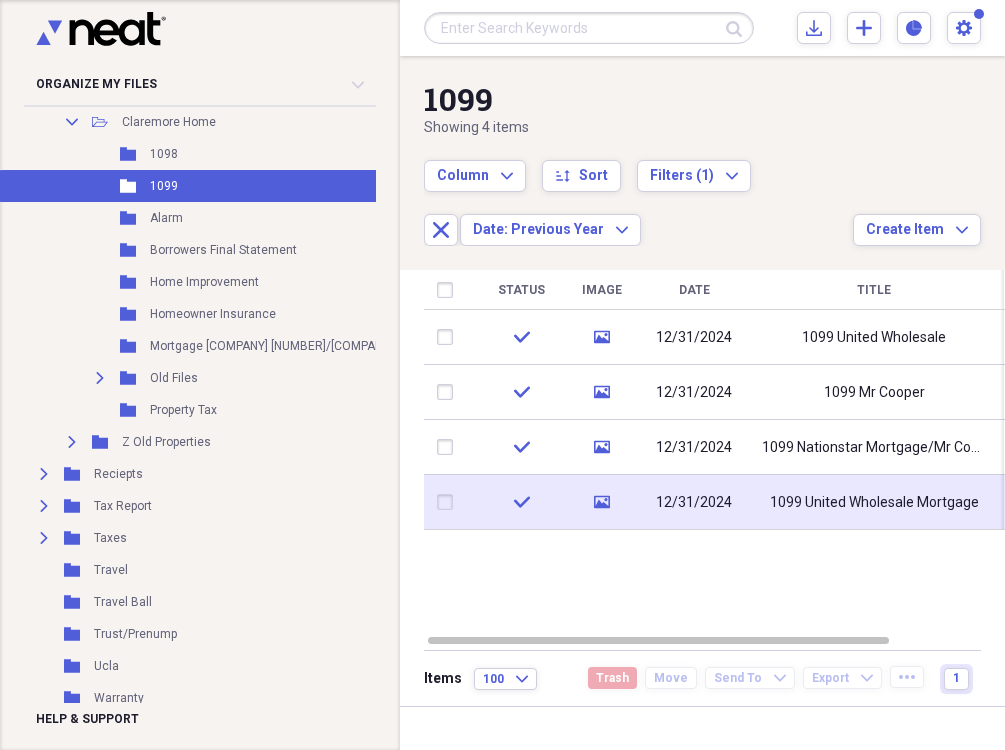 click on "1099 United Wholesale Mortgage" at bounding box center [874, 503] 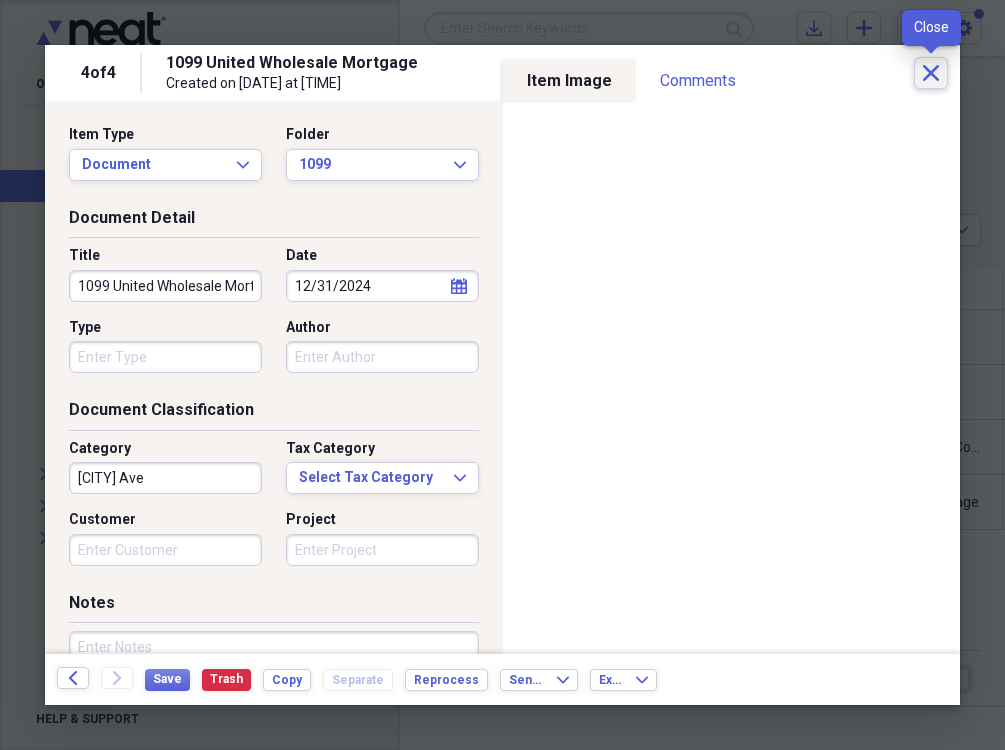 click on "Close" at bounding box center (931, 73) 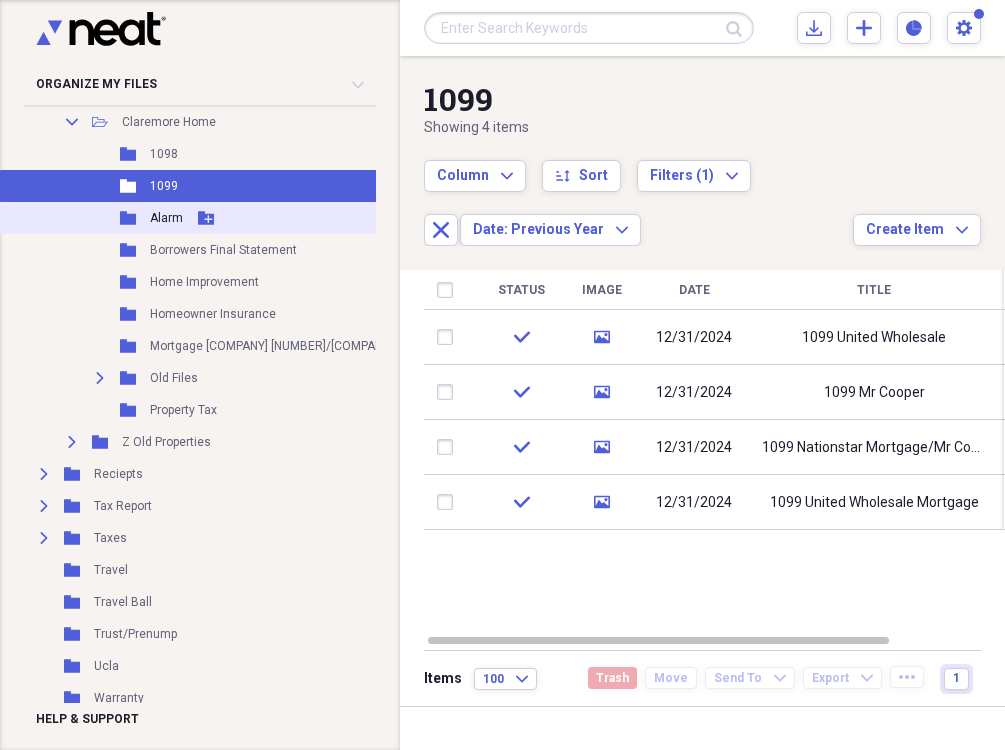 click on "Alarm" at bounding box center (166, 218) 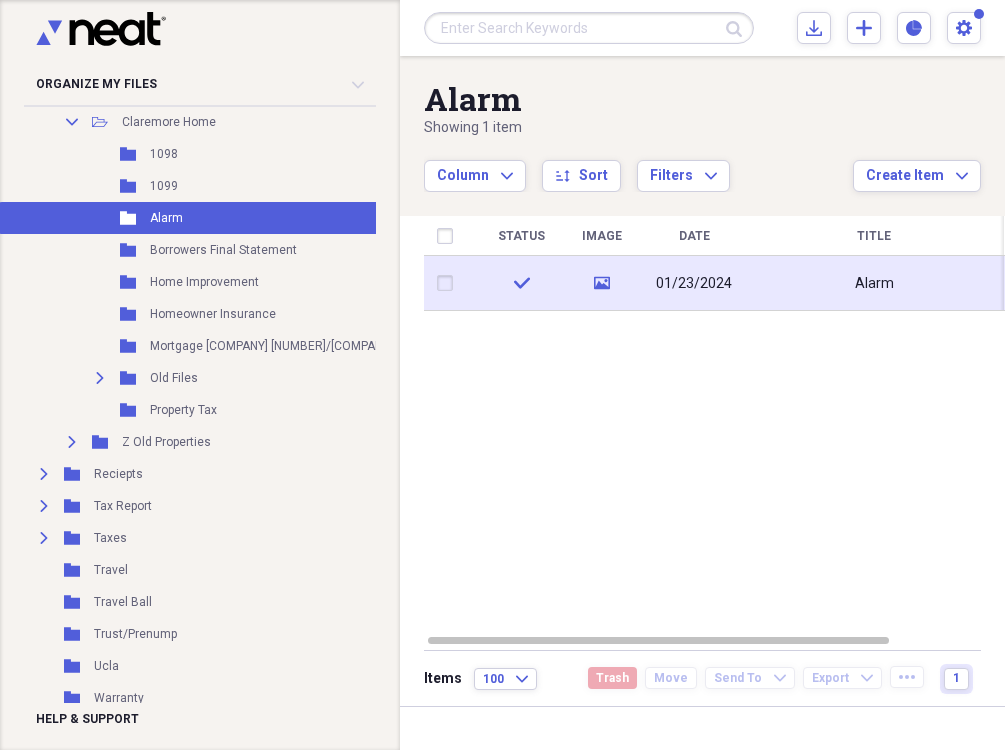 click on "01/23/2024" at bounding box center (694, 283) 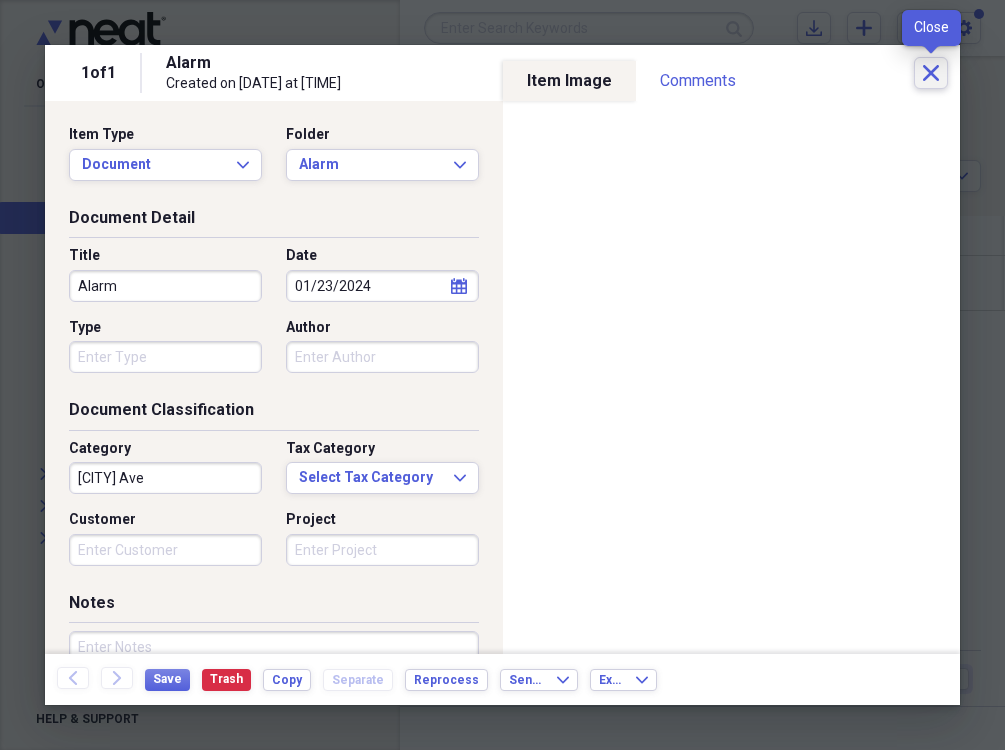 click 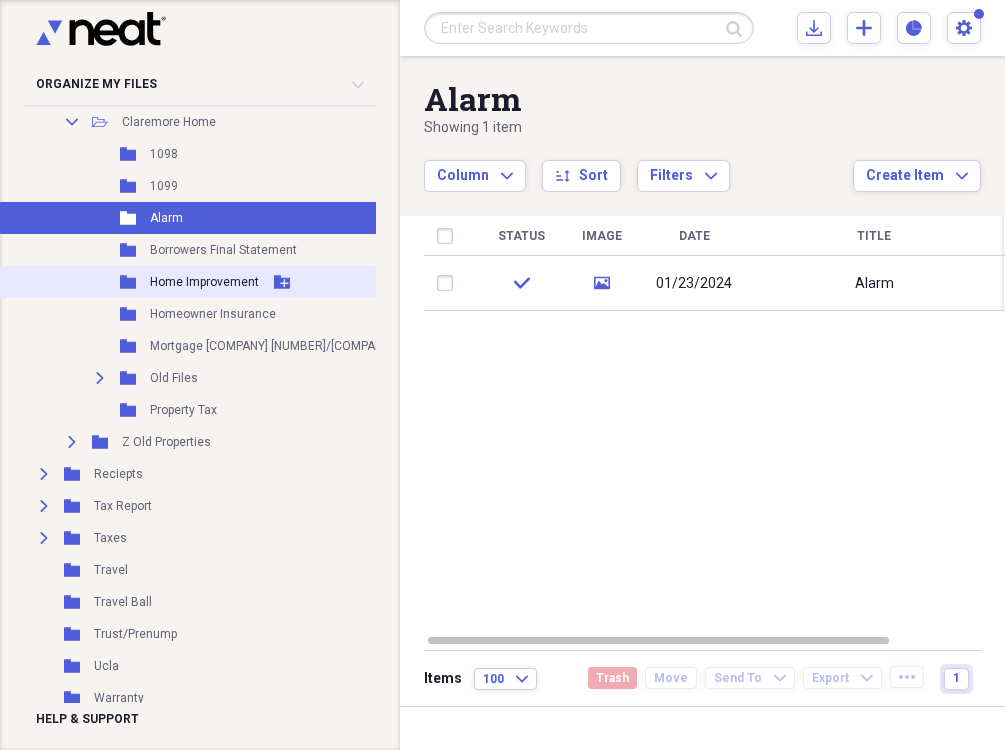 click on "Home Improvement" at bounding box center [204, 282] 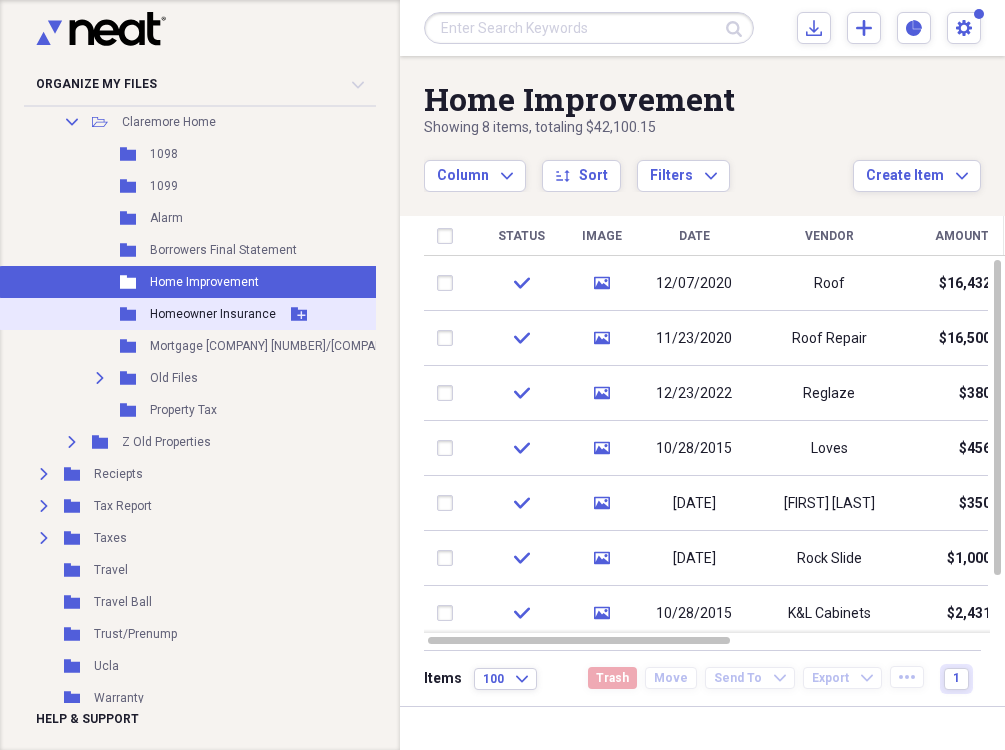 click on "Homeowner Insurance" at bounding box center [213, 314] 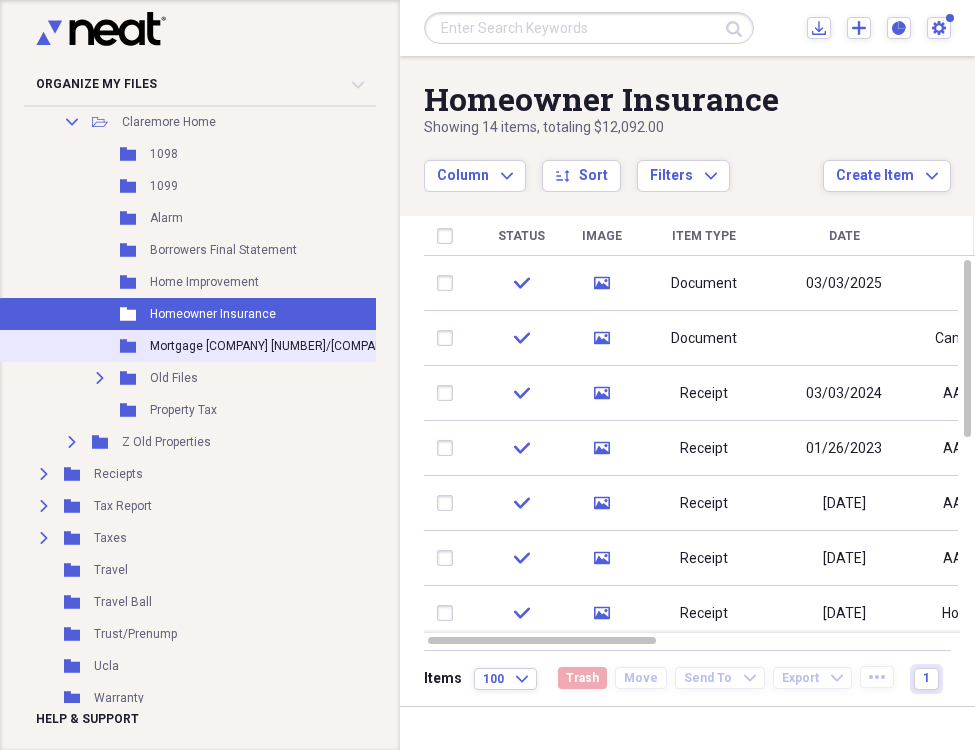 click on "Mortgage UWM 7933/Cooper 7197" at bounding box center (300, 346) 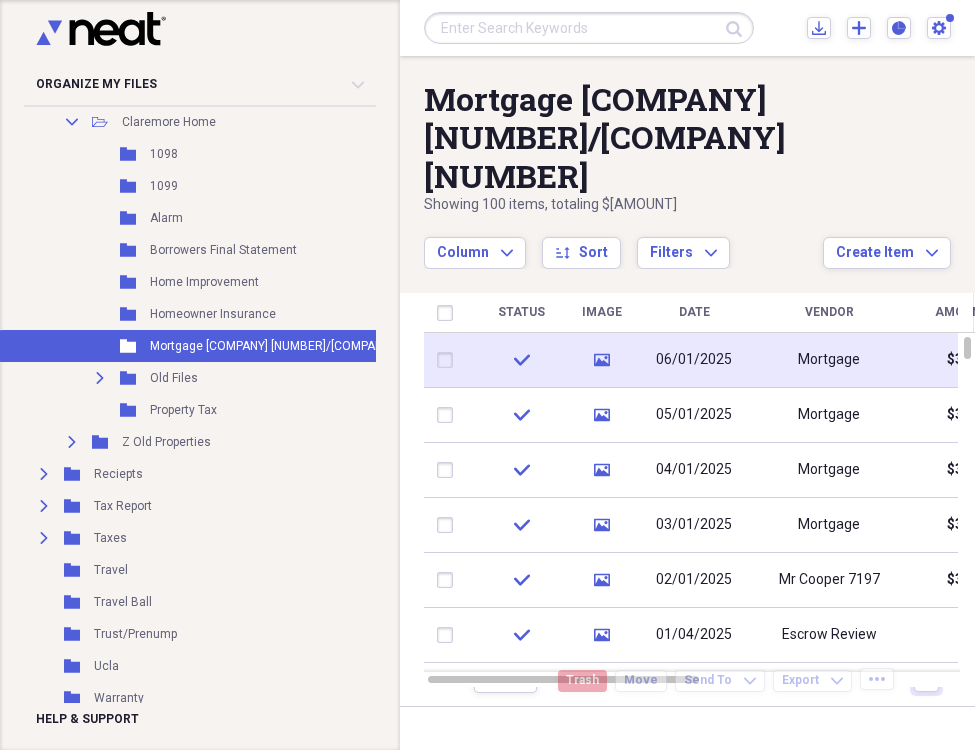 click on "06/01/2025" at bounding box center [694, 360] 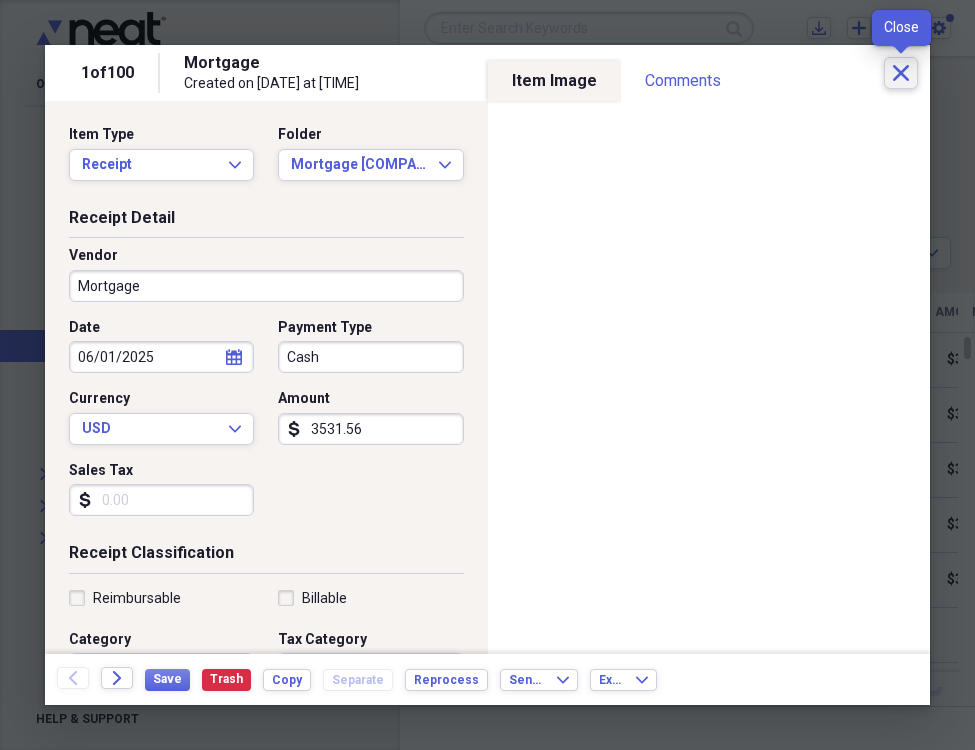 click 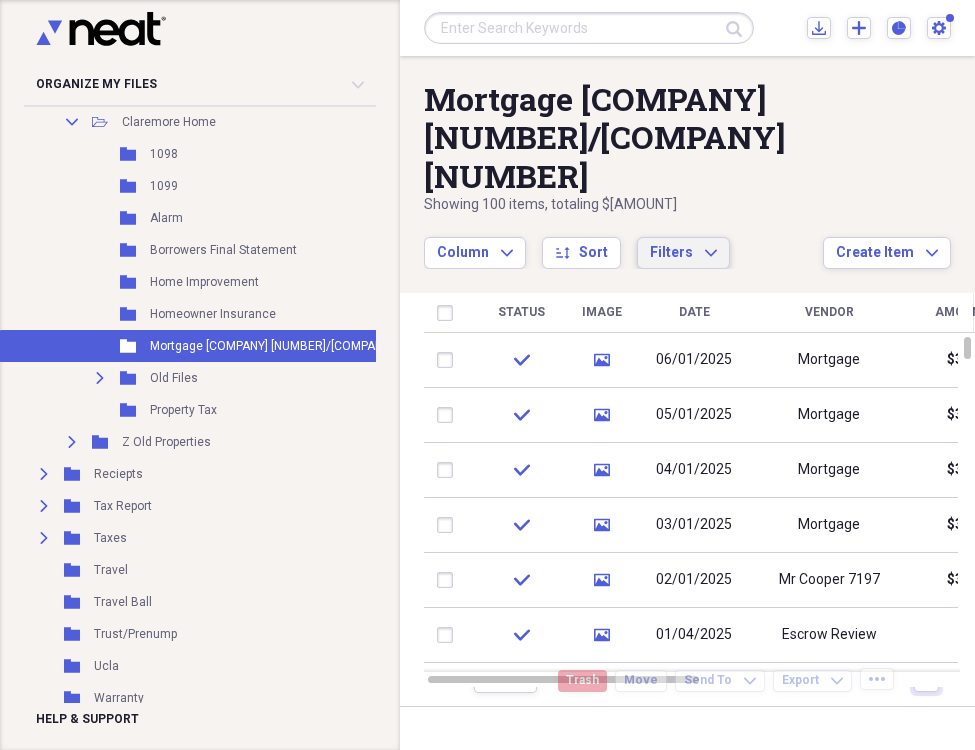 click on "Filters  Expand" at bounding box center [683, 253] 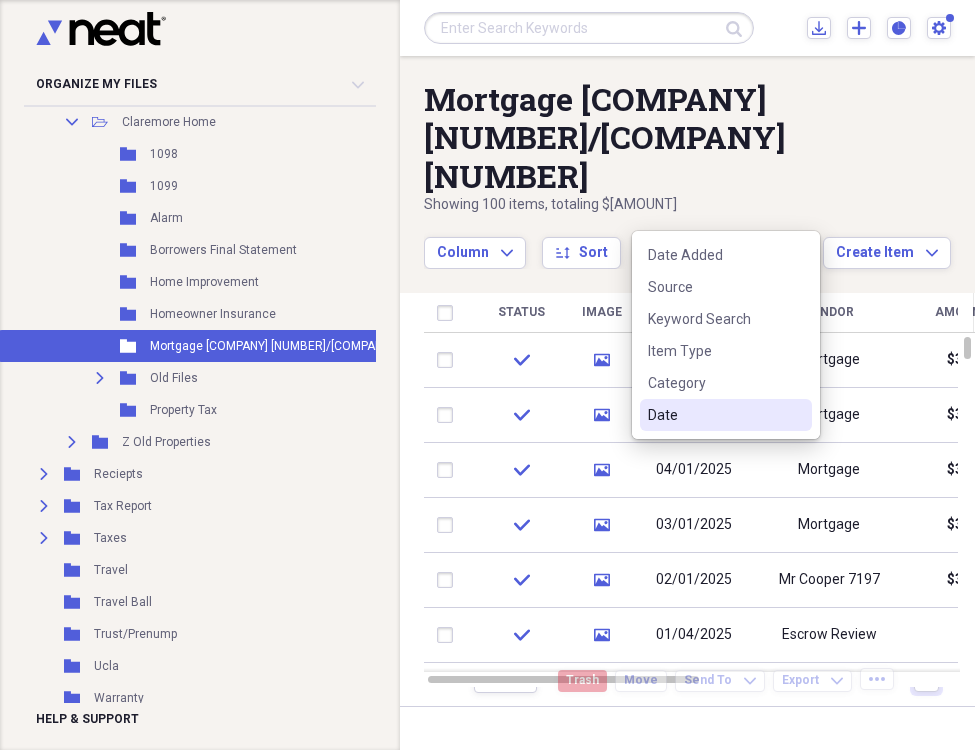 click on "Date" at bounding box center (714, 415) 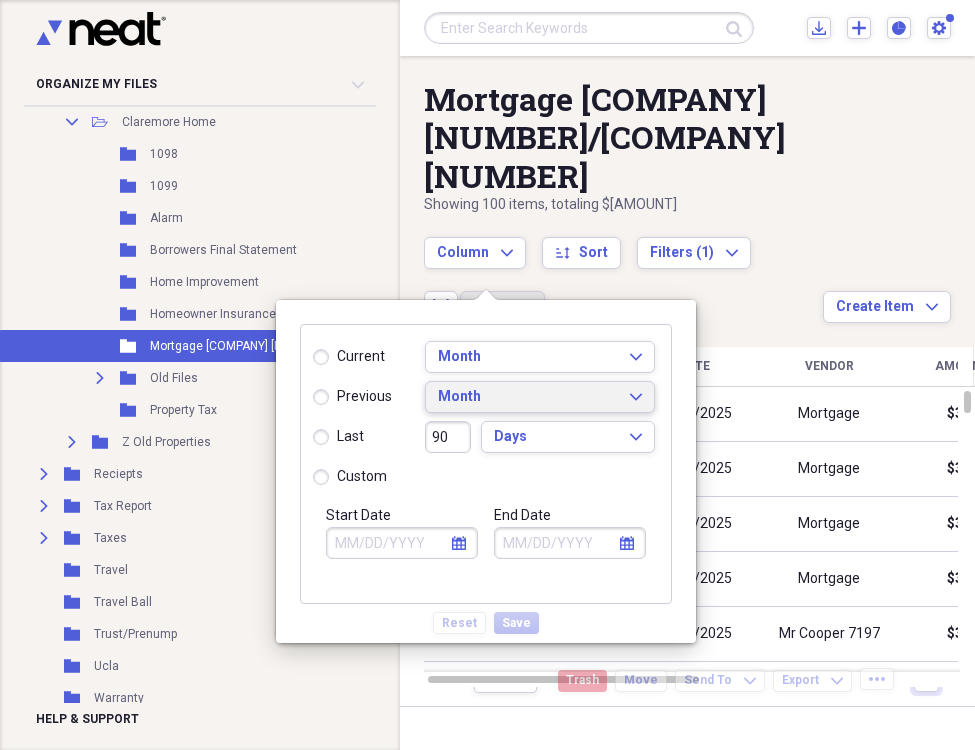 click on "Expand" 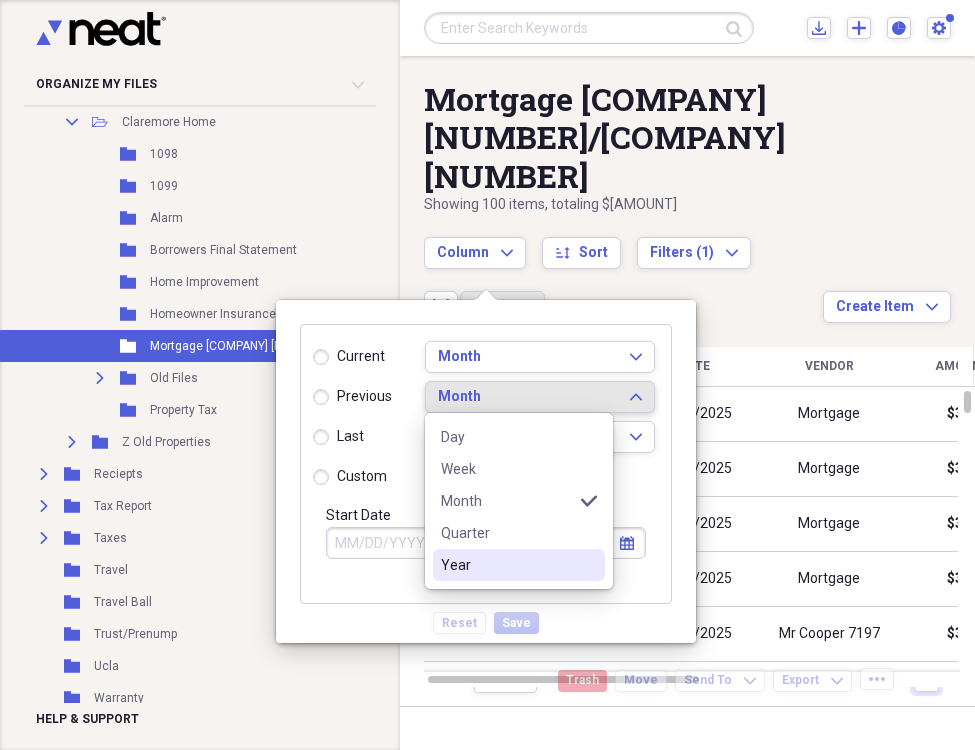 click on "Year" at bounding box center [507, 565] 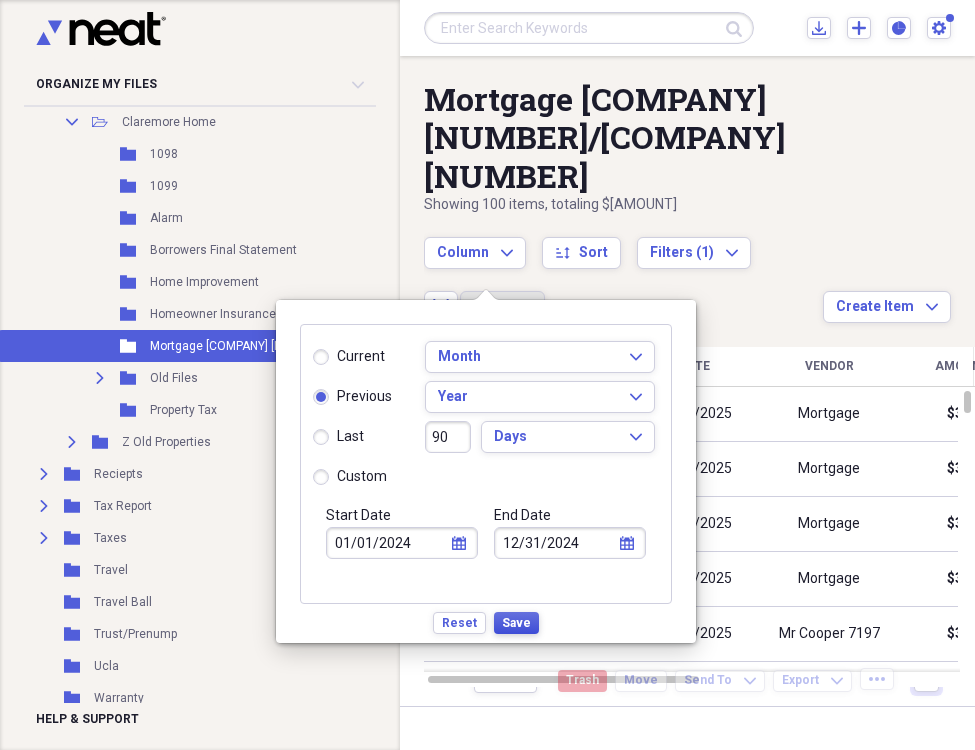 click on "Save" at bounding box center [516, 623] 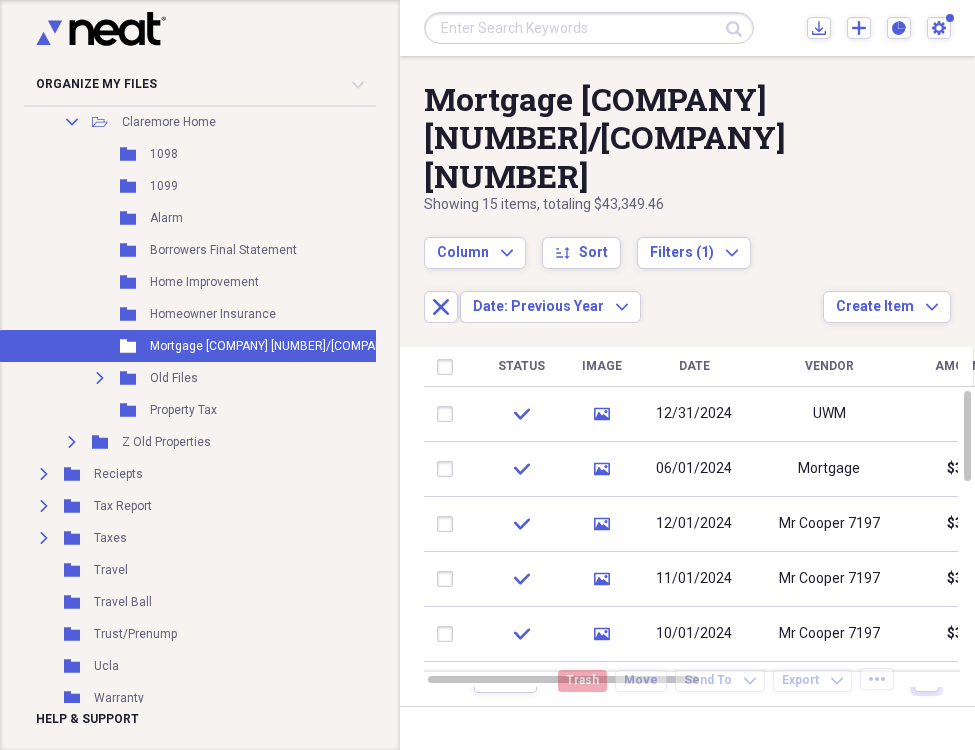 click on "Date" at bounding box center (694, 367) 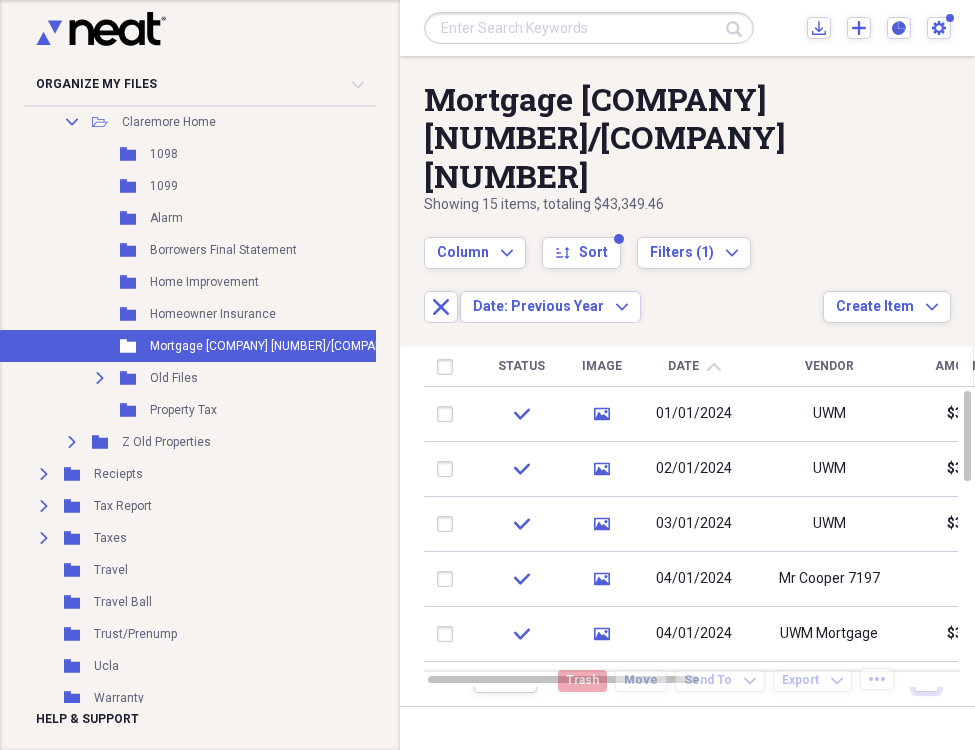 click on "chevron-up" 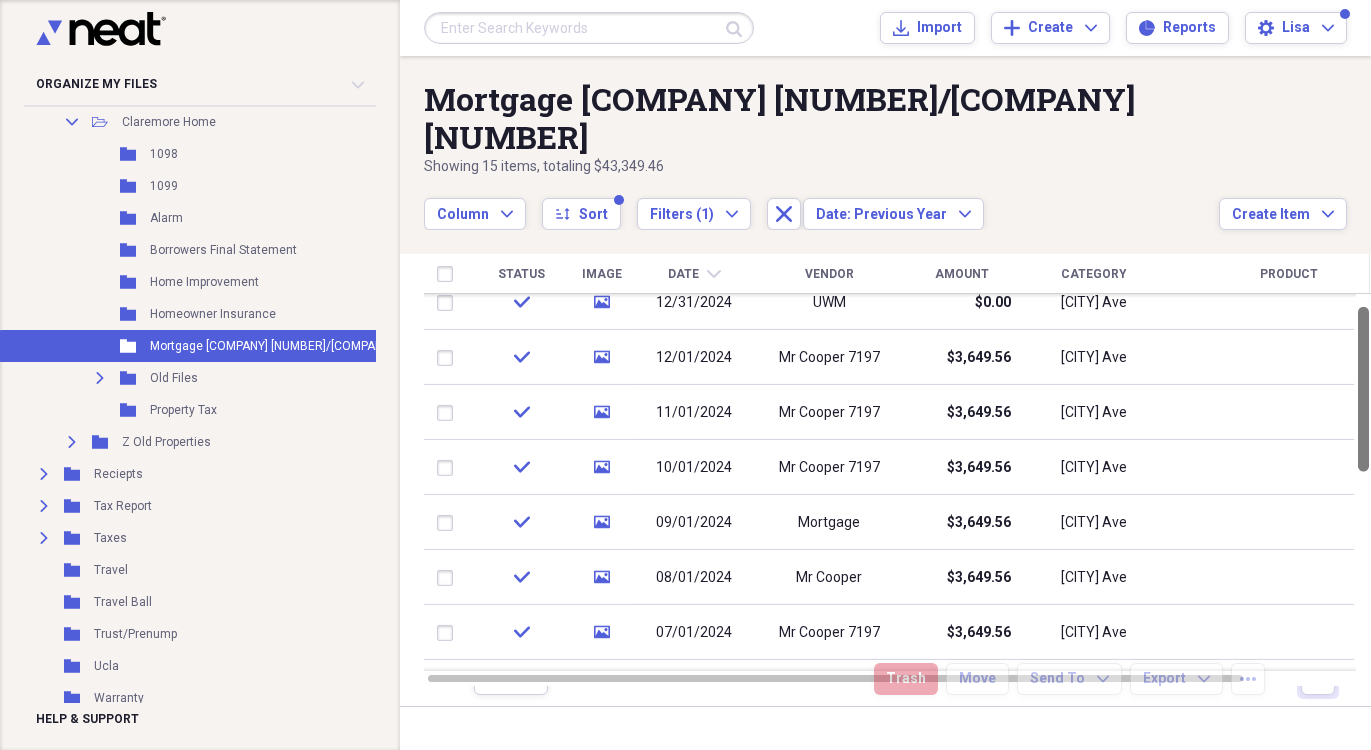 drag, startPoint x: 1364, startPoint y: 398, endPoint x: 1413, endPoint y: 445, distance: 67.89698 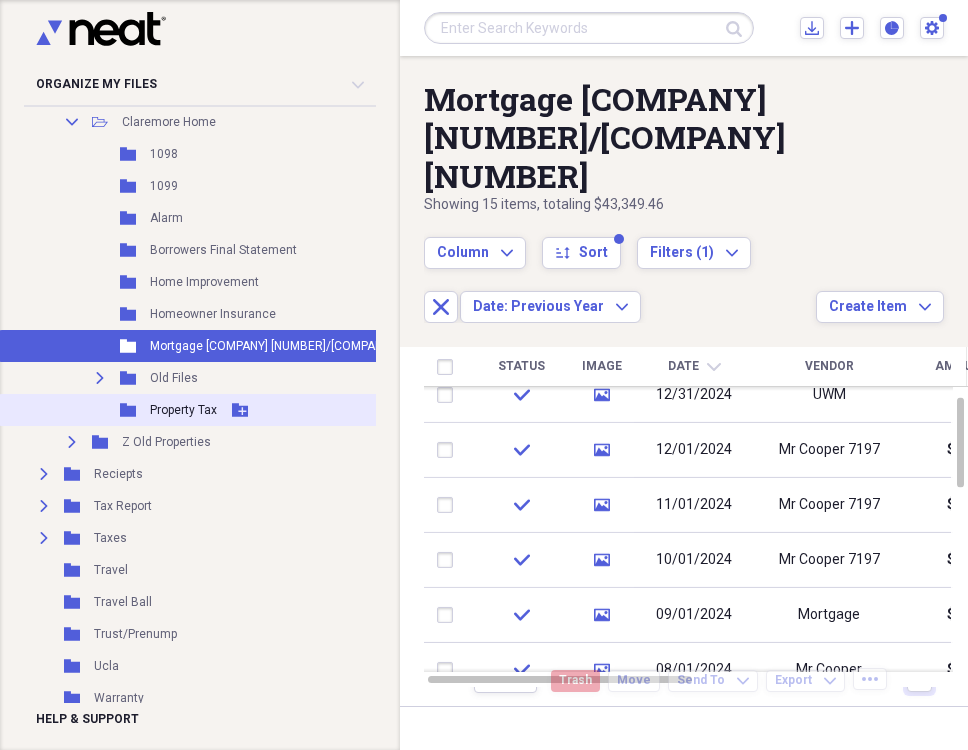 click on "Property Tax" at bounding box center (183, 410) 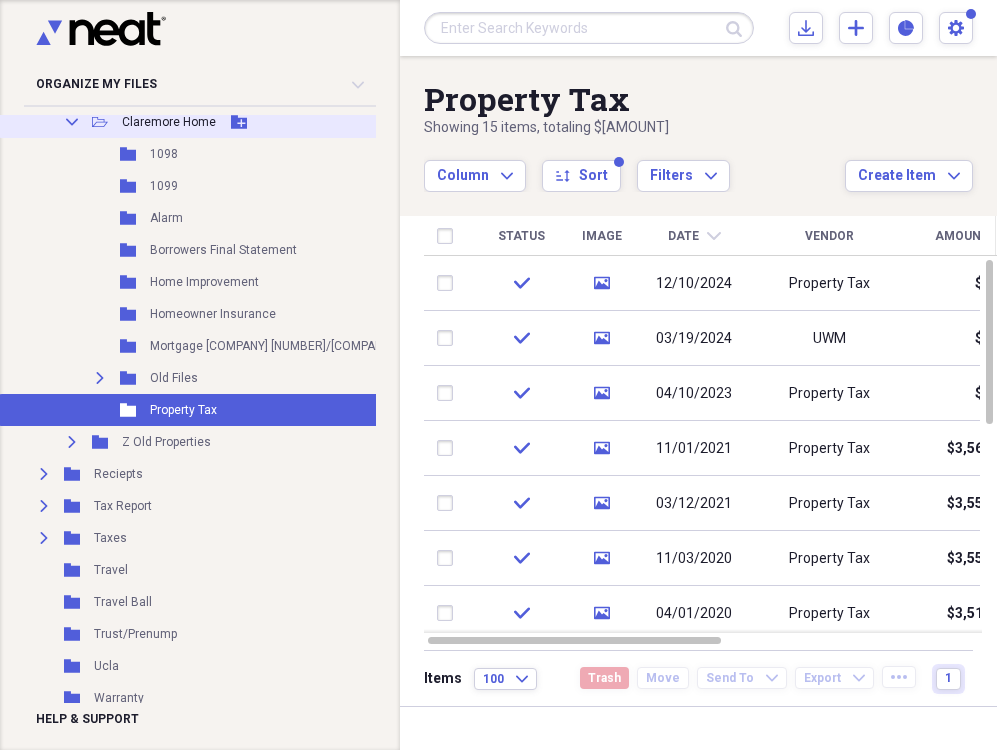 click on "Collapse" 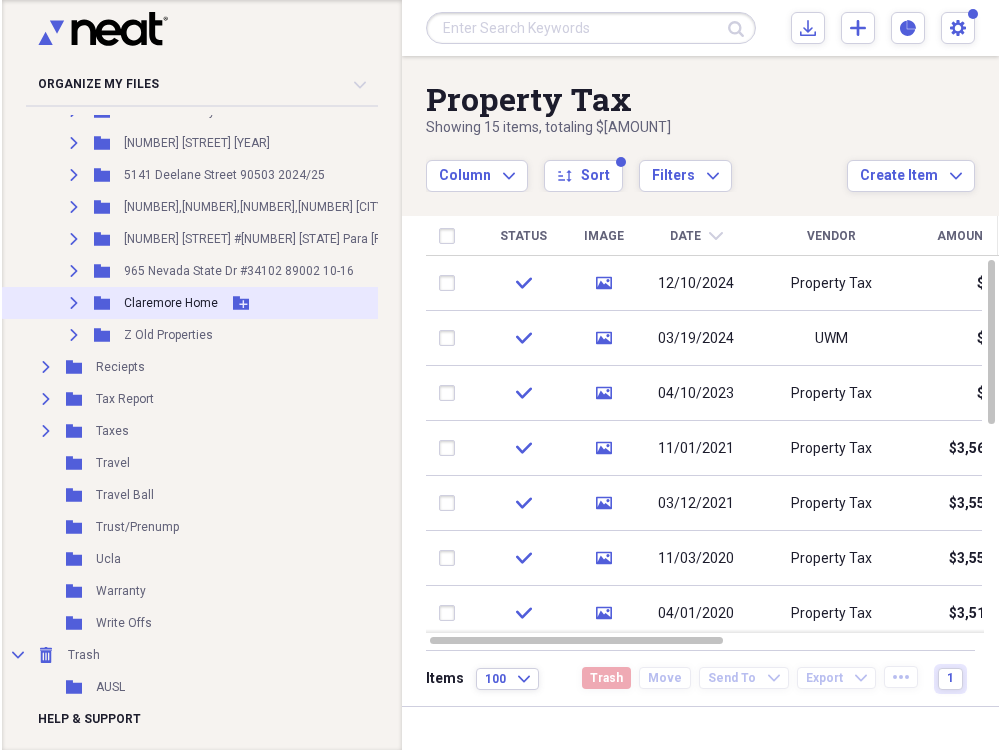 scroll, scrollTop: 691, scrollLeft: 0, axis: vertical 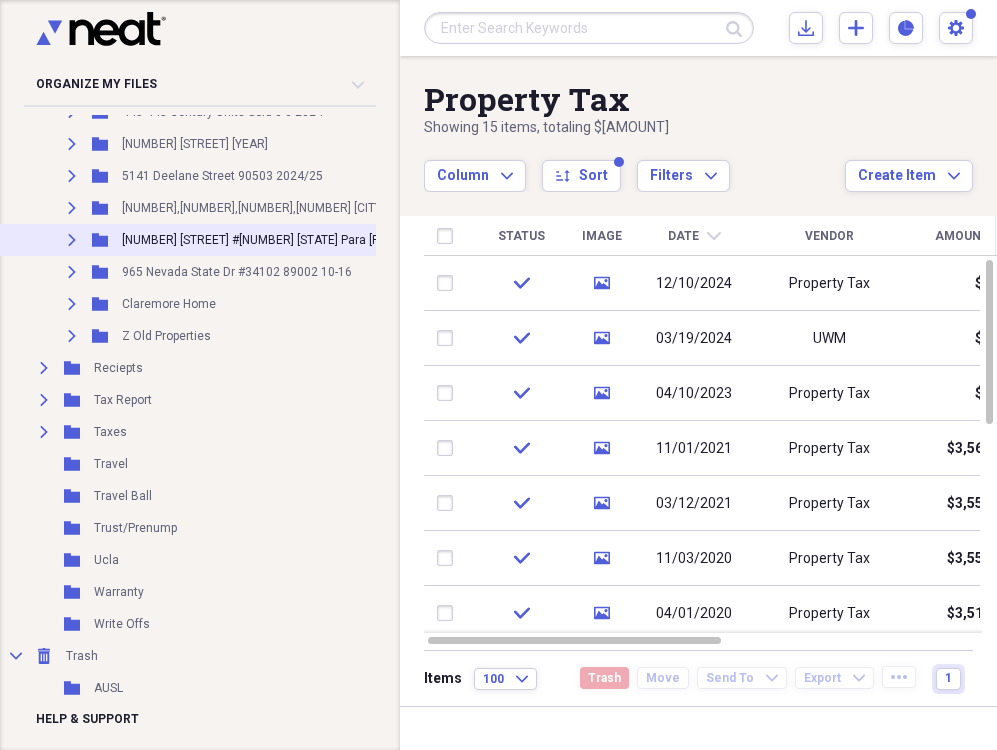 click on "Expand" 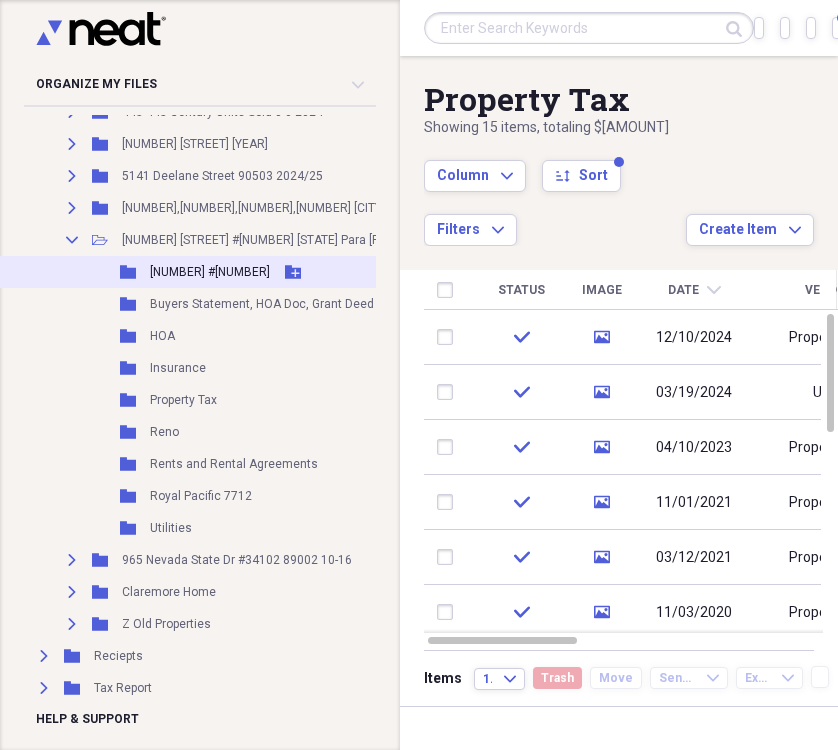 click on "1098 #27102" at bounding box center [210, 272] 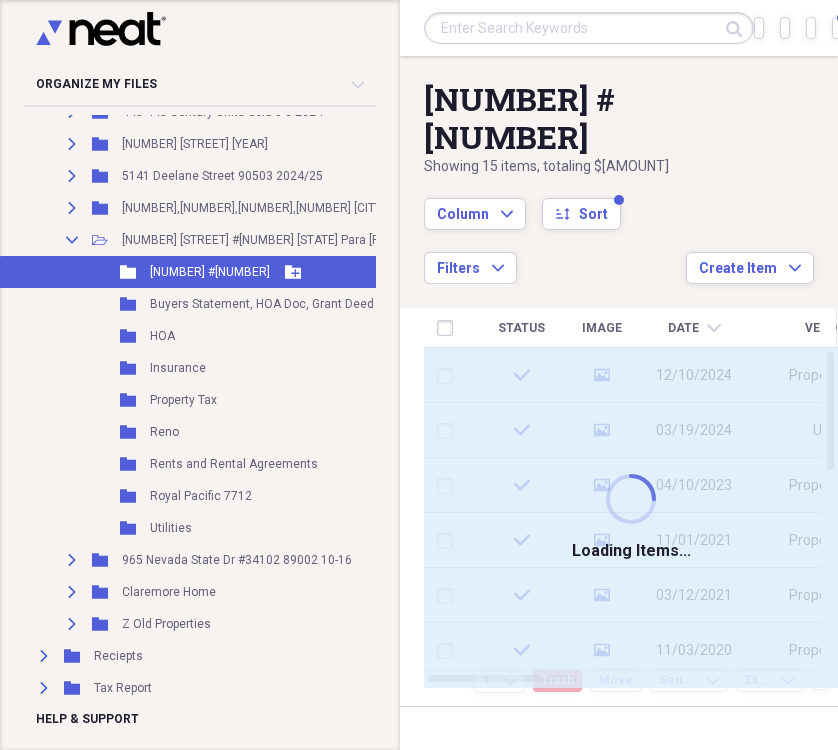 click on "1098 #27102" at bounding box center [210, 272] 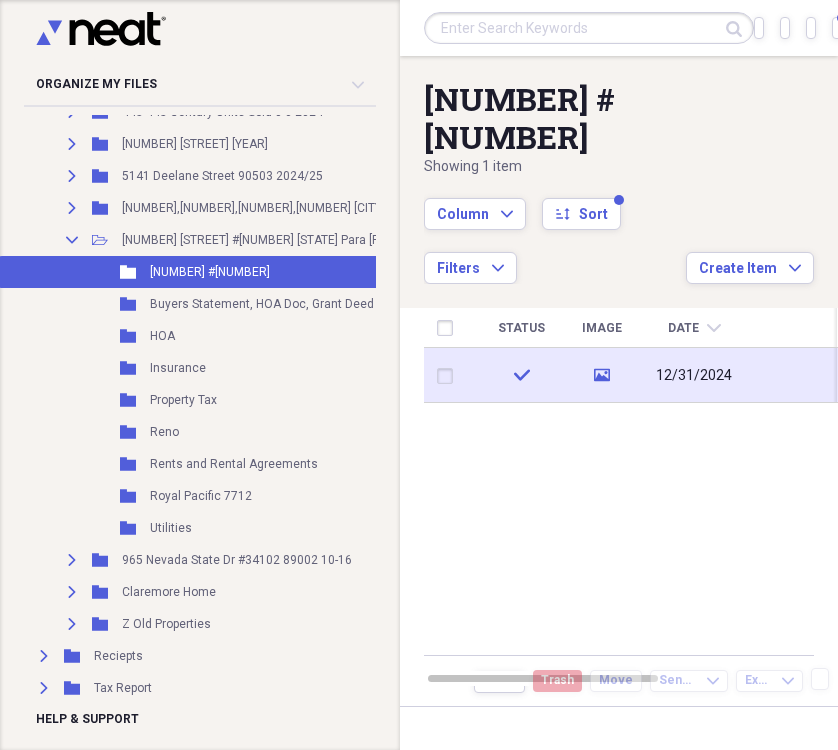 click on "12/31/2024" at bounding box center [694, 376] 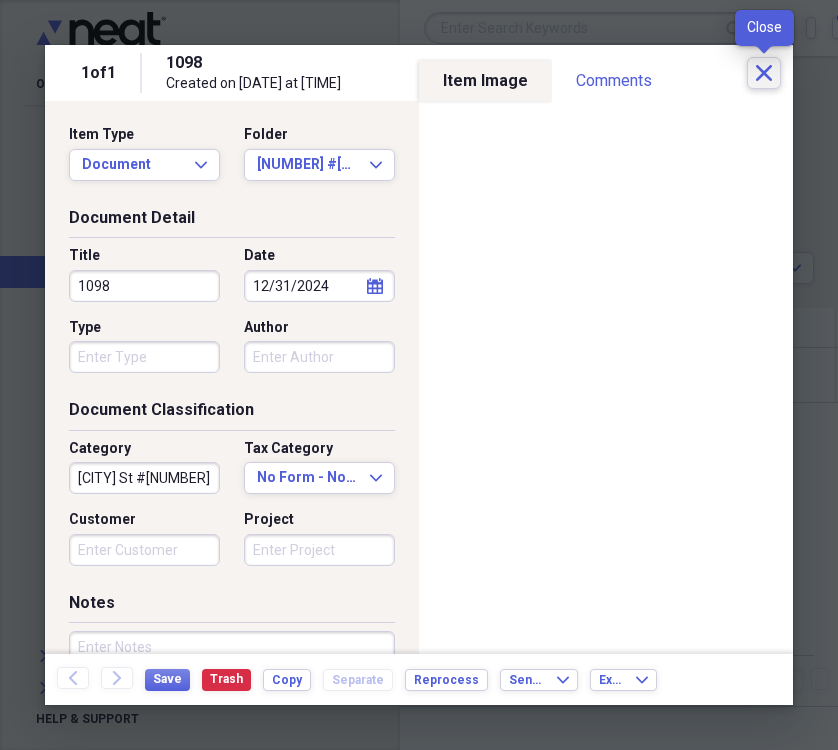 click on "Close" 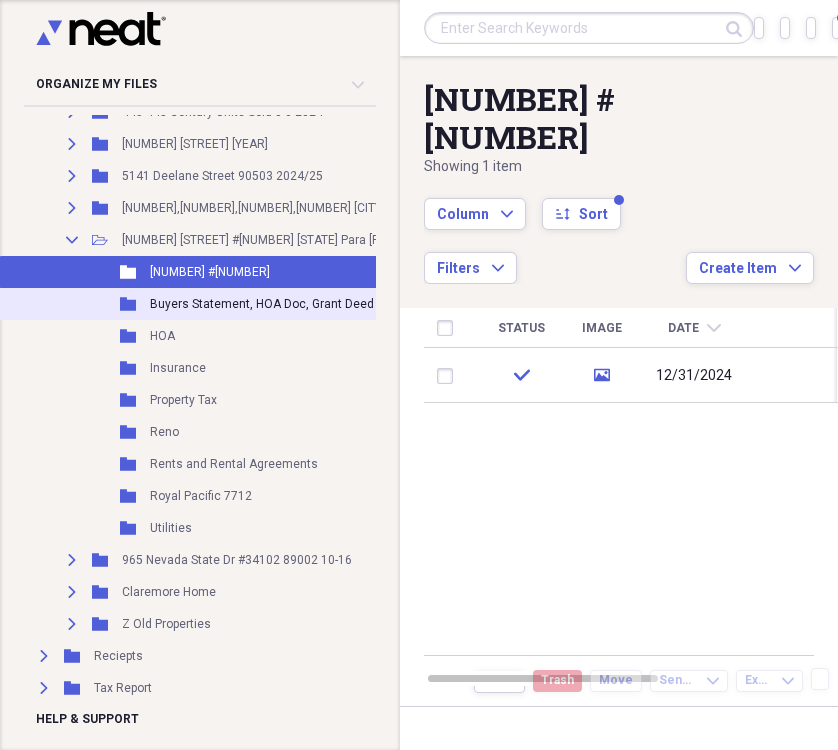 click on "Buyers Statement, HOA Doc, Grant Deed" at bounding box center (262, 304) 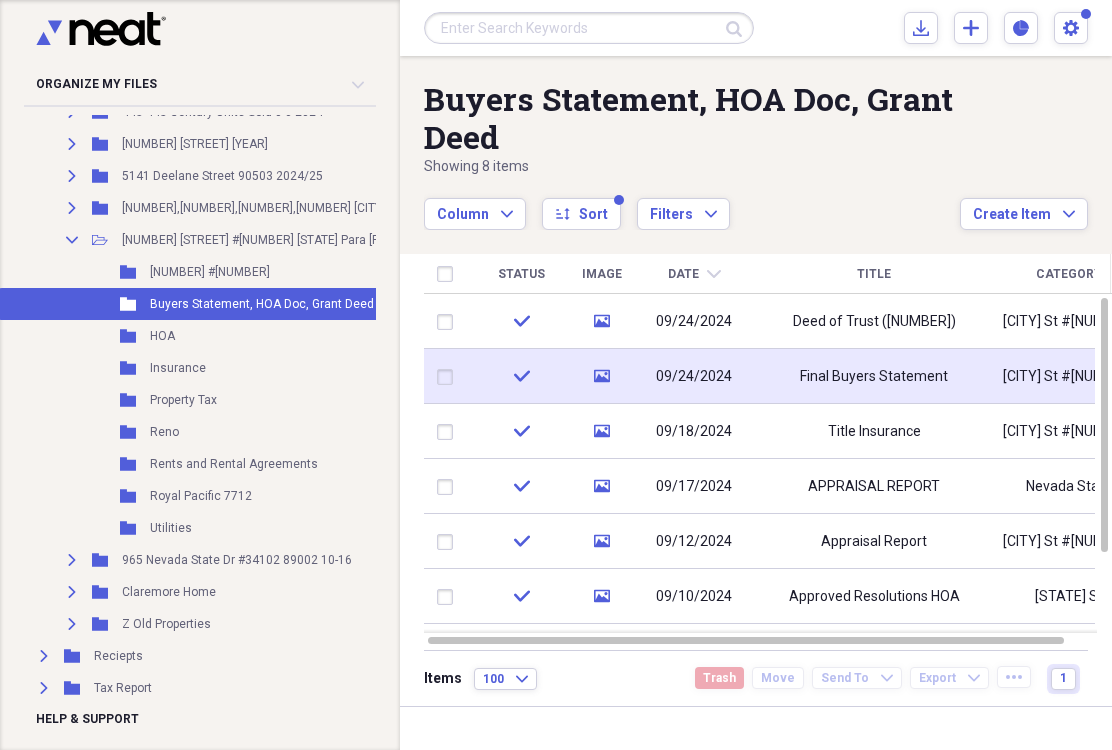 click on "Final Buyers Statement" at bounding box center (874, 377) 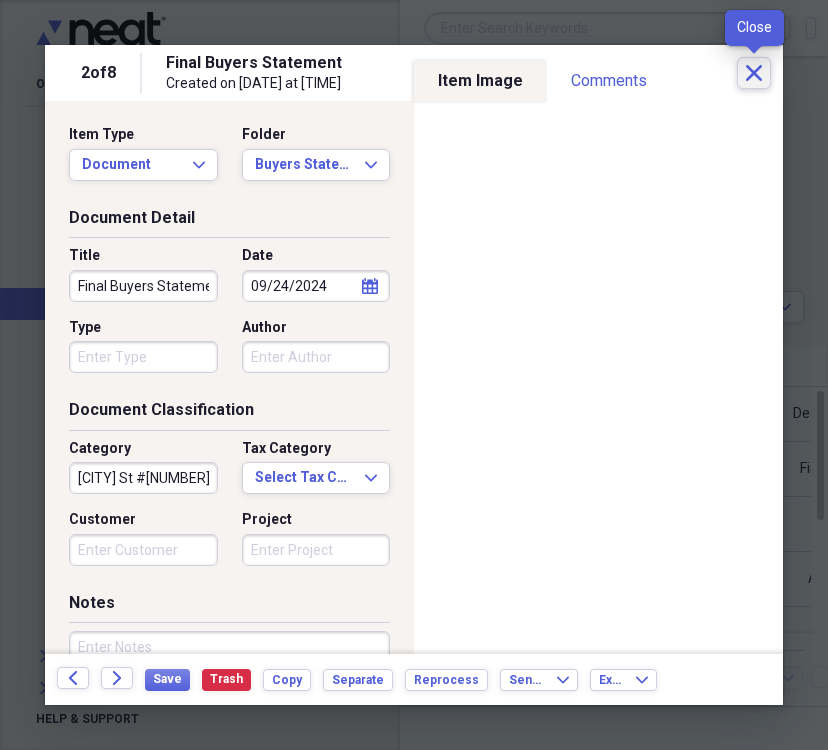 click 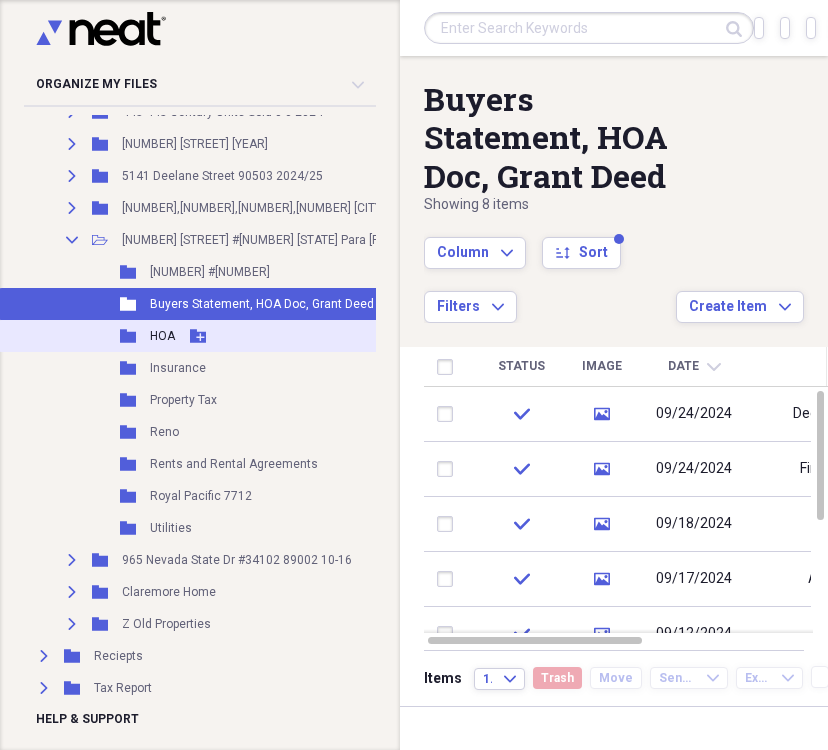 click on "HOA" at bounding box center [162, 336] 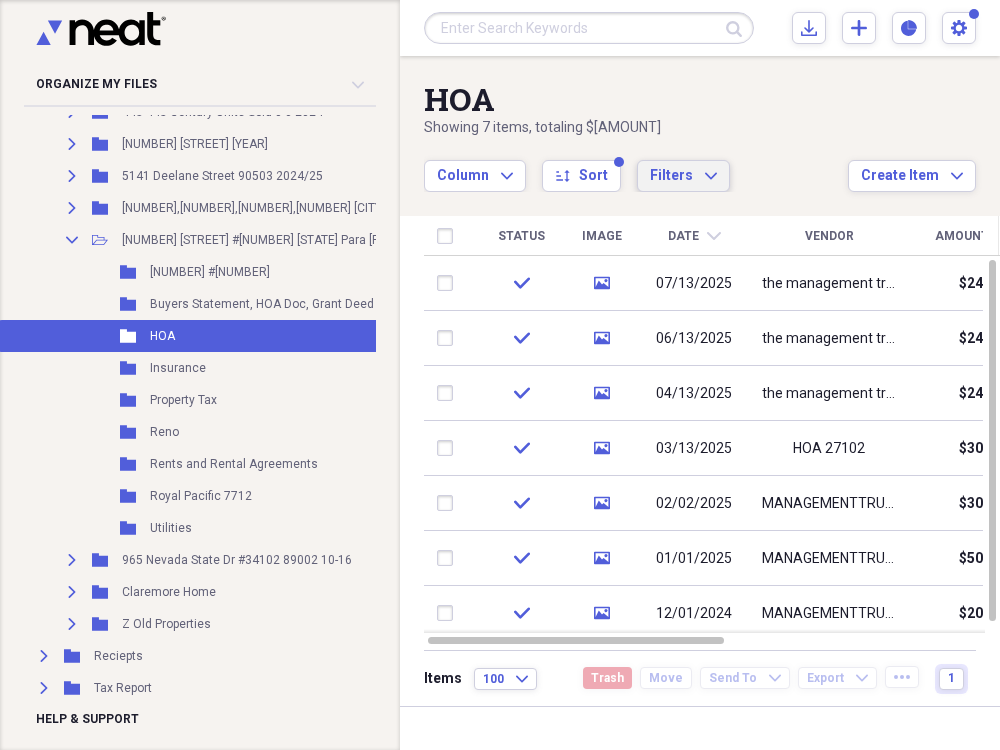 click on "Expand" 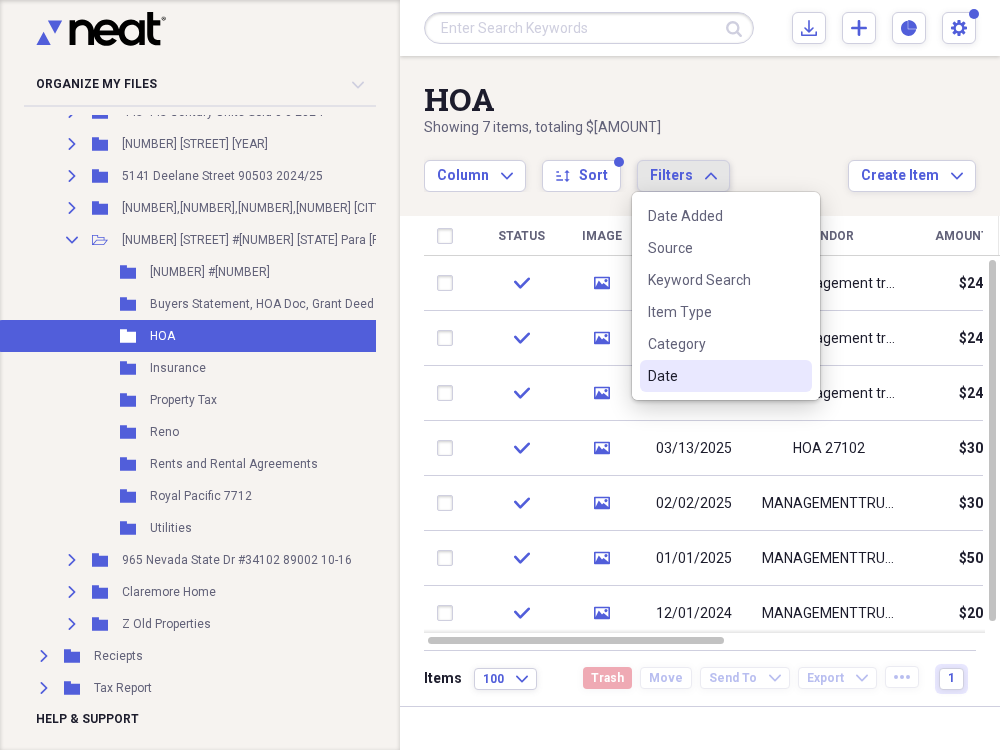 click on "Date" at bounding box center [714, 376] 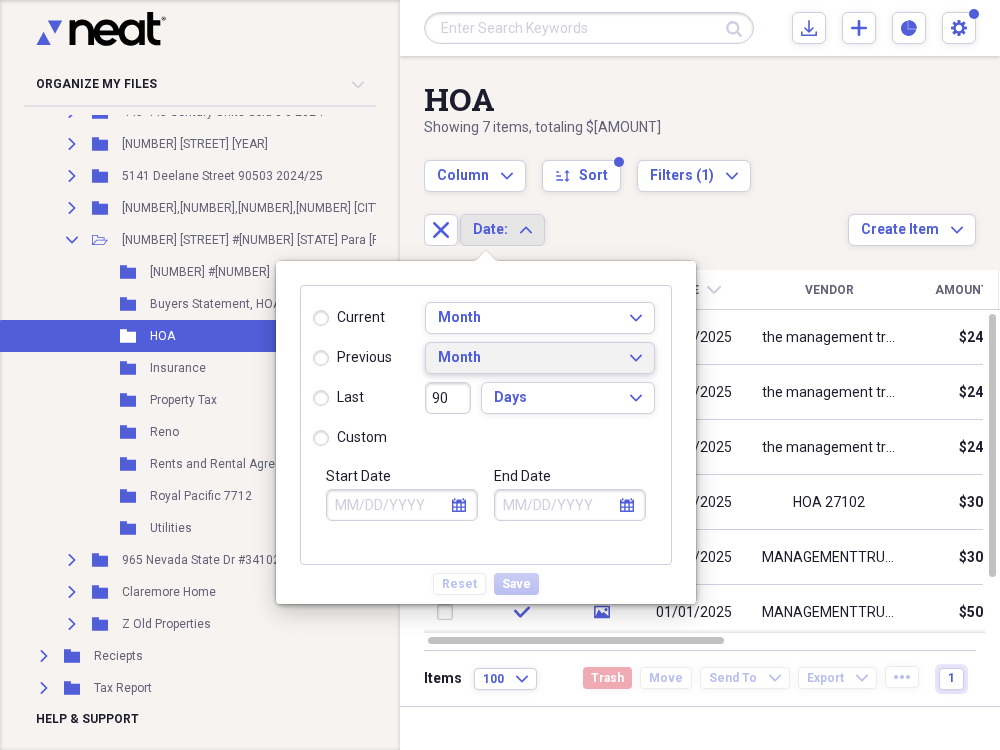 click on "Expand" 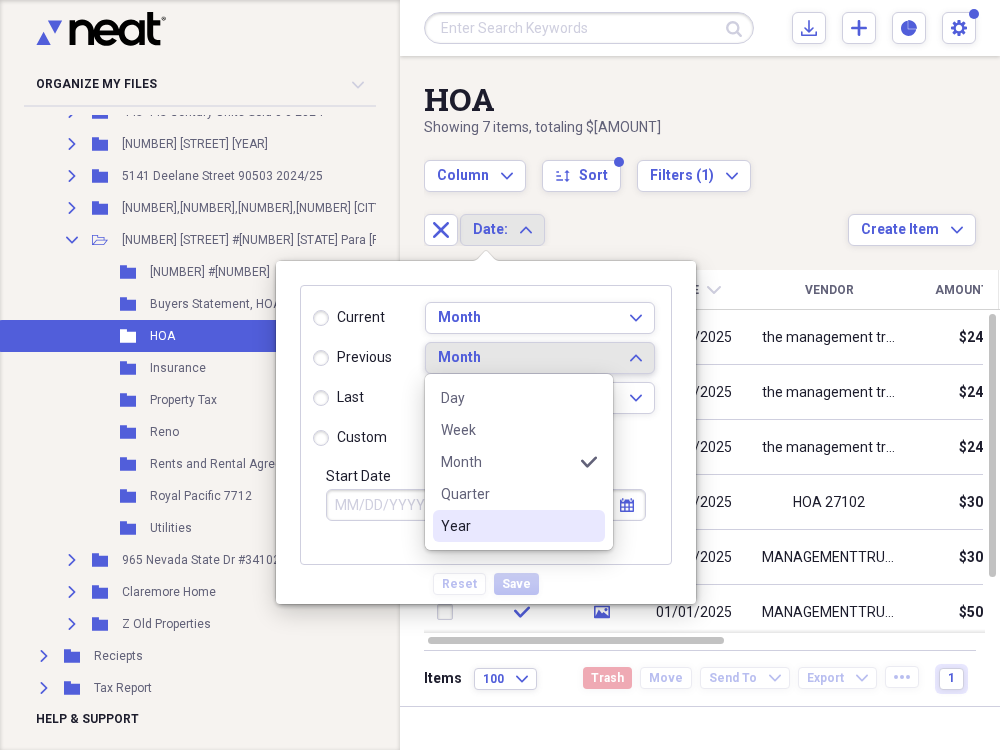 click on "Year" at bounding box center [519, 526] 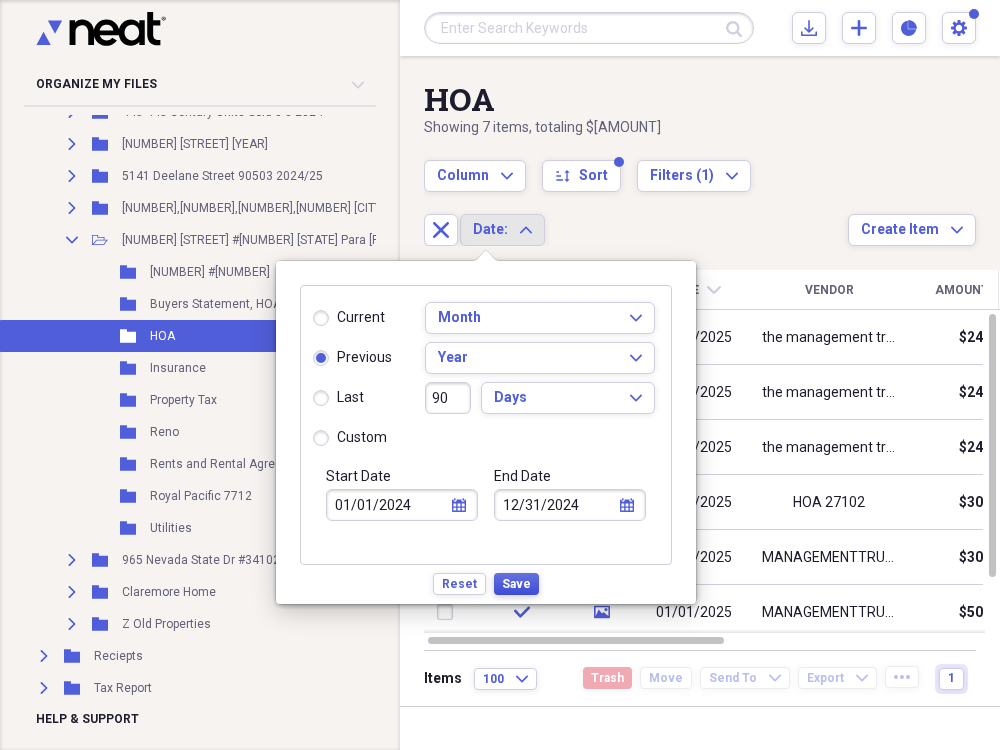 click on "Save" at bounding box center (516, 584) 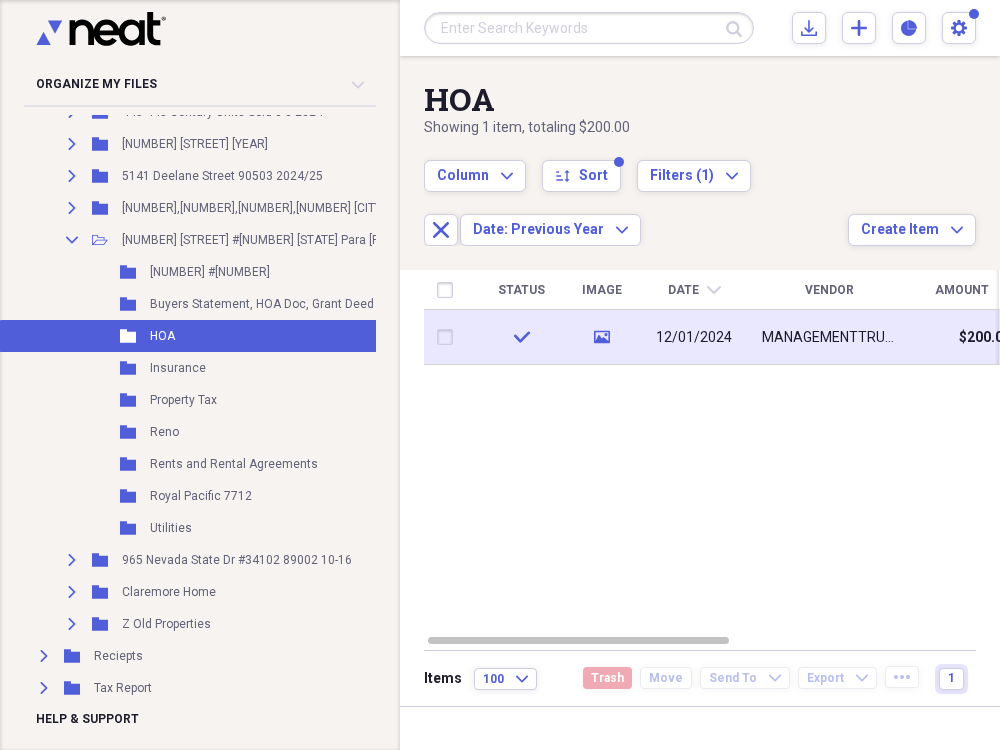 click on "MANAGEMENTTRUST" at bounding box center [829, 338] 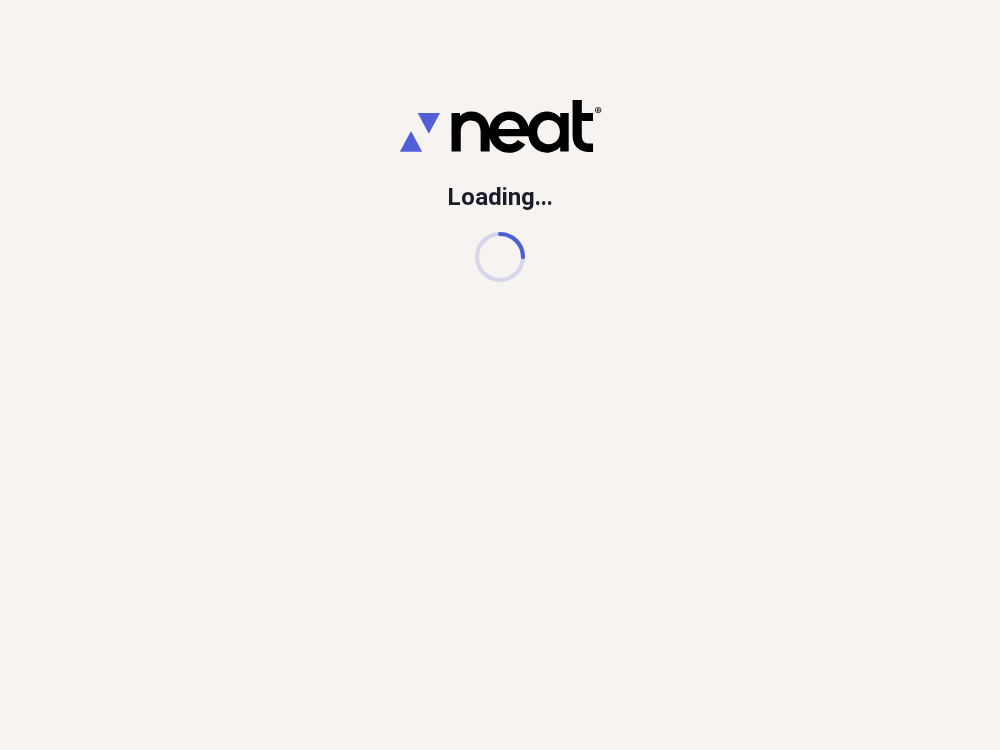 scroll, scrollTop: 0, scrollLeft: 0, axis: both 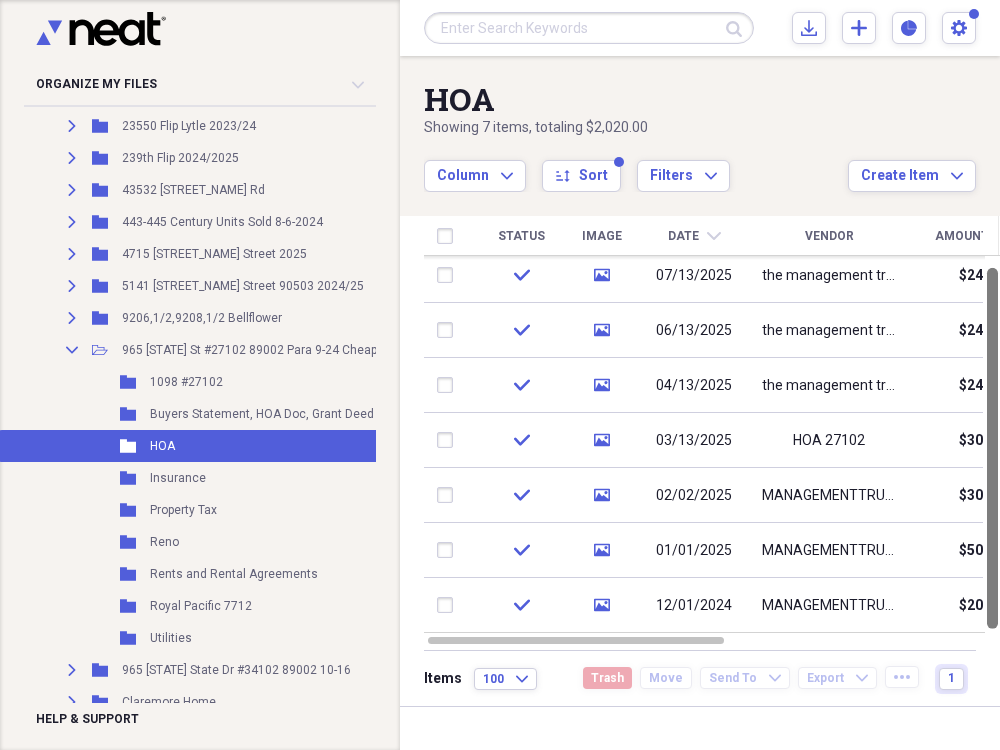 drag, startPoint x: 994, startPoint y: 299, endPoint x: 994, endPoint y: 351, distance: 52 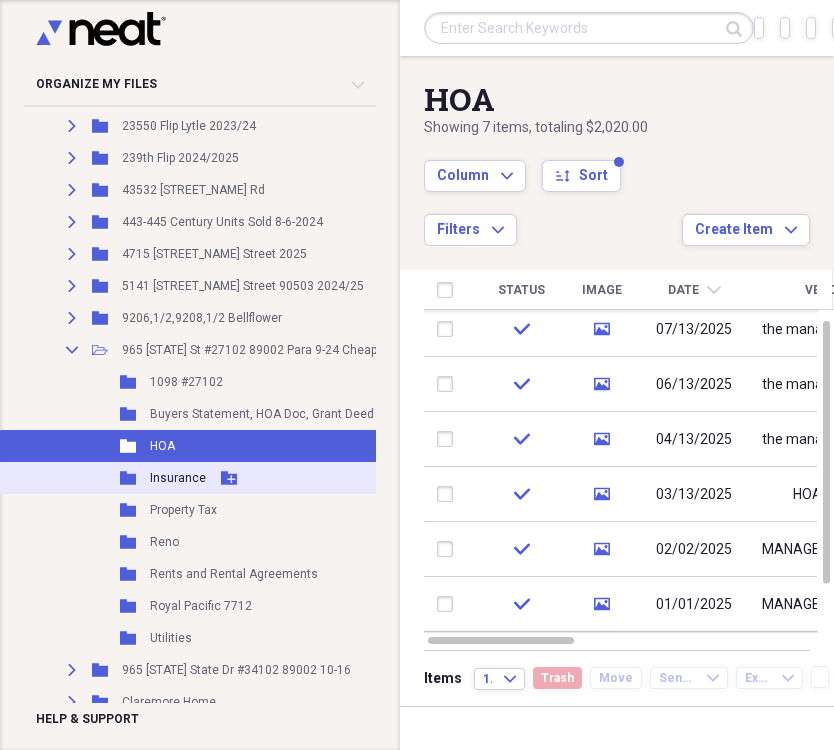 click on "Insurance" at bounding box center [178, 478] 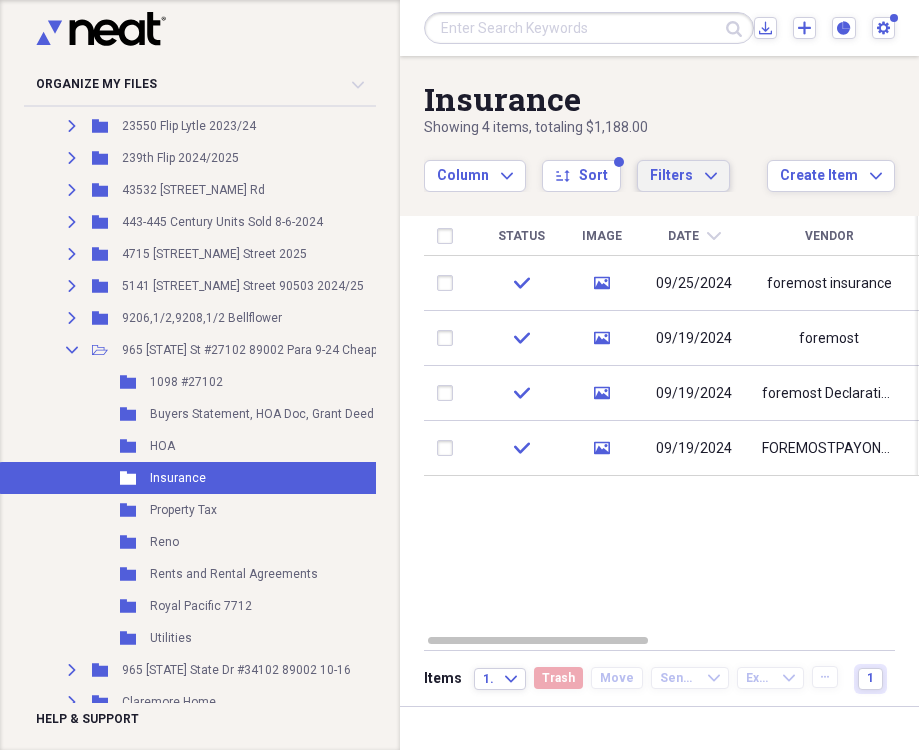 click on "Expand" 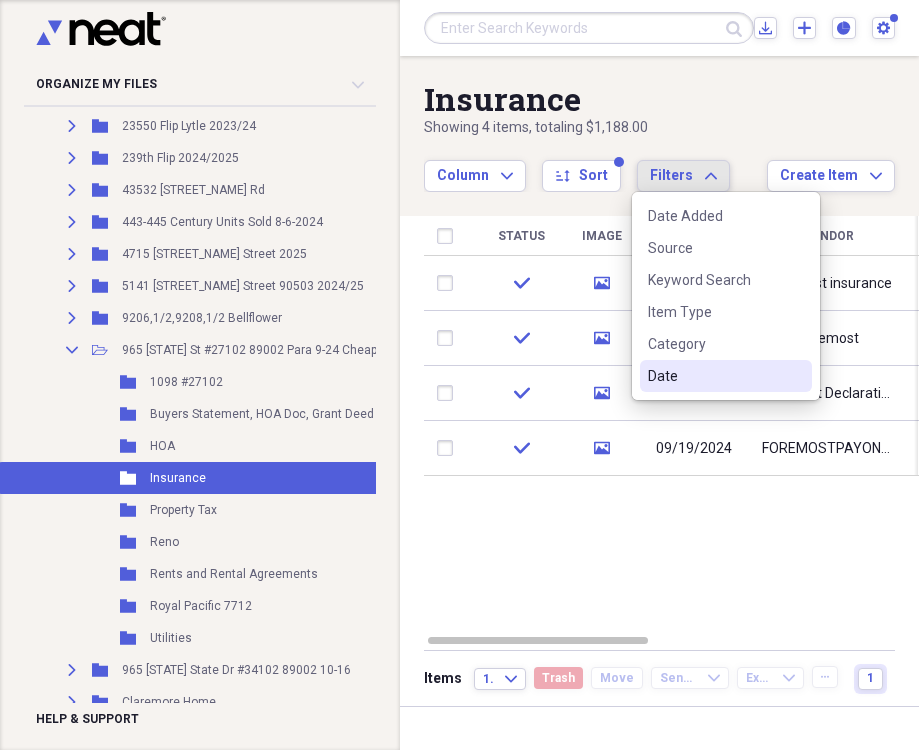 click on "Date" at bounding box center [714, 376] 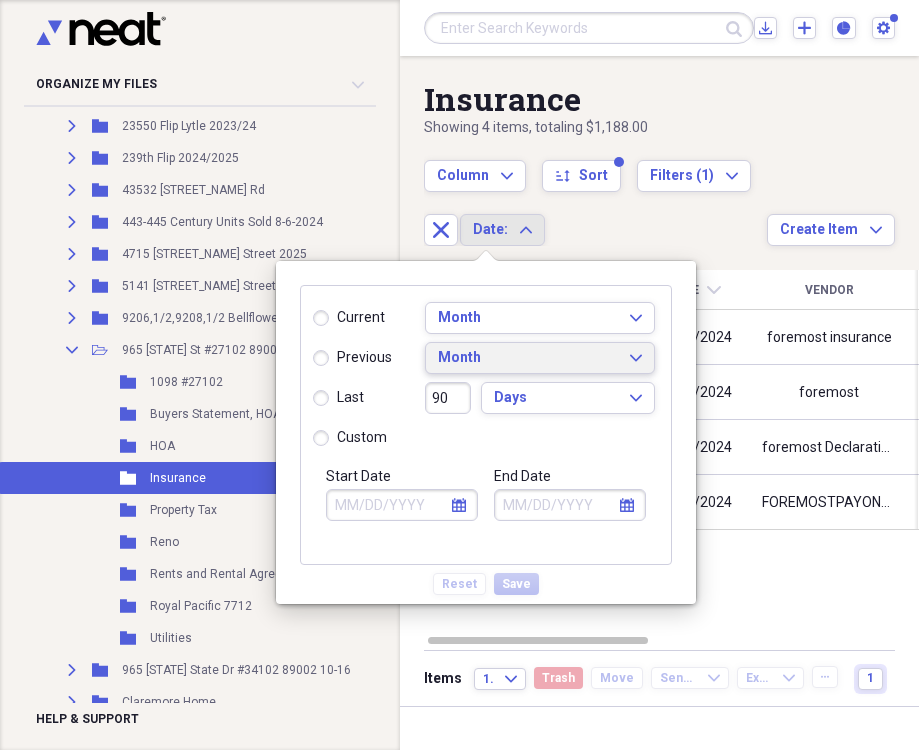 click on "Month Expand" at bounding box center [540, 358] 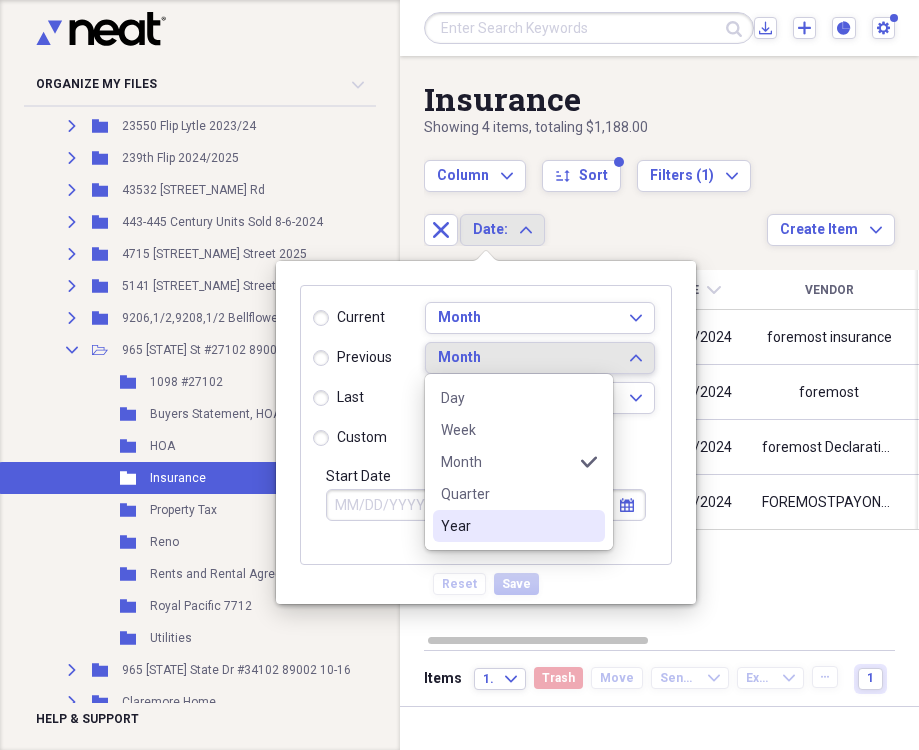 click on "Year" at bounding box center (507, 526) 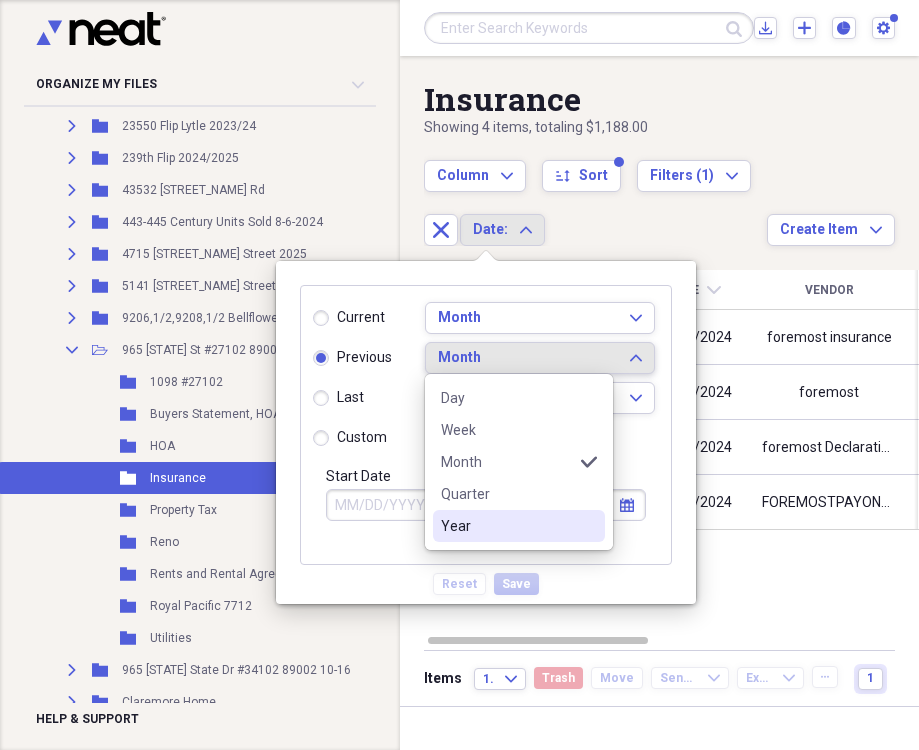 type on "01/01/2024" 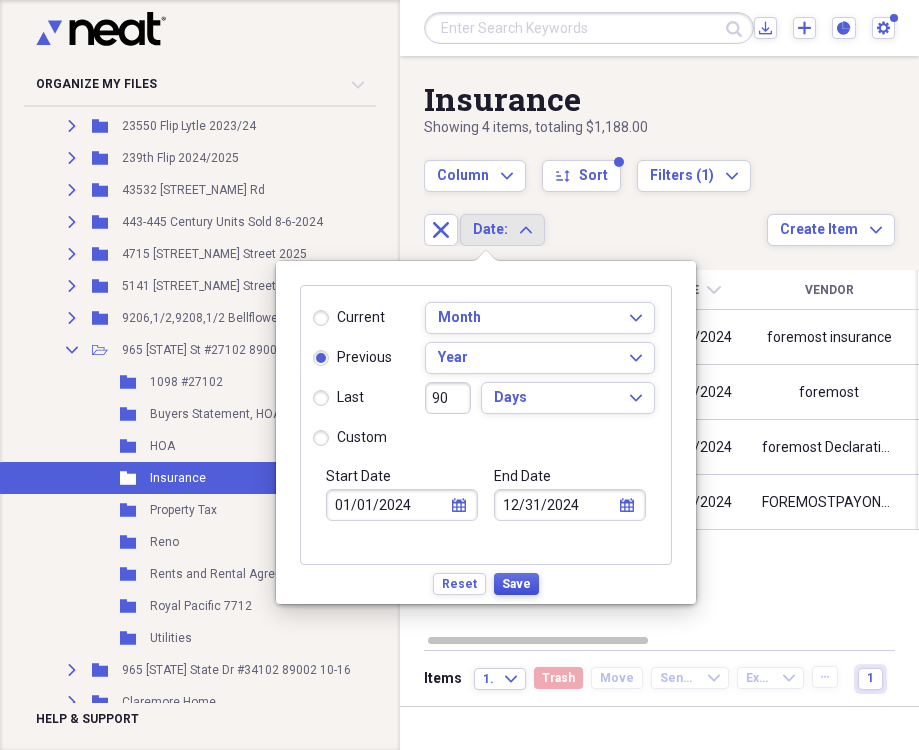 click on "Save" at bounding box center [516, 584] 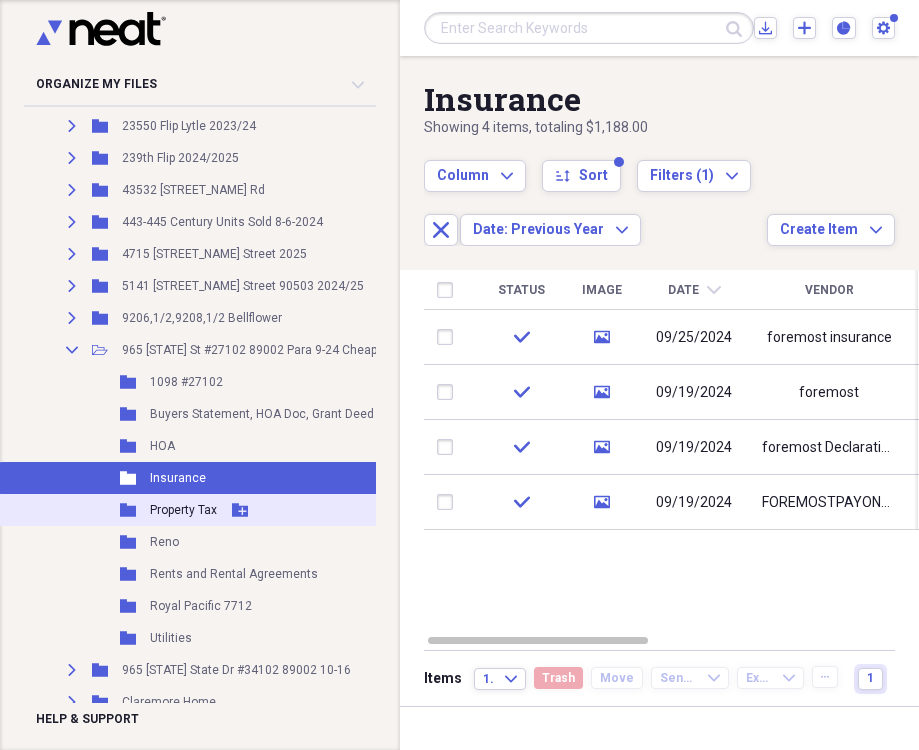 click on "Property Tax" at bounding box center (183, 510) 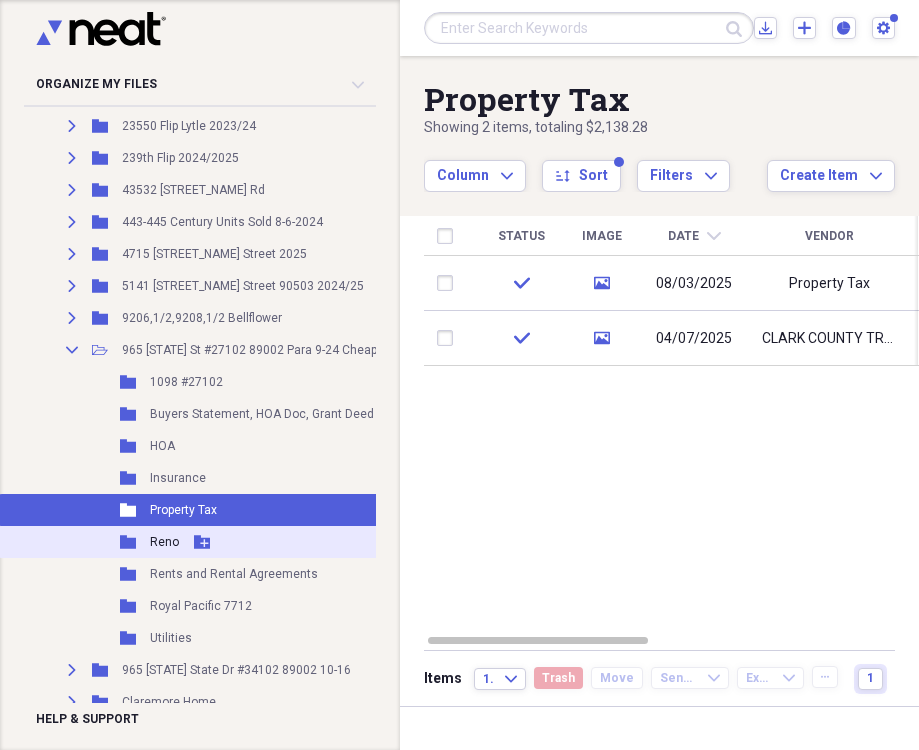 click on "Reno" at bounding box center [164, 542] 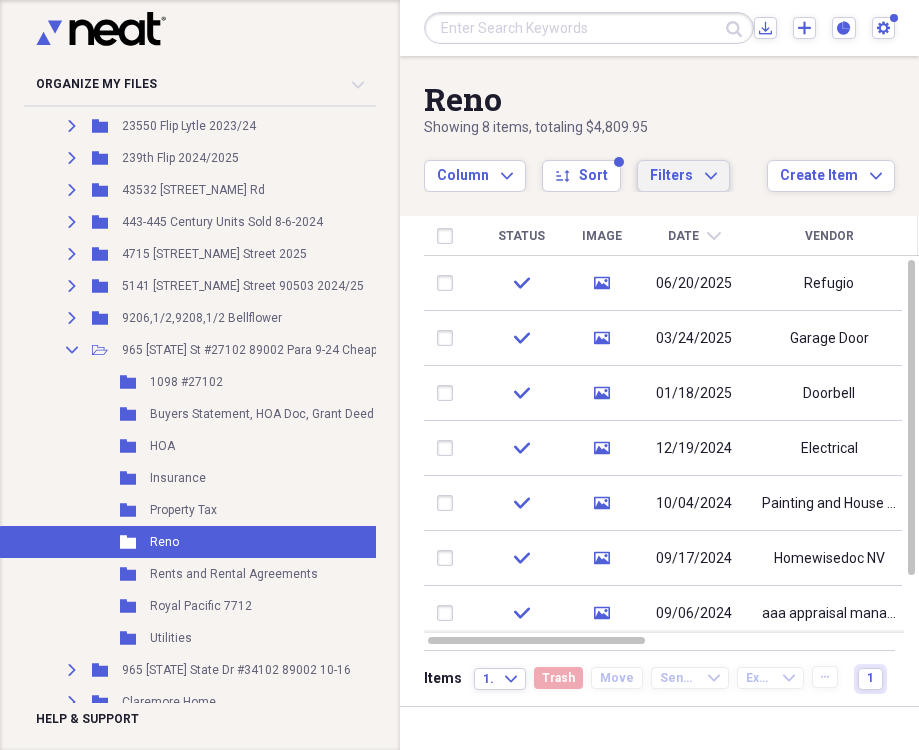 click on "Filters  Expand" at bounding box center (683, 176) 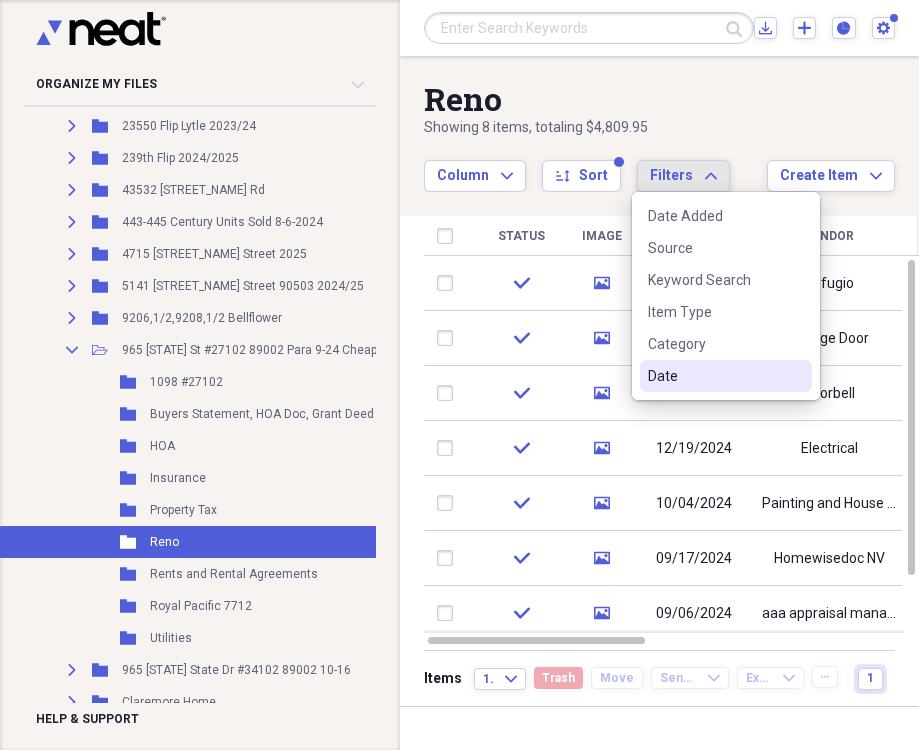 click on "Date" at bounding box center [714, 376] 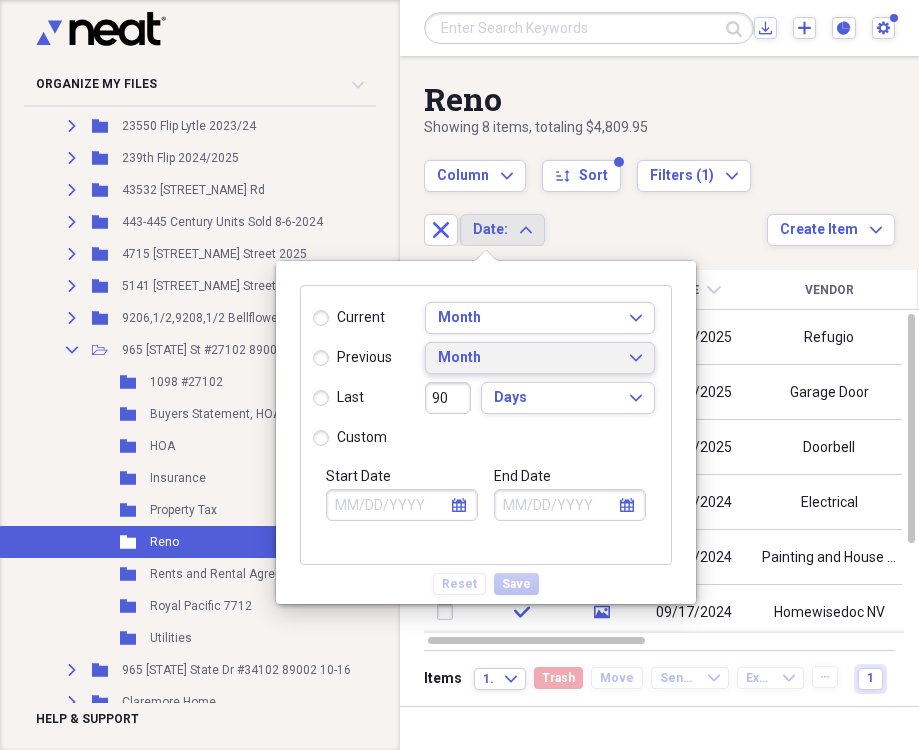 click on "Expand" 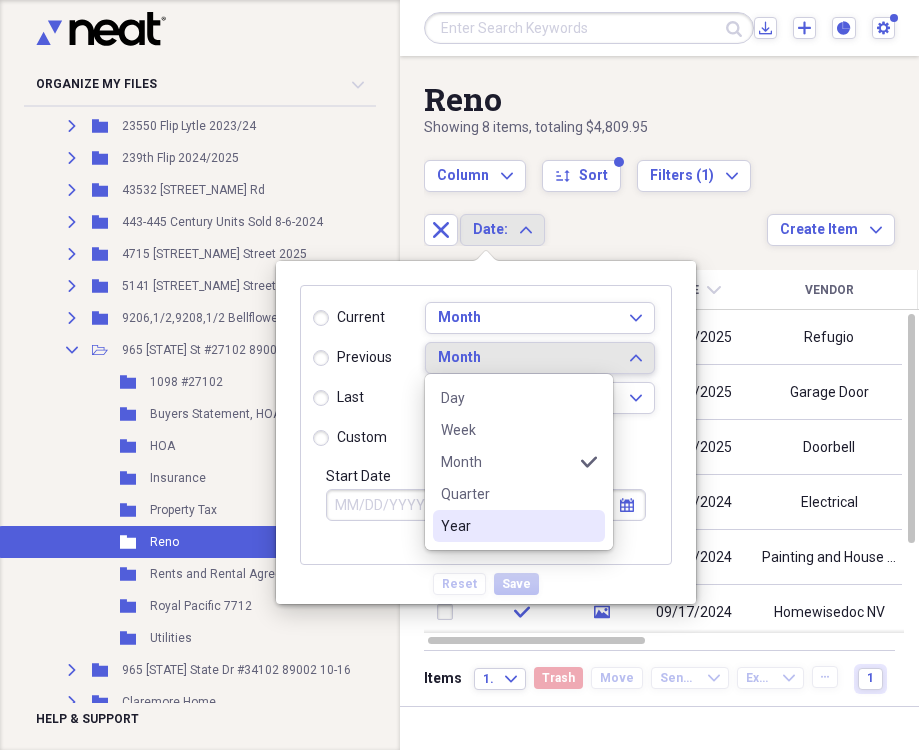 click on "Year" at bounding box center (507, 526) 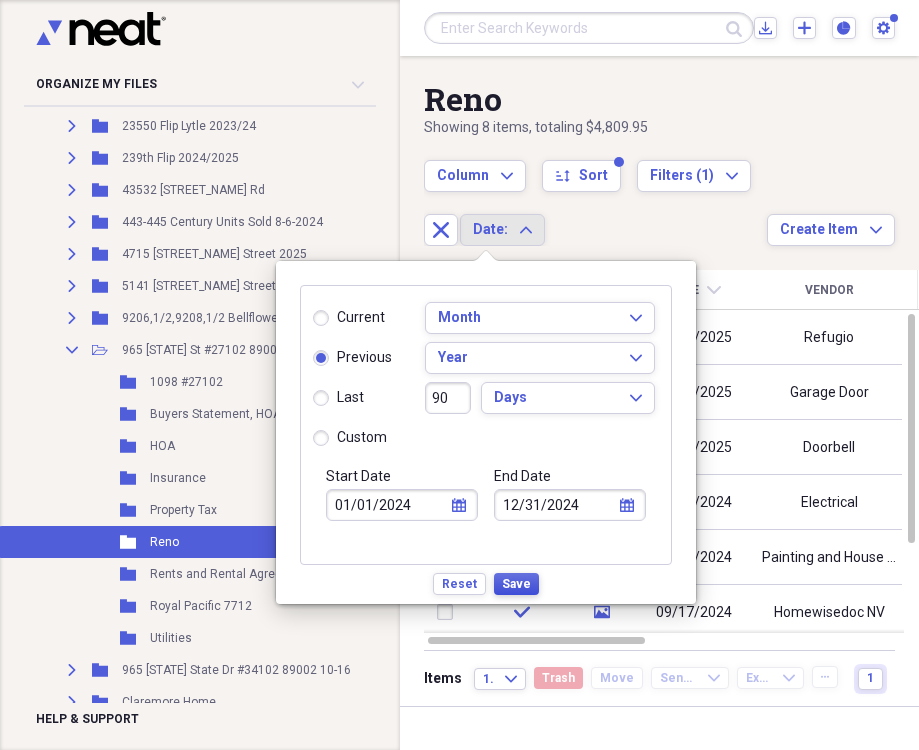 click on "Save" at bounding box center (516, 584) 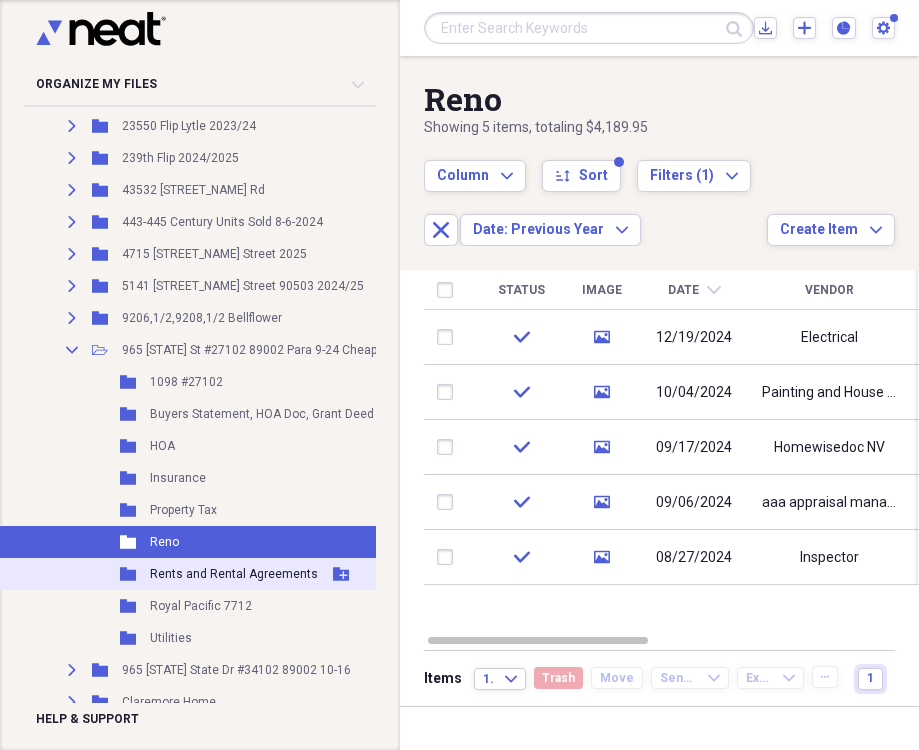 click on "Rents and Rental Agreements" at bounding box center (234, 574) 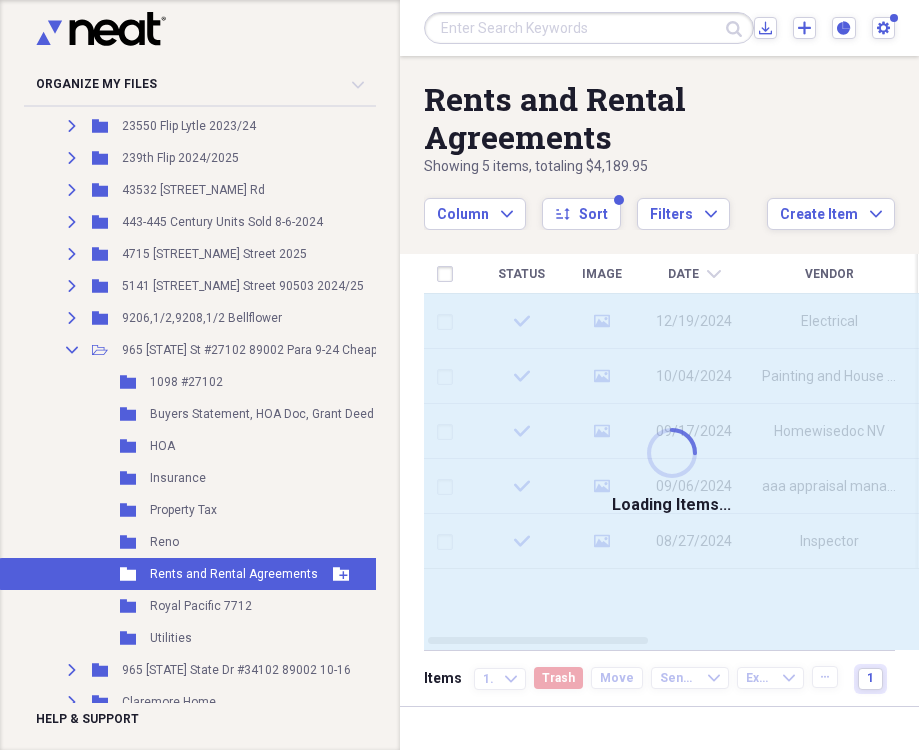 click on "Rents and Rental Agreements" at bounding box center [234, 574] 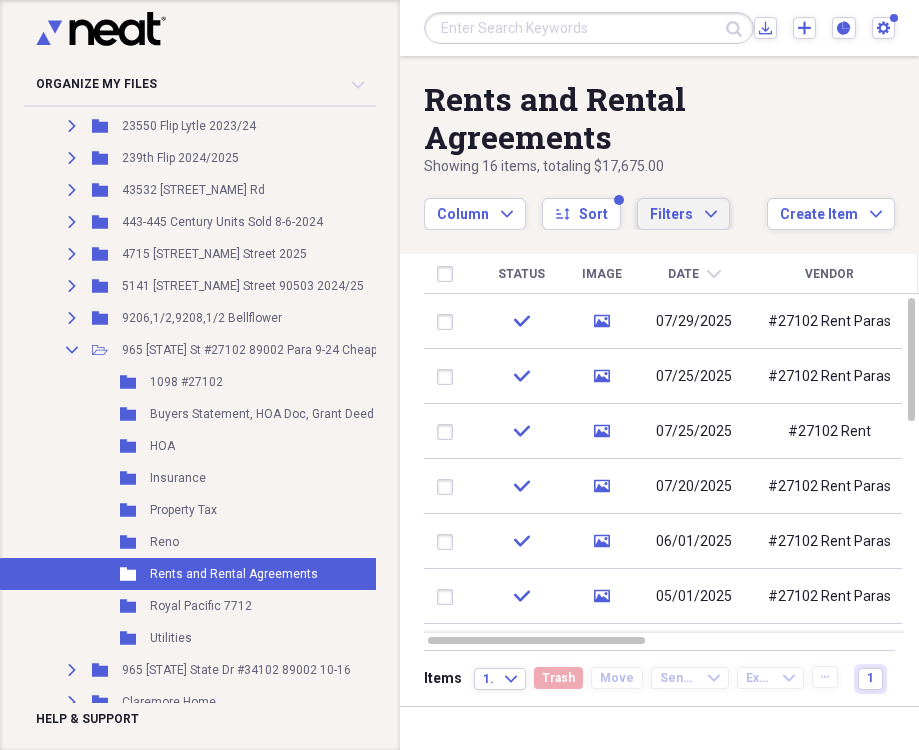 click on "Expand" 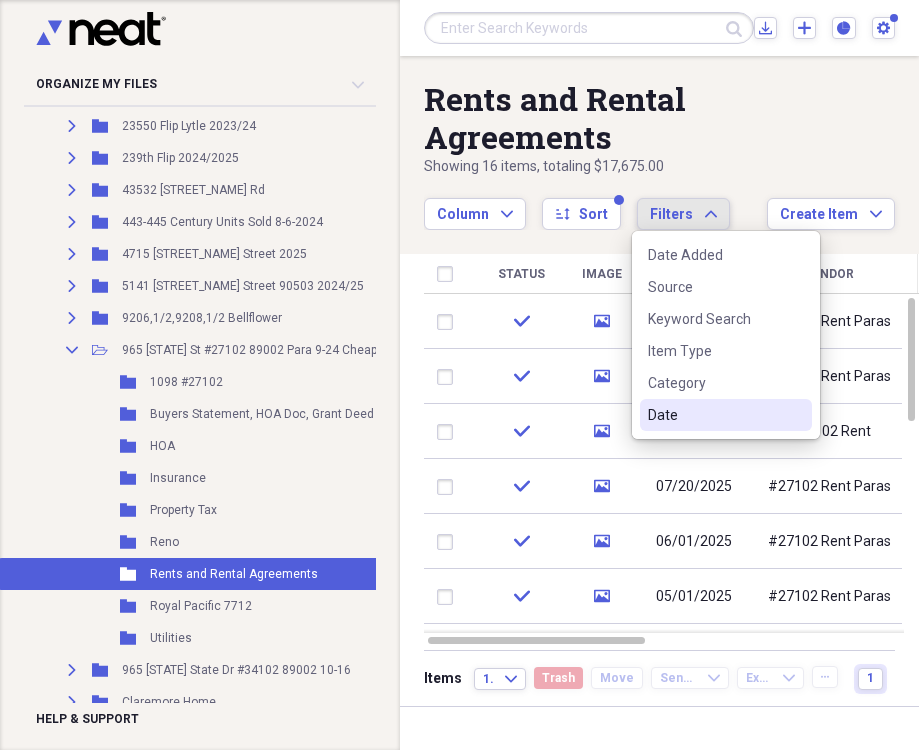 click on "Date" at bounding box center (714, 415) 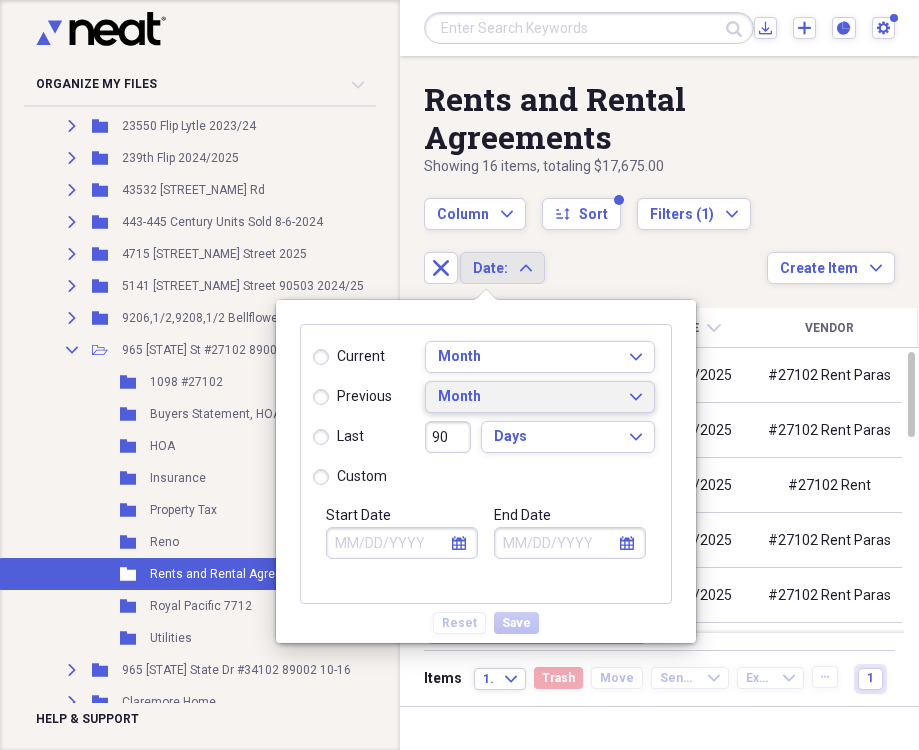 click on "Expand" 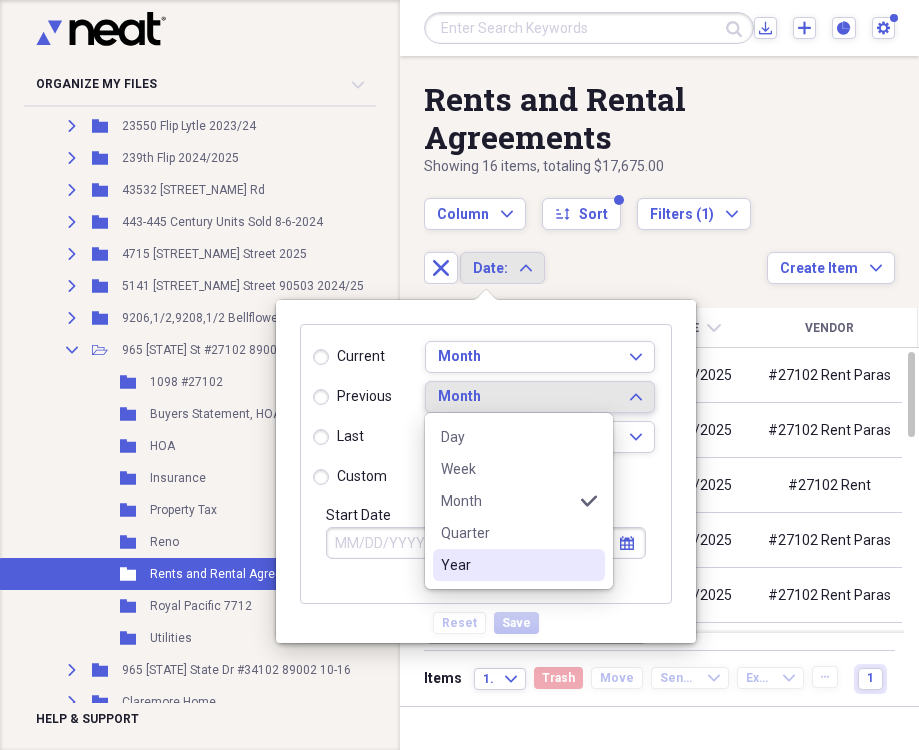 click on "Year" at bounding box center [507, 565] 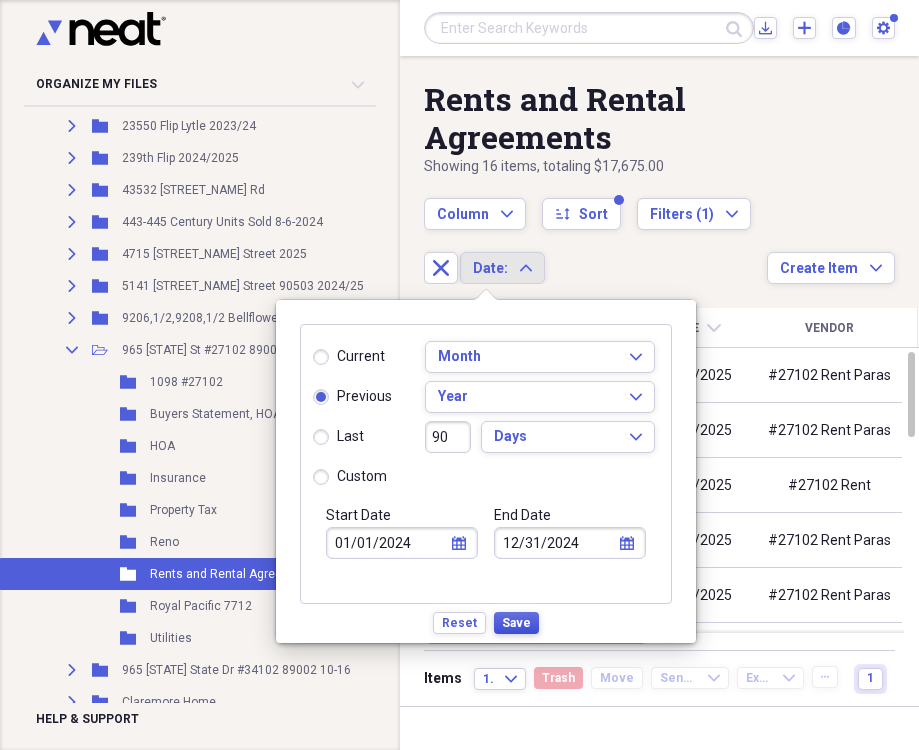 click on "Save" at bounding box center [516, 623] 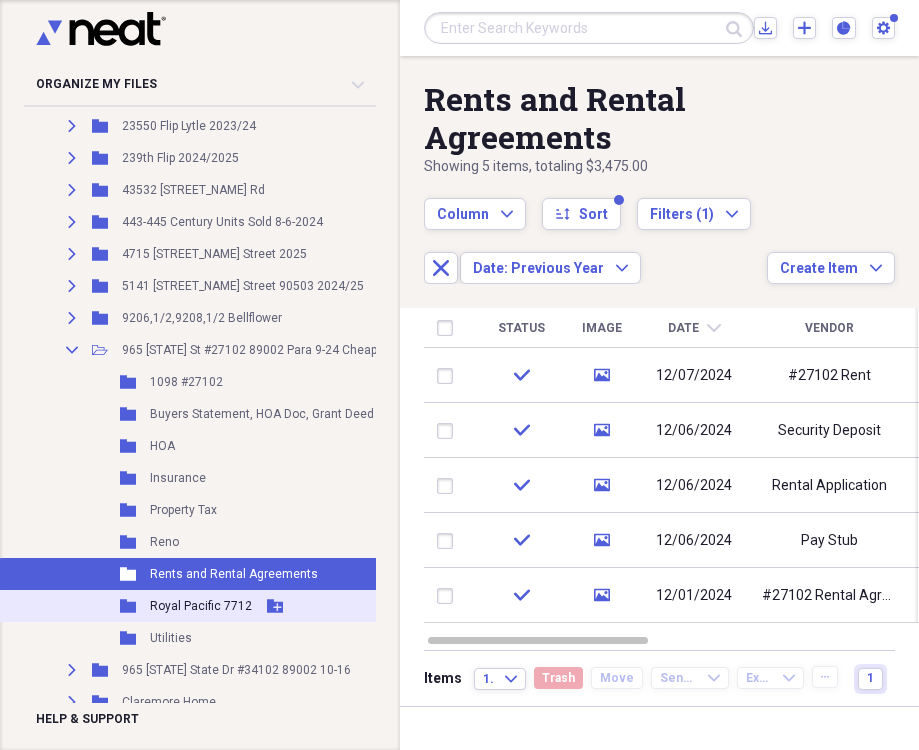 click on "Royal Pacific 7712" at bounding box center [201, 606] 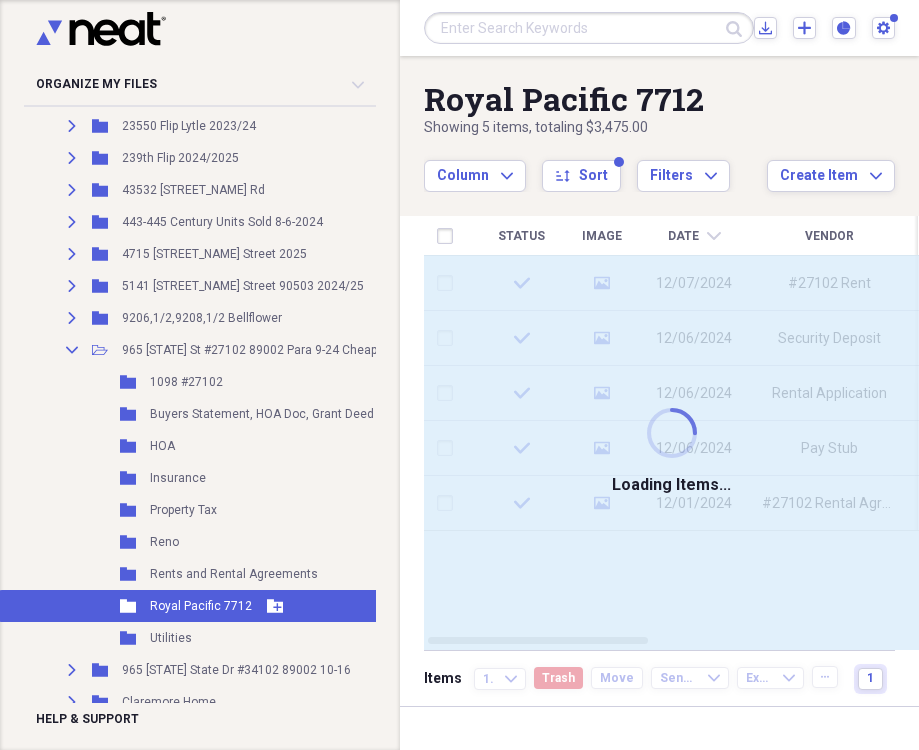 click on "Royal Pacific 7712" at bounding box center [201, 606] 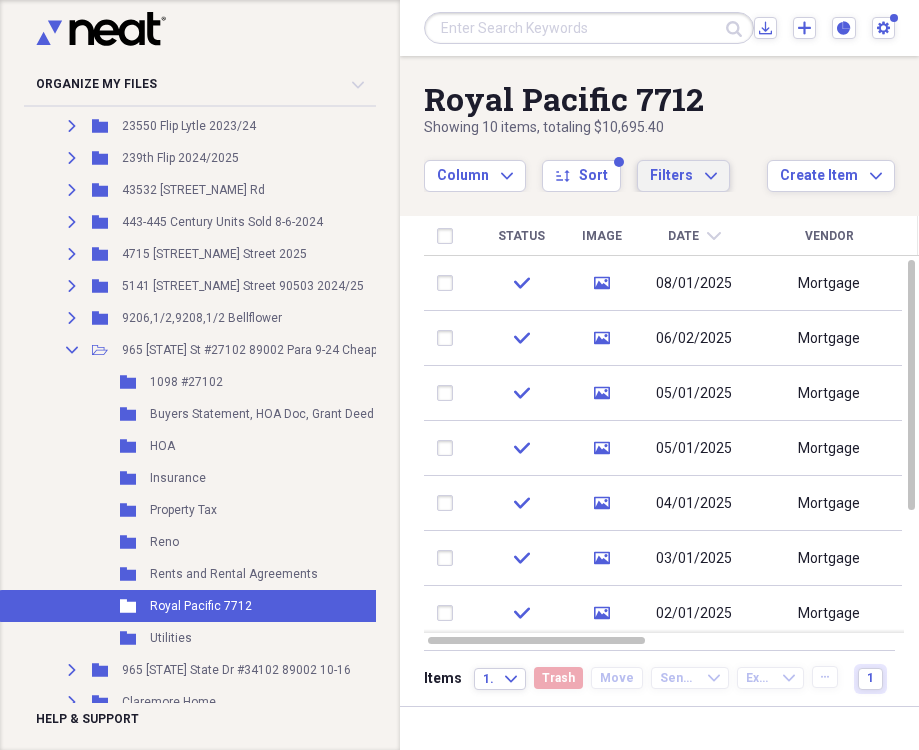 click on "Expand" 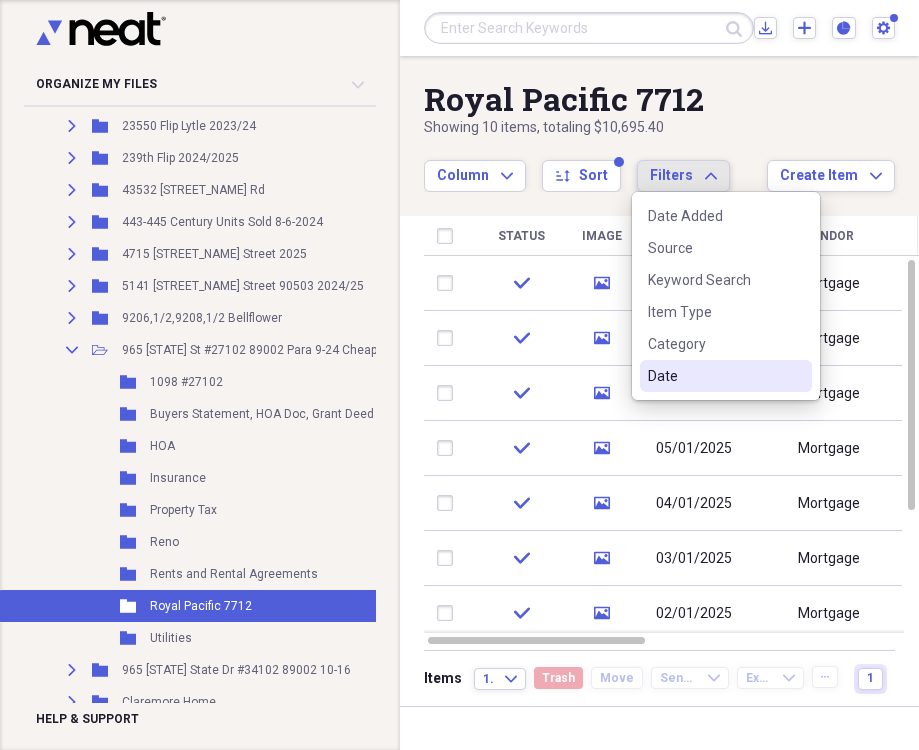 click on "Date" at bounding box center [714, 376] 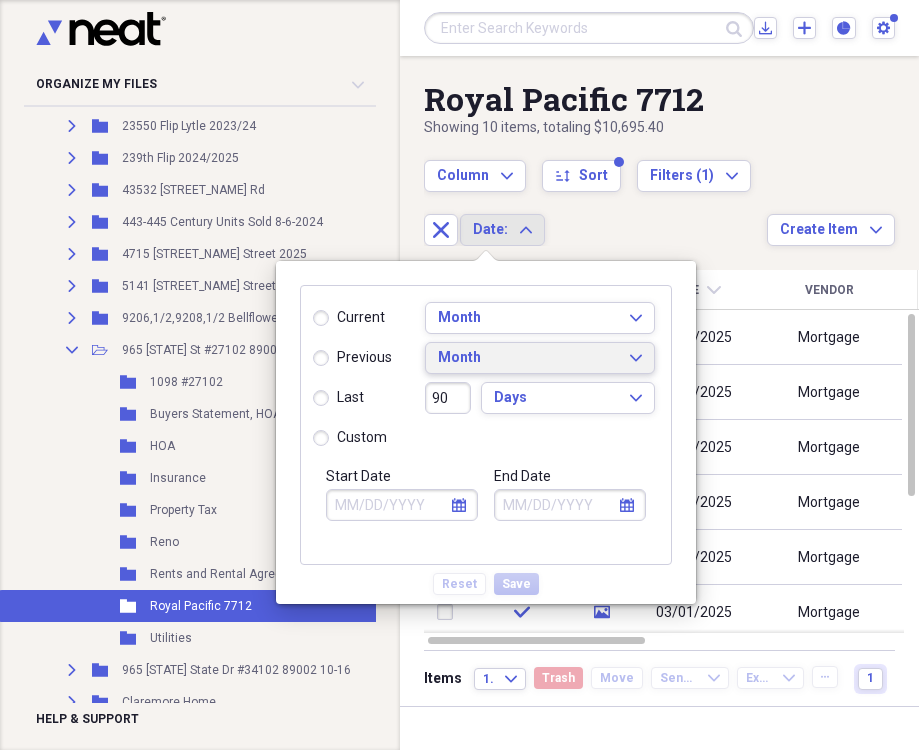 click on "Expand" 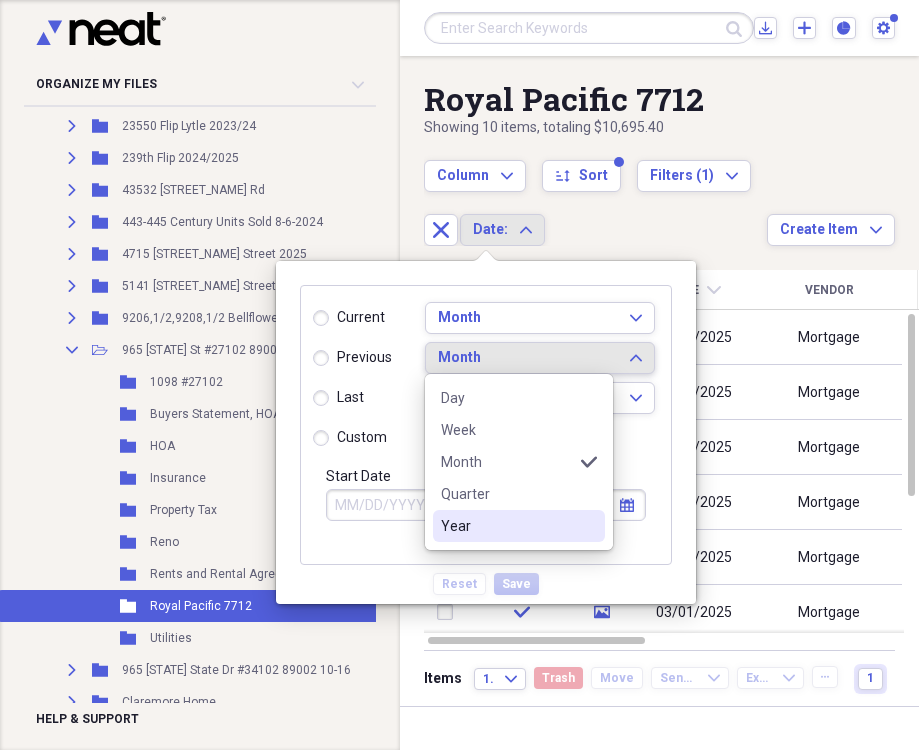 click on "Year" at bounding box center [507, 526] 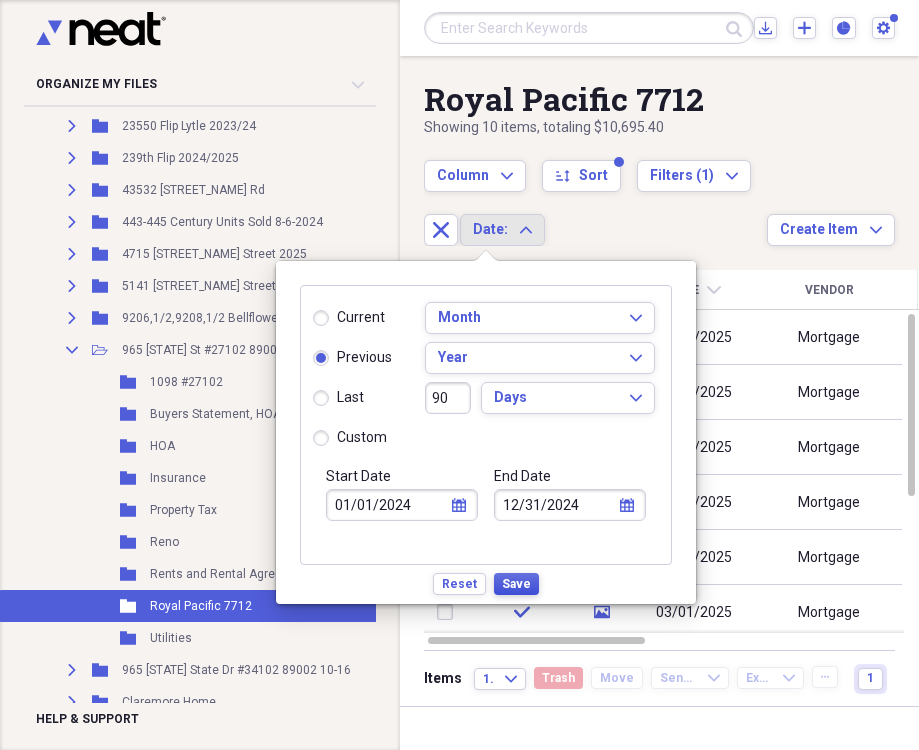 click on "Save" at bounding box center (516, 584) 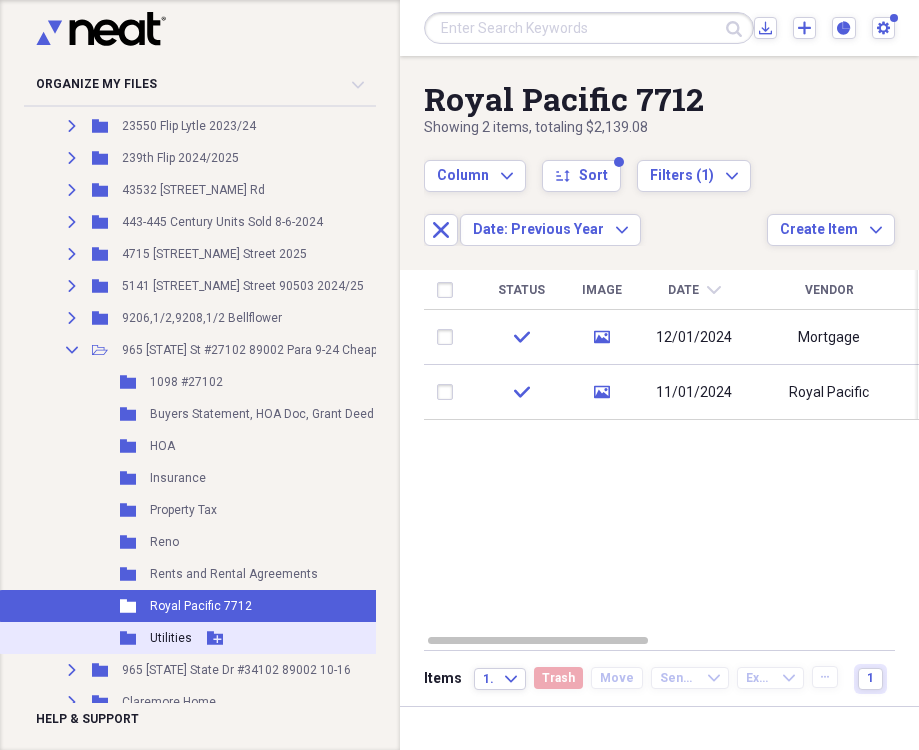 click on "Utilities" at bounding box center [171, 638] 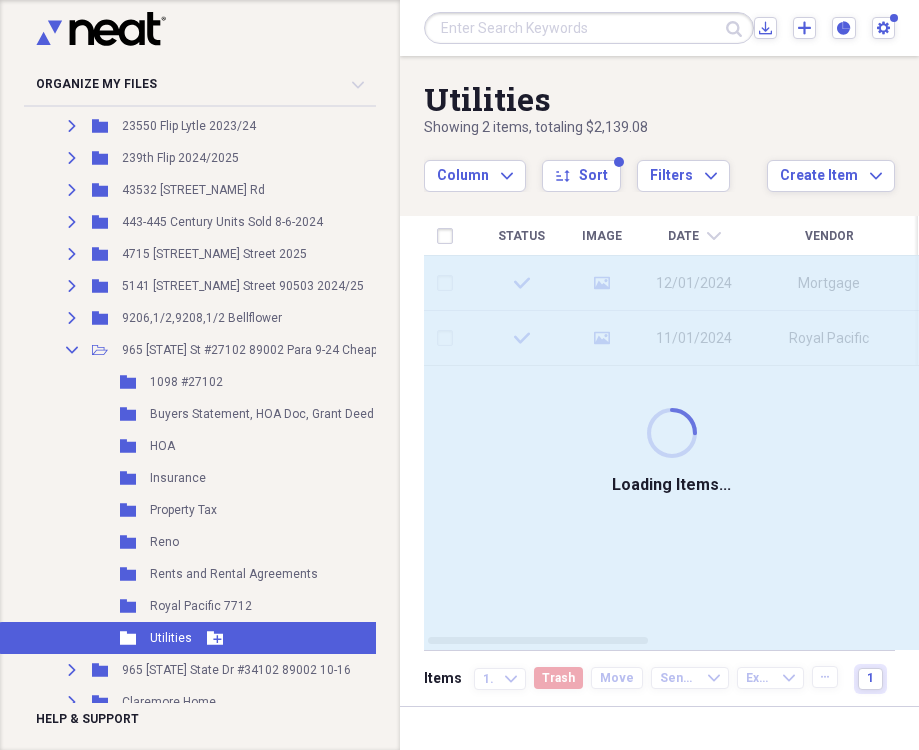 click on "Utilities" at bounding box center [171, 638] 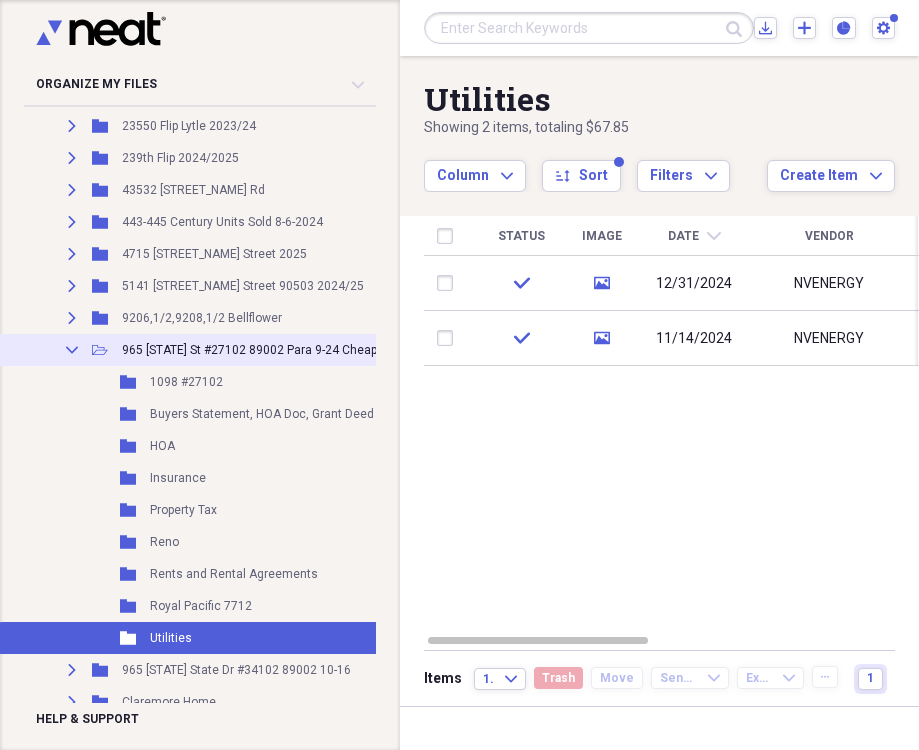 click on "Collapse" 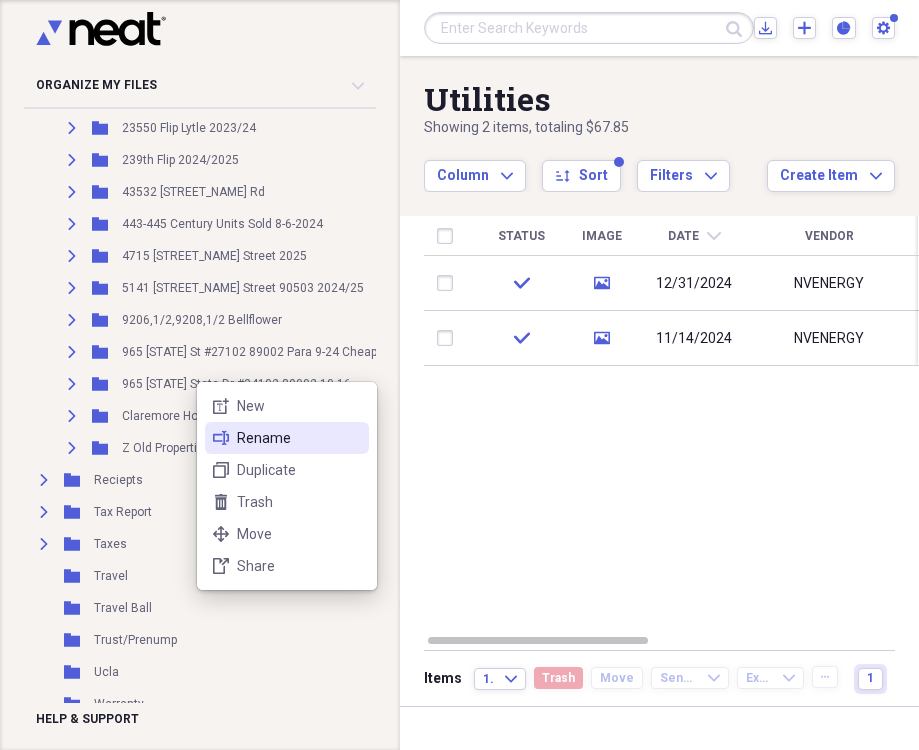 click on "Rename" at bounding box center (299, 438) 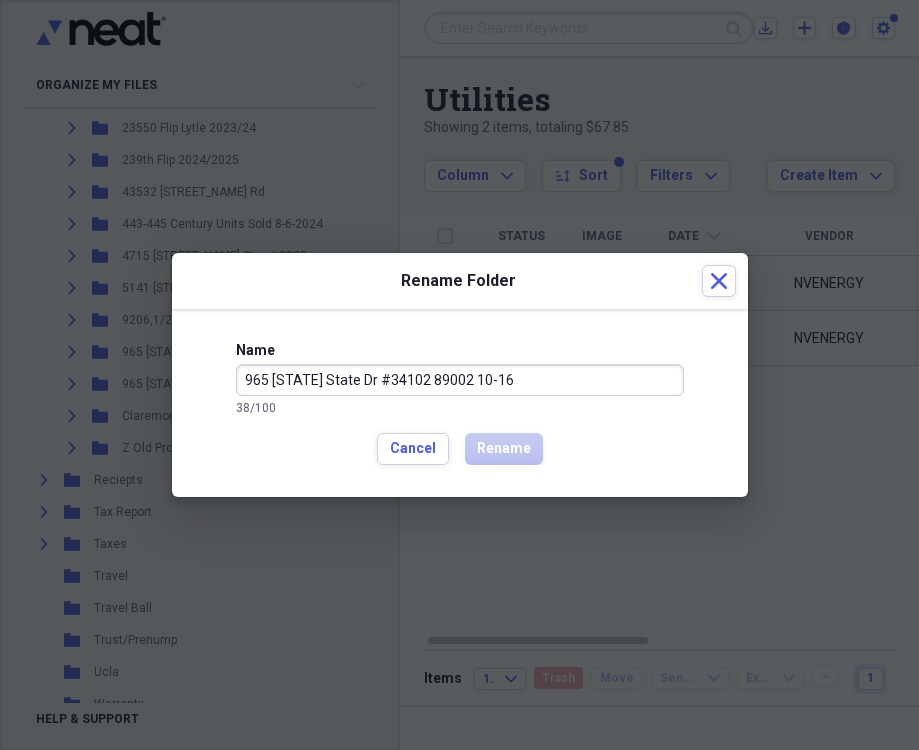 click on "965 Nevada State Dr #34102 89002 10-16" at bounding box center (460, 380) 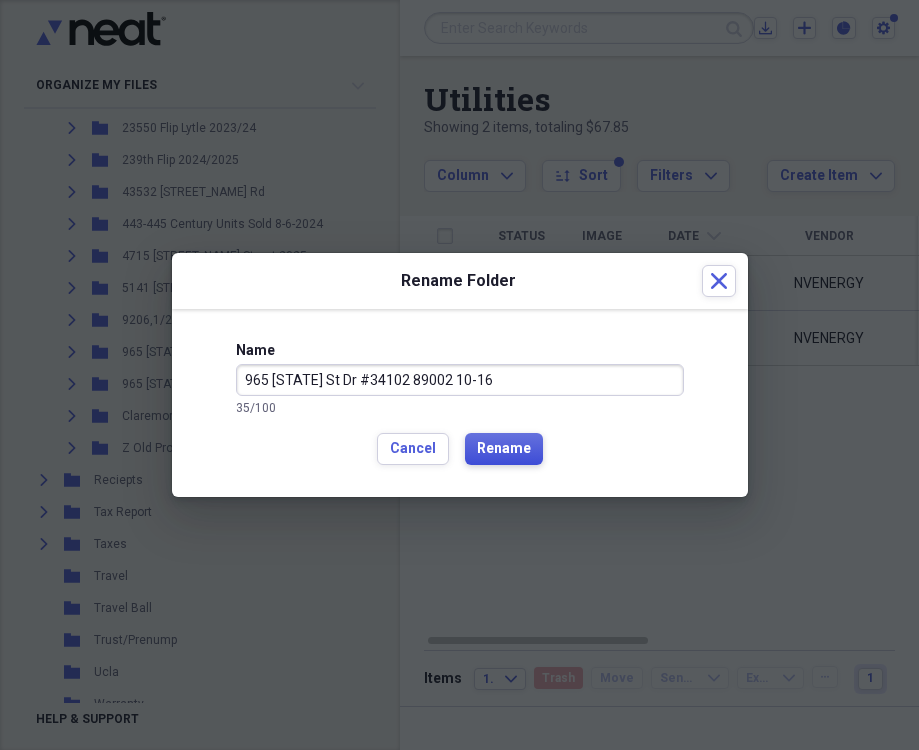 type on "965 Nevada St Dr #34102 89002 10-16" 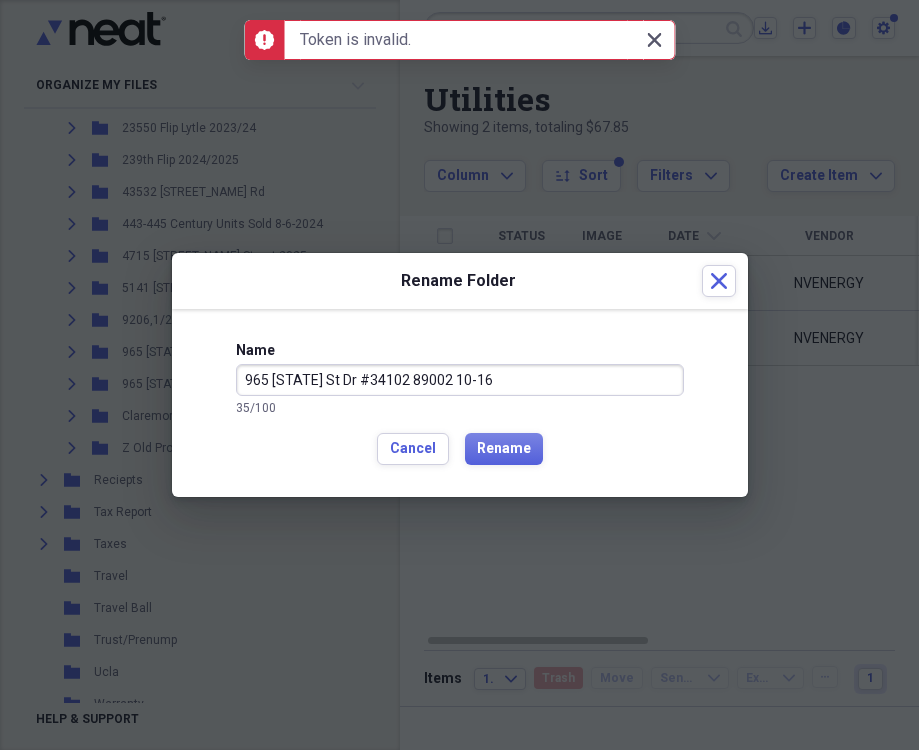 click on "Close" 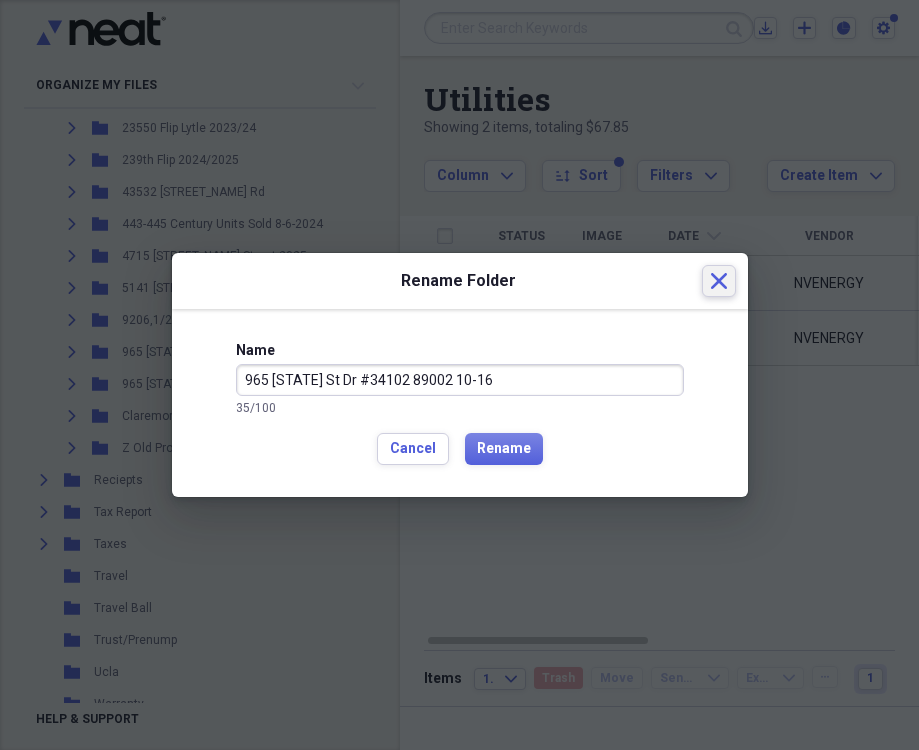 click on "Close" at bounding box center (719, 281) 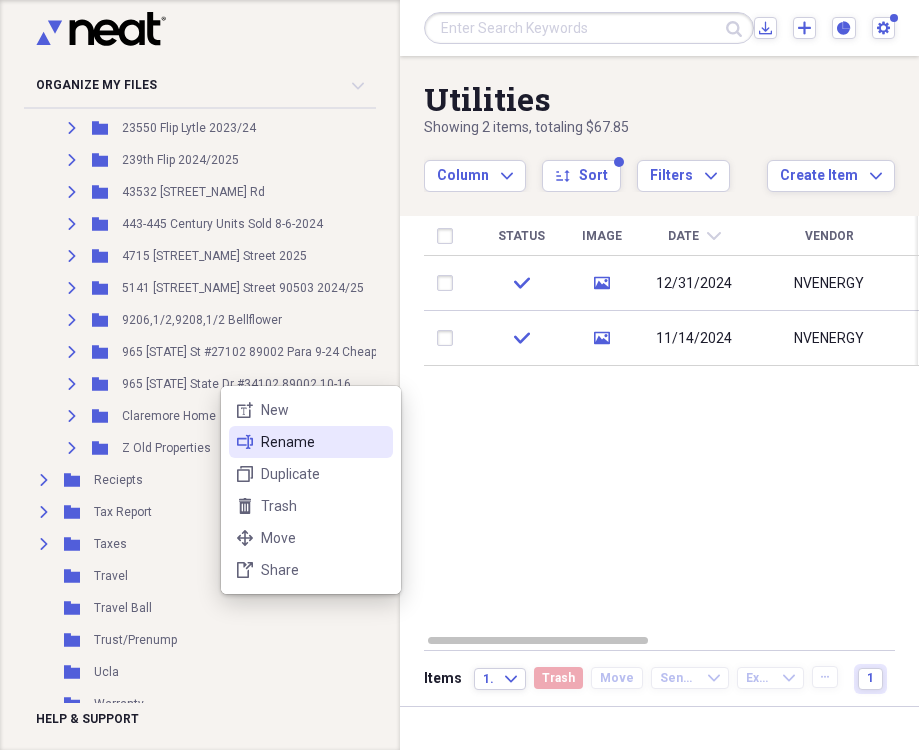 click on "Rename" at bounding box center [323, 442] 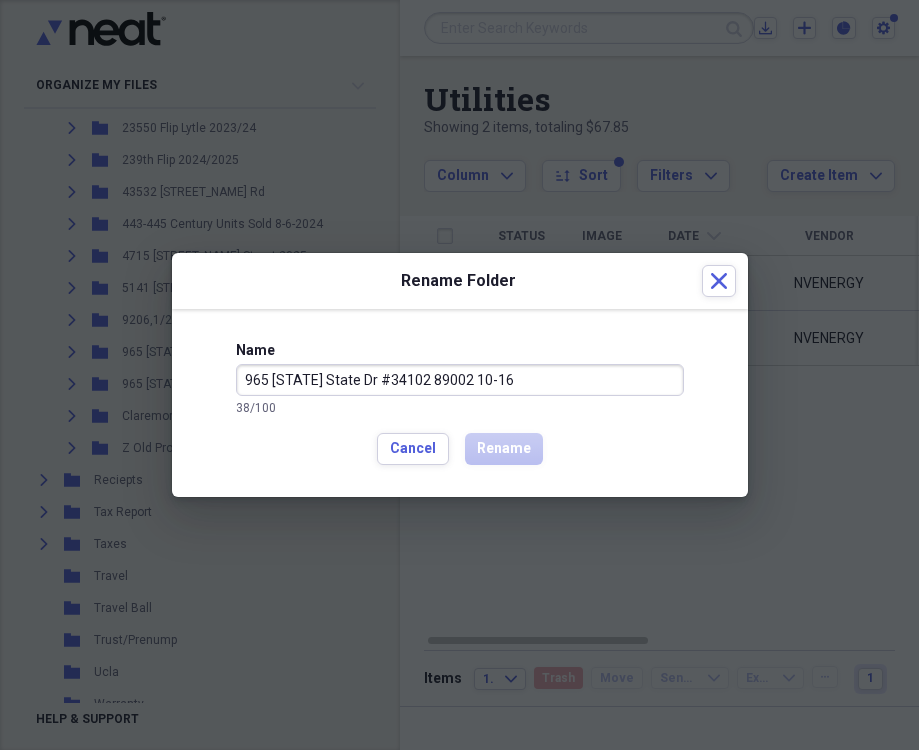 click on "965 Nevada State Dr #34102 89002 10-16" at bounding box center (460, 380) 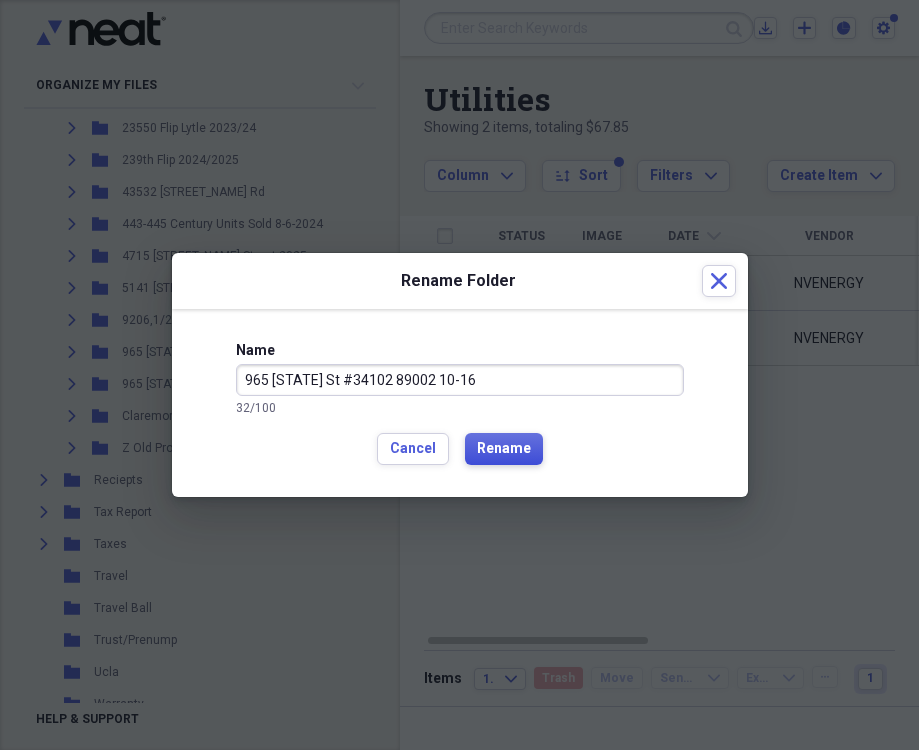 type on "965 Nevada St #34102 89002 10-16" 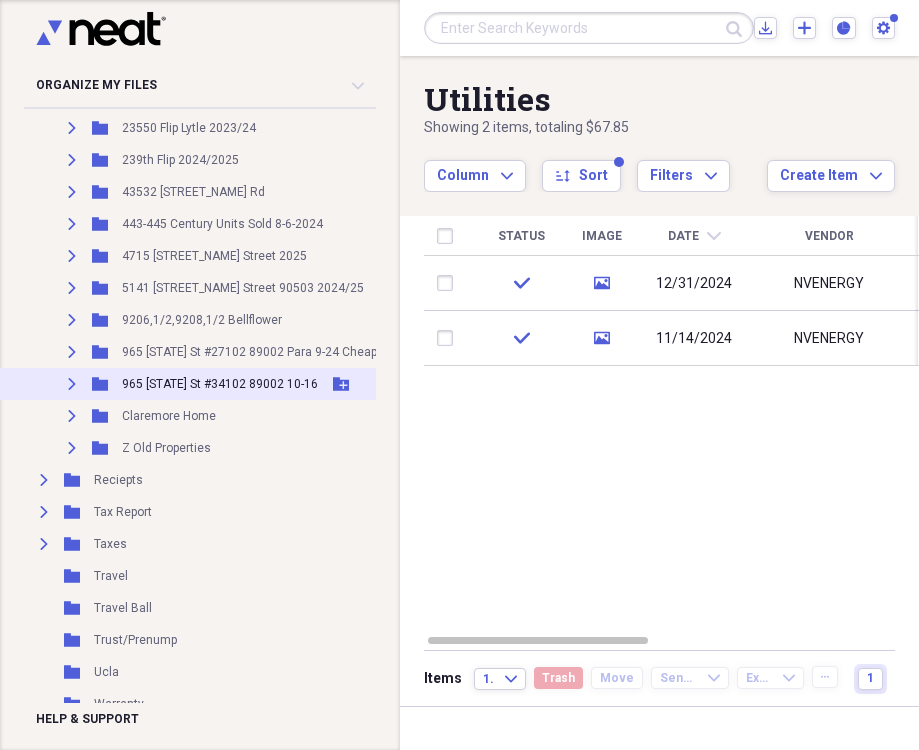 click on "Expand" at bounding box center (72, 384) 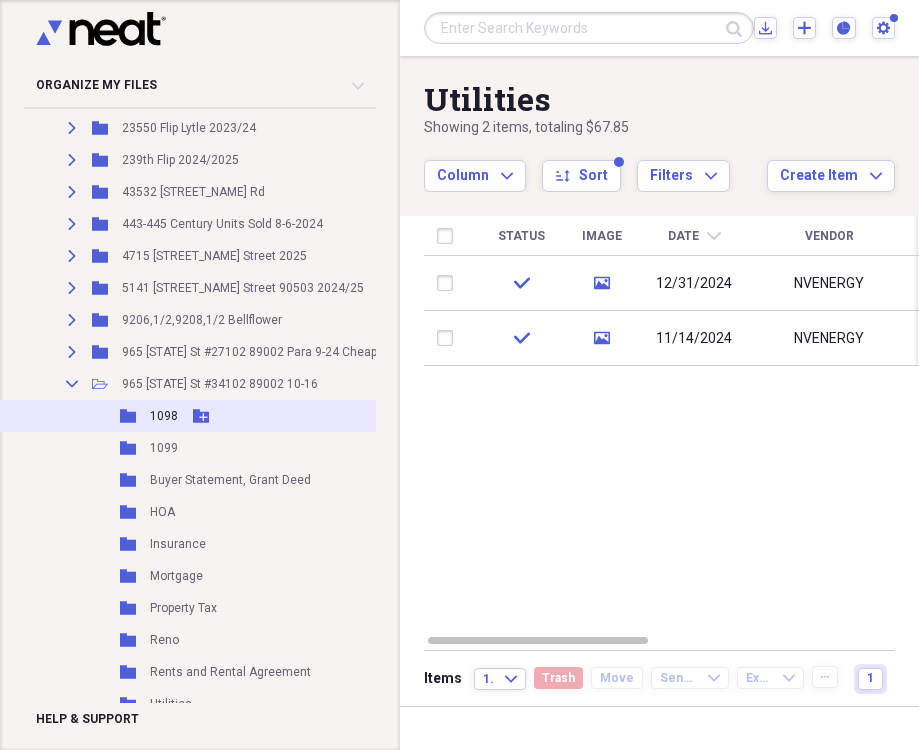 click on "1098" at bounding box center [164, 416] 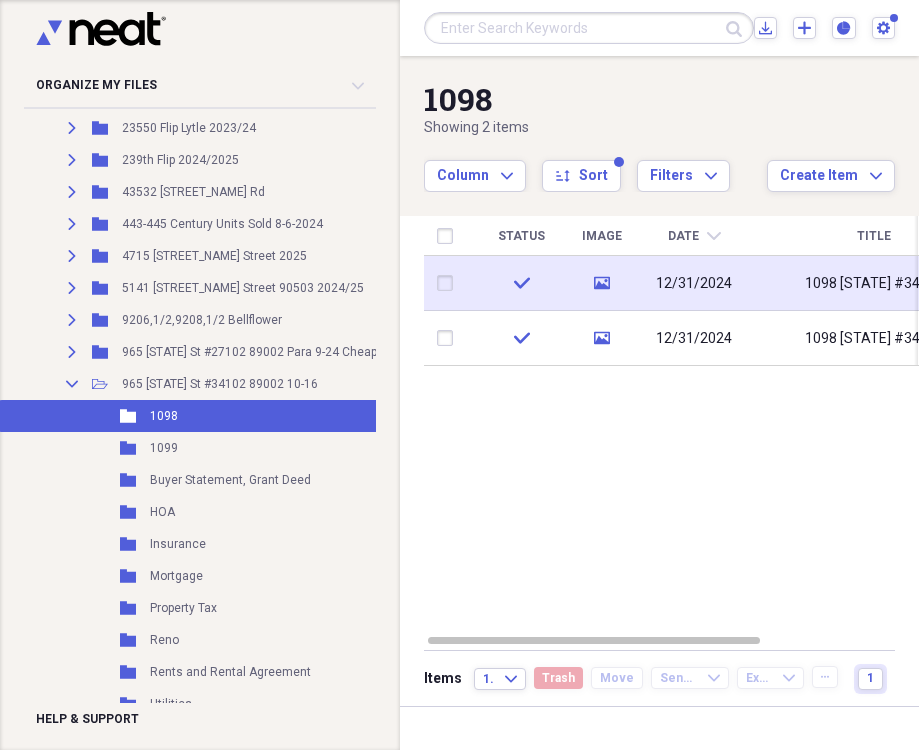 click on "1098 Nevada #34102" at bounding box center (874, 283) 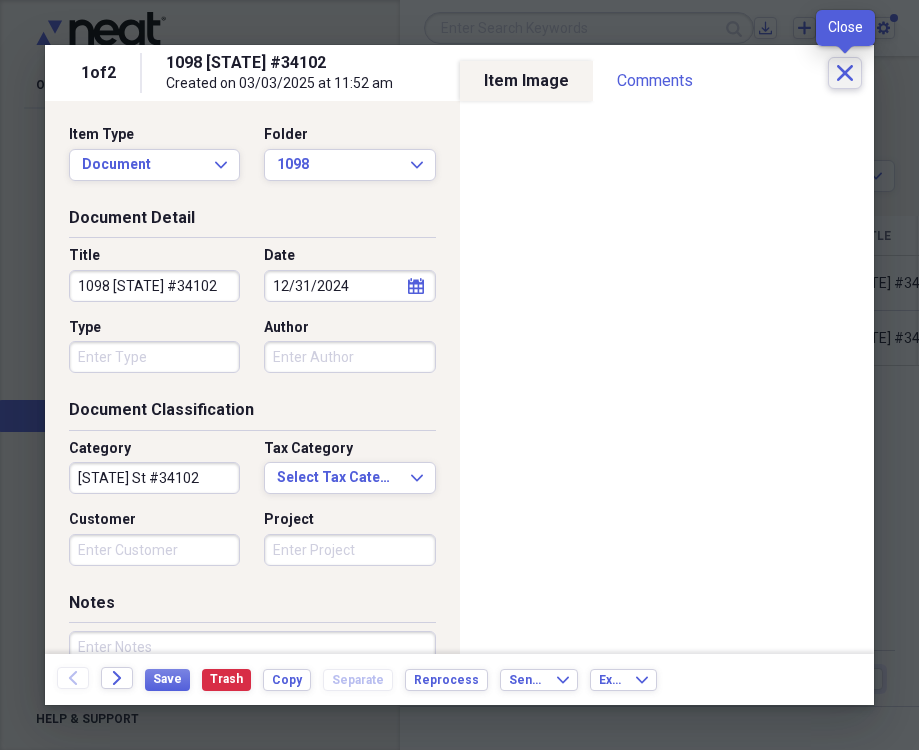click 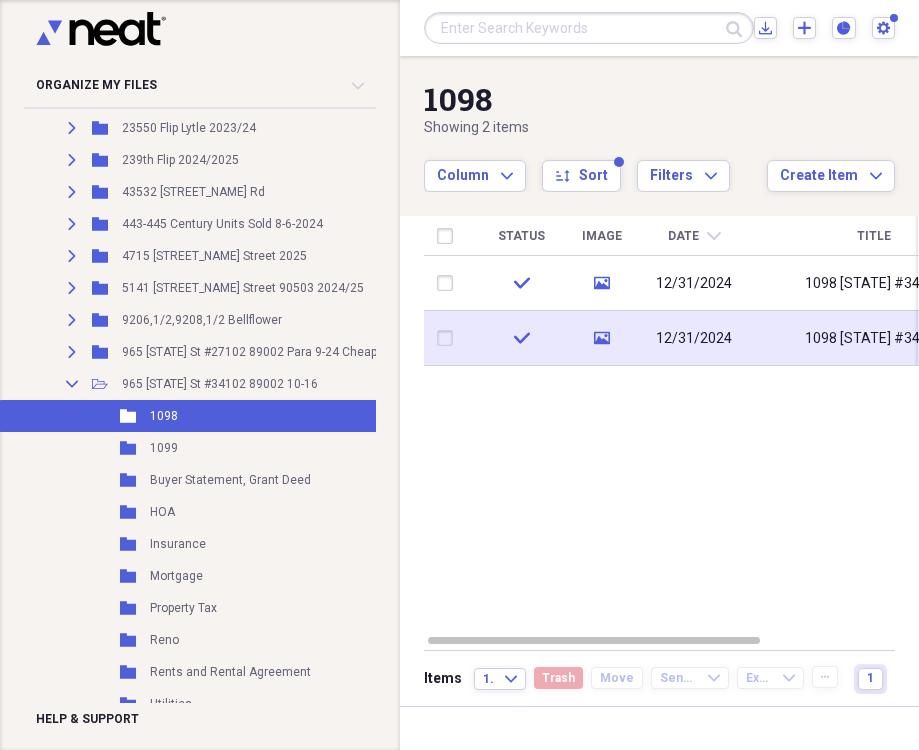 click on "1098 Nevada #34102" at bounding box center [874, 338] 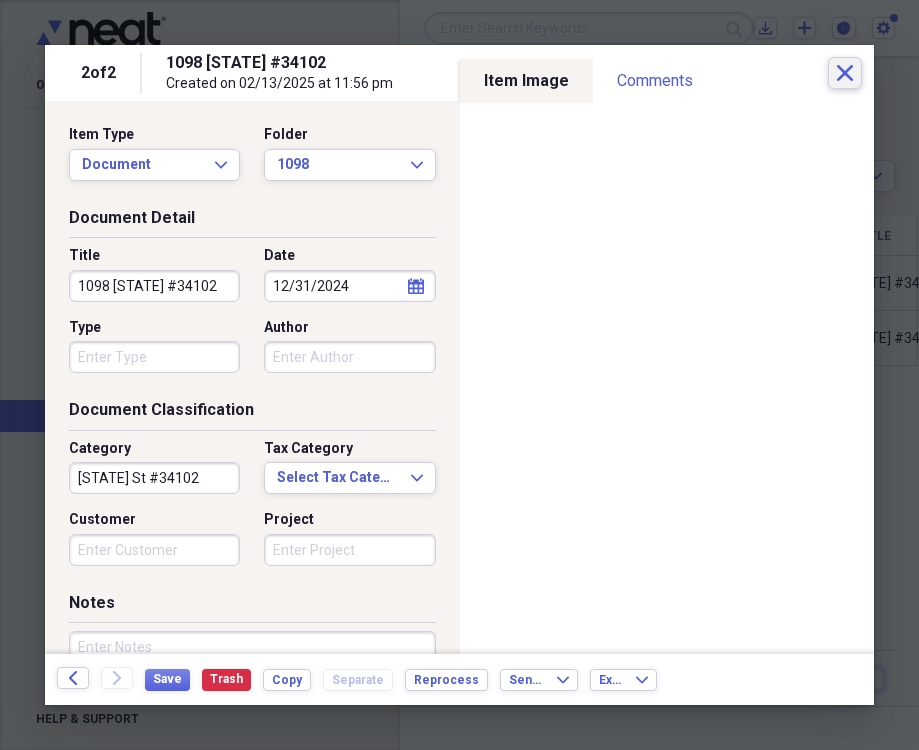 click 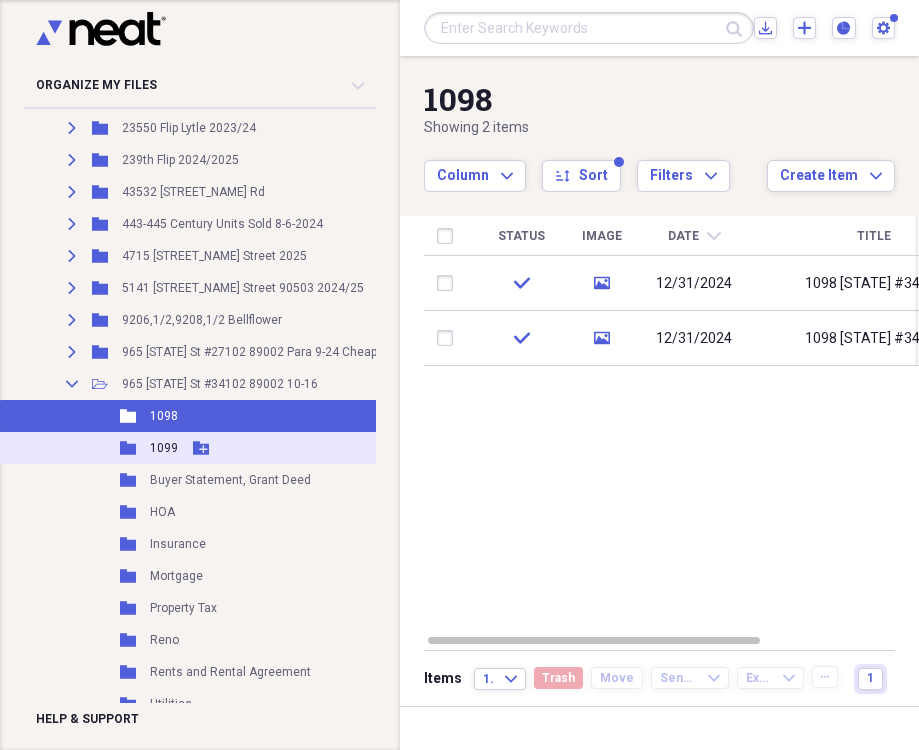 click on "1099" at bounding box center (164, 448) 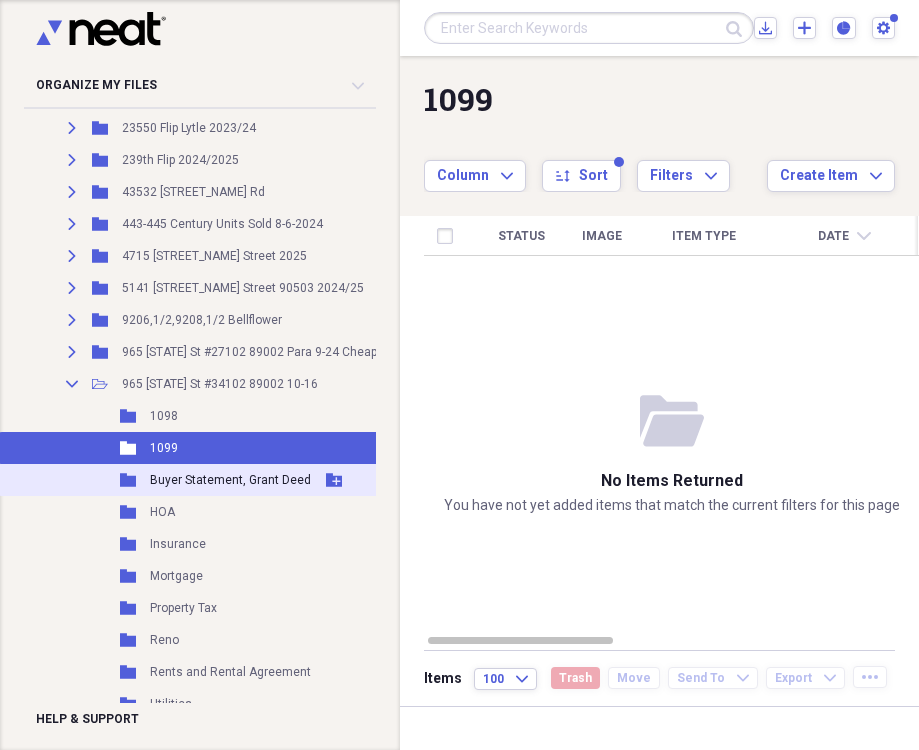 click on "Buyer Statement, Grant Deed" at bounding box center (230, 480) 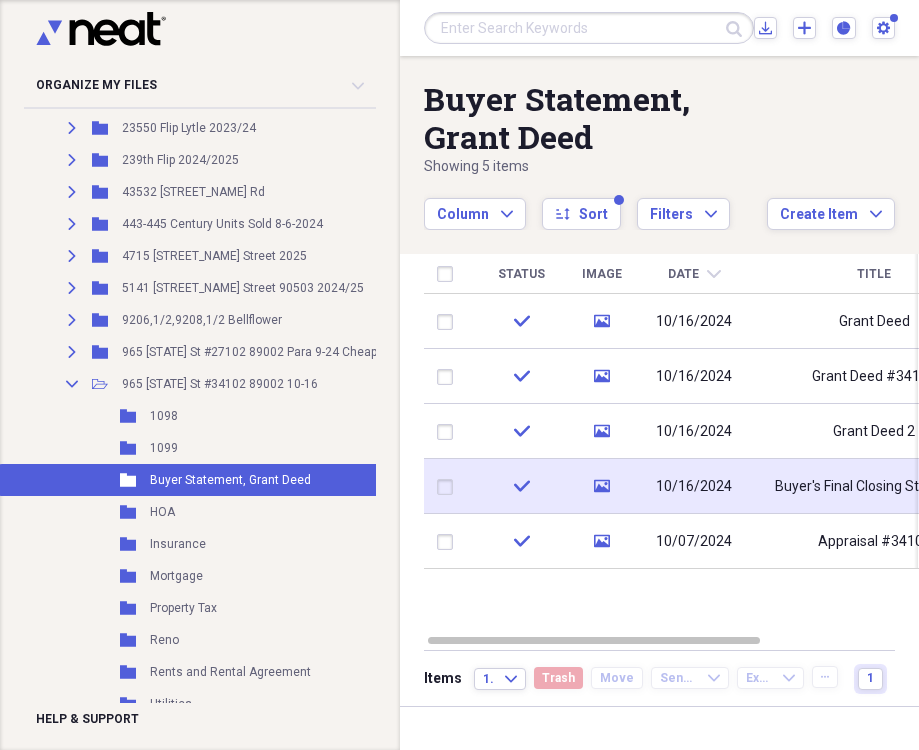 click on "10/16/2024" at bounding box center (694, 487) 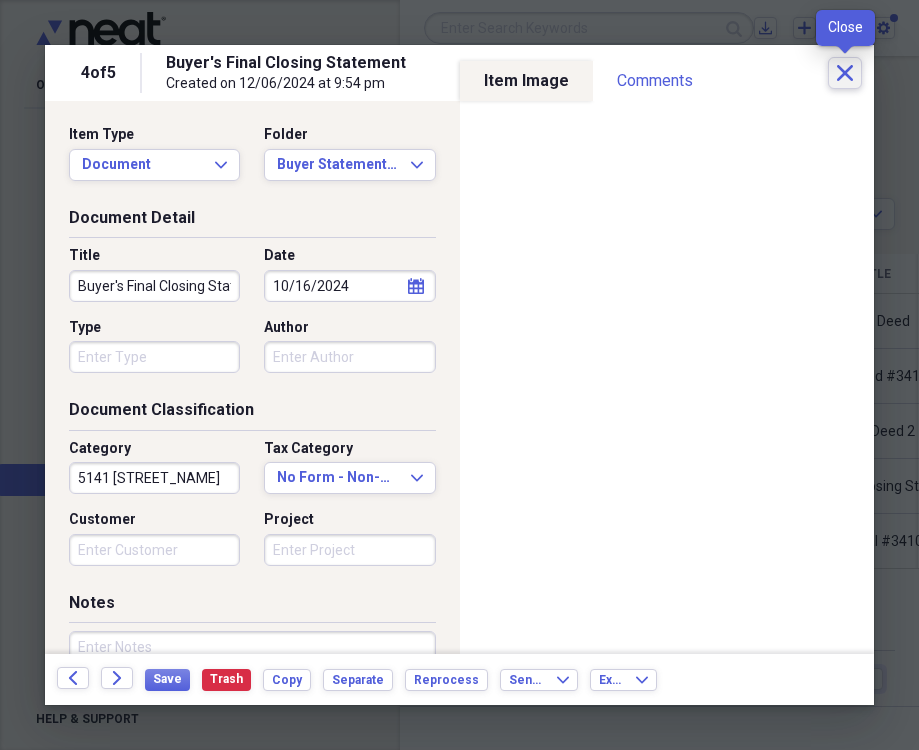 click 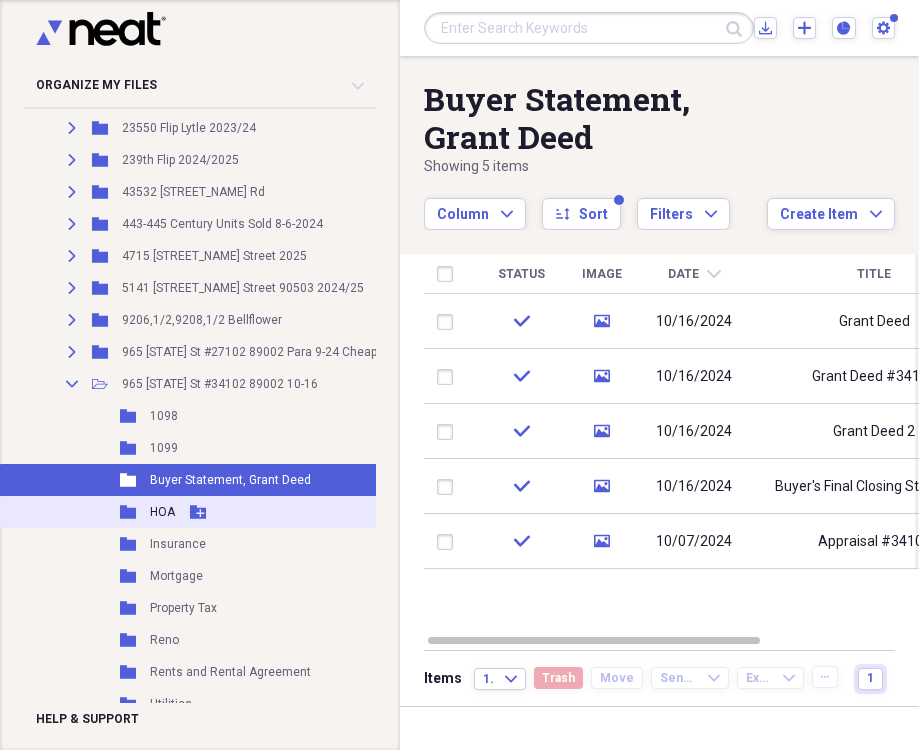 click on "HOA" at bounding box center [162, 512] 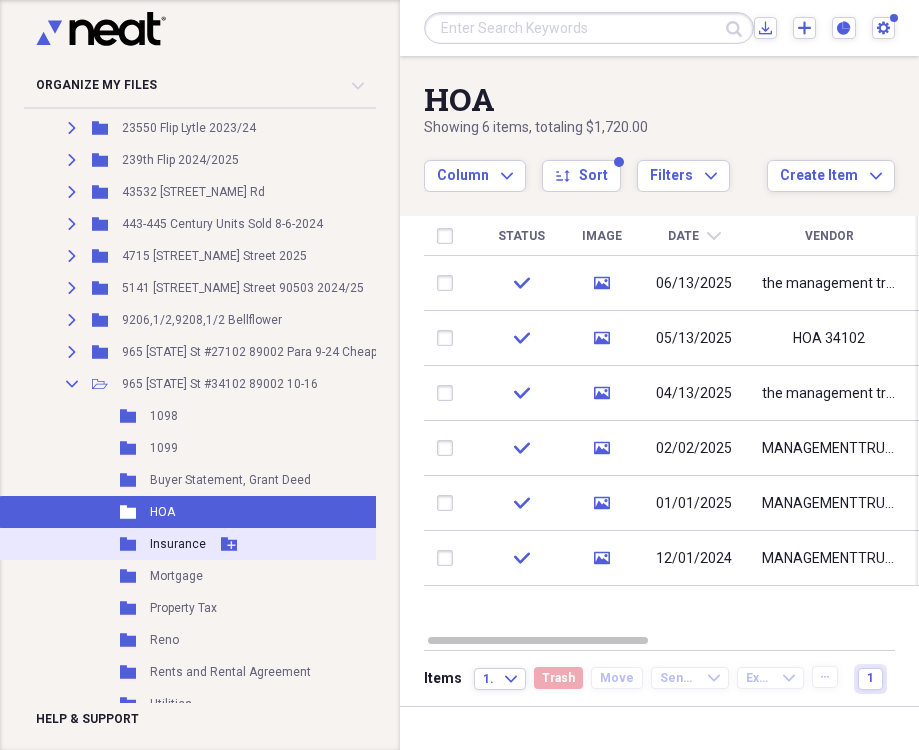 click on "Insurance" at bounding box center [178, 544] 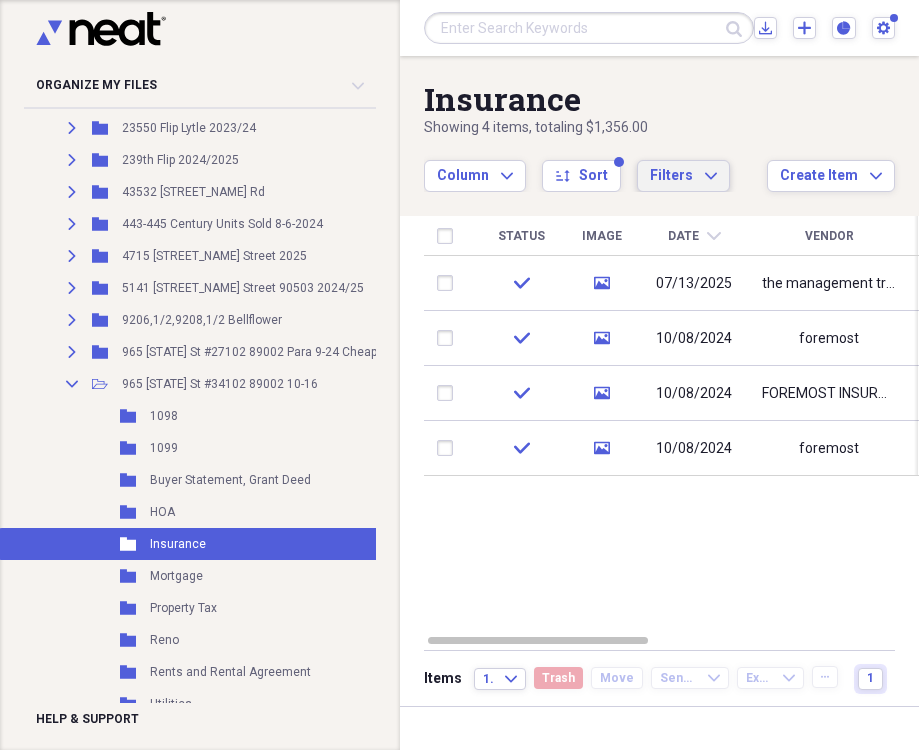click on "Expand" 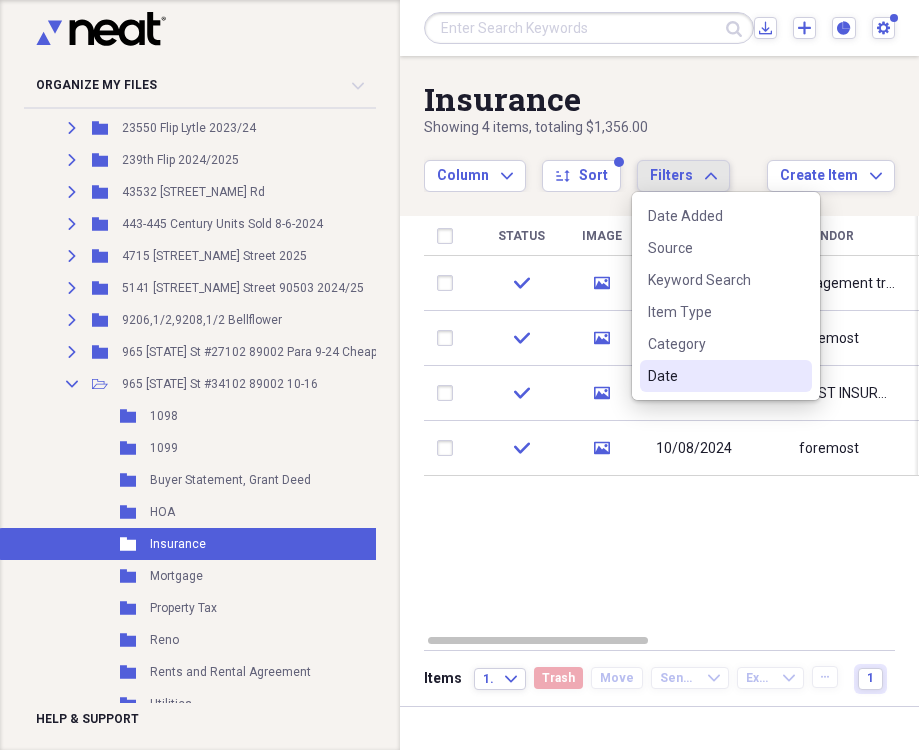 click on "Date" at bounding box center [714, 376] 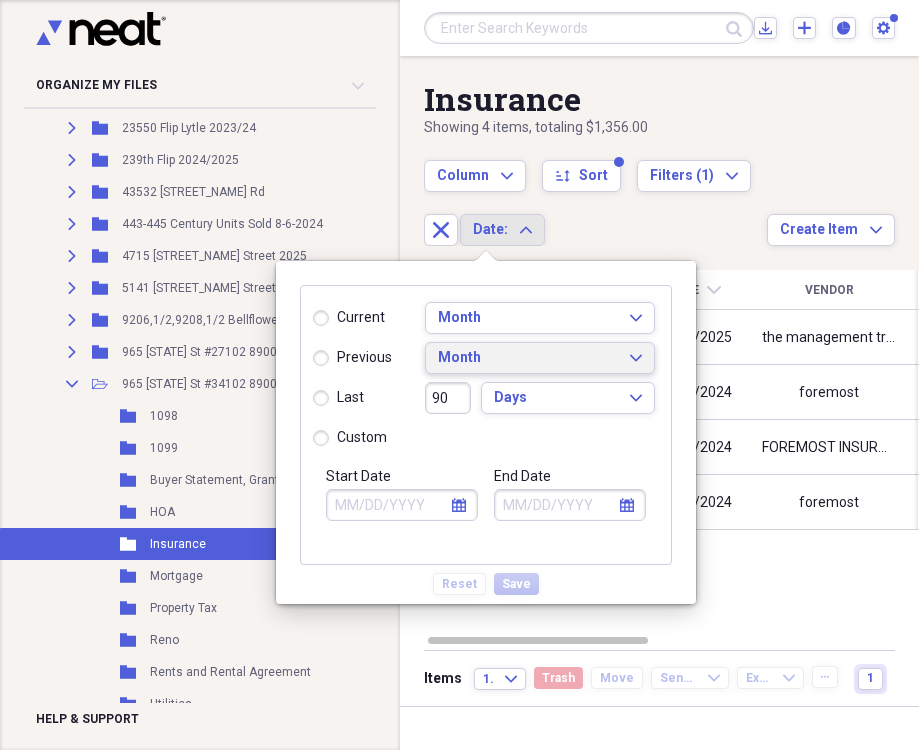 click on "Expand" 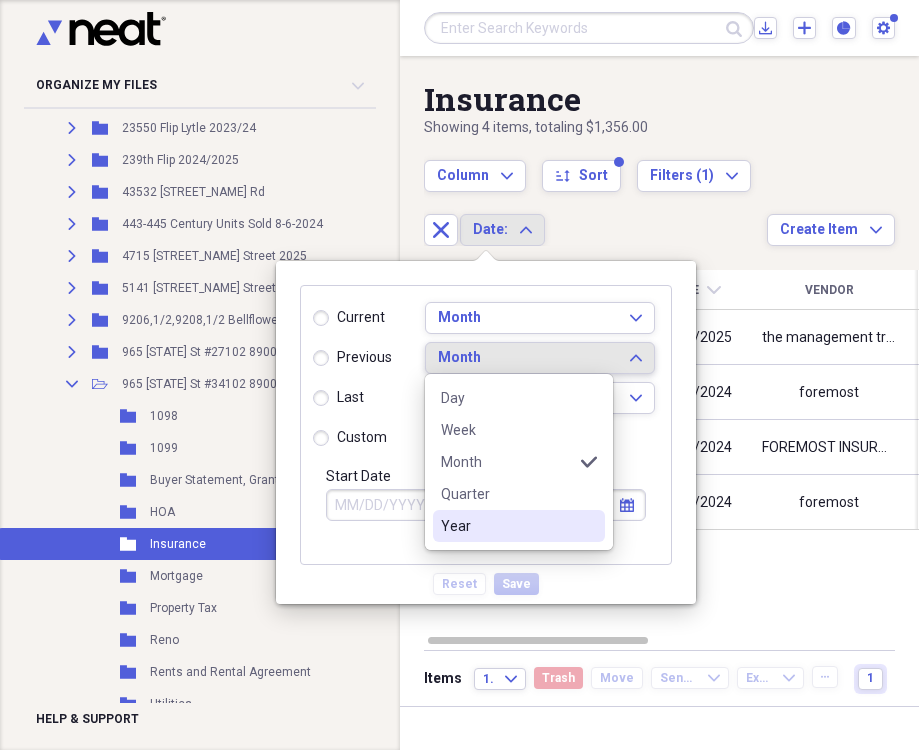 click on "Year" at bounding box center (507, 526) 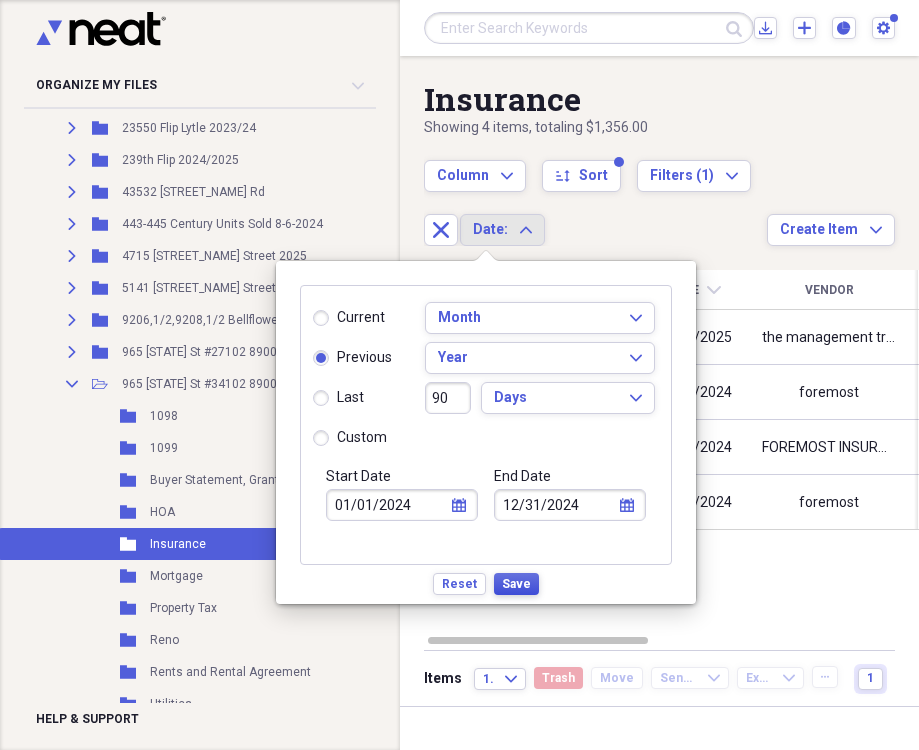click on "Save" at bounding box center [516, 584] 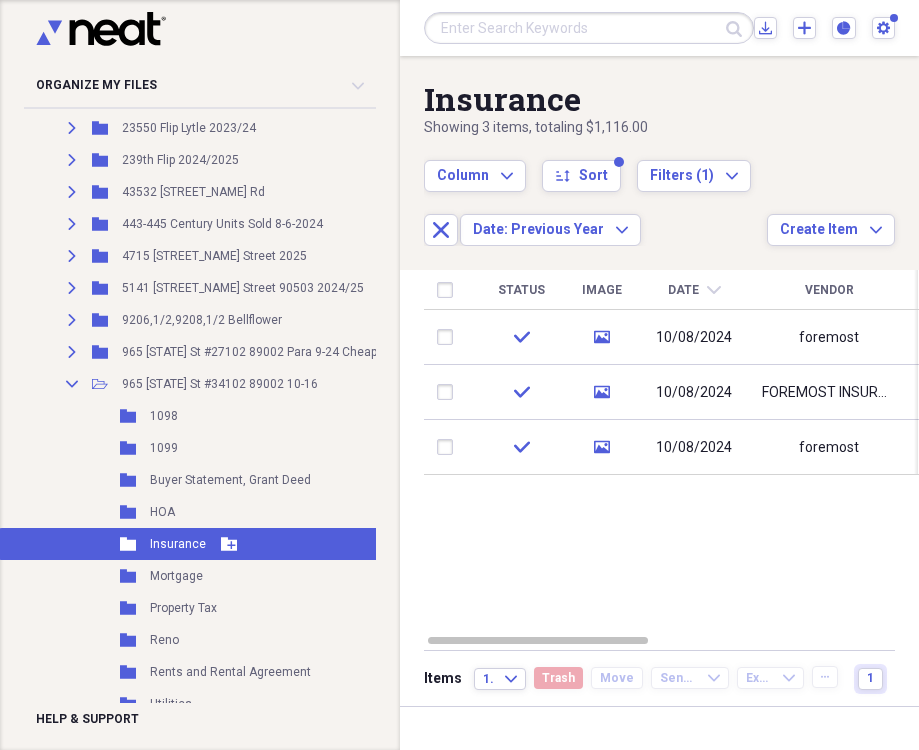 click on "Insurance" at bounding box center [178, 544] 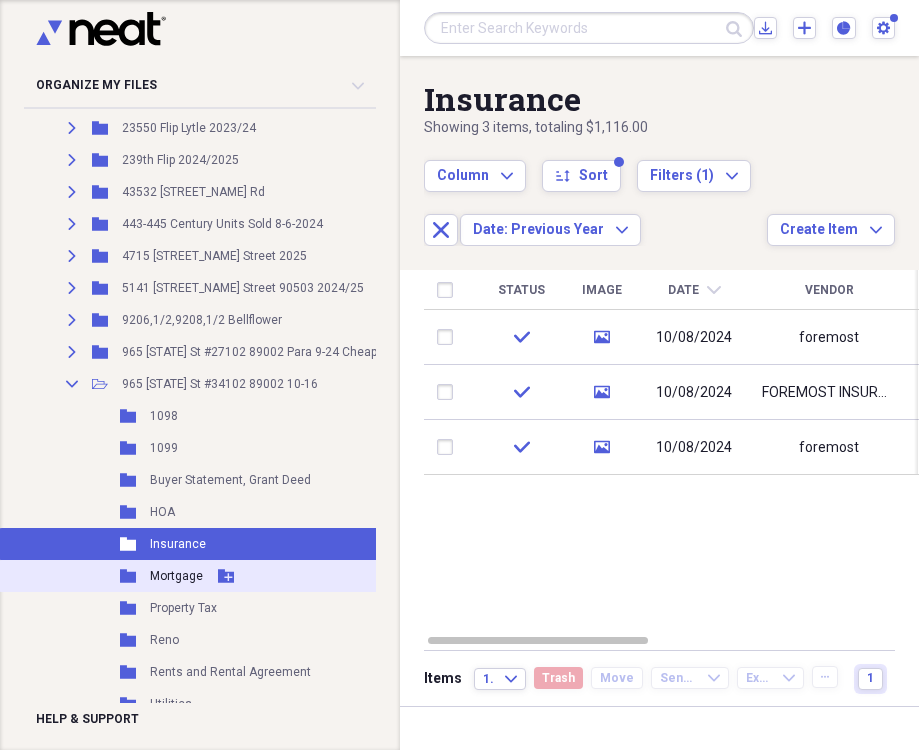 click on "Mortgage" at bounding box center (176, 576) 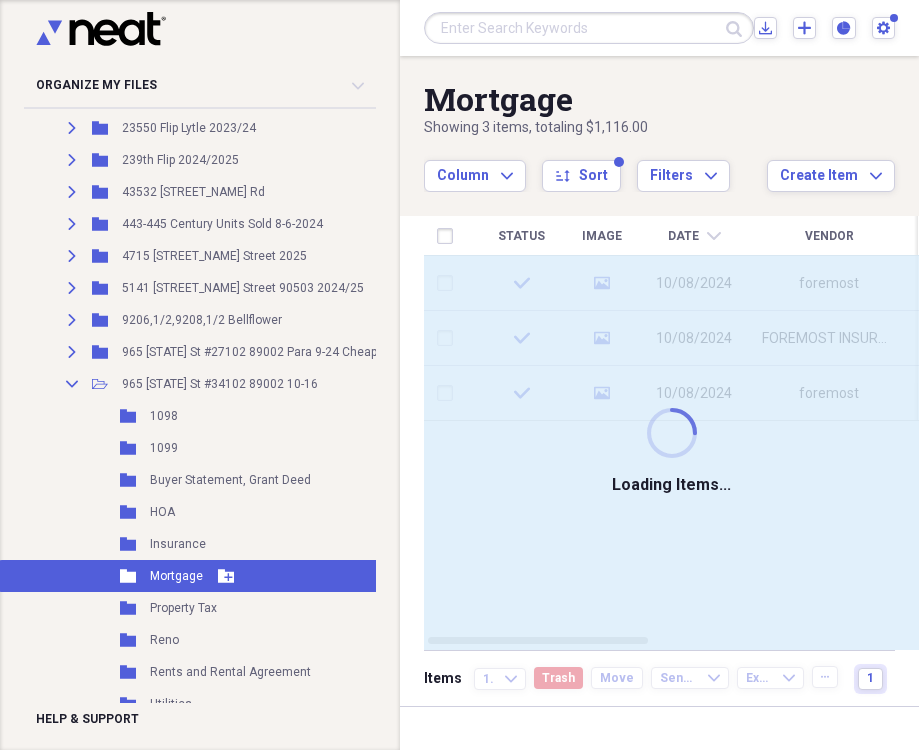 click on "Mortgage" at bounding box center [176, 576] 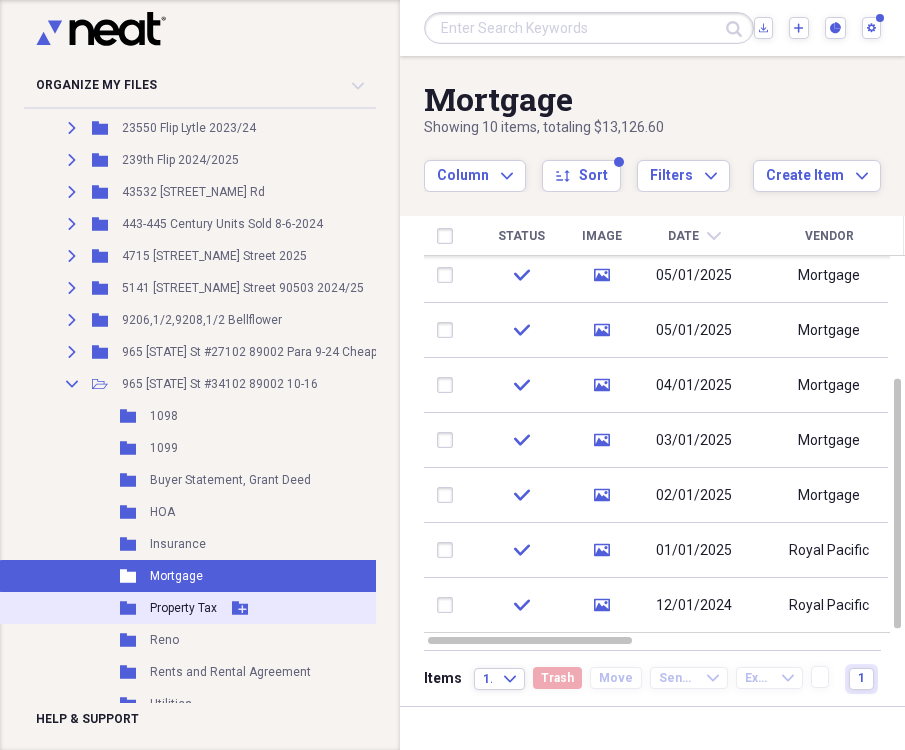 click on "Property Tax" at bounding box center (183, 608) 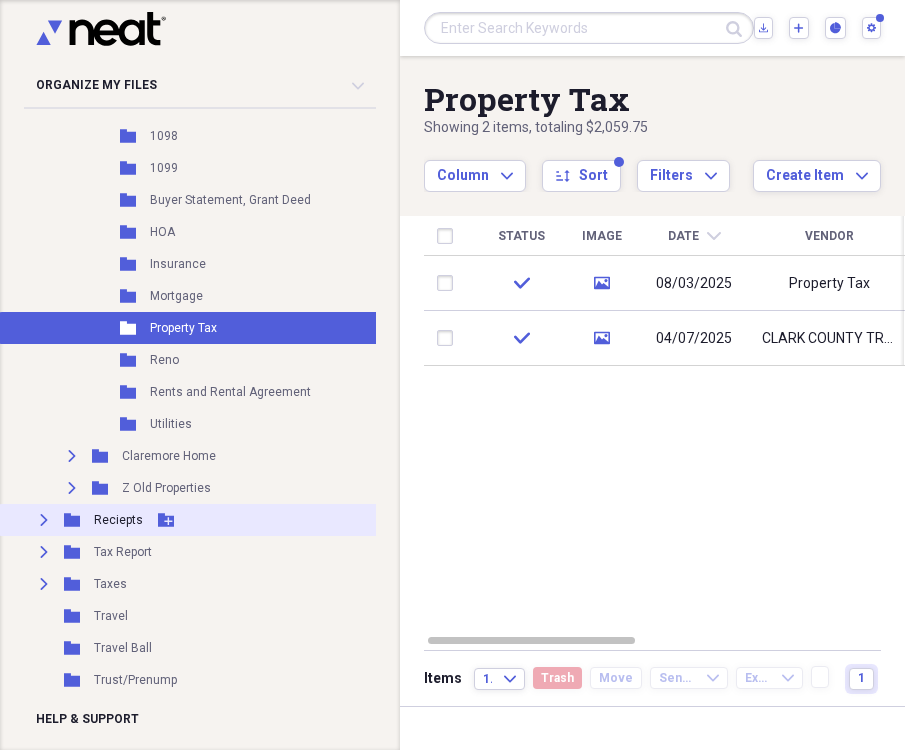 scroll, scrollTop: 864, scrollLeft: 0, axis: vertical 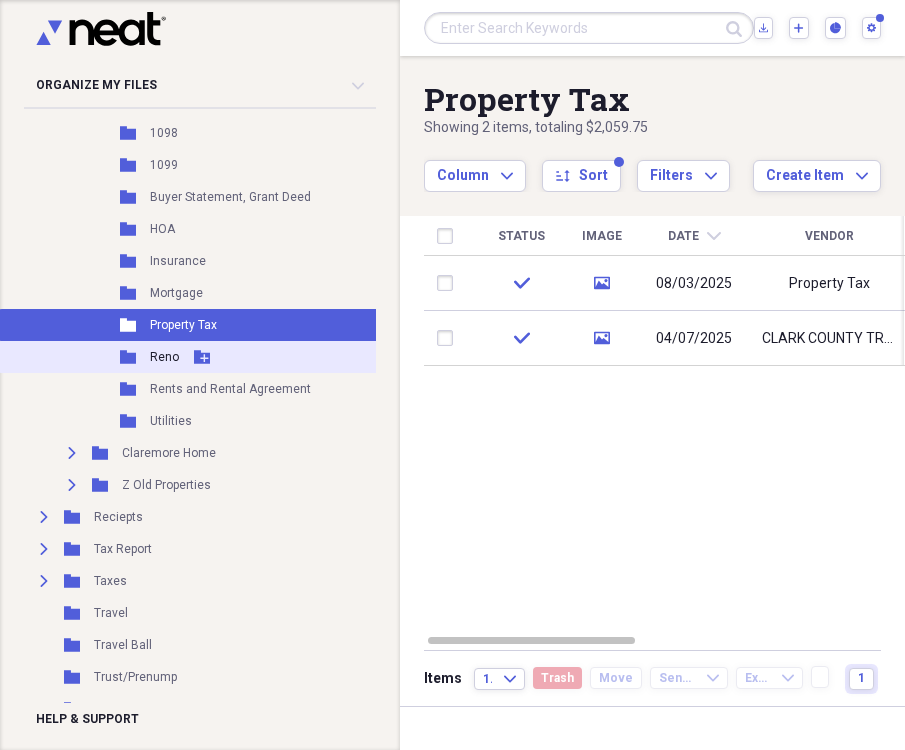 click on "Reno" at bounding box center (164, 357) 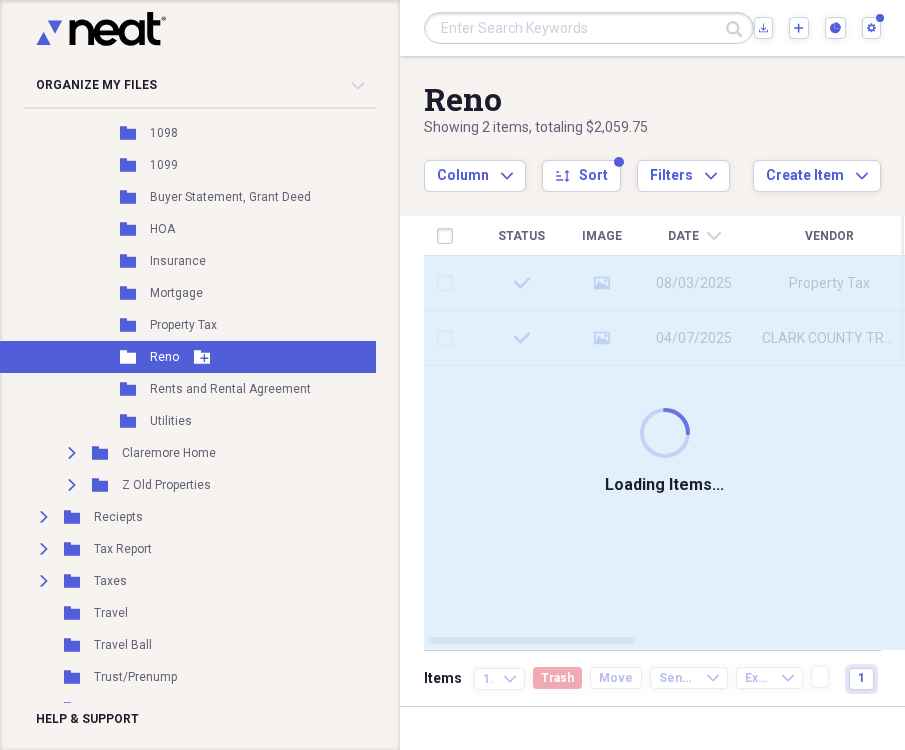 click on "Reno" at bounding box center (164, 357) 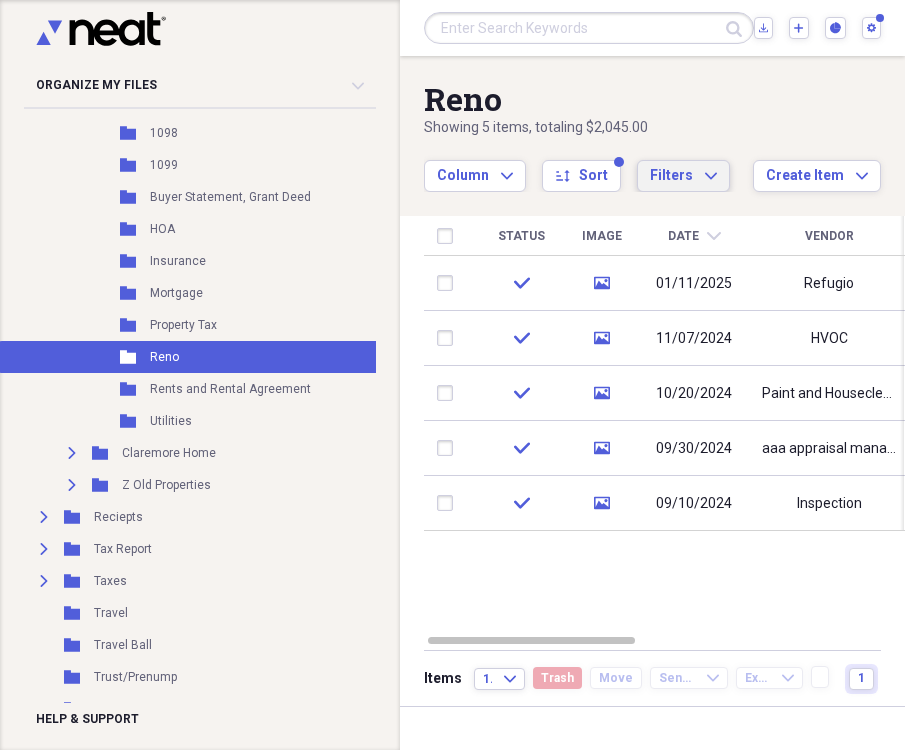 click on "Expand" 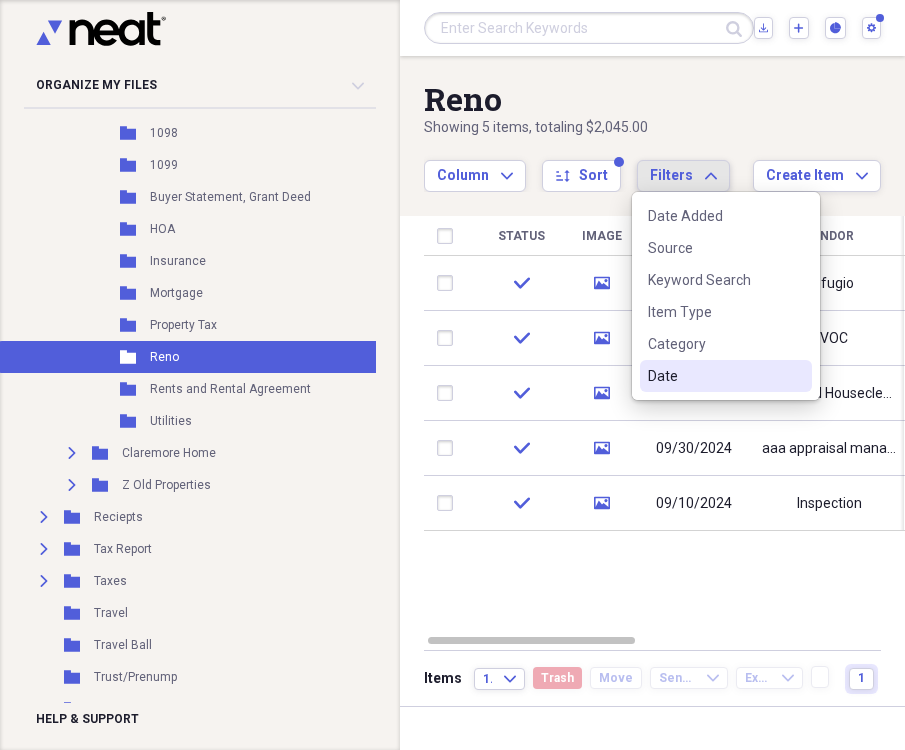 click on "Date" at bounding box center [726, 376] 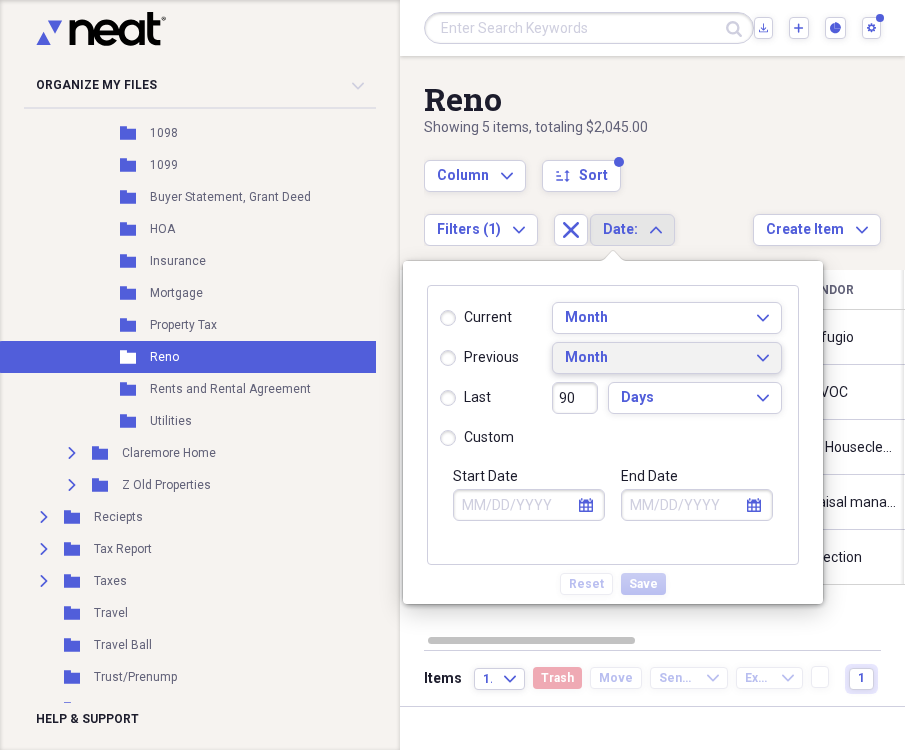 click on "Month Expand" at bounding box center (667, 358) 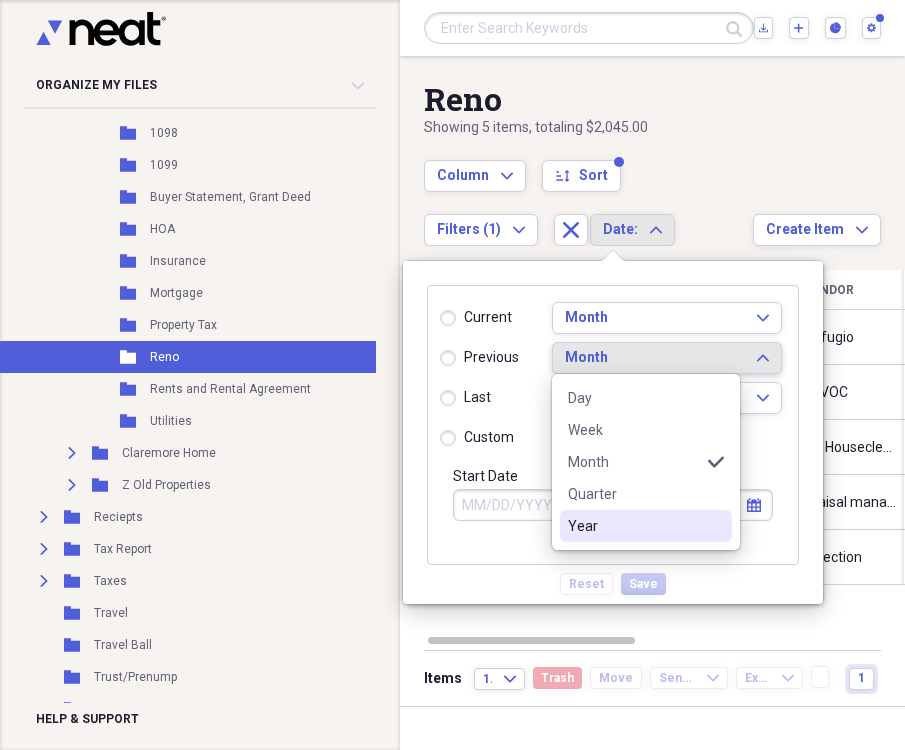 click on "Year" at bounding box center [646, 526] 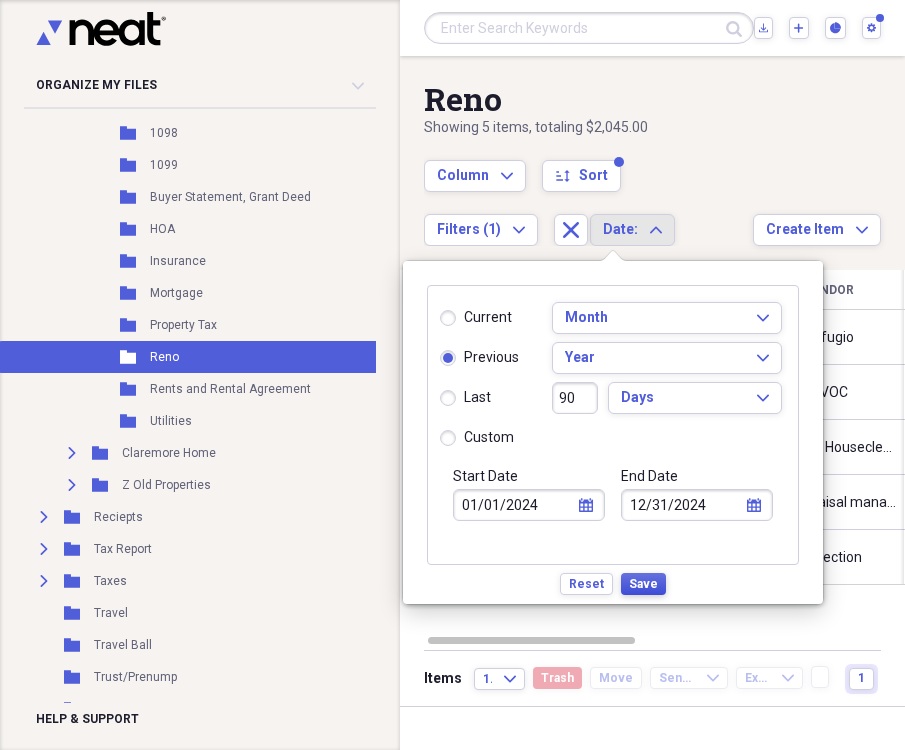 click on "Save" at bounding box center (643, 584) 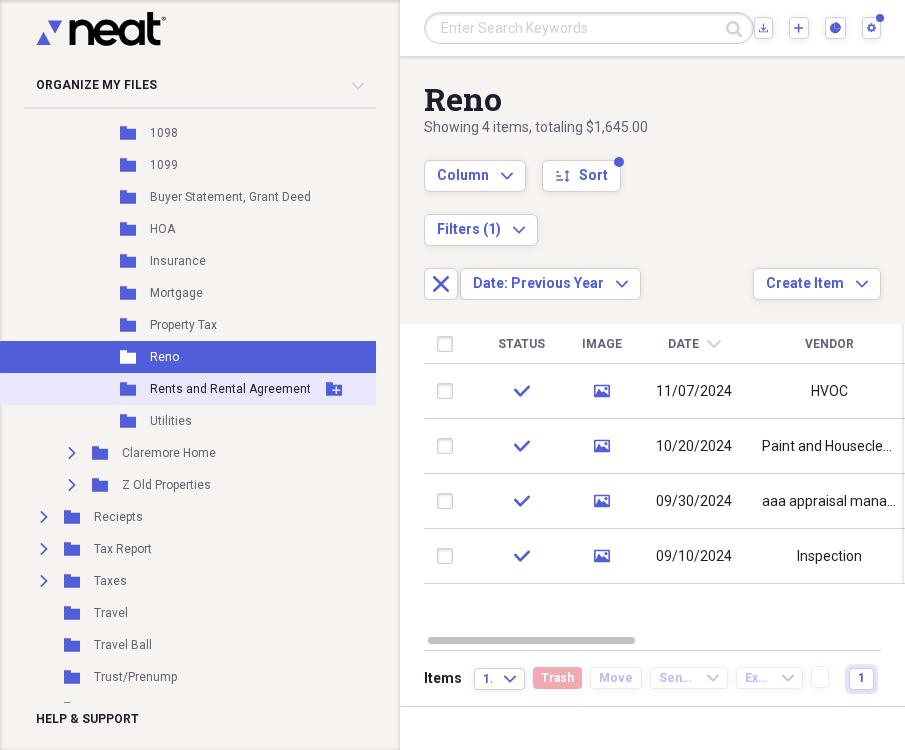 click on "Rents and Rental Agreement" at bounding box center [230, 389] 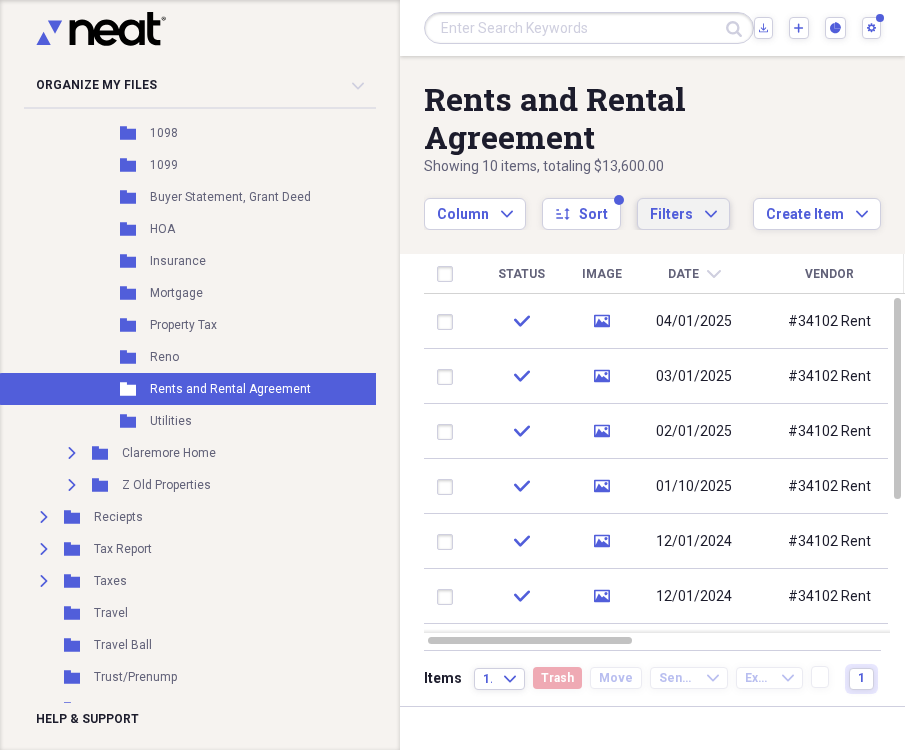 click on "Expand" 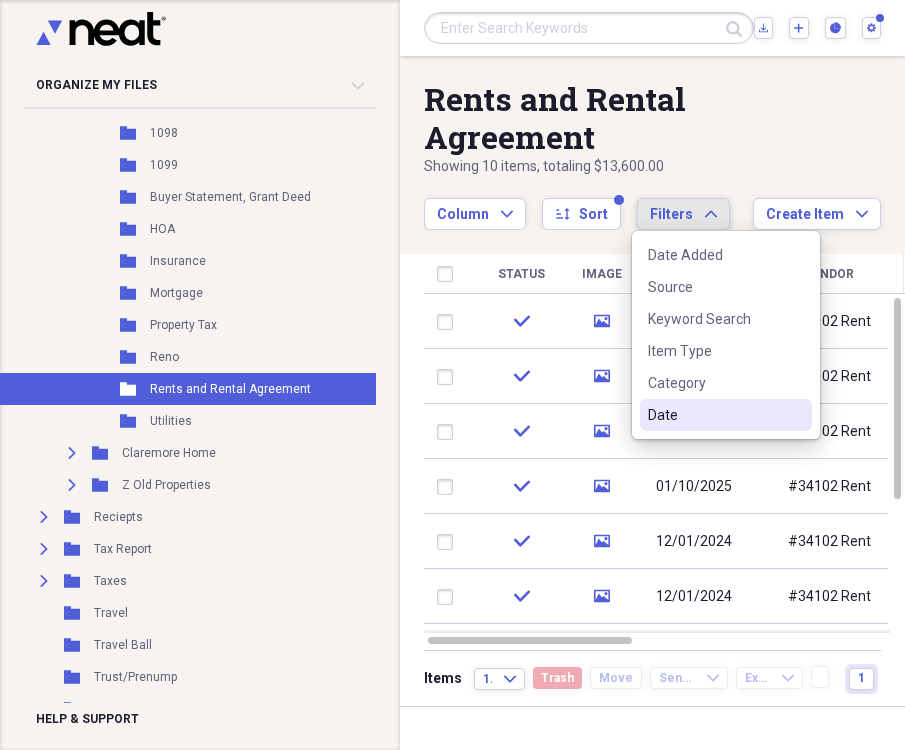 click on "Date" at bounding box center [714, 415] 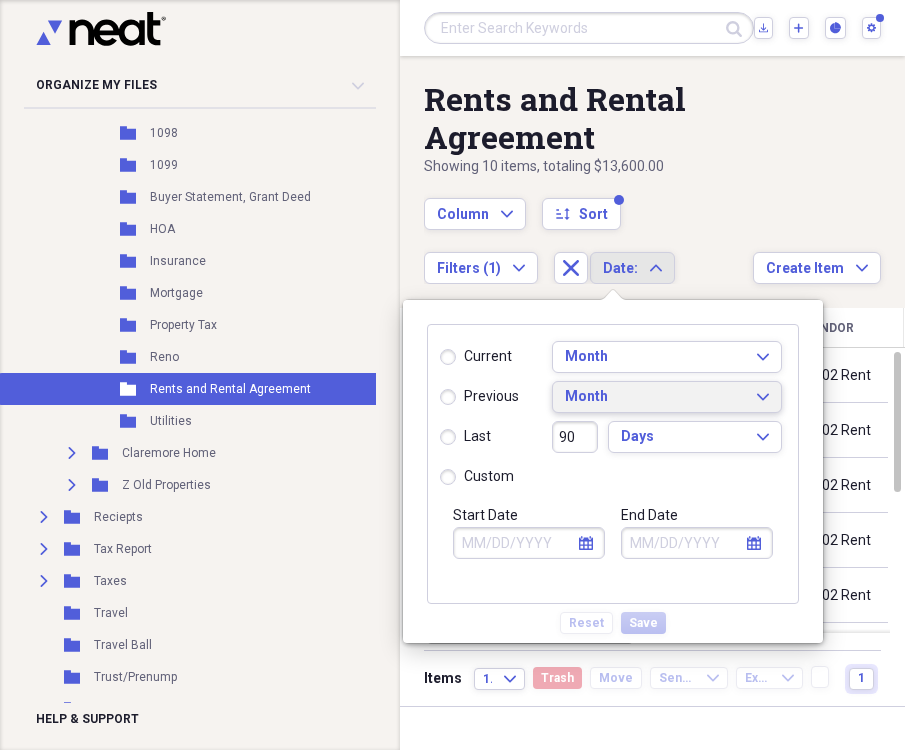 click on "Month Expand" at bounding box center (667, 397) 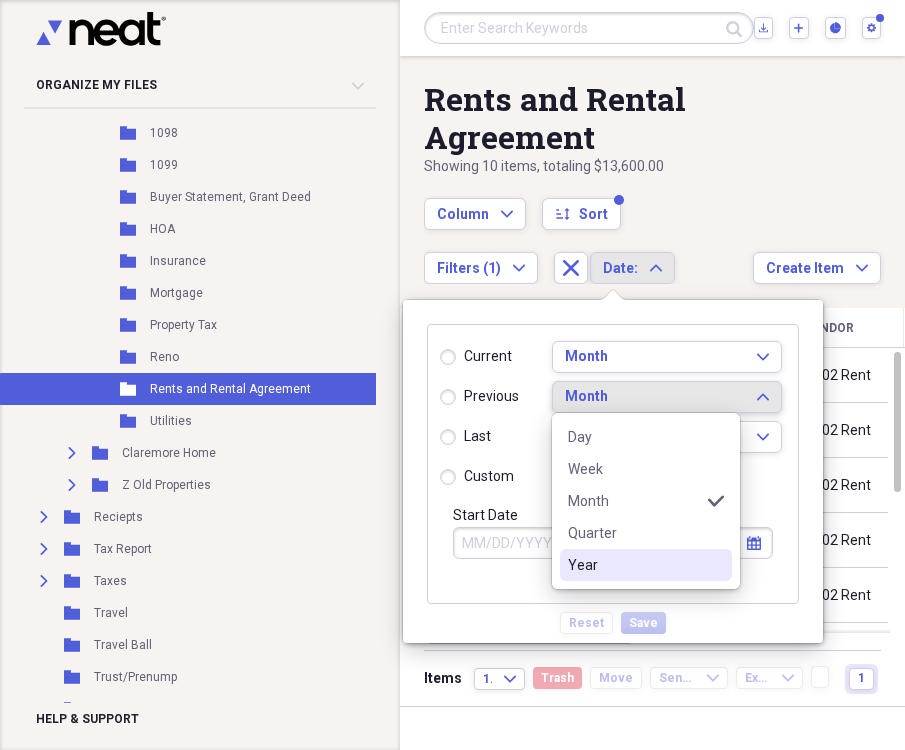 click on "Year" at bounding box center [634, 565] 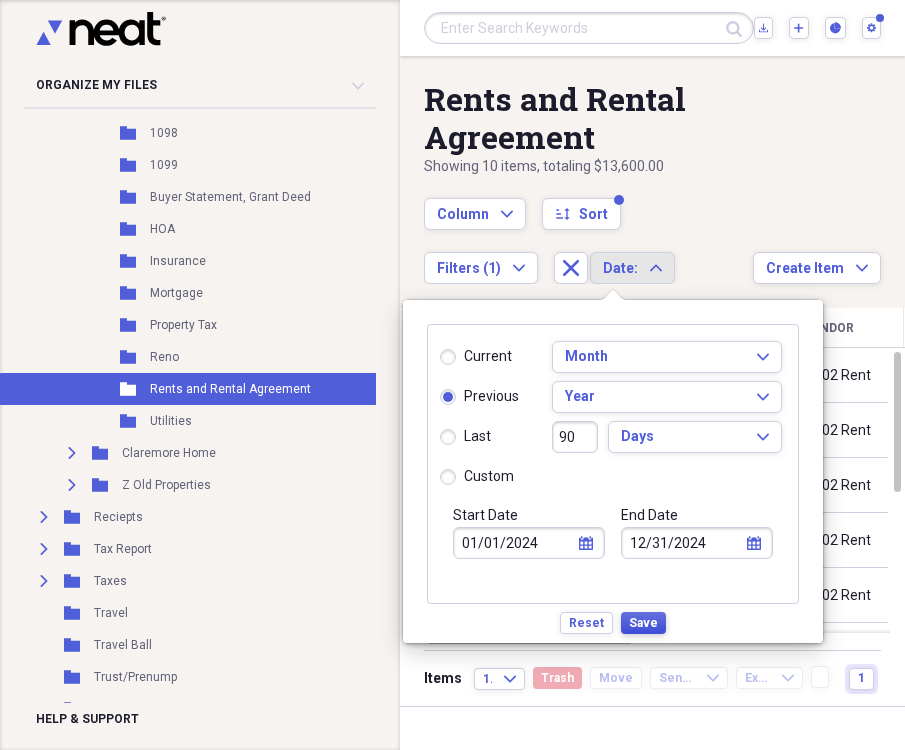 click on "Save" at bounding box center (643, 623) 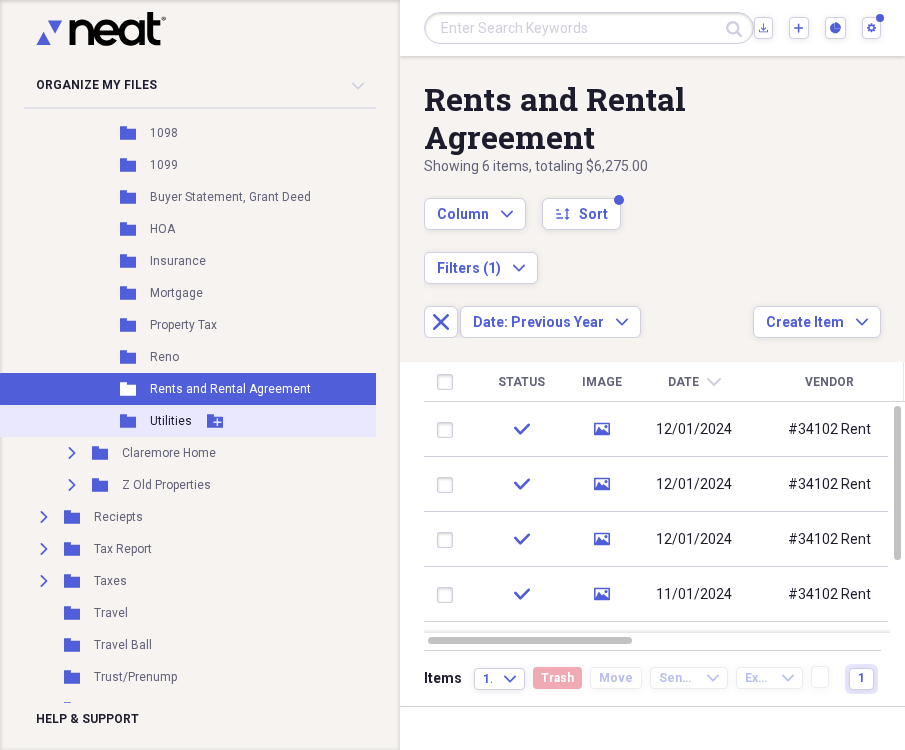 click on "Utilities" at bounding box center (171, 421) 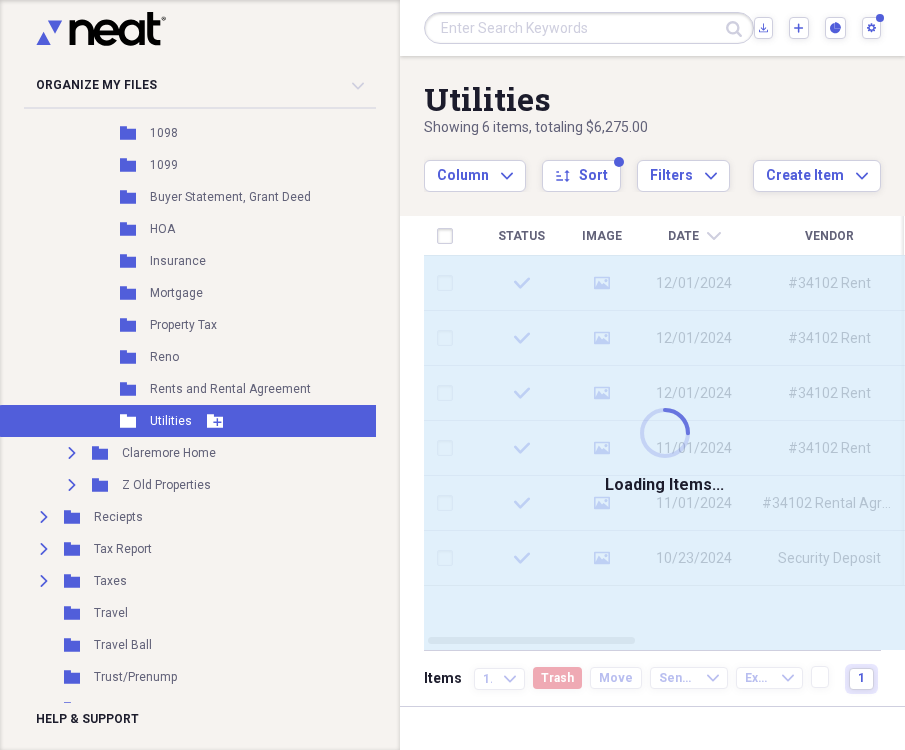 click on "Utilities" at bounding box center (171, 421) 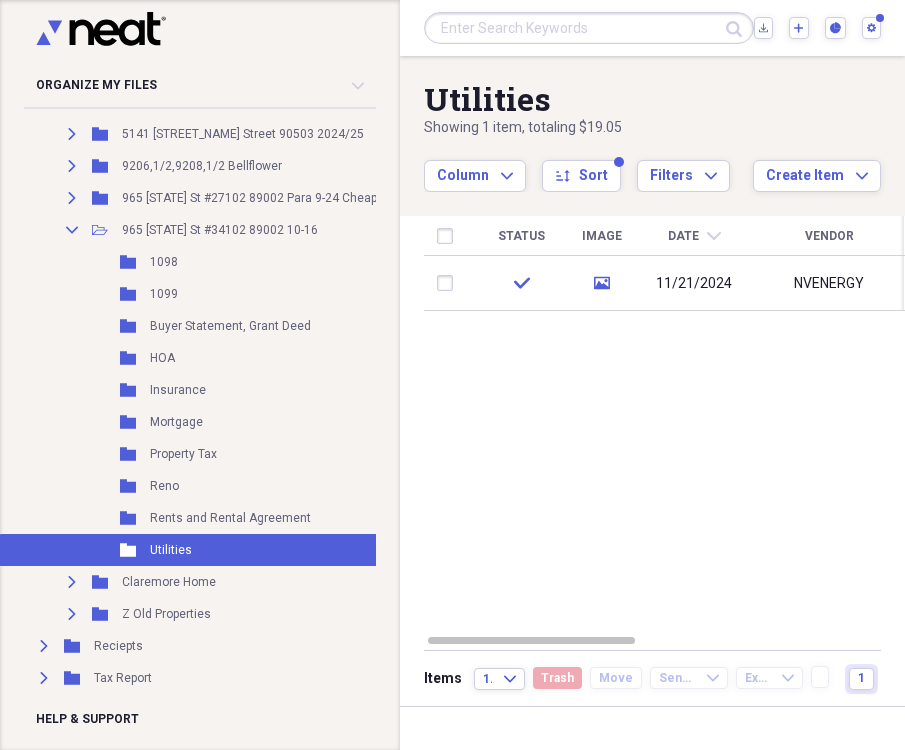 scroll, scrollTop: 726, scrollLeft: 0, axis: vertical 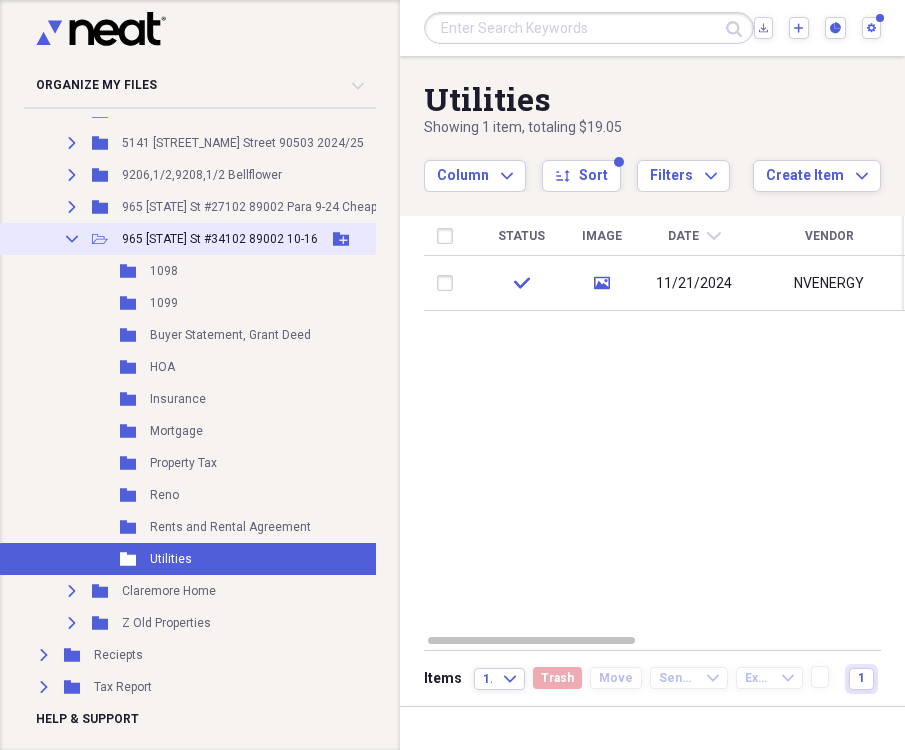 click on "Collapse" 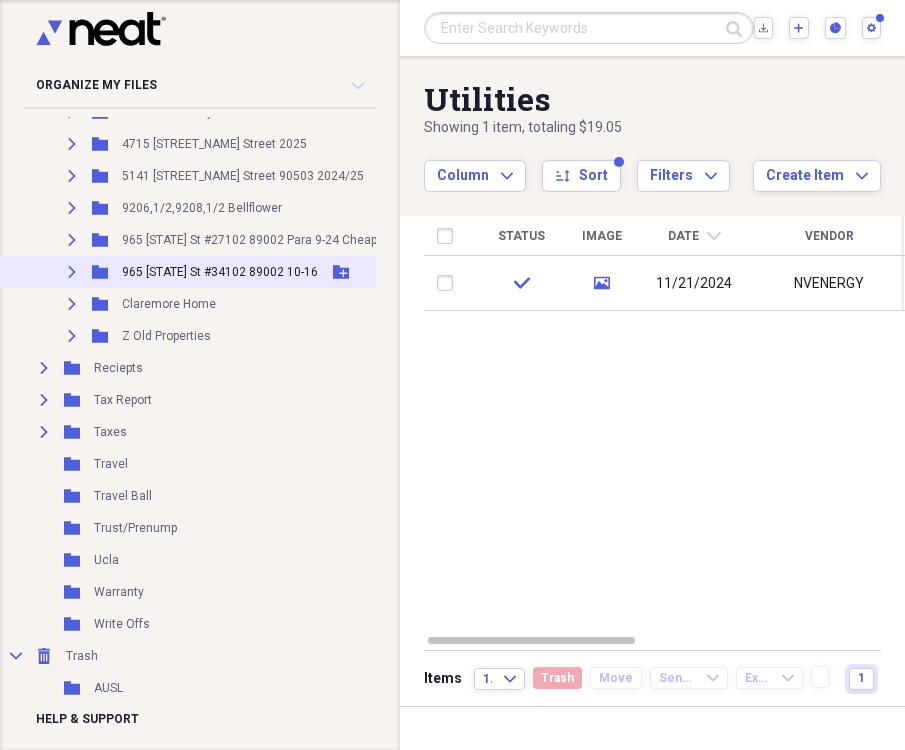 click on "Expand" 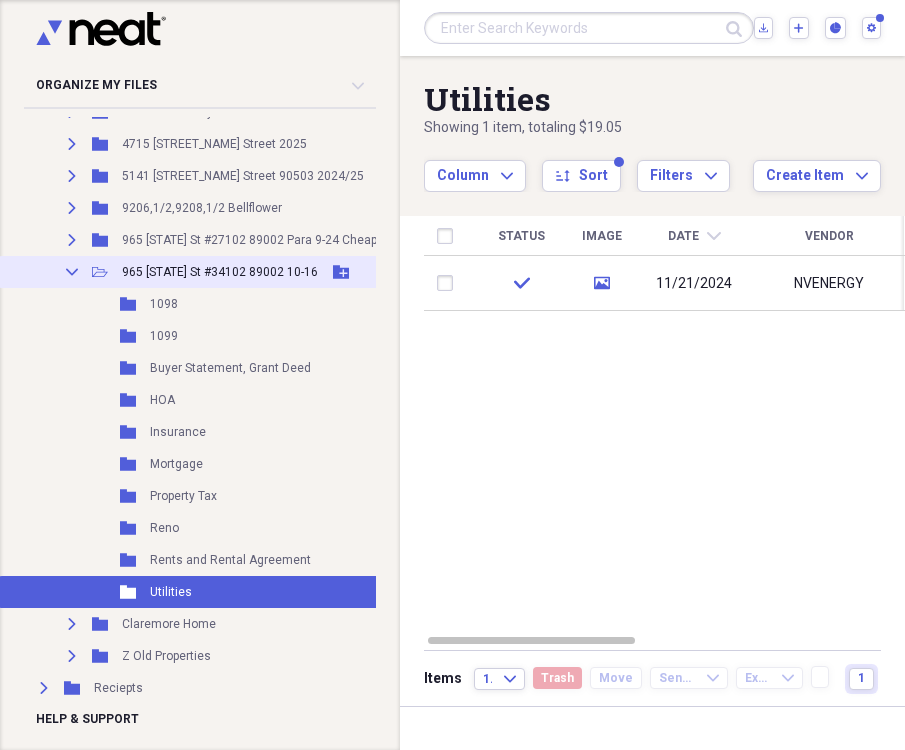 scroll, scrollTop: 726, scrollLeft: 0, axis: vertical 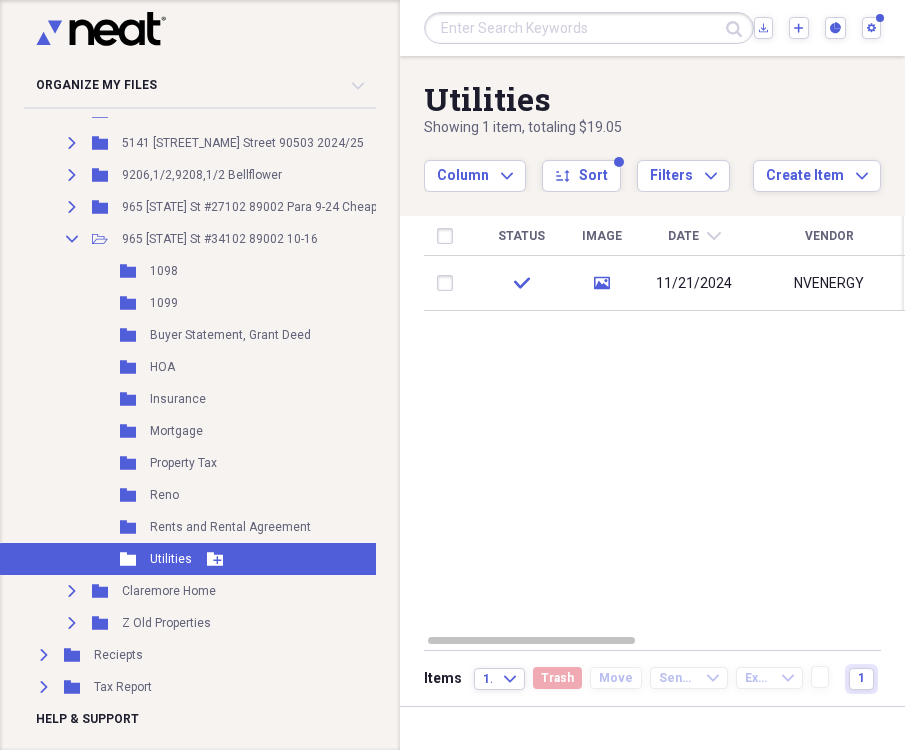 click on "Utilities" at bounding box center [171, 559] 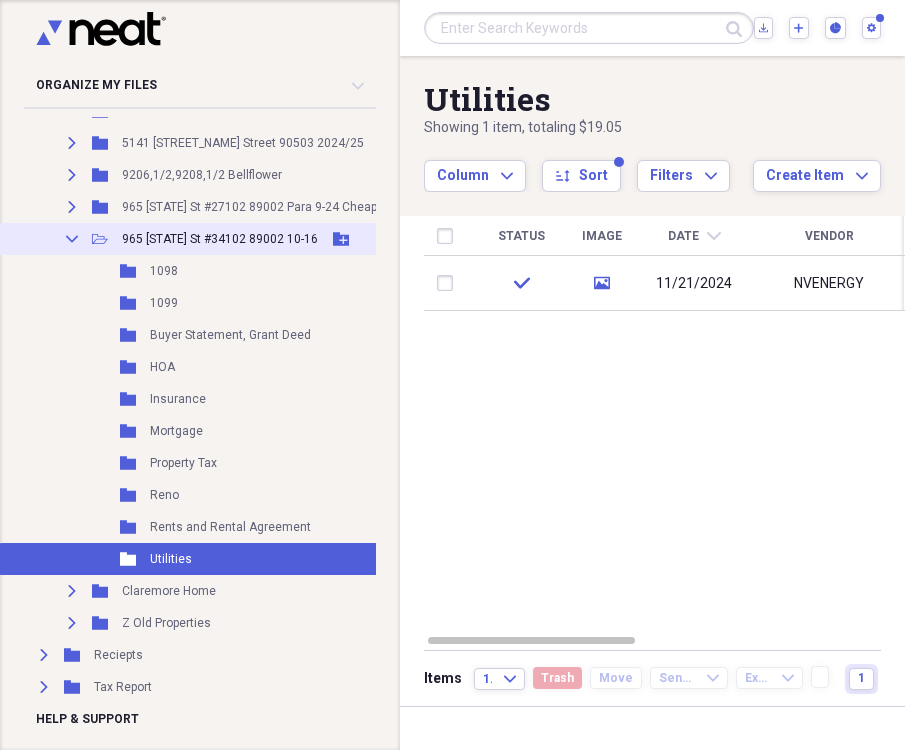 click on "Collapse" 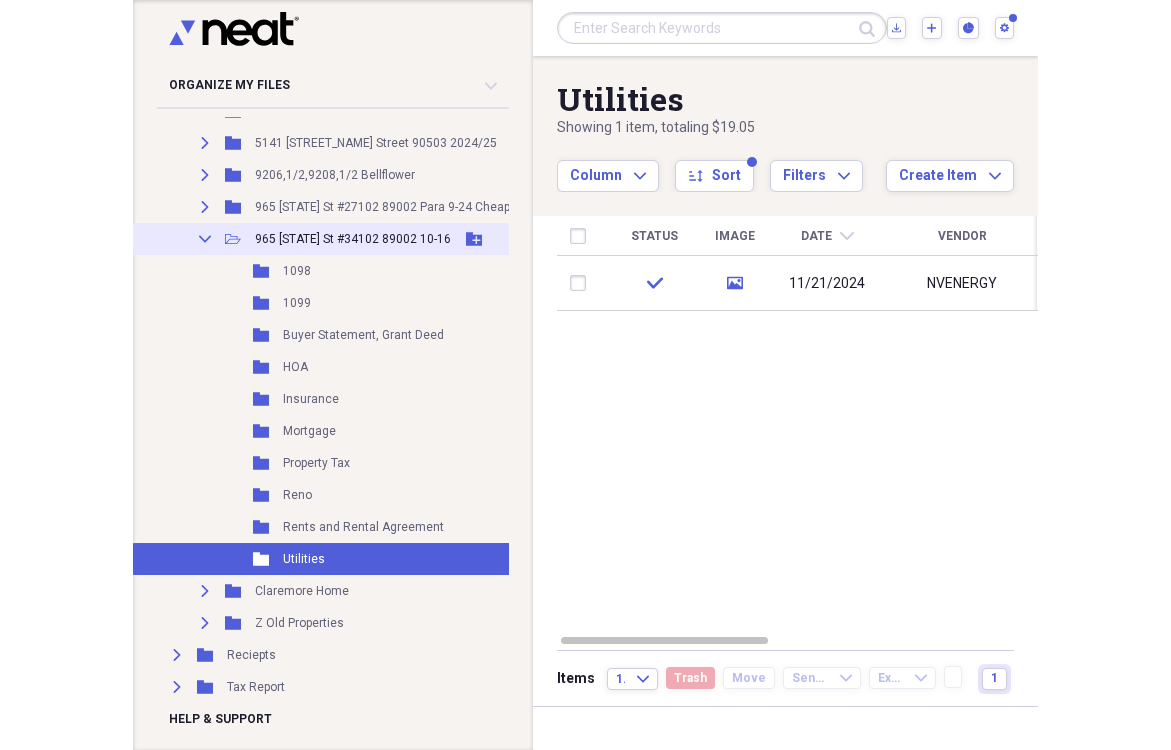 scroll, scrollTop: 693, scrollLeft: 0, axis: vertical 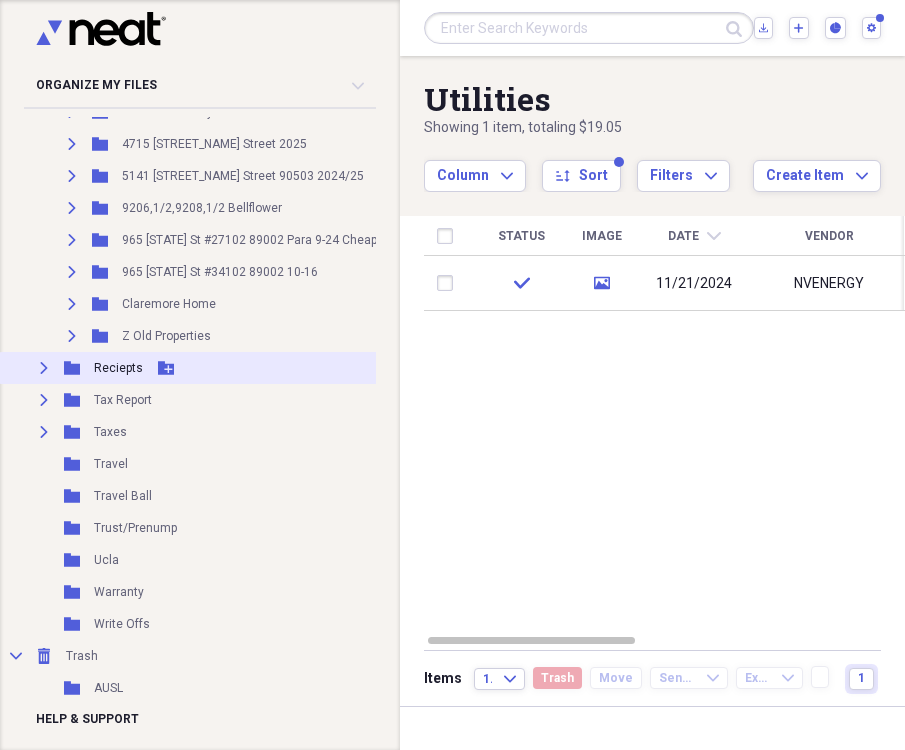 click 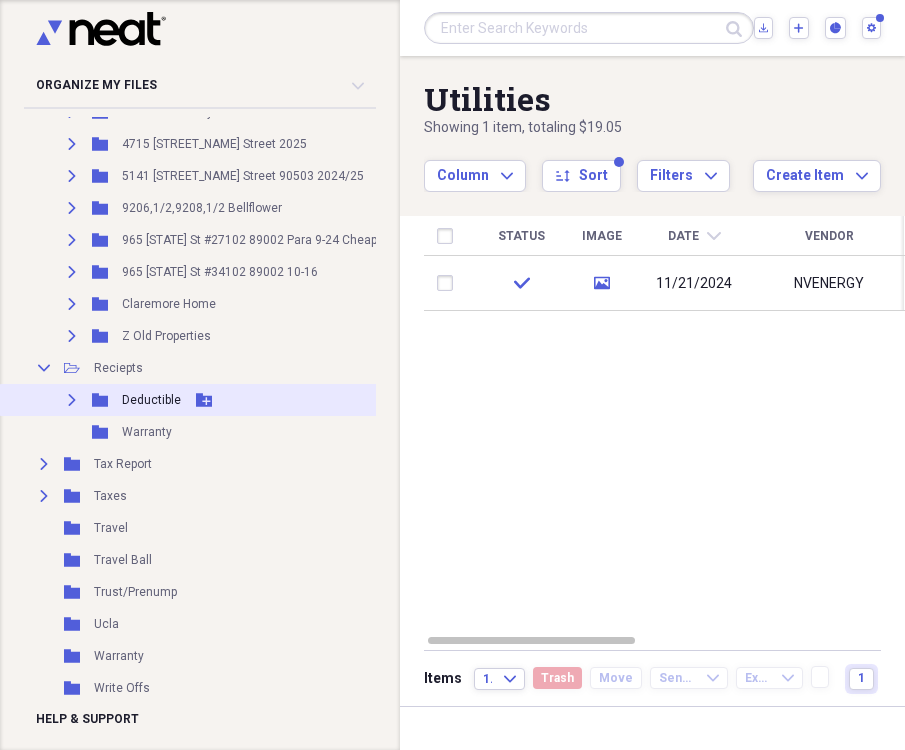 click 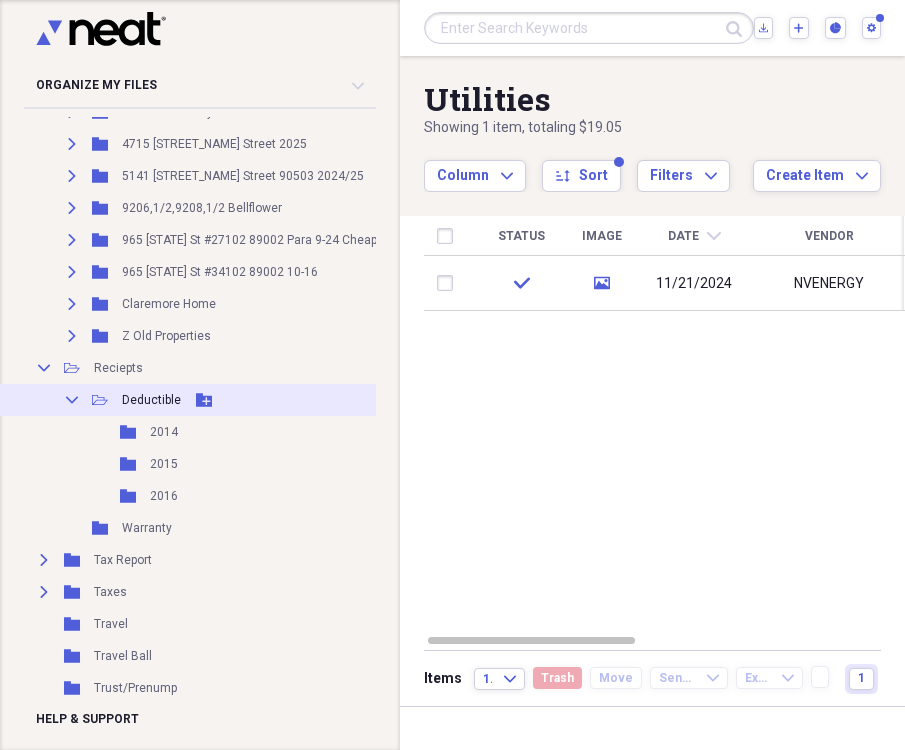 click 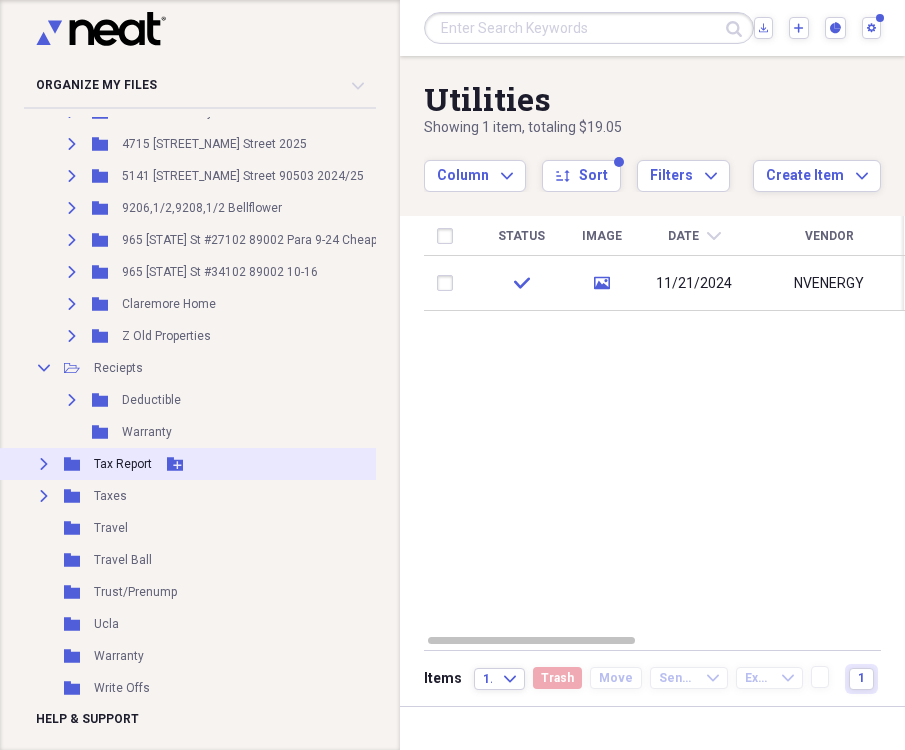 click on "Expand" 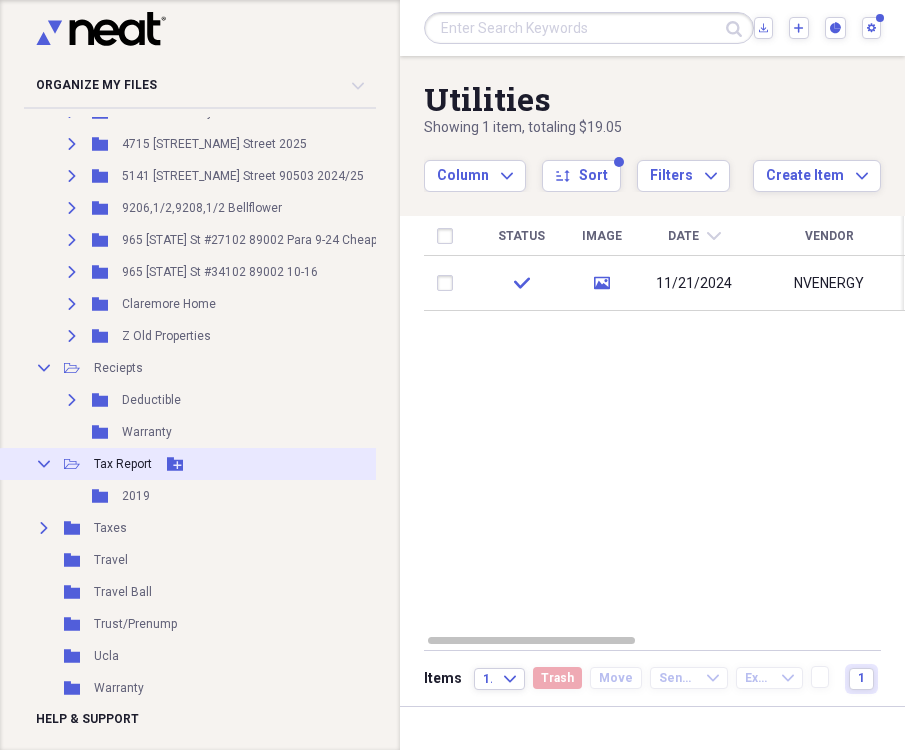 click 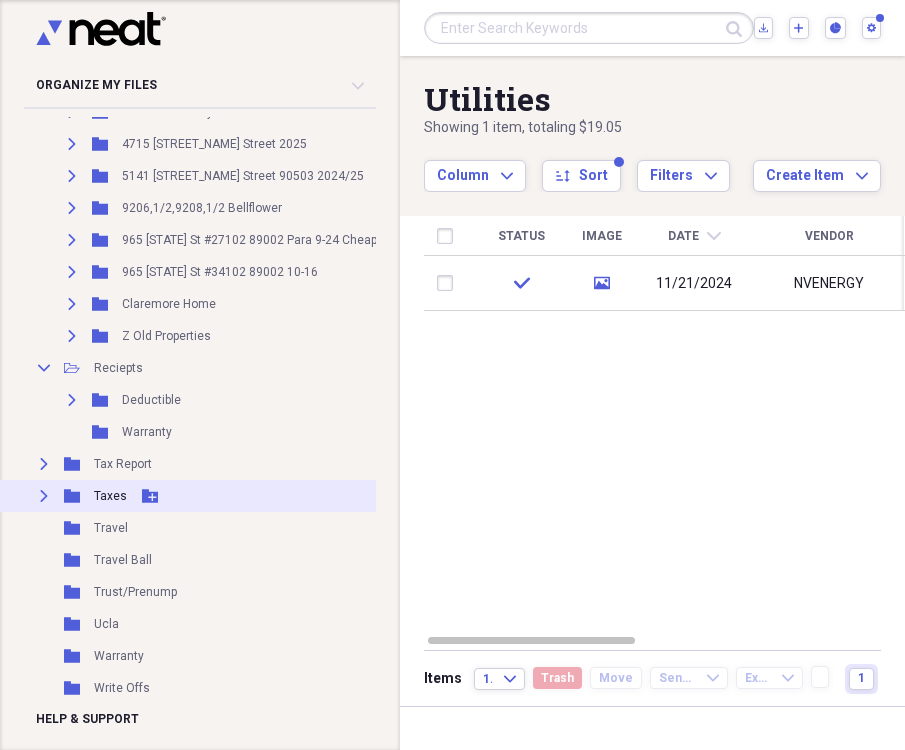 click on "Expand" 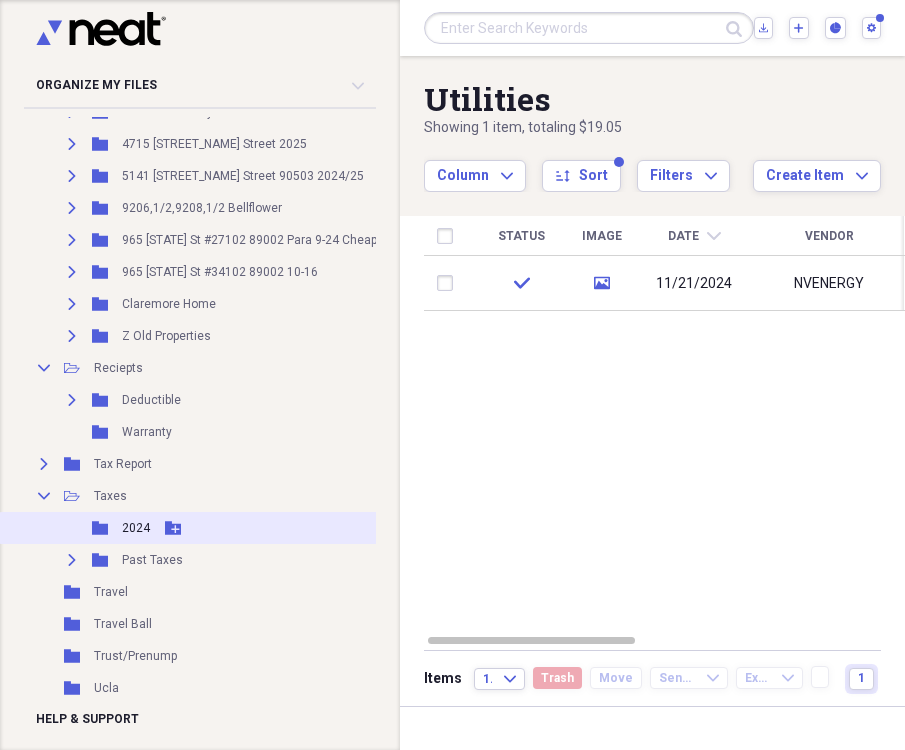 click on "2024" at bounding box center [136, 528] 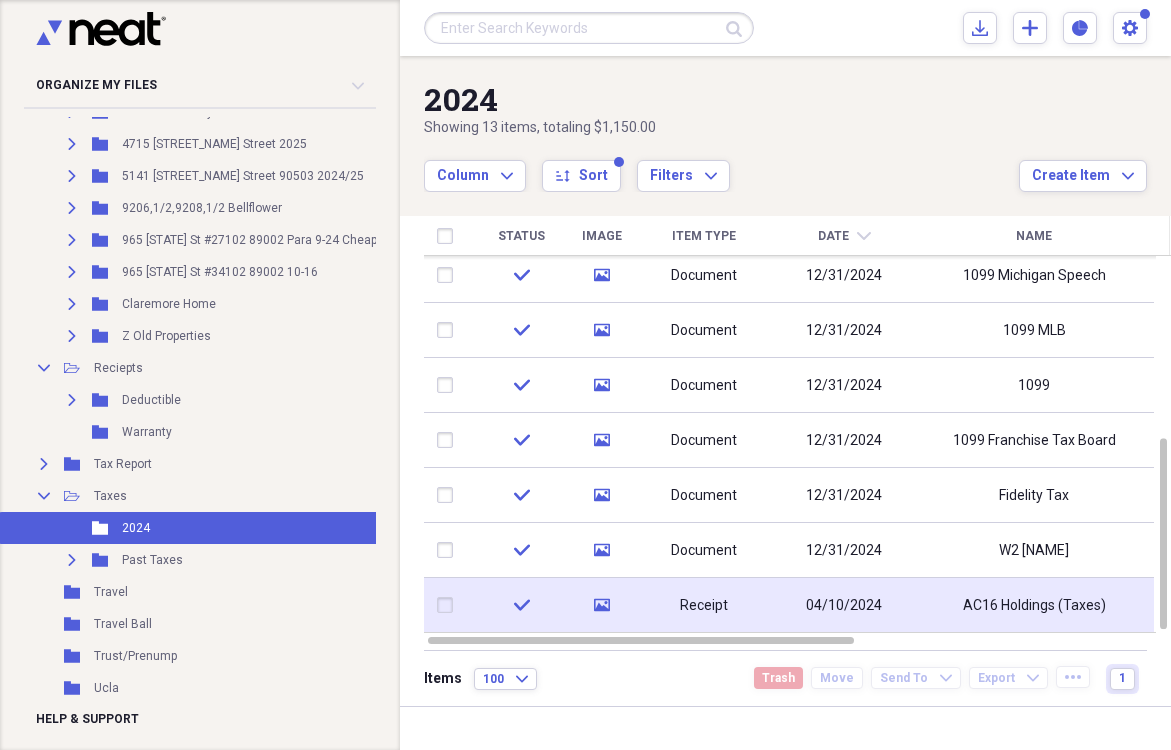 click on "04/10/2024" at bounding box center [844, 606] 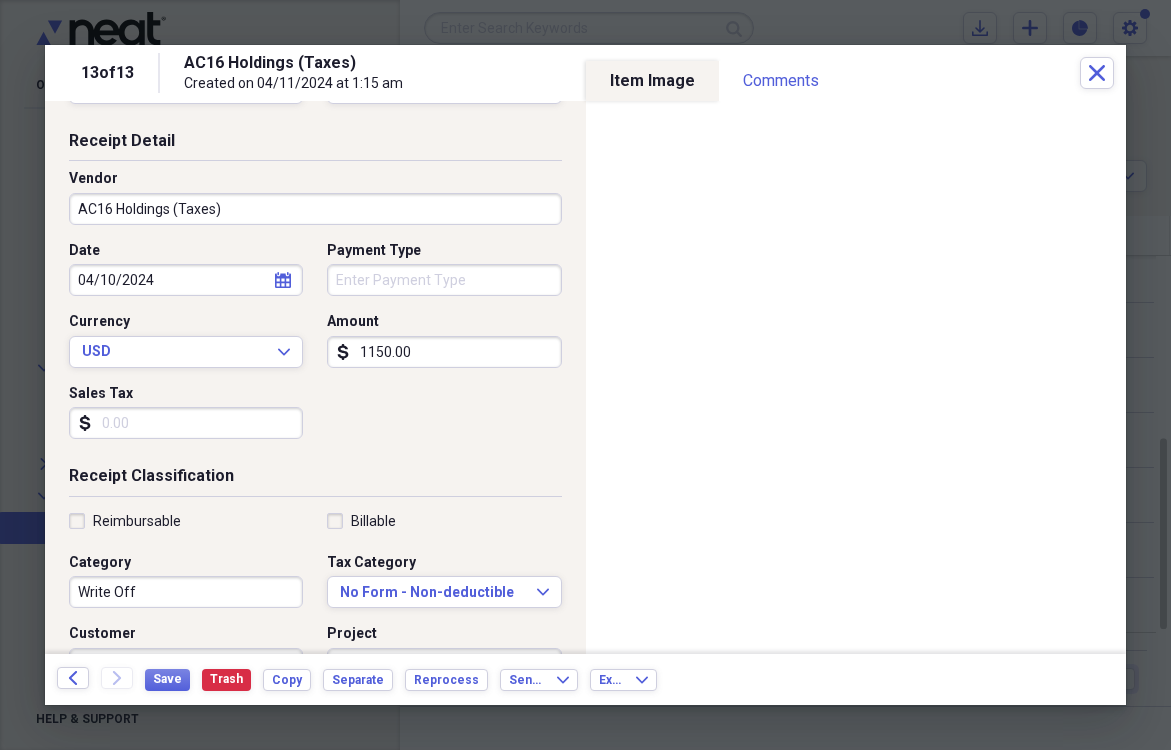 scroll, scrollTop: 80, scrollLeft: 0, axis: vertical 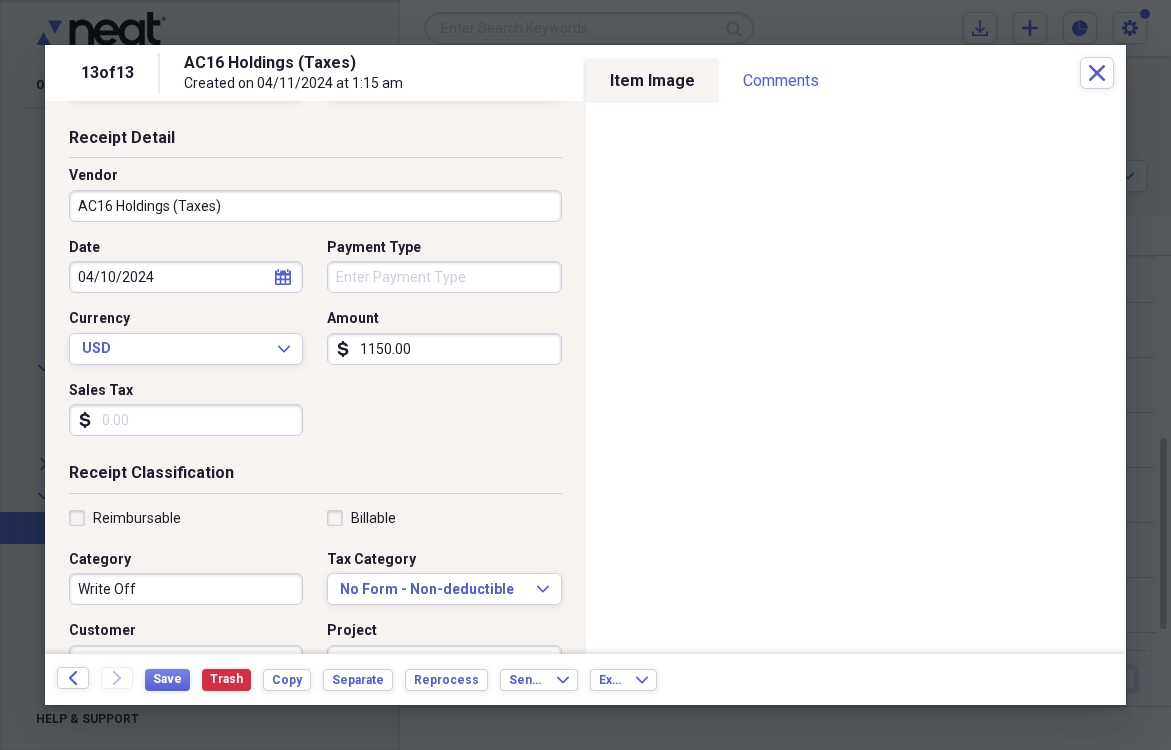 click on "Write Off" at bounding box center [186, 589] 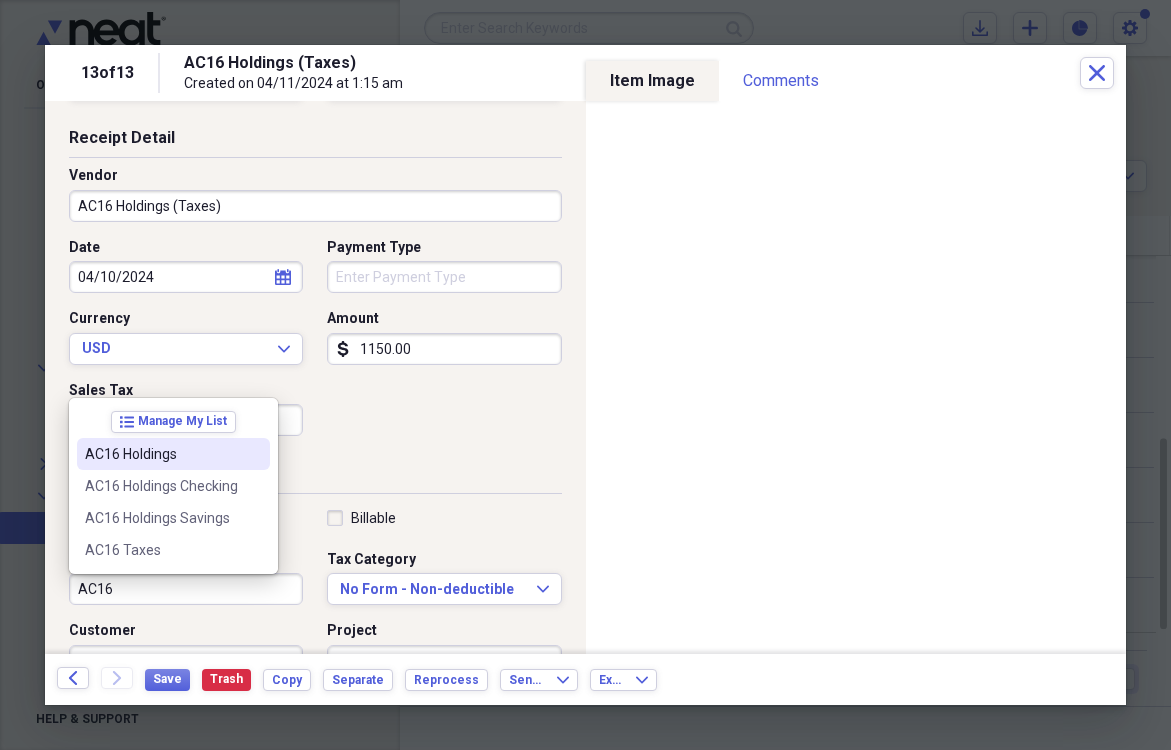 click on "AC16 Holdings" at bounding box center [161, 454] 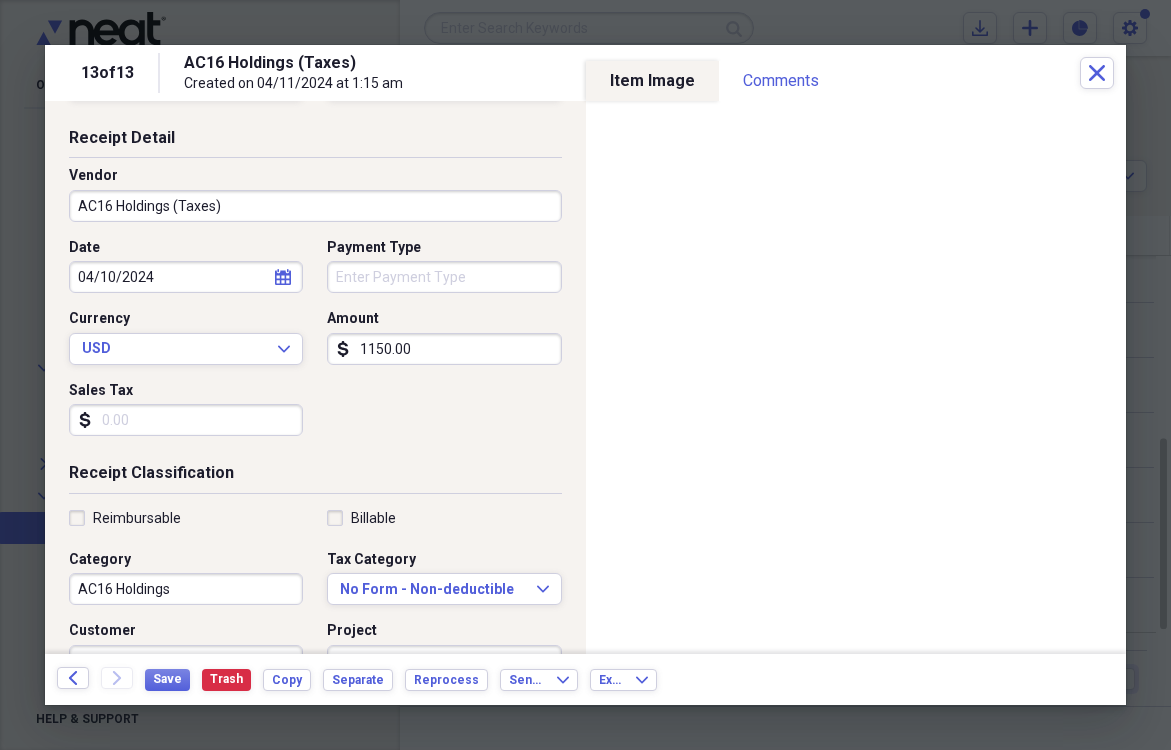 scroll, scrollTop: 0, scrollLeft: 0, axis: both 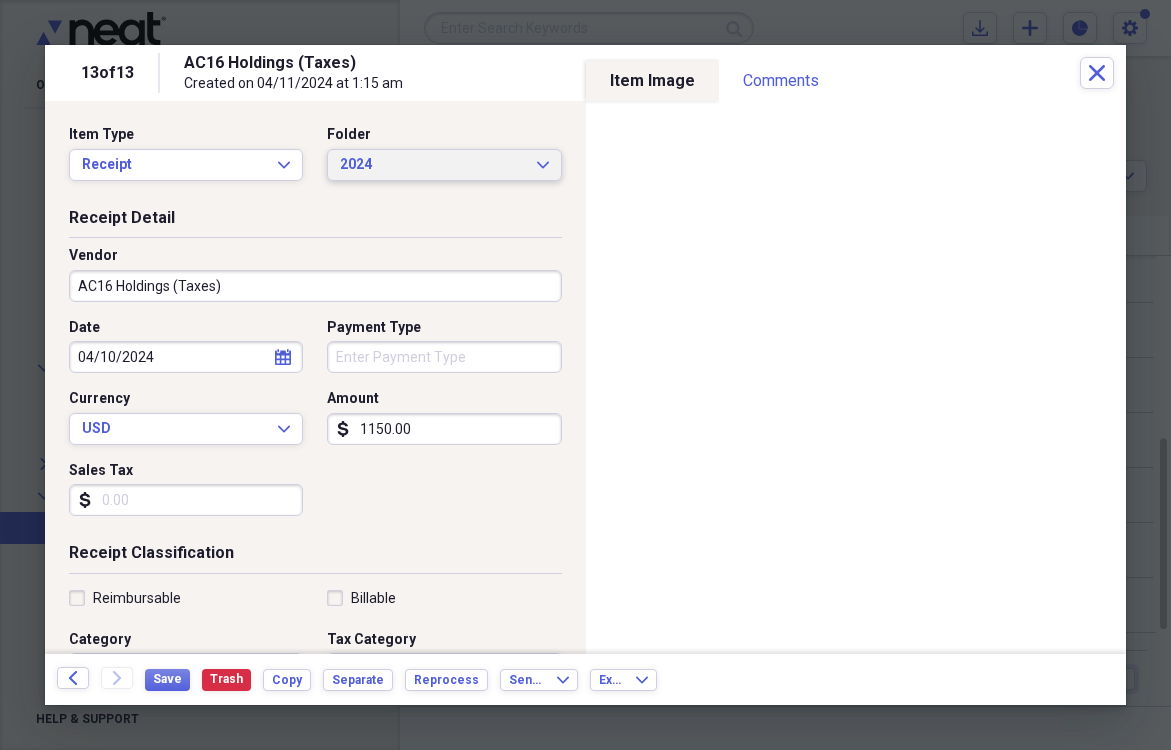 click on "Expand" 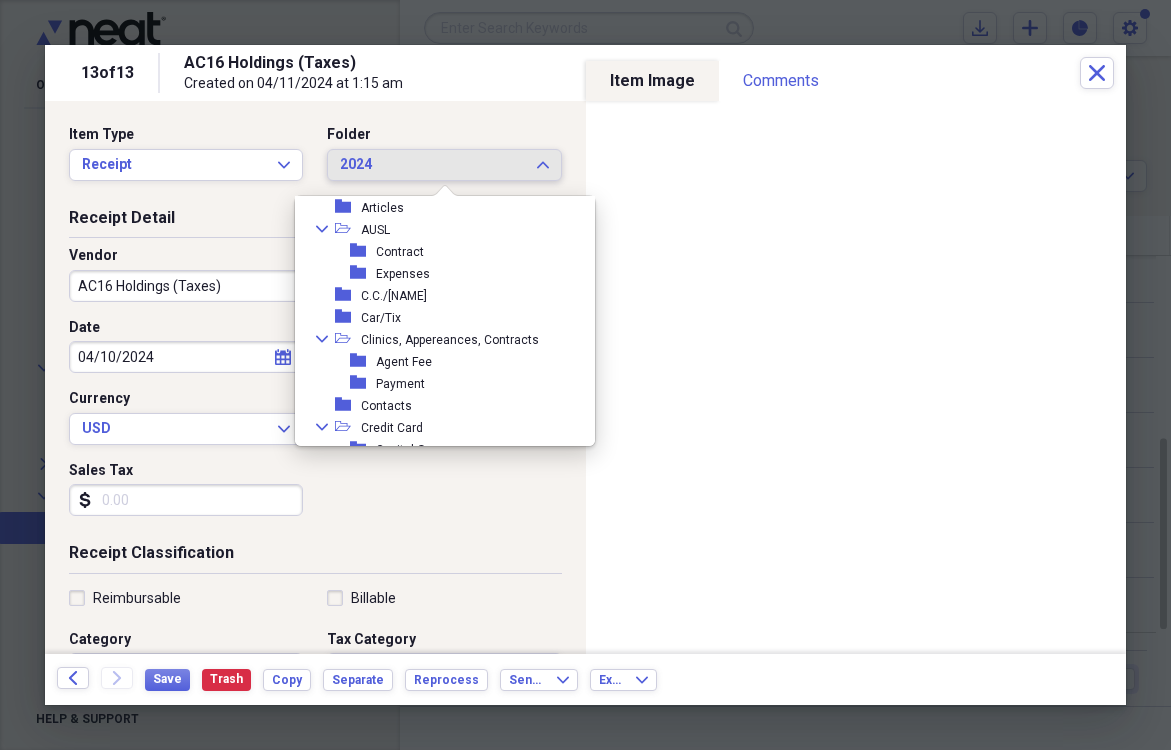 scroll, scrollTop: 0, scrollLeft: 0, axis: both 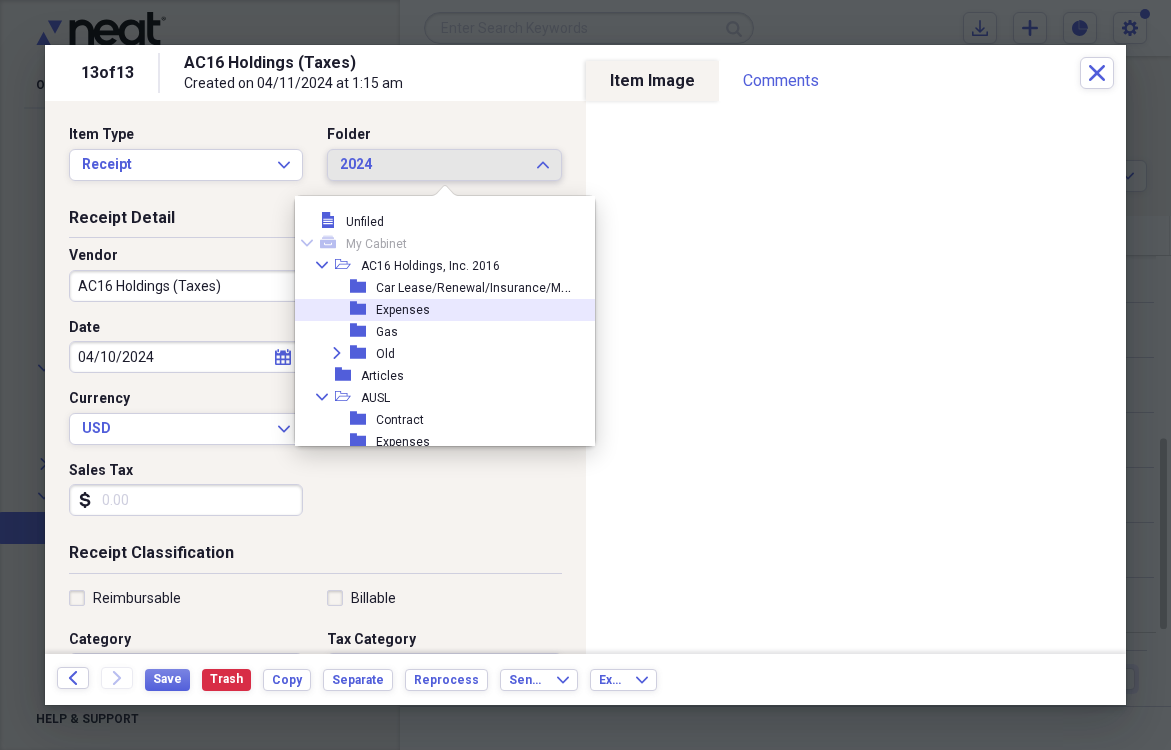 click on "Expenses" at bounding box center [403, 310] 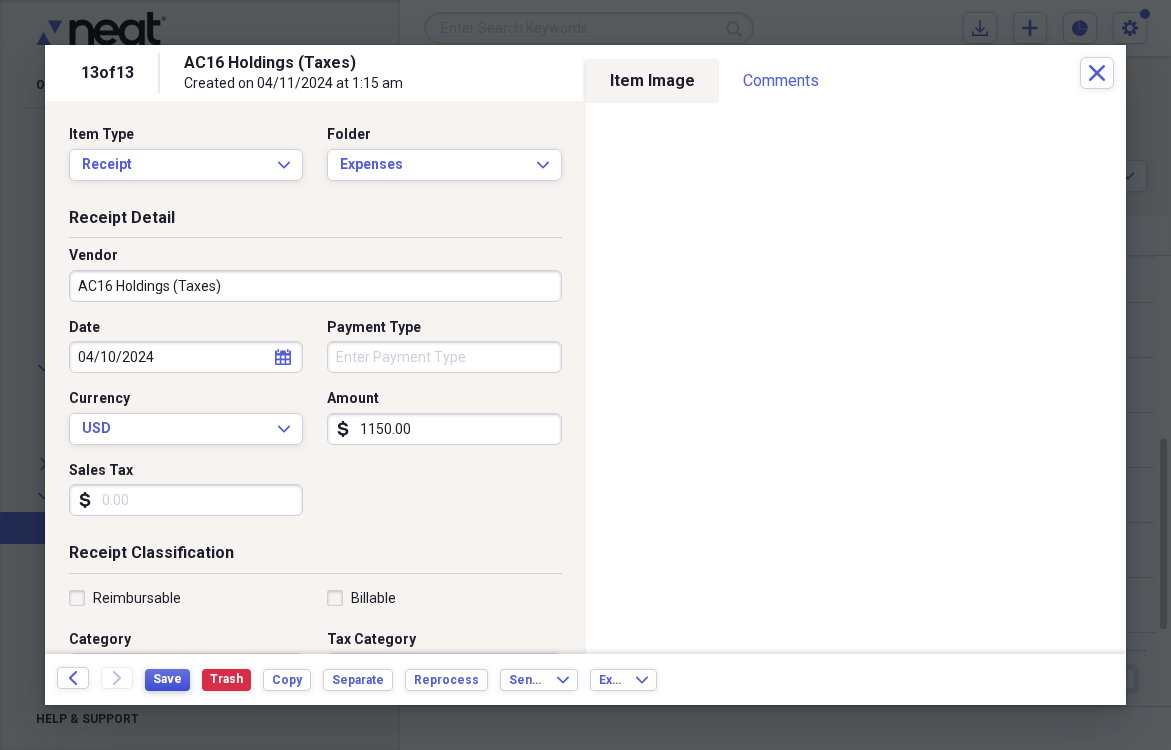 click on "Save" at bounding box center (167, 679) 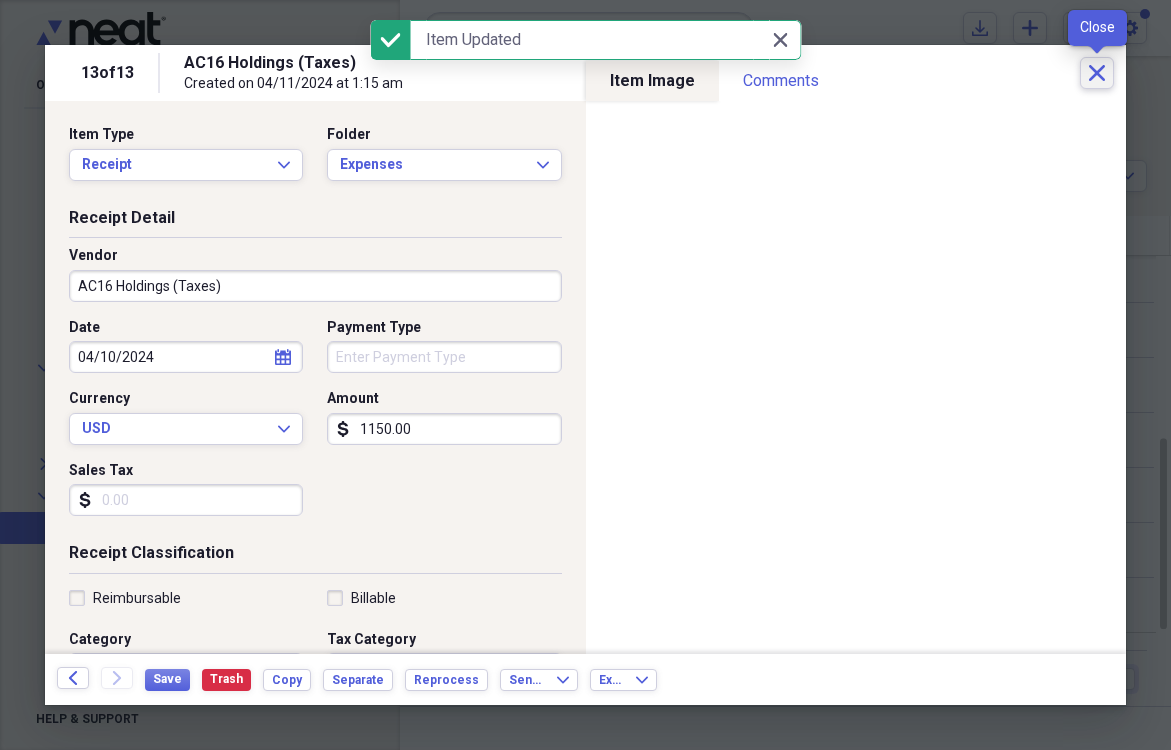 click 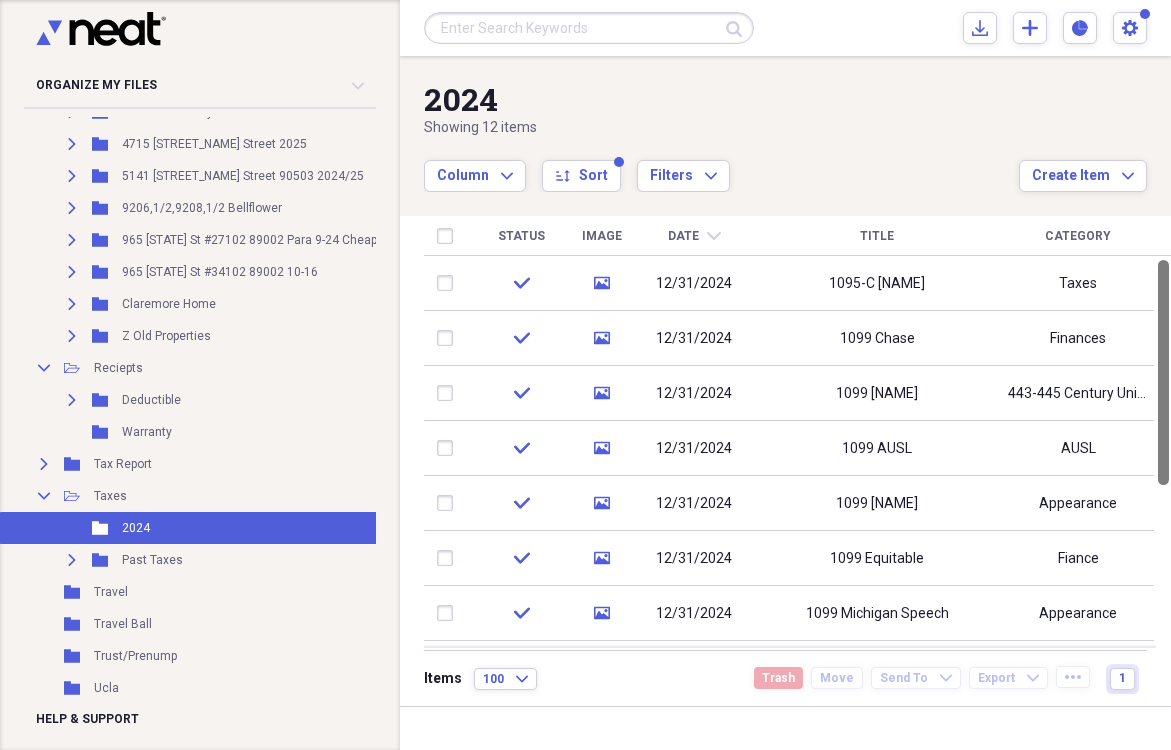 drag, startPoint x: 1164, startPoint y: 451, endPoint x: 1179, endPoint y: 253, distance: 198.56737 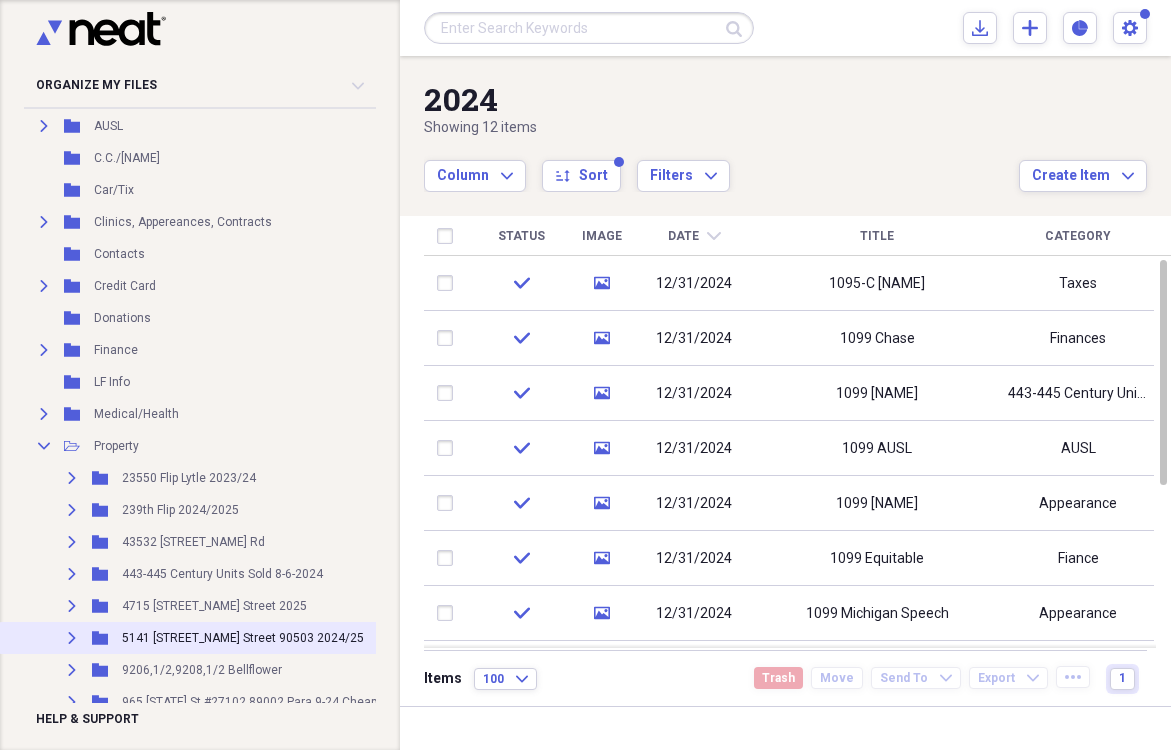 scroll, scrollTop: 0, scrollLeft: 0, axis: both 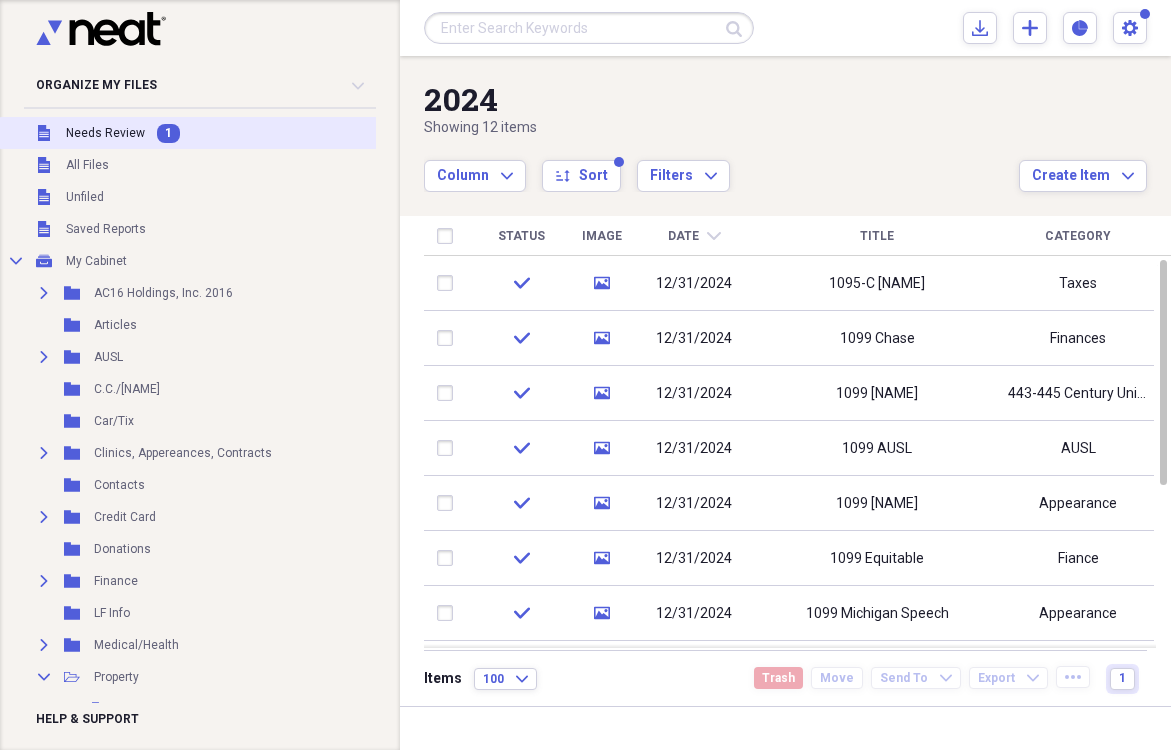 click on "1" at bounding box center (168, 133) 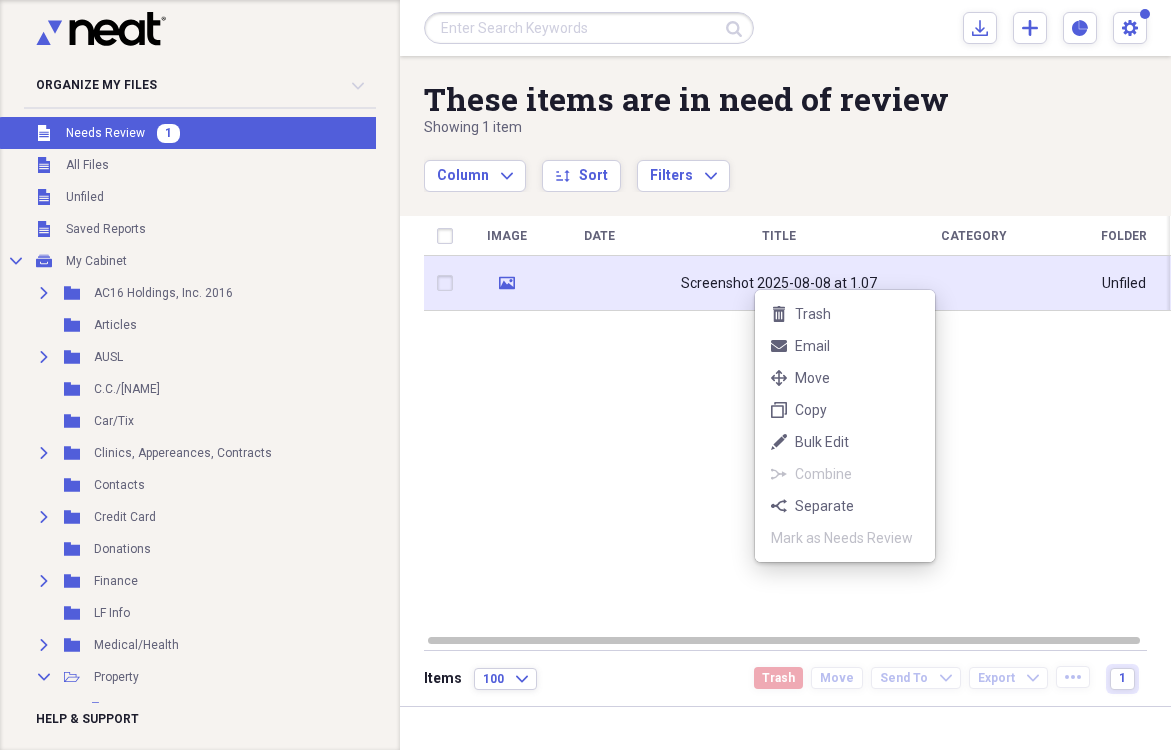 click on "trash Trash mail Email move Move duplicate Copy edit Bulk Edit combine Combine separate Separate Mark as Needs Review" at bounding box center [845, 426] 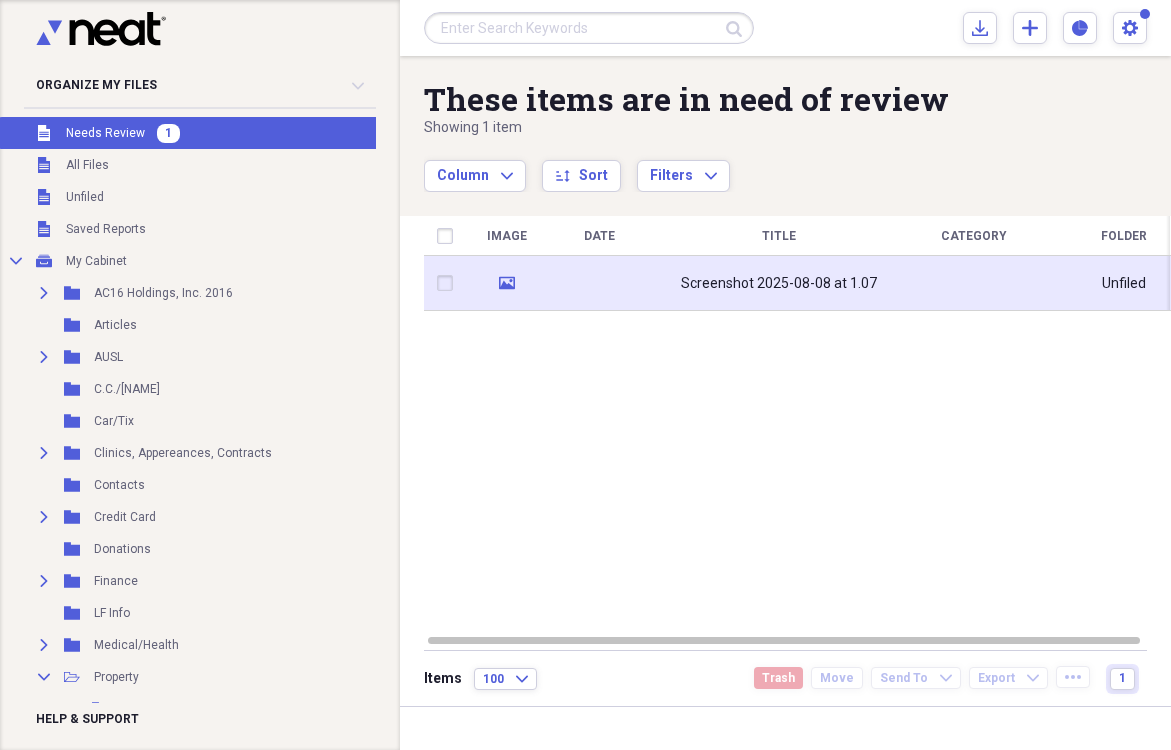 click on "Screenshot 2025-08-08 at 1.07" at bounding box center (779, 284) 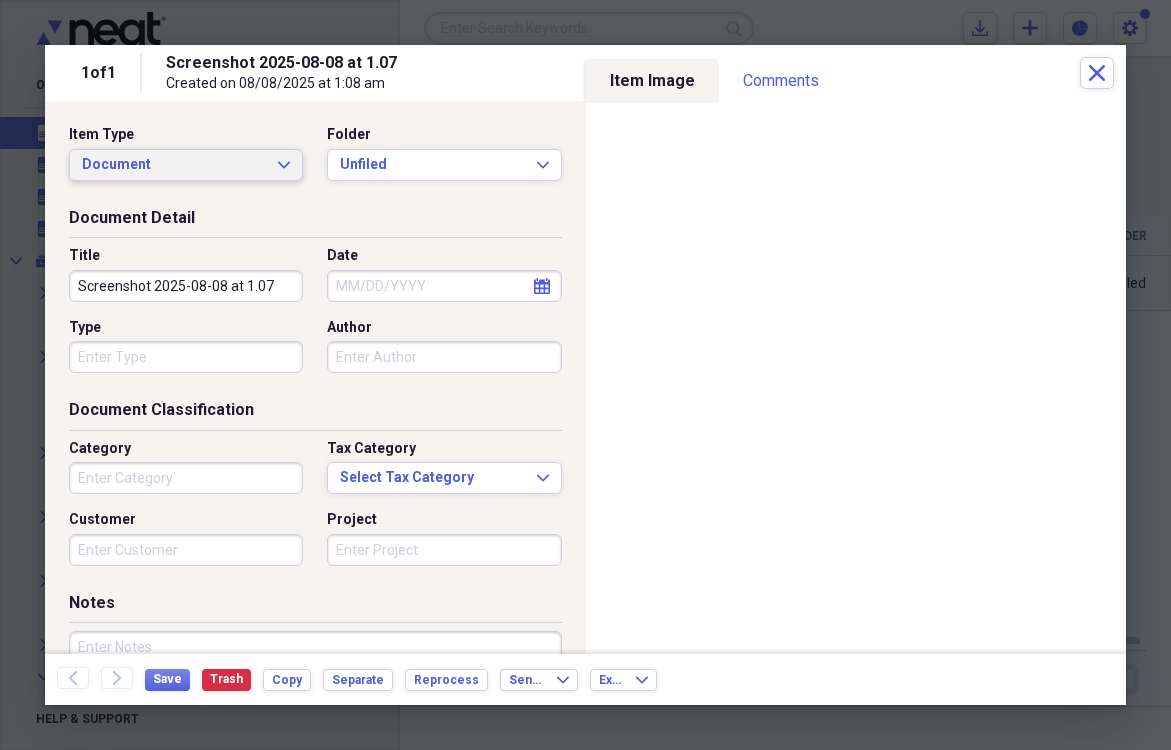 click on "Expand" 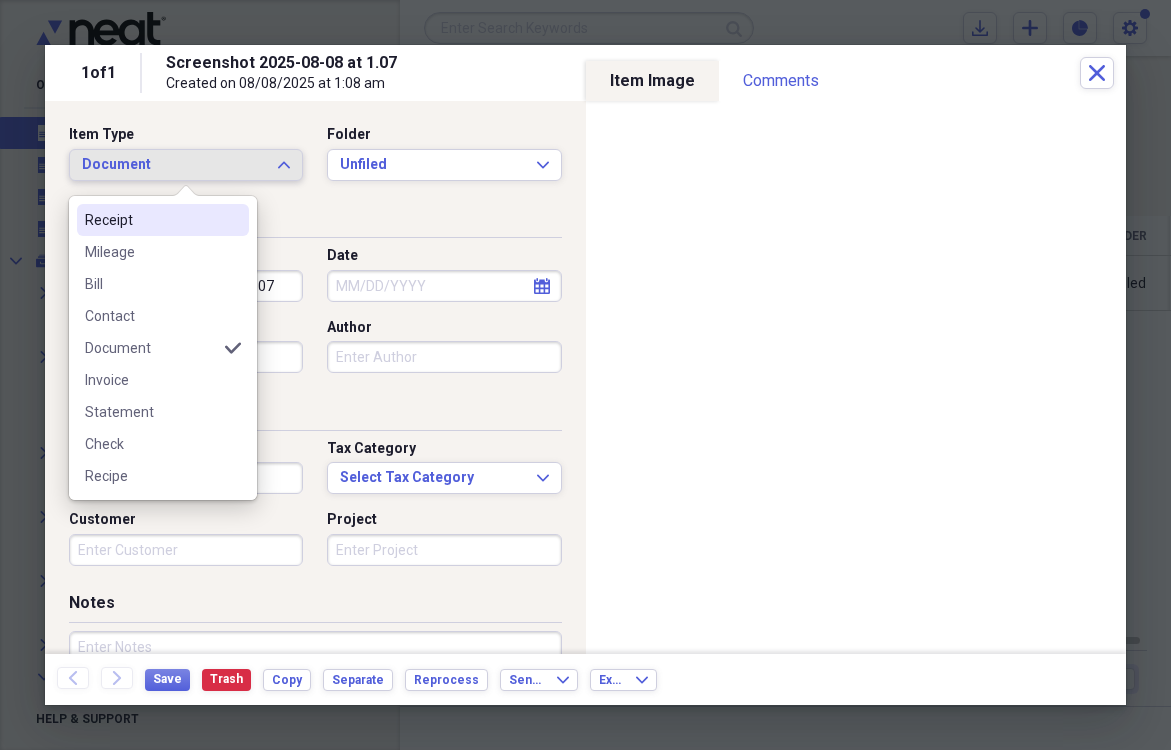 click on "Receipt" at bounding box center (163, 220) 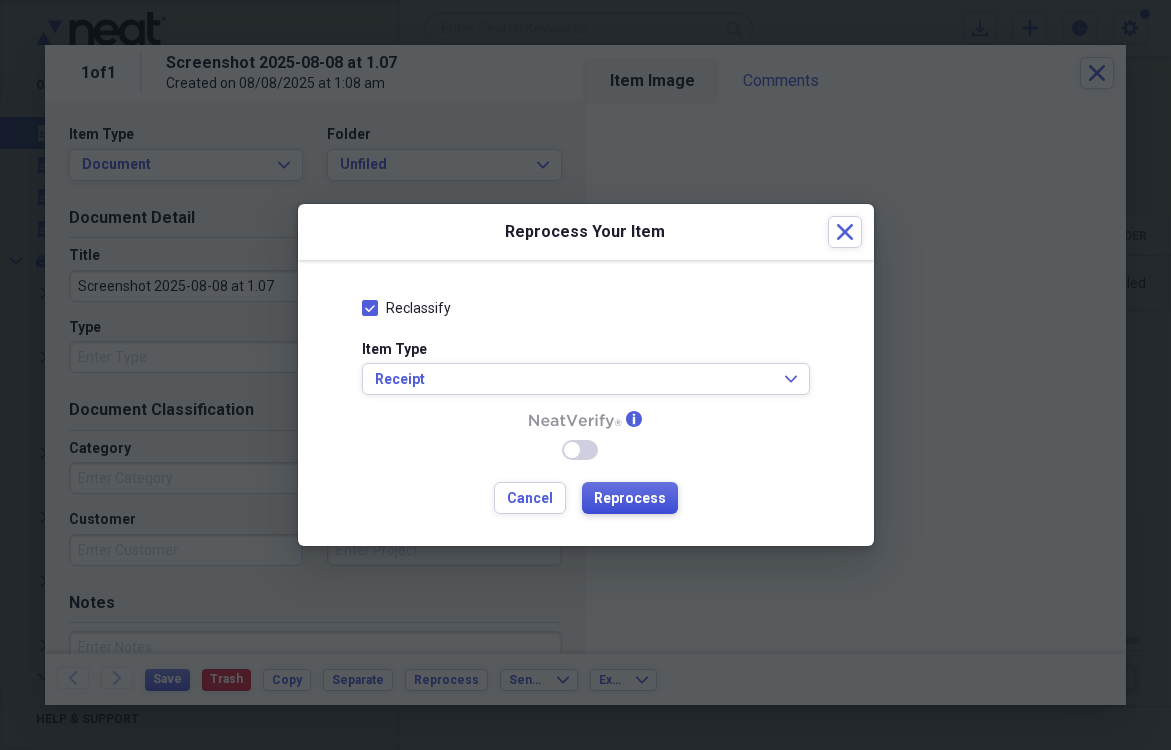 click on "Reprocess" at bounding box center (630, 499) 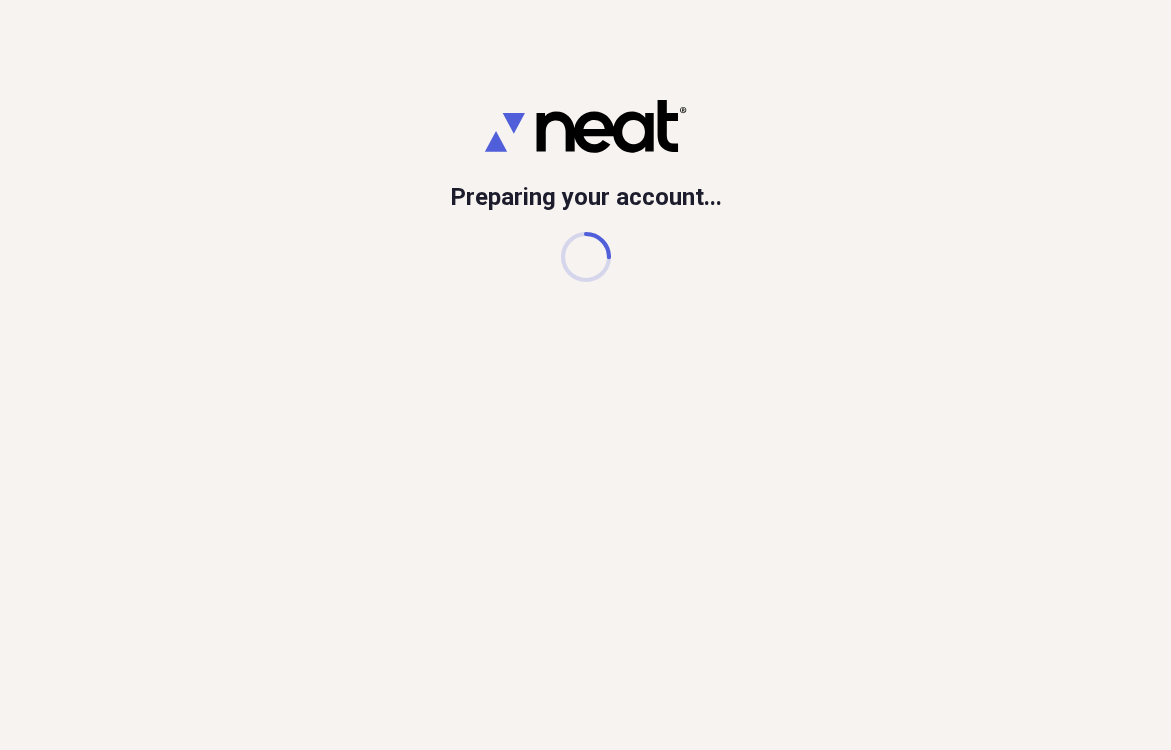 scroll, scrollTop: 0, scrollLeft: 0, axis: both 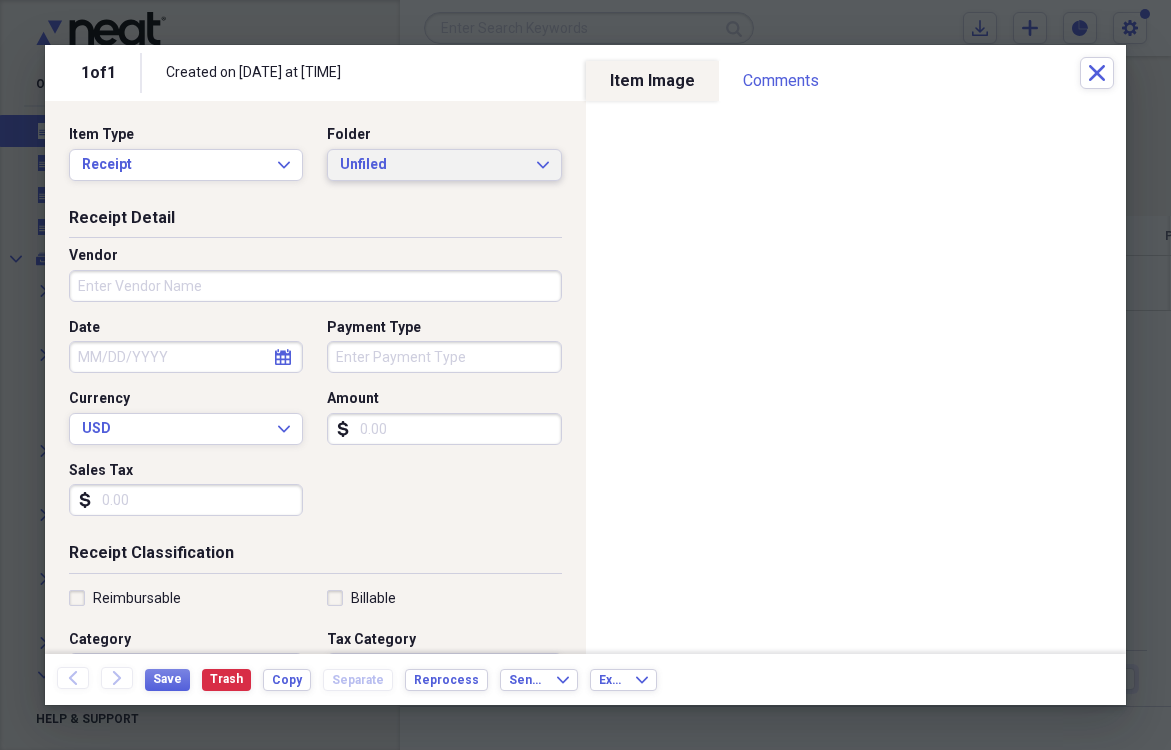 click on "Unfiled Expand" at bounding box center [444, 165] 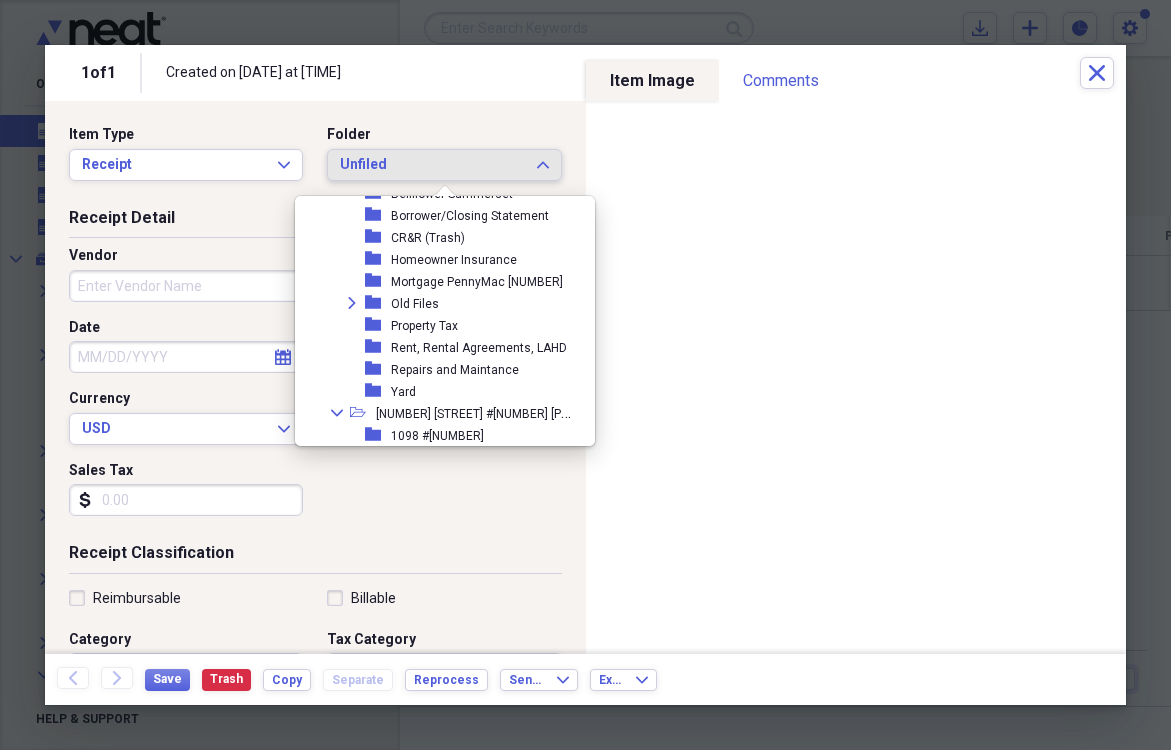 scroll, scrollTop: 2167, scrollLeft: 0, axis: vertical 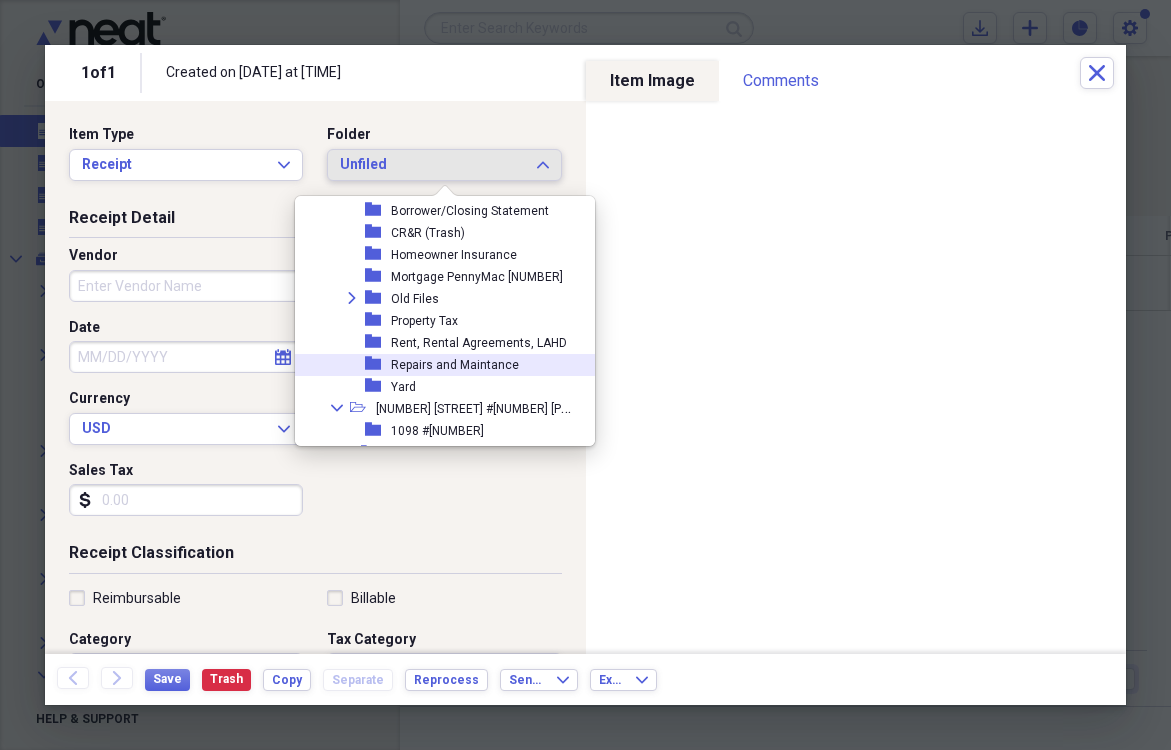 click on "Repairs and Maintance" at bounding box center [455, 365] 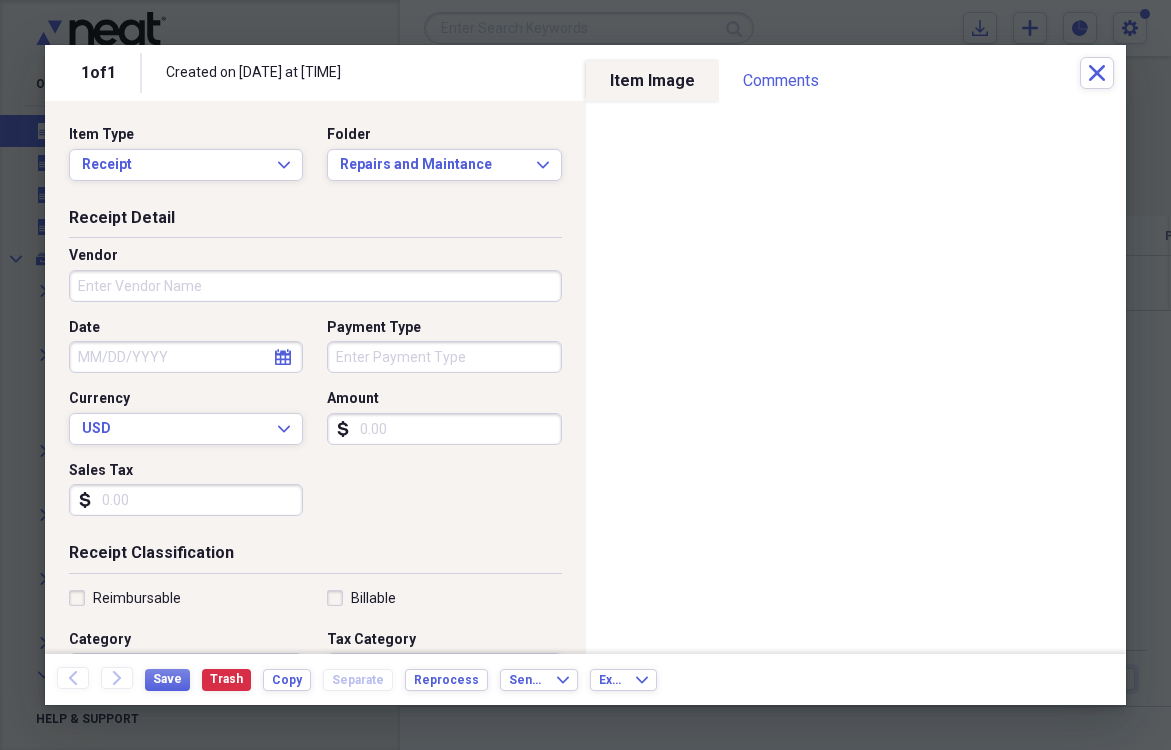 click on "Vendor" at bounding box center [315, 286] 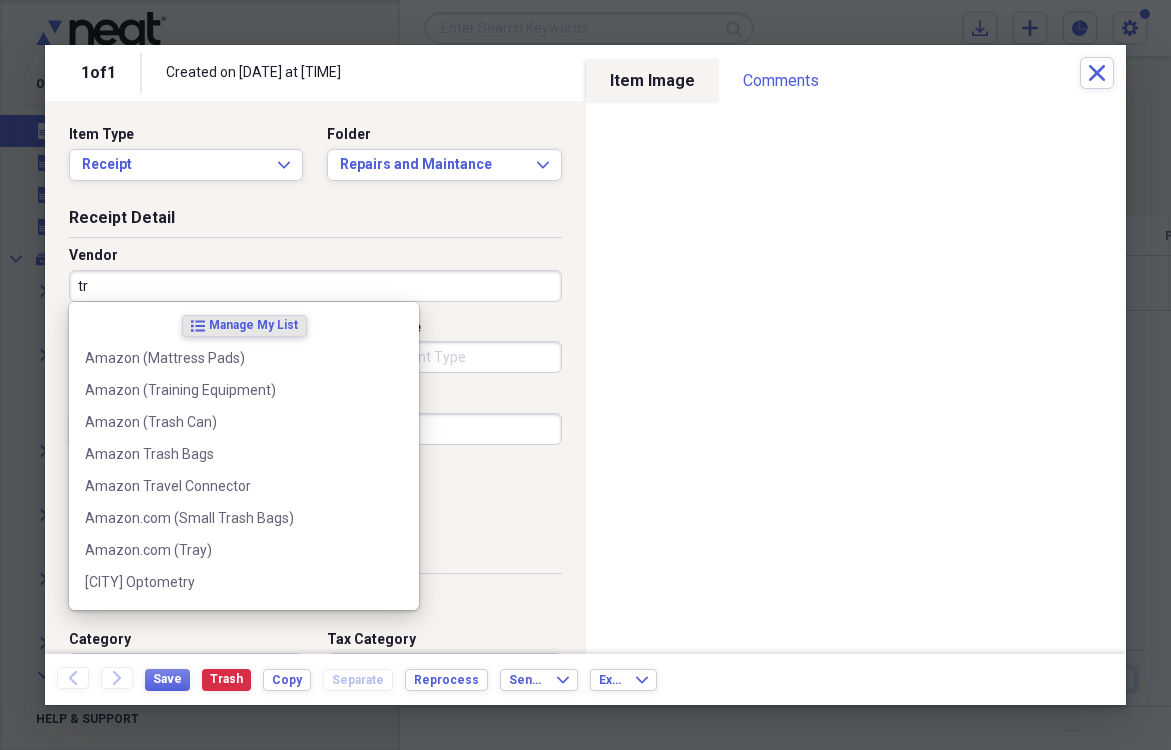 type on "t" 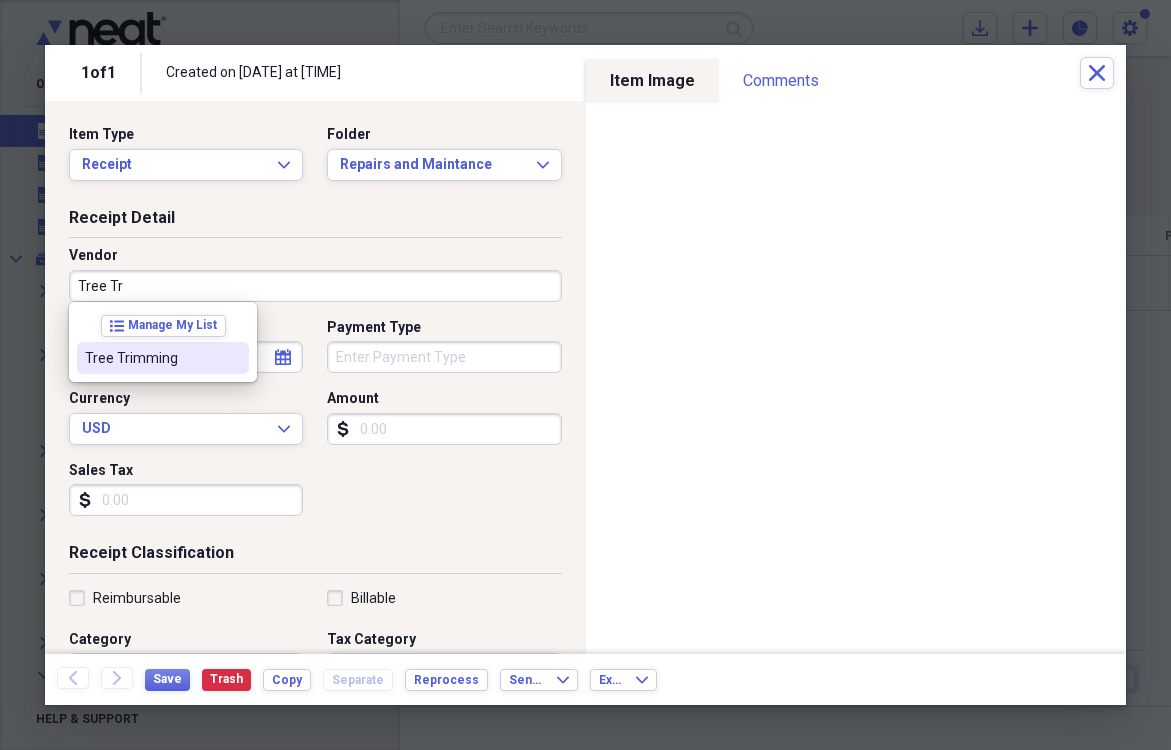click on "Tree Trimming" at bounding box center [151, 358] 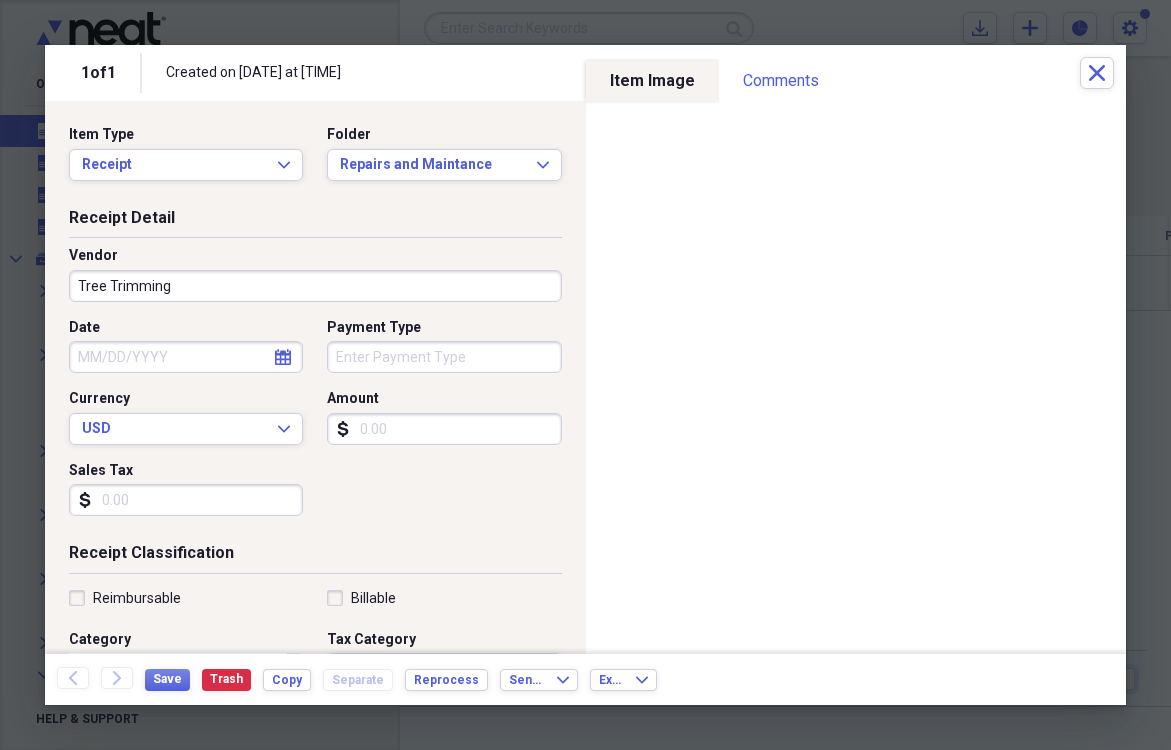 type on "General Retail" 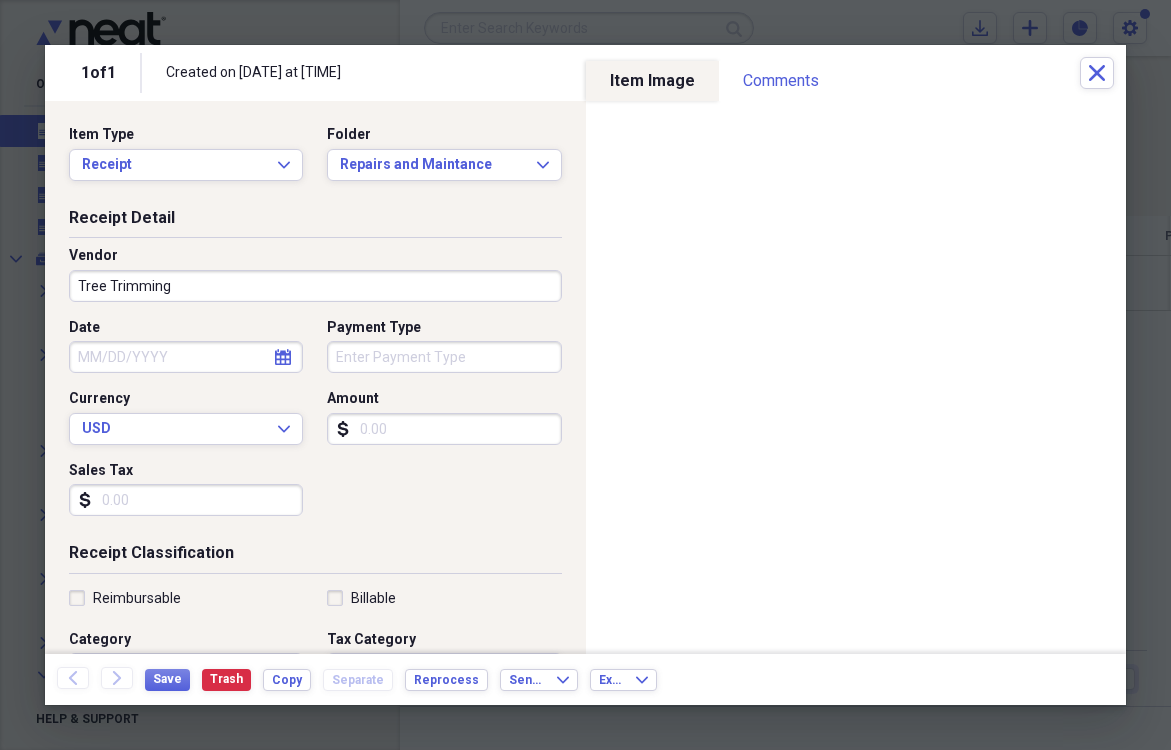 click on "Amount" at bounding box center (444, 429) 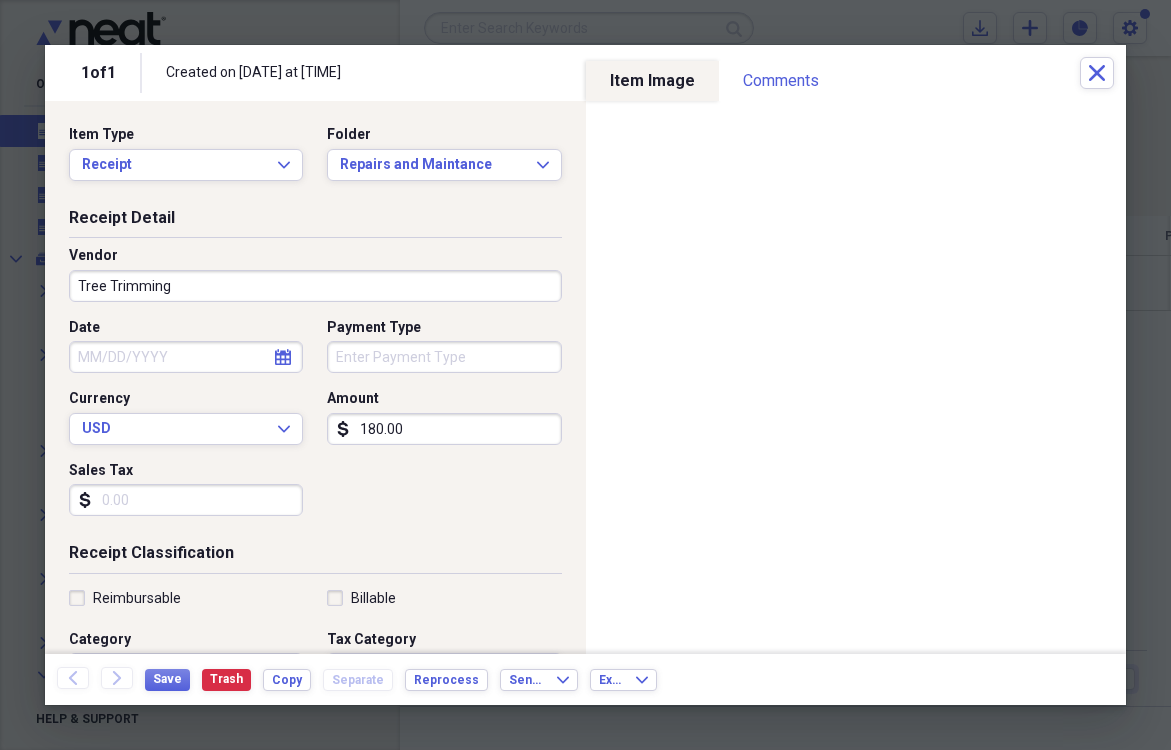 type on "180.00" 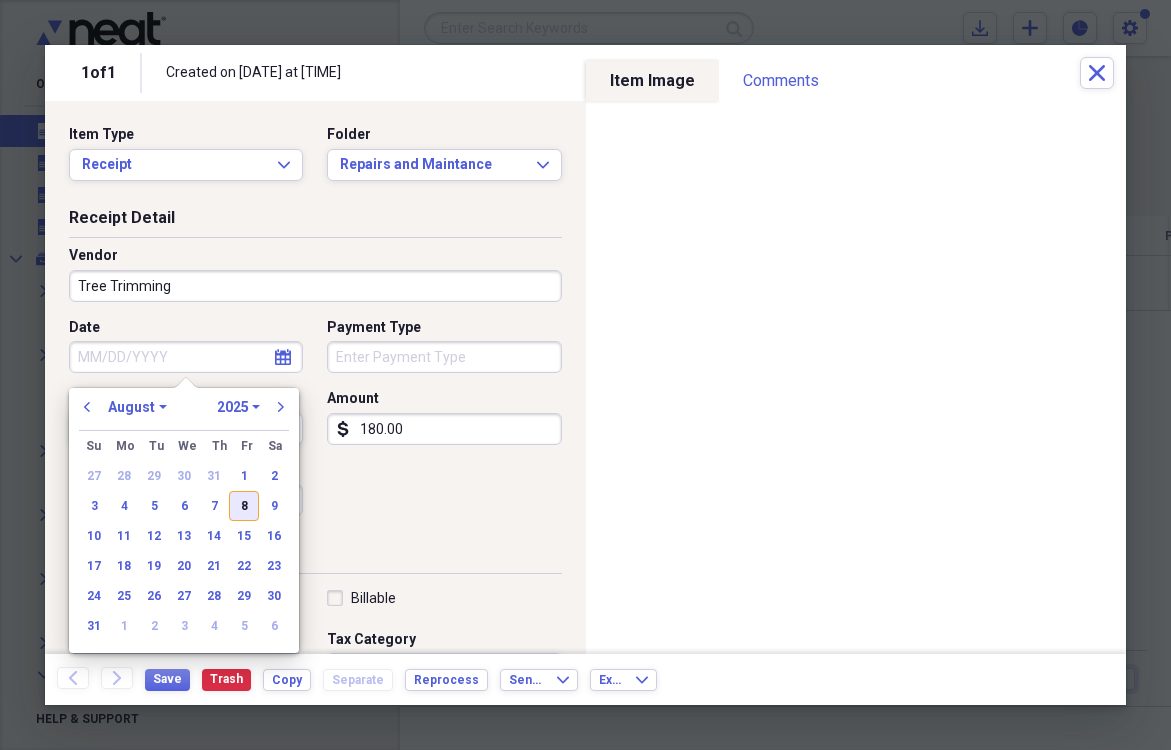 click on "8" at bounding box center [244, 506] 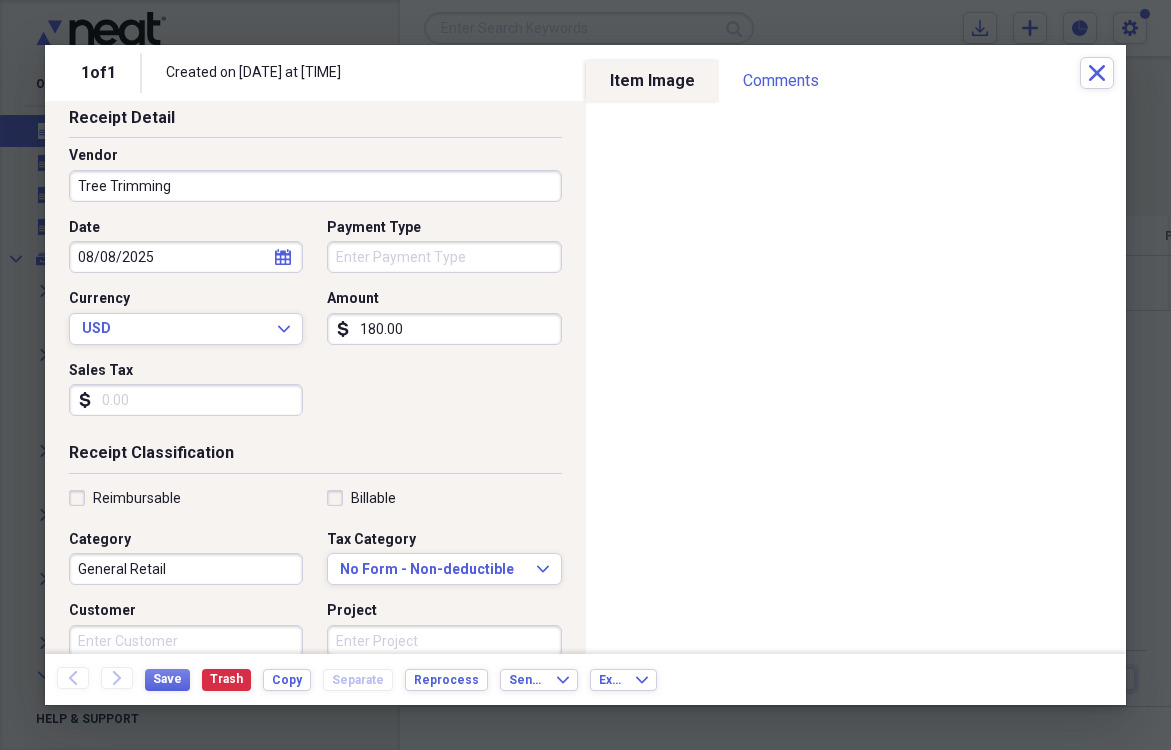 scroll, scrollTop: 101, scrollLeft: 0, axis: vertical 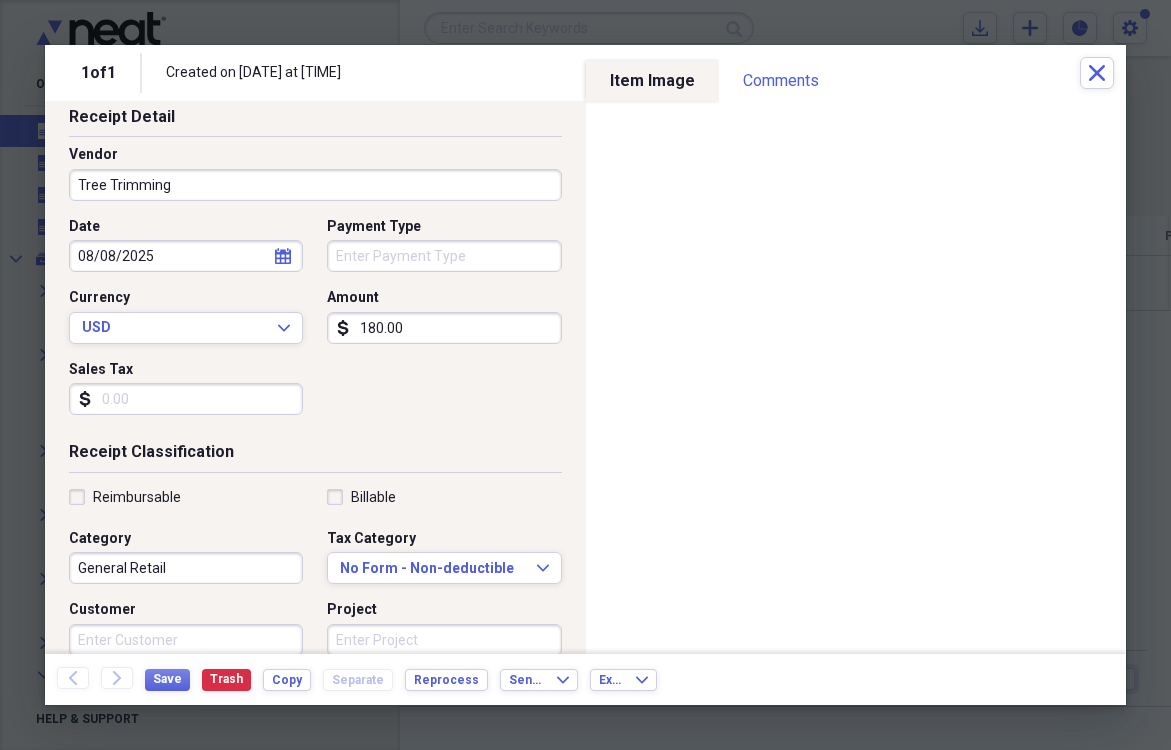 click on "General Retail" at bounding box center (186, 568) 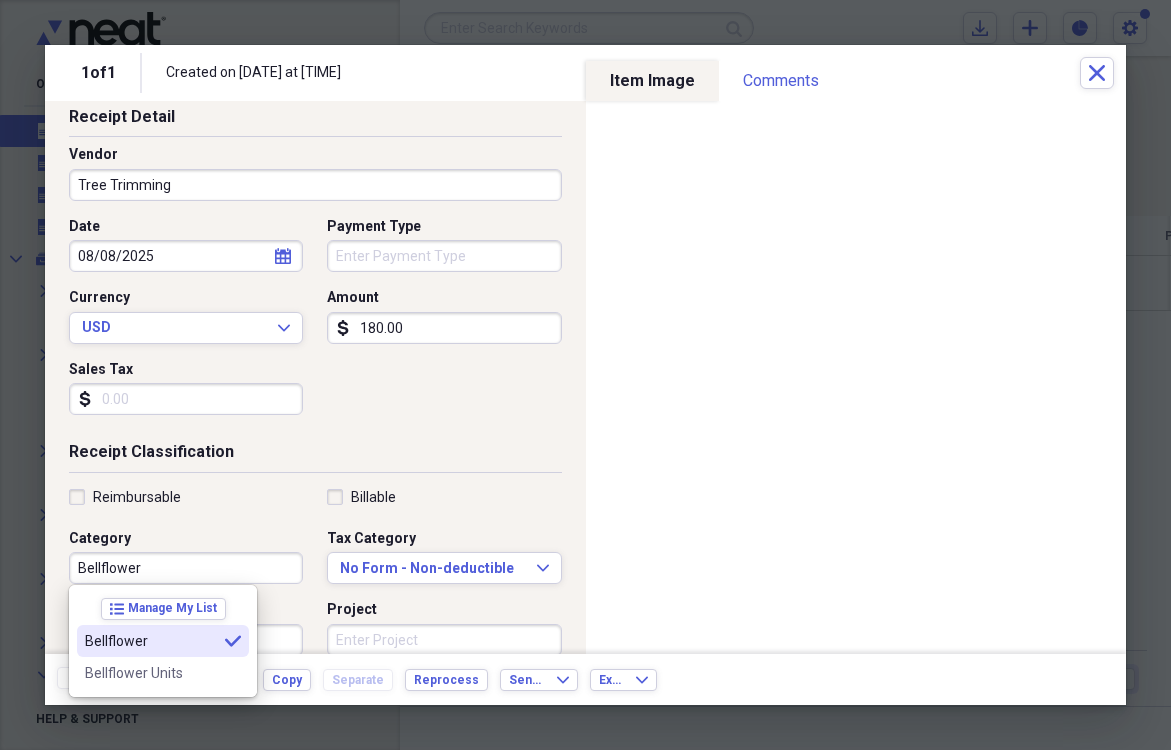 type on "Bellflower" 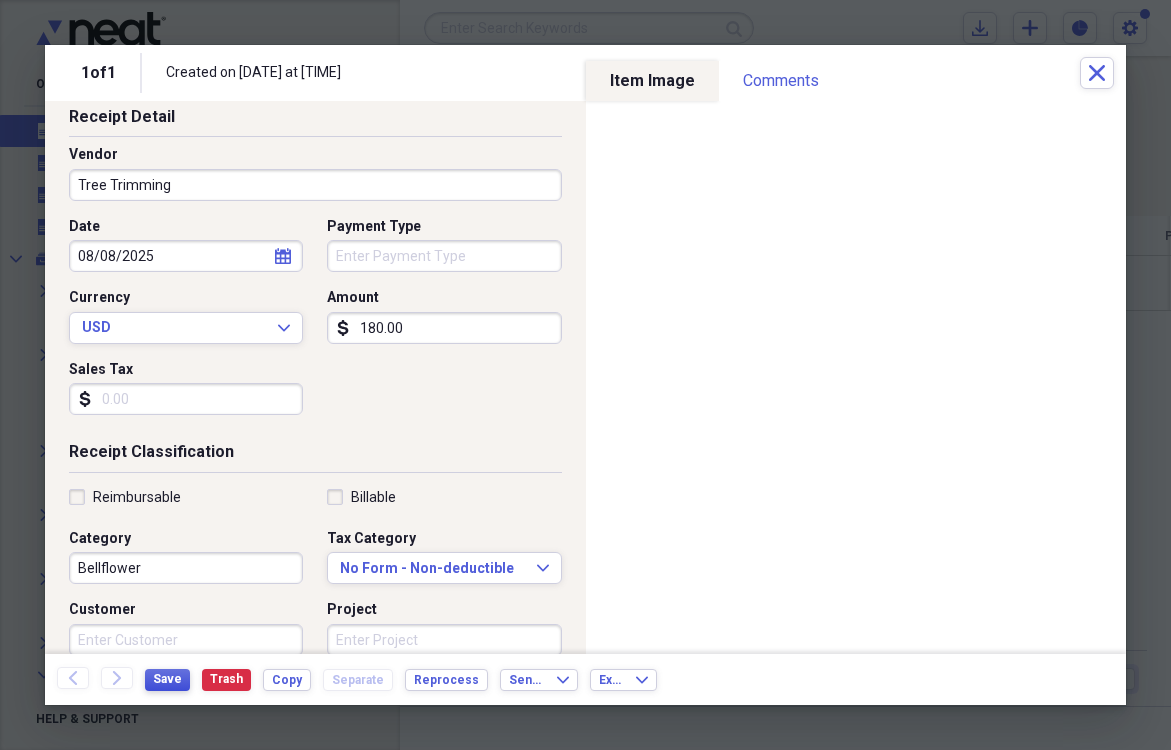 click on "Save" at bounding box center [167, 679] 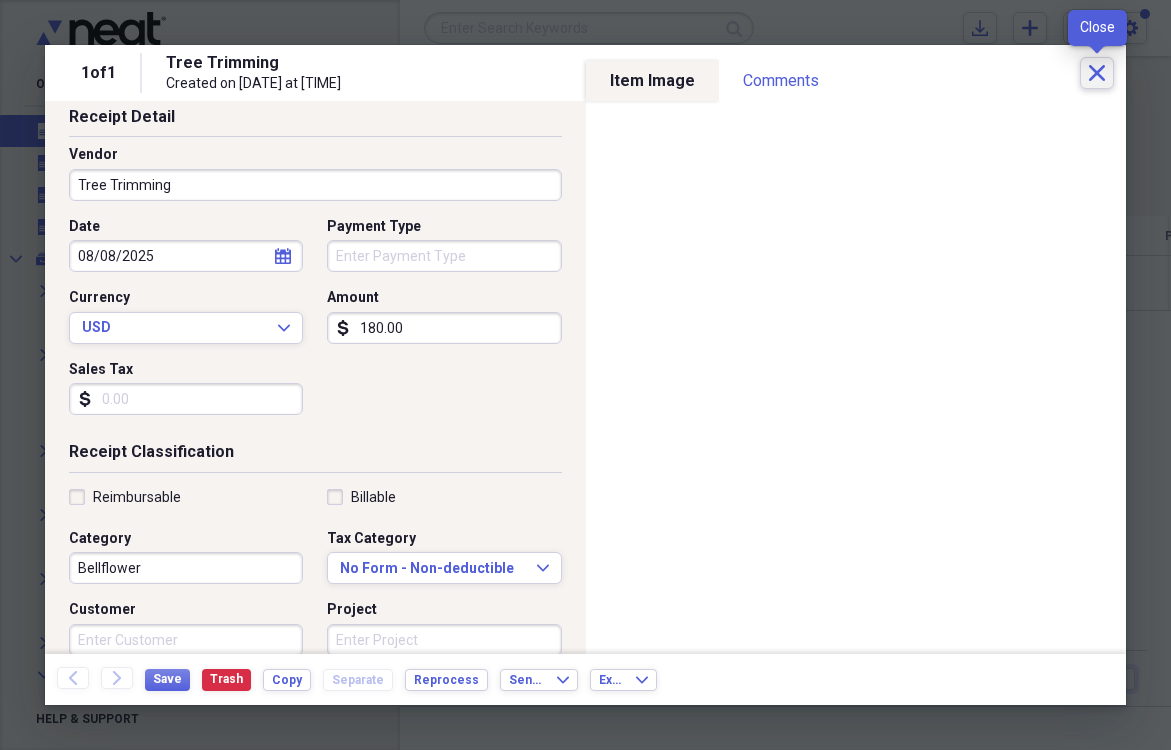 click 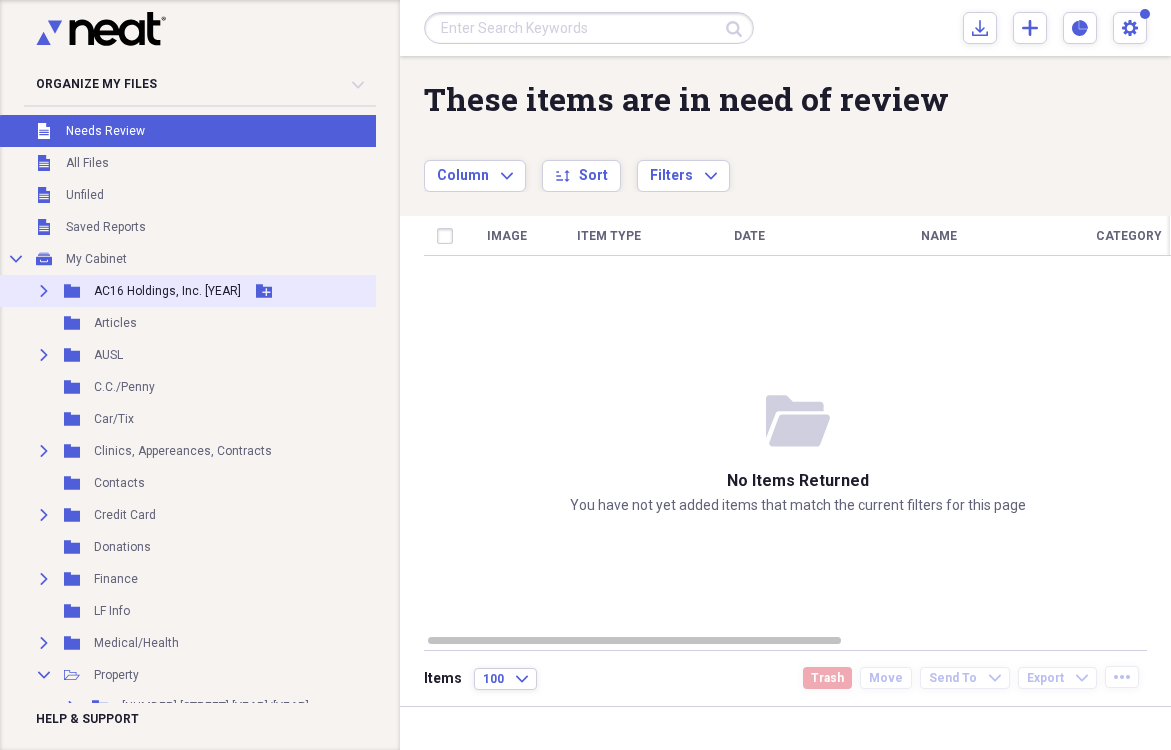 click on "Expand" 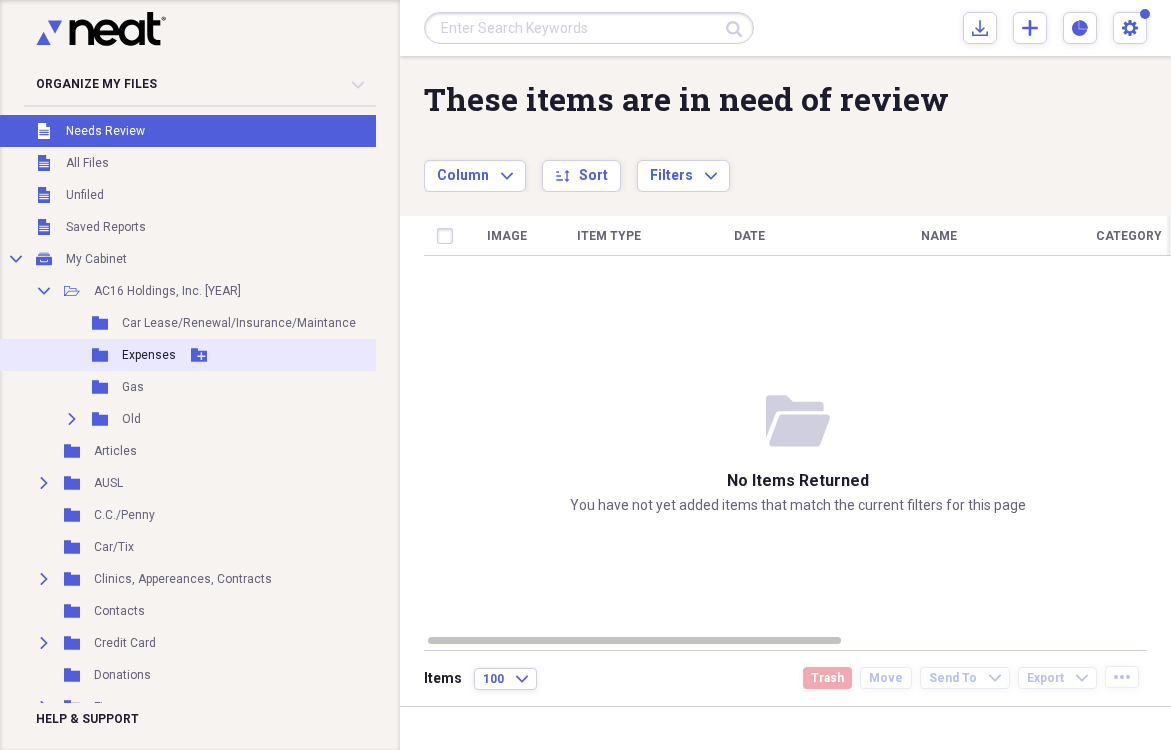 click on "Expenses" at bounding box center [149, 355] 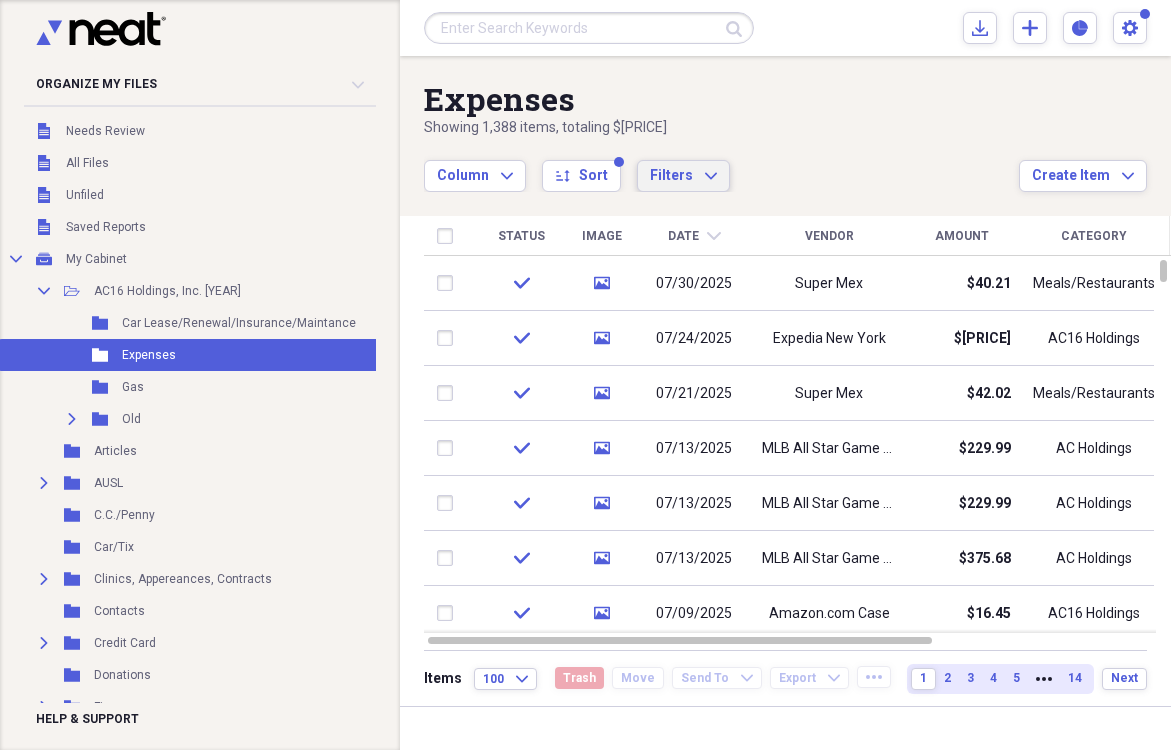 click on "Expand" 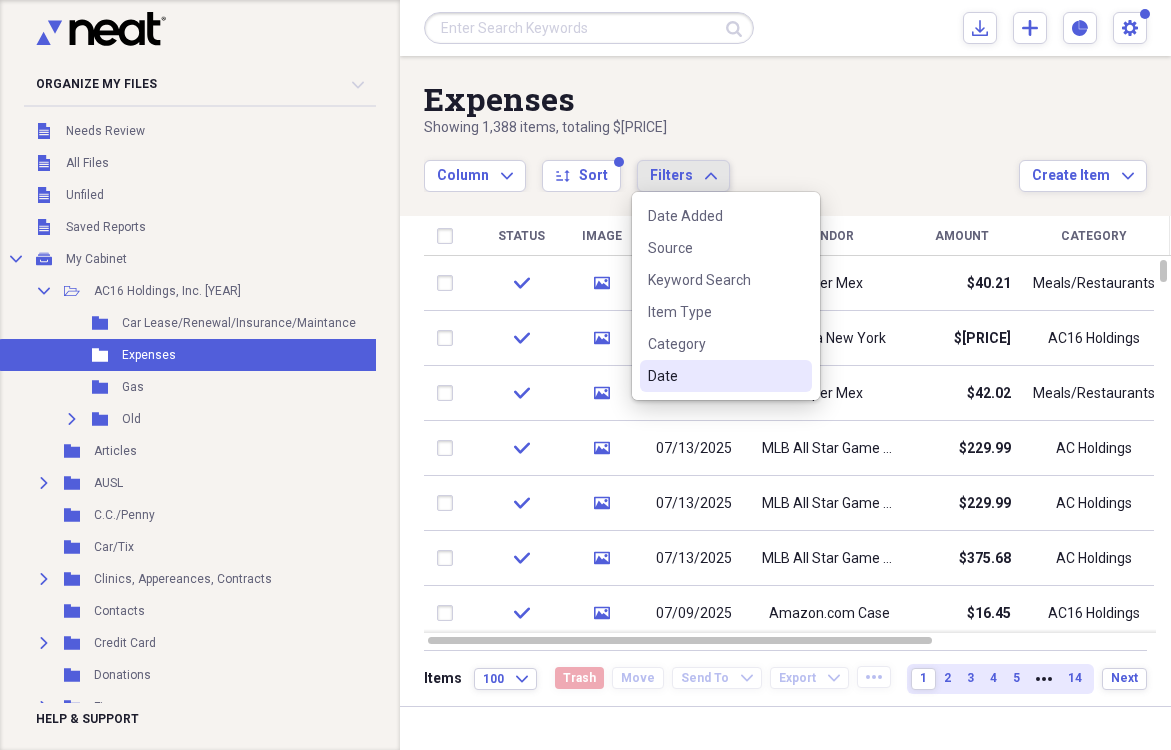 click on "Date" at bounding box center (714, 376) 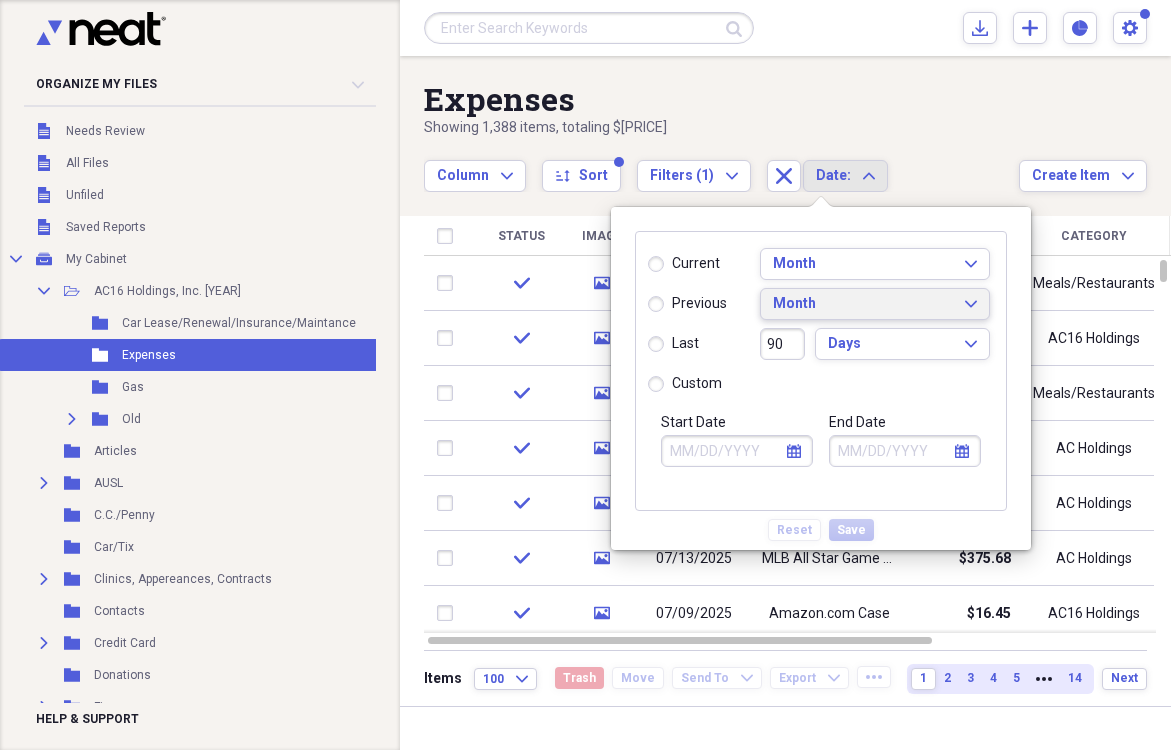 click on "Expand" 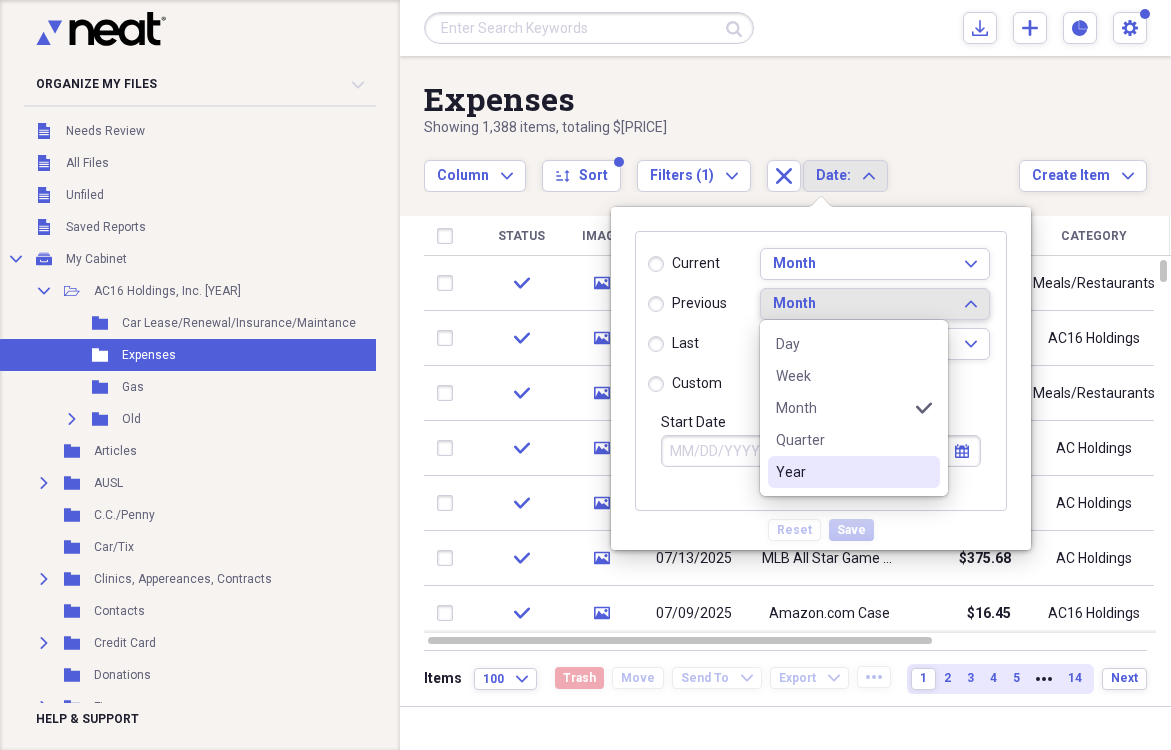 click on "Year" at bounding box center [842, 472] 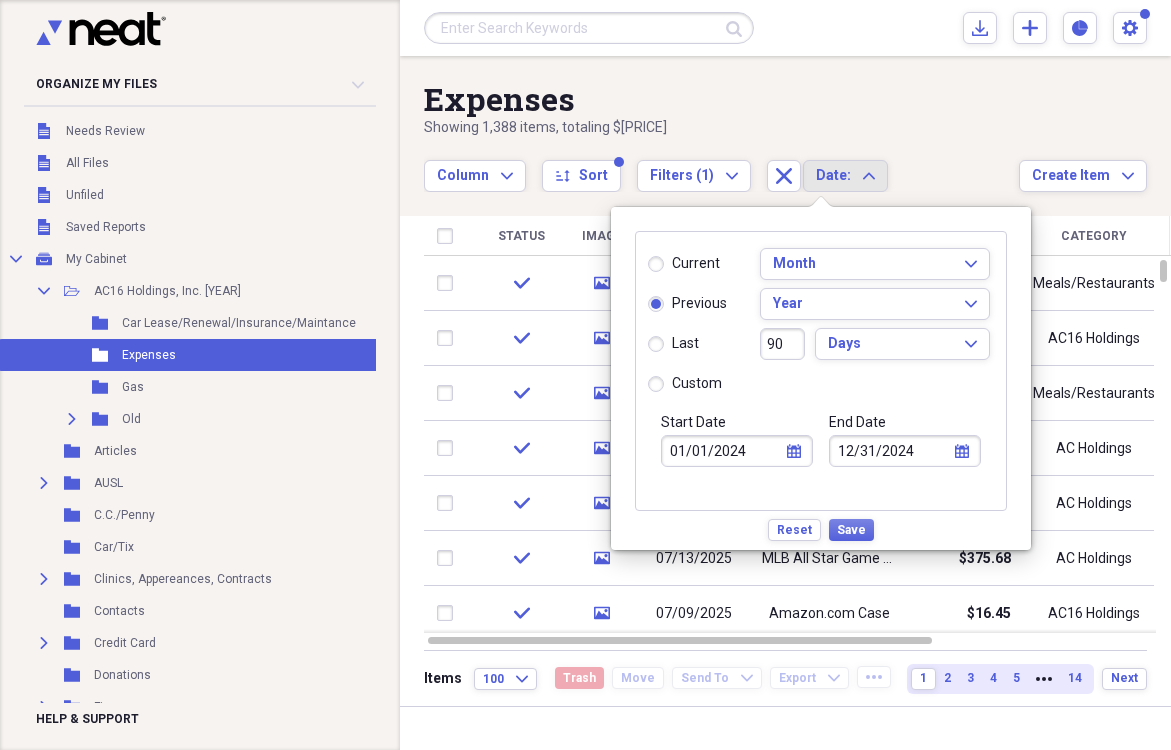 click on "current previous last custom Month Expand Year Expand 90 Days Expand Start Date 01/01/2024 calendar Calendar End Date 12/31/2024 calendar Calendar Reset Save" at bounding box center (821, 378) 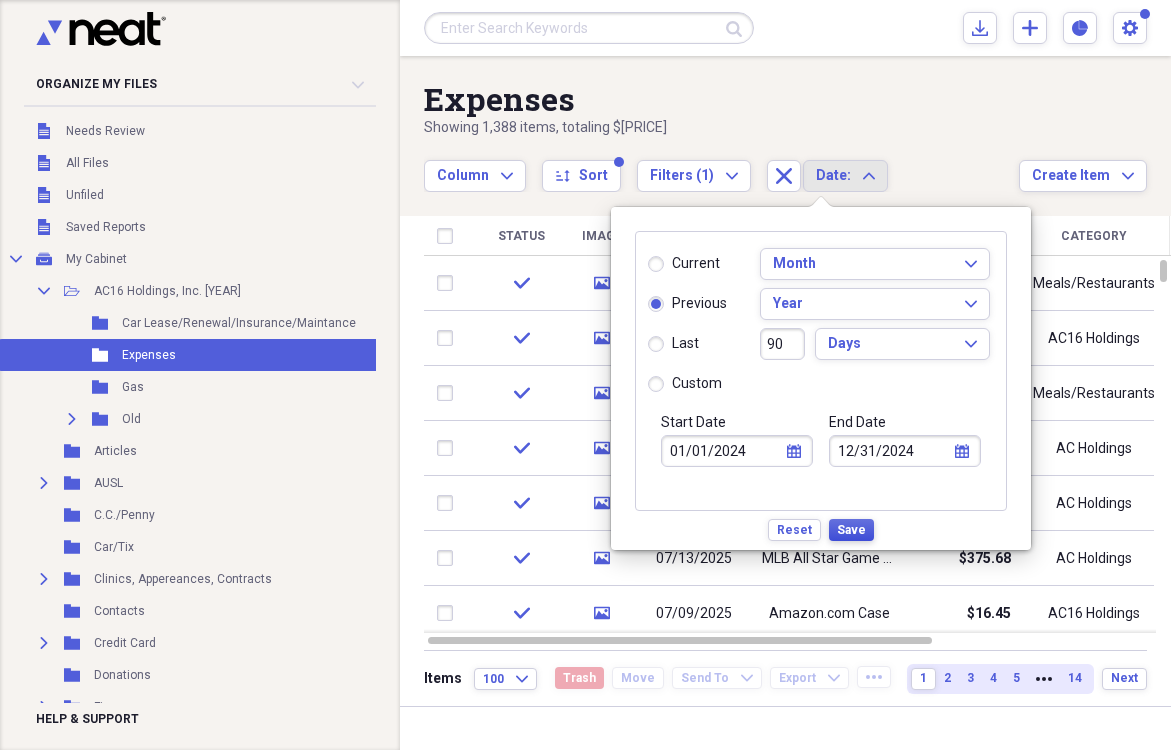 click on "Save" at bounding box center [851, 530] 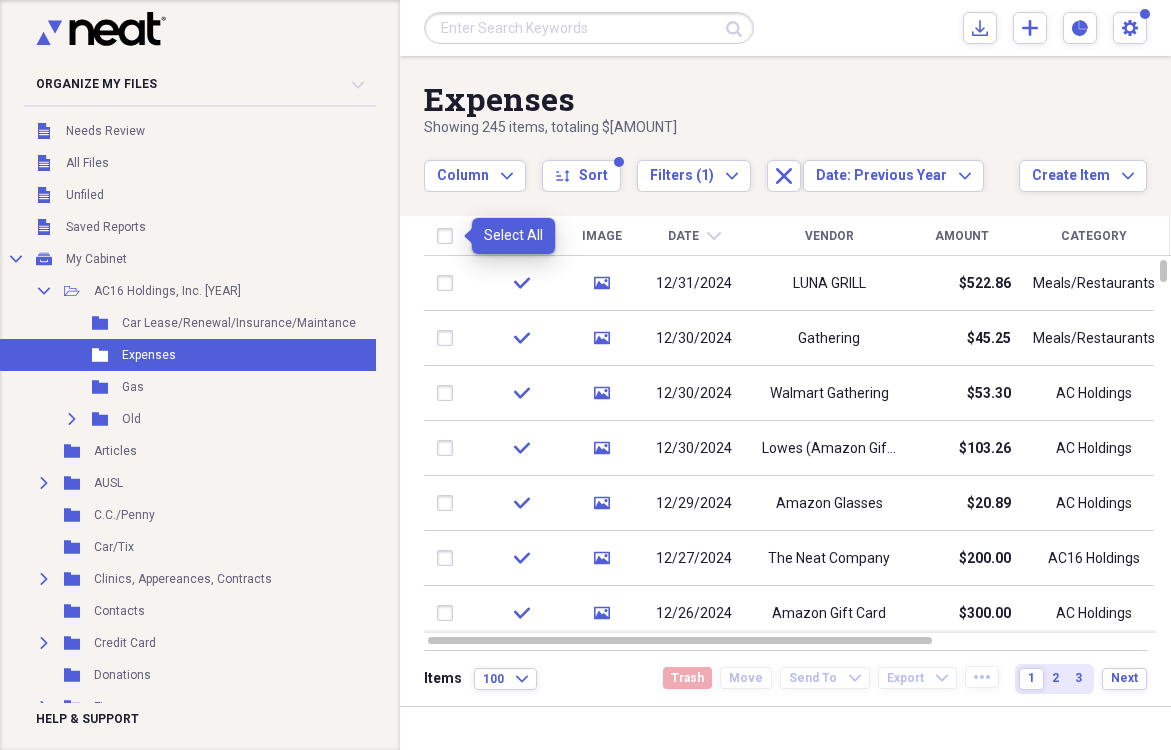 click at bounding box center (449, 236) 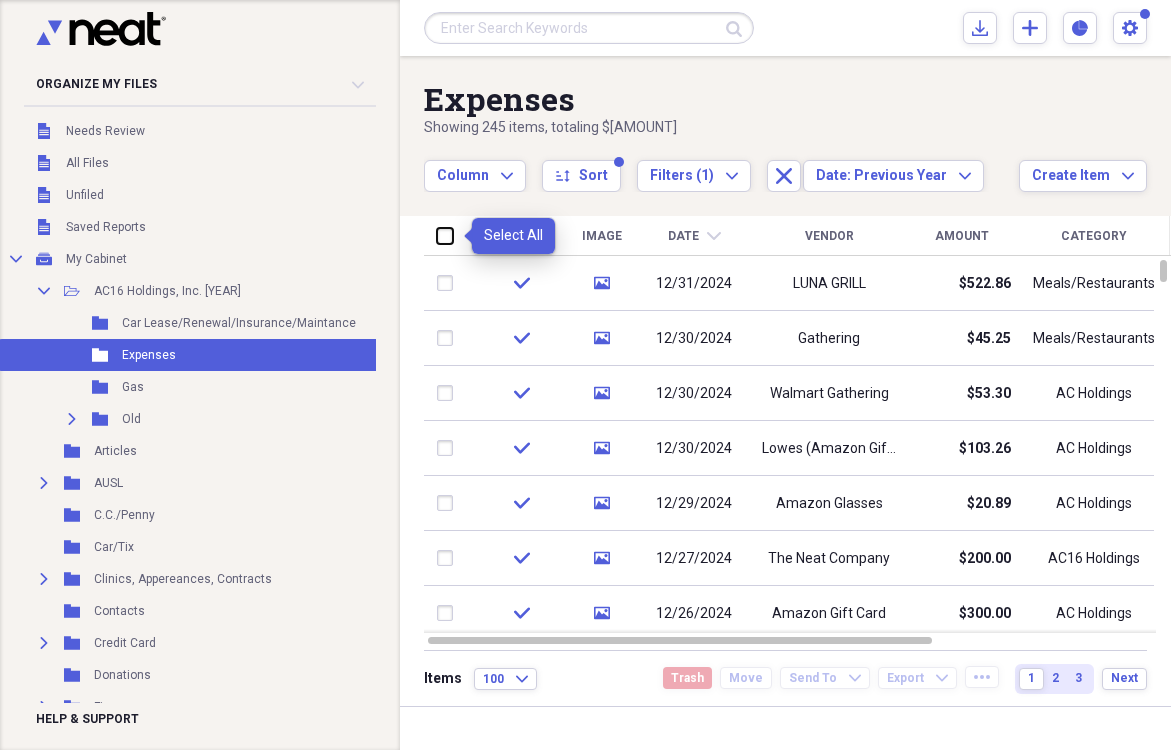 click at bounding box center (437, 235) 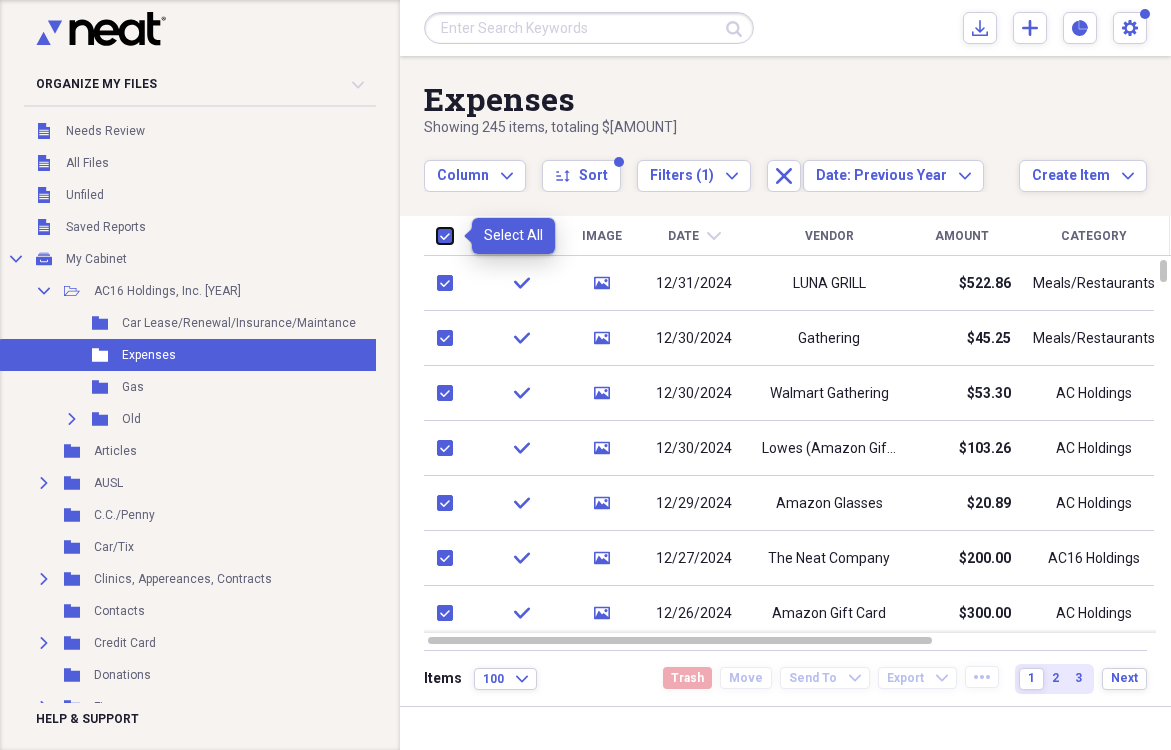 checkbox on "true" 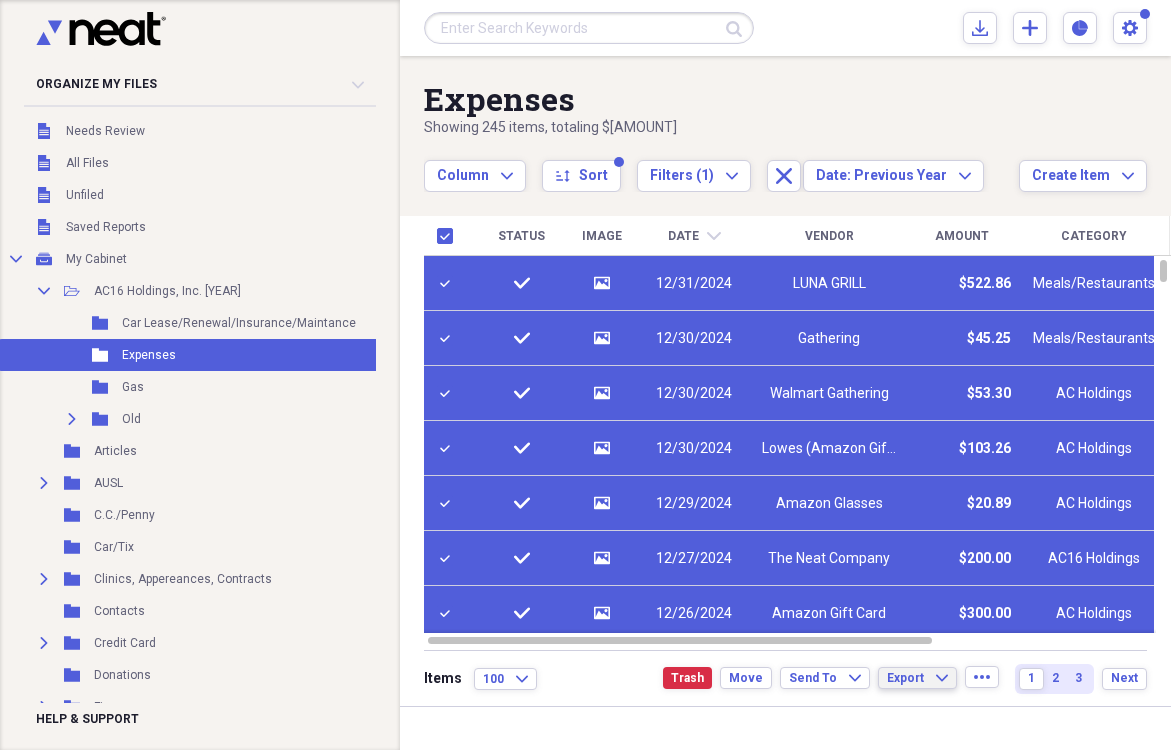 click on "Expand" 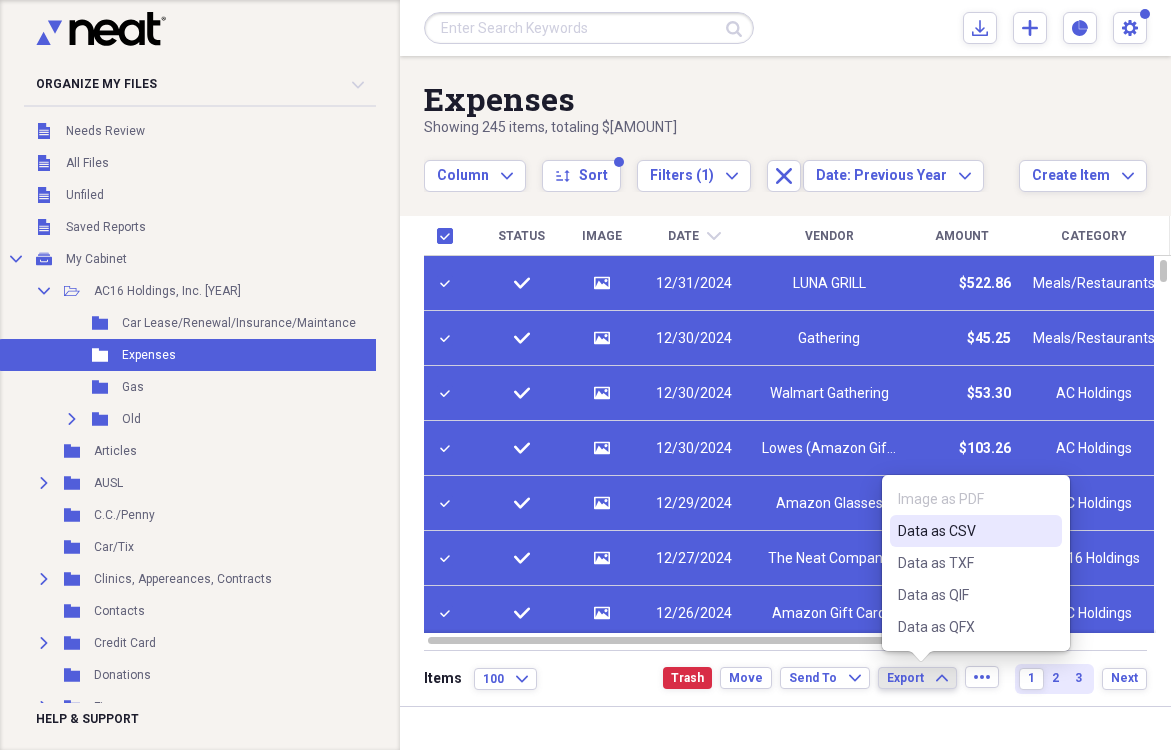 click on "Data as CSV" at bounding box center [964, 531] 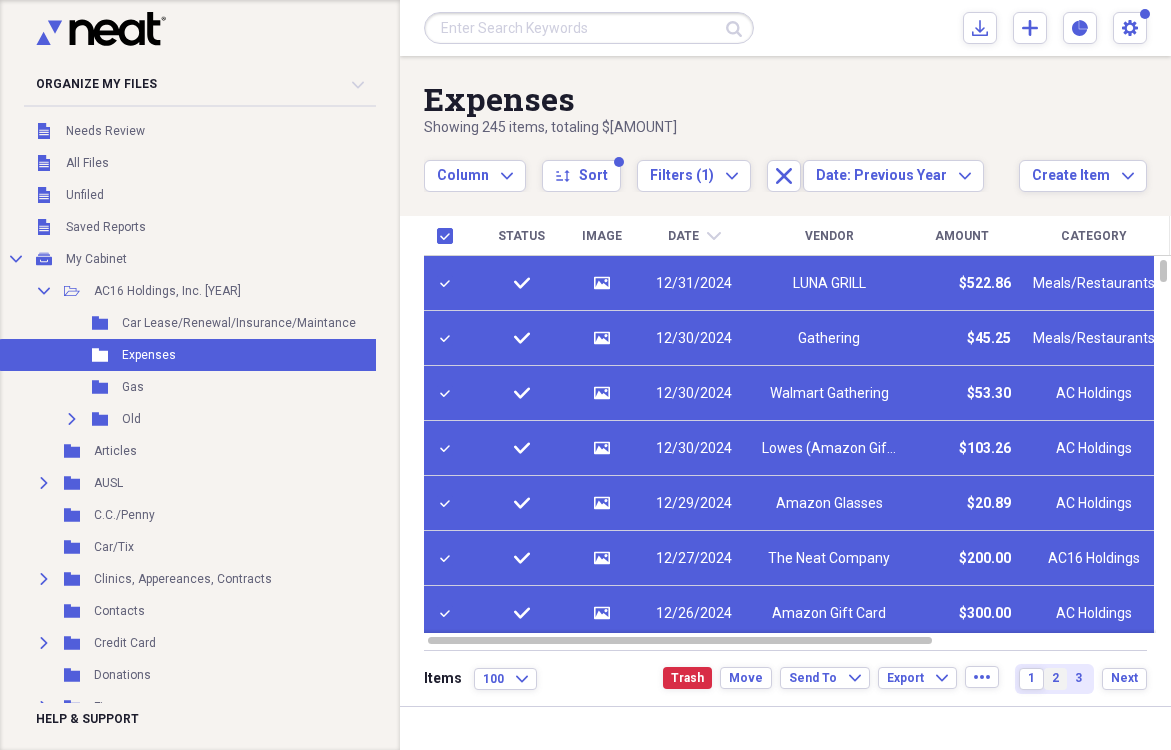 click on "2" at bounding box center [1055, 678] 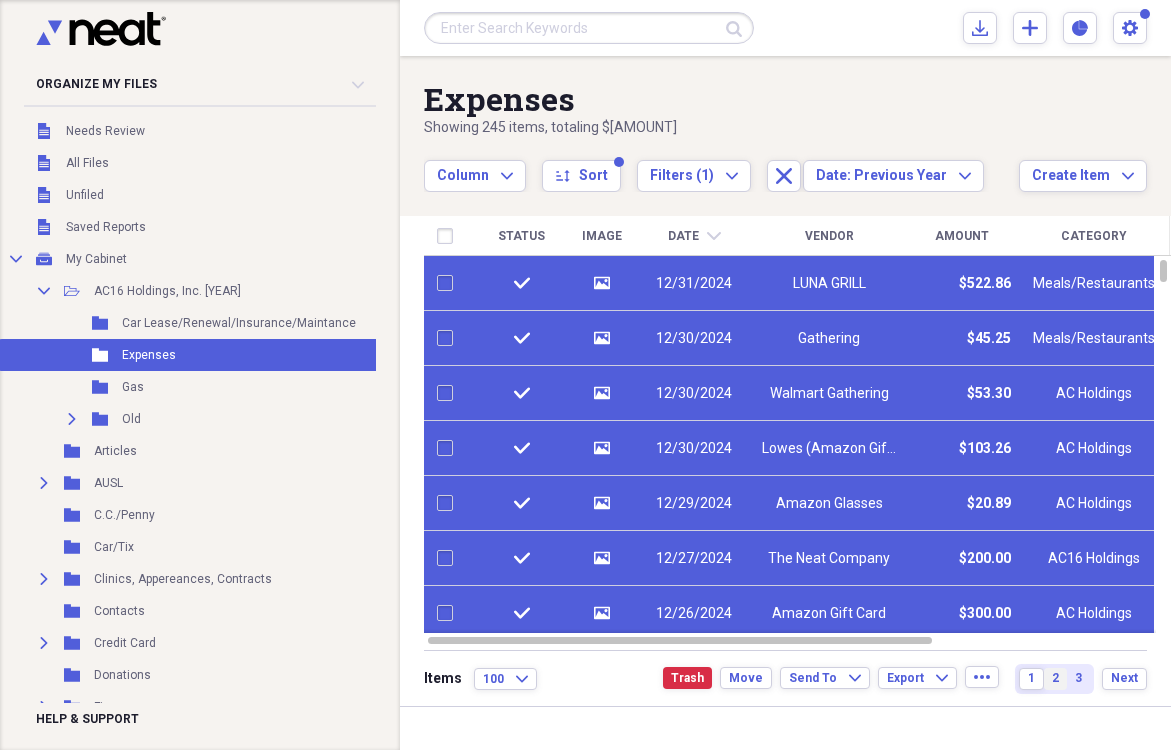 checkbox on "false" 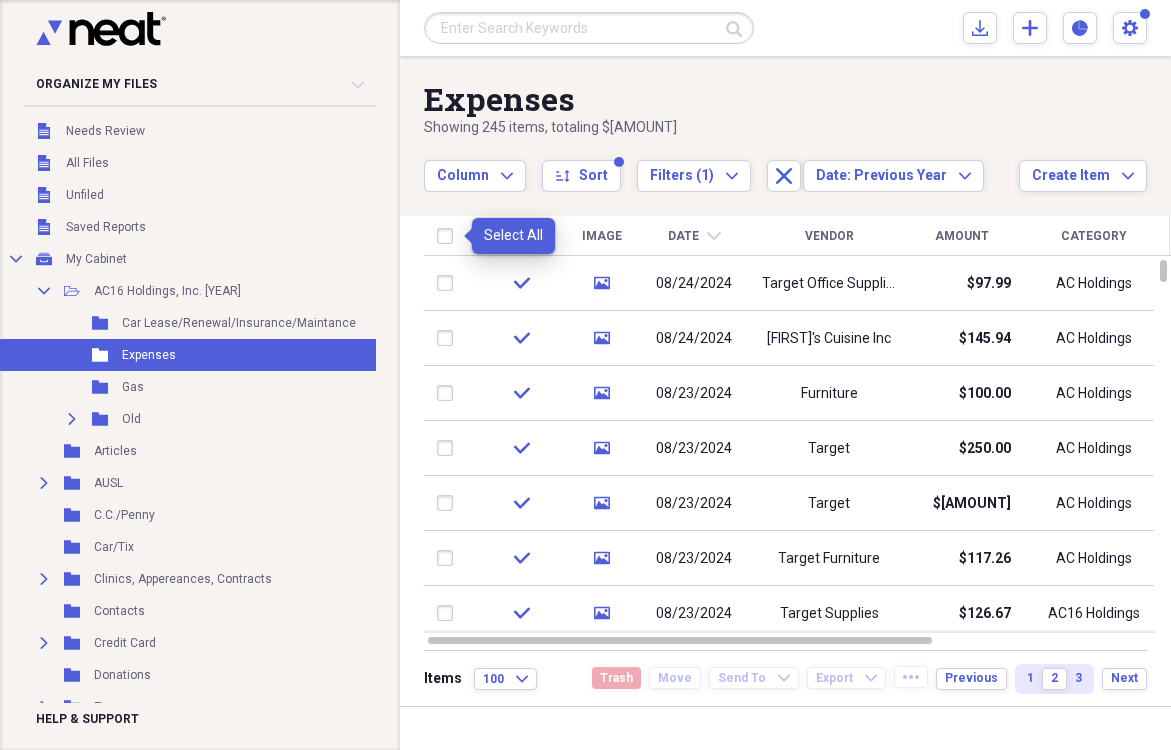 click at bounding box center (449, 236) 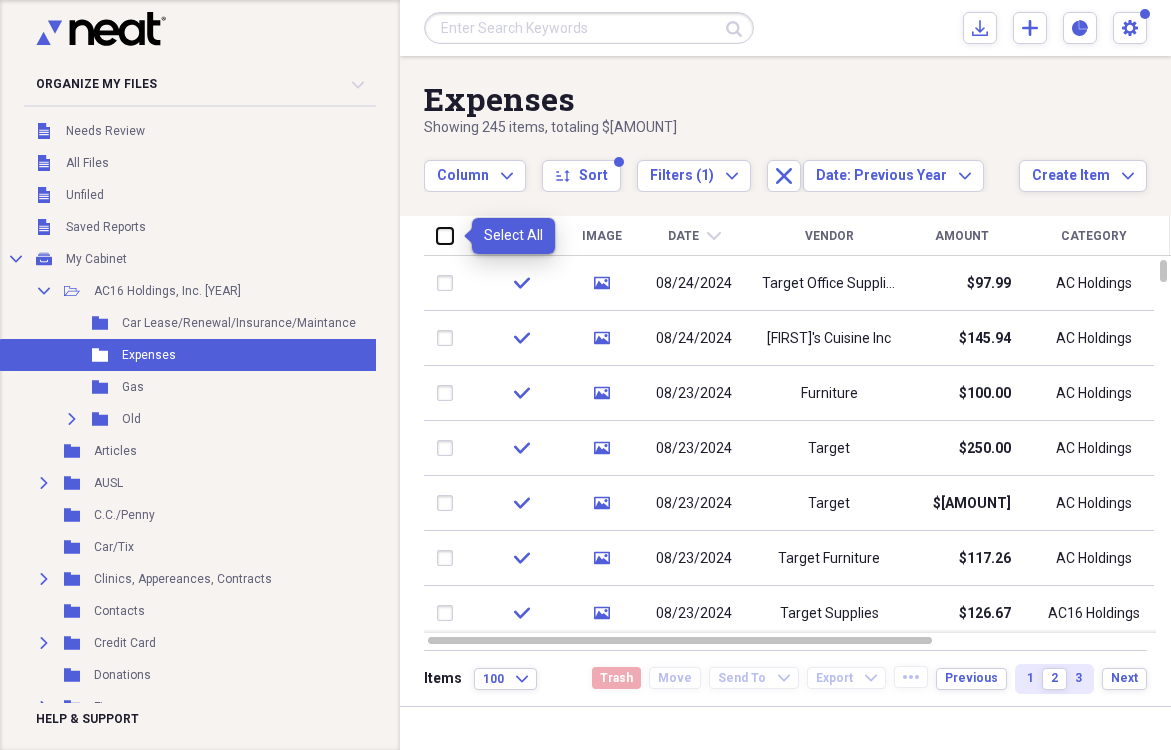 click at bounding box center [437, 235] 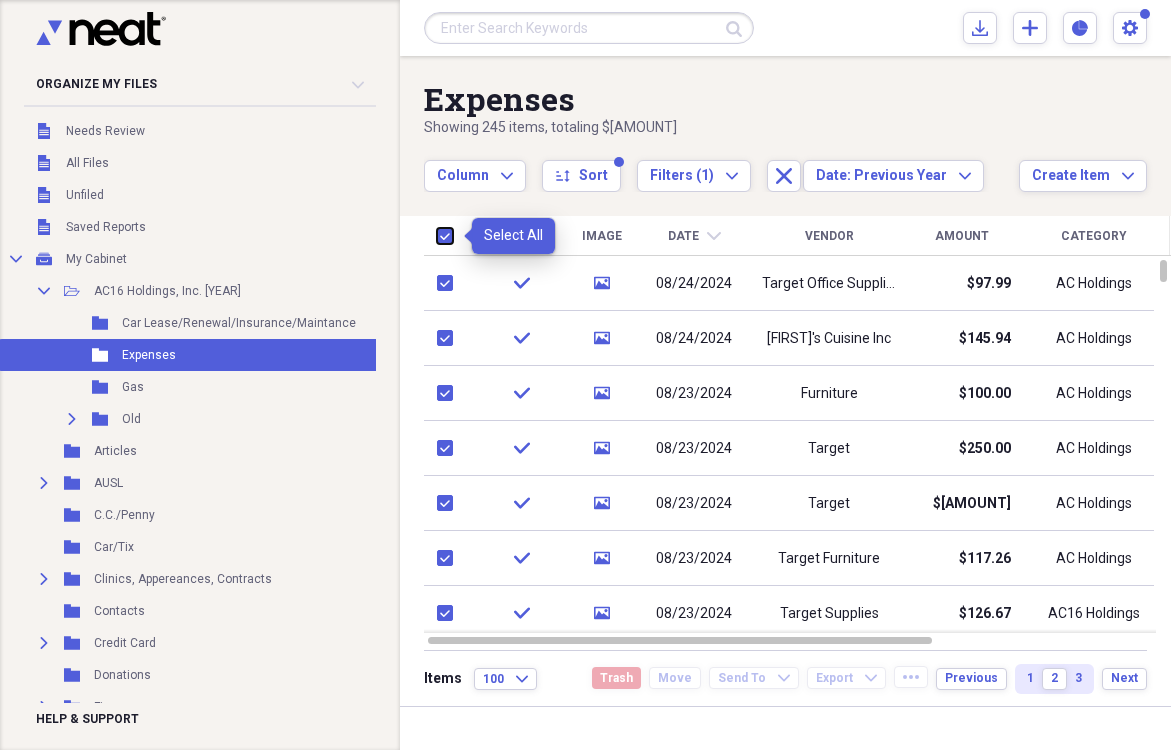 checkbox on "true" 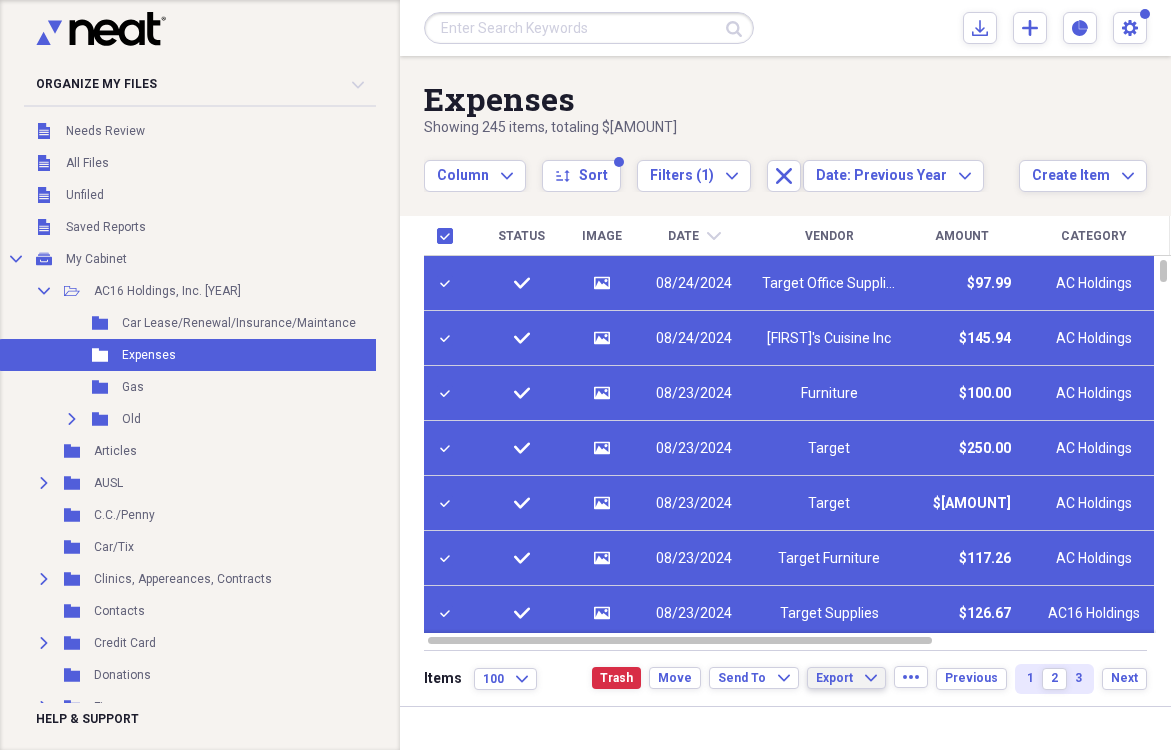click on "Expand" 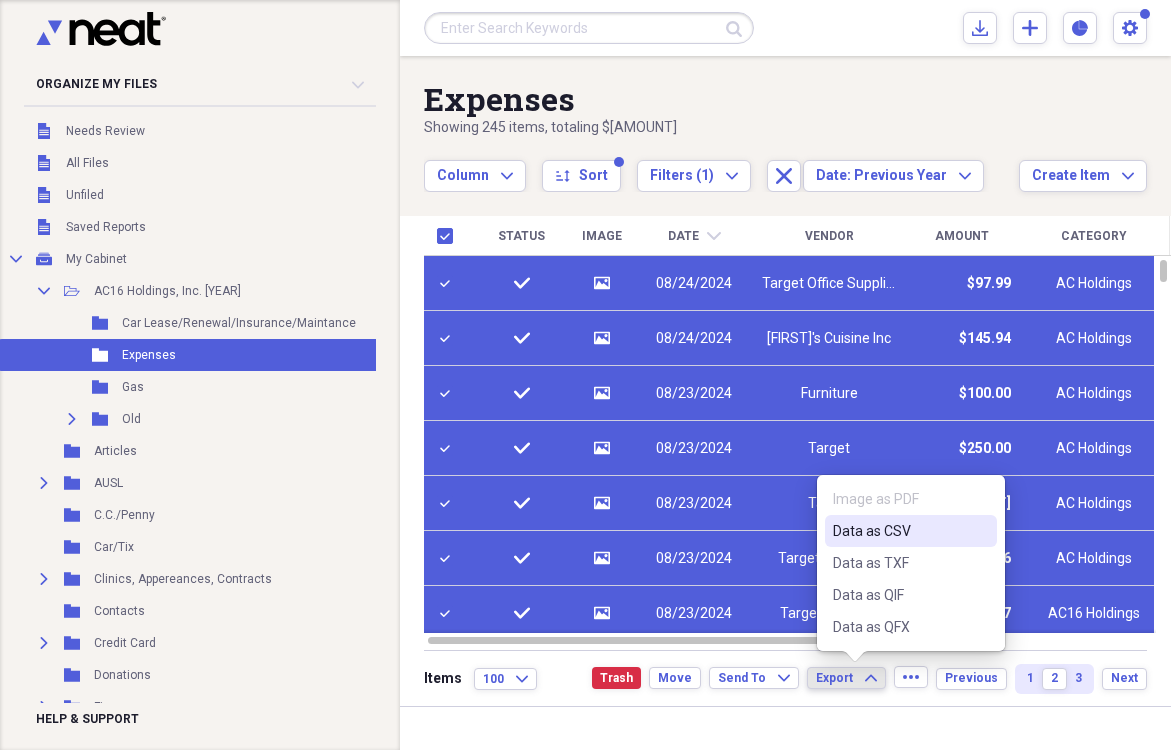 click on "Data as CSV" at bounding box center (899, 531) 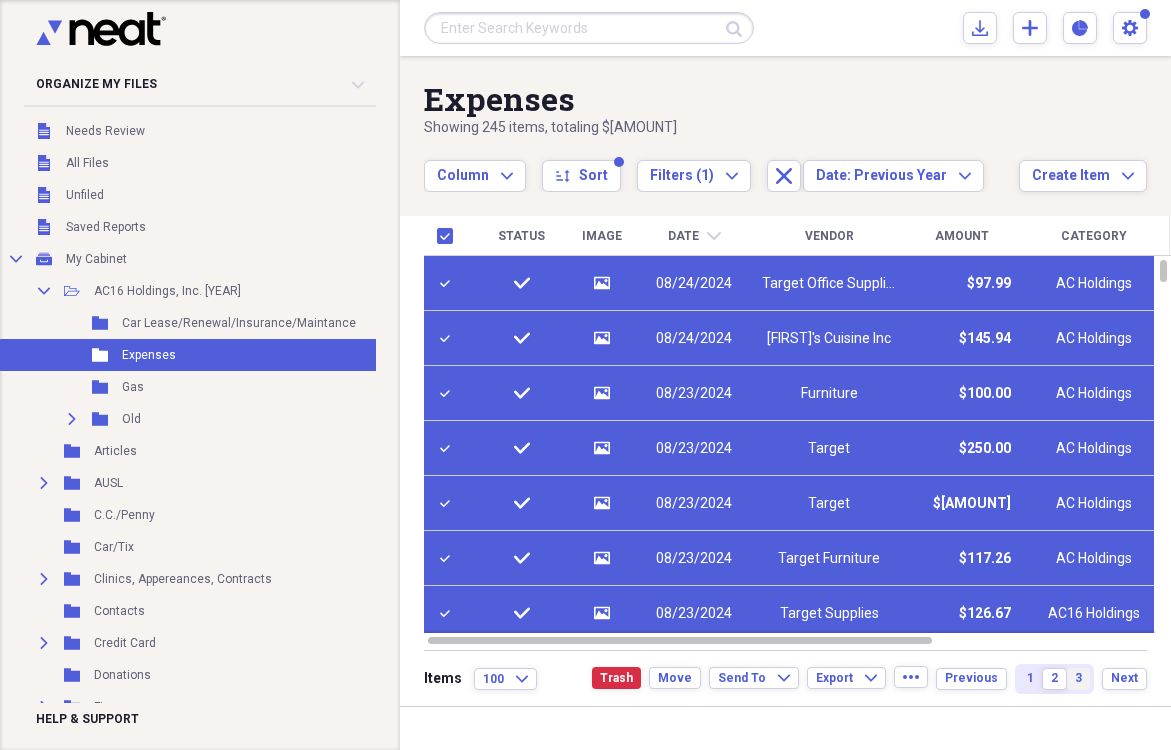 click on "3" at bounding box center [1078, 678] 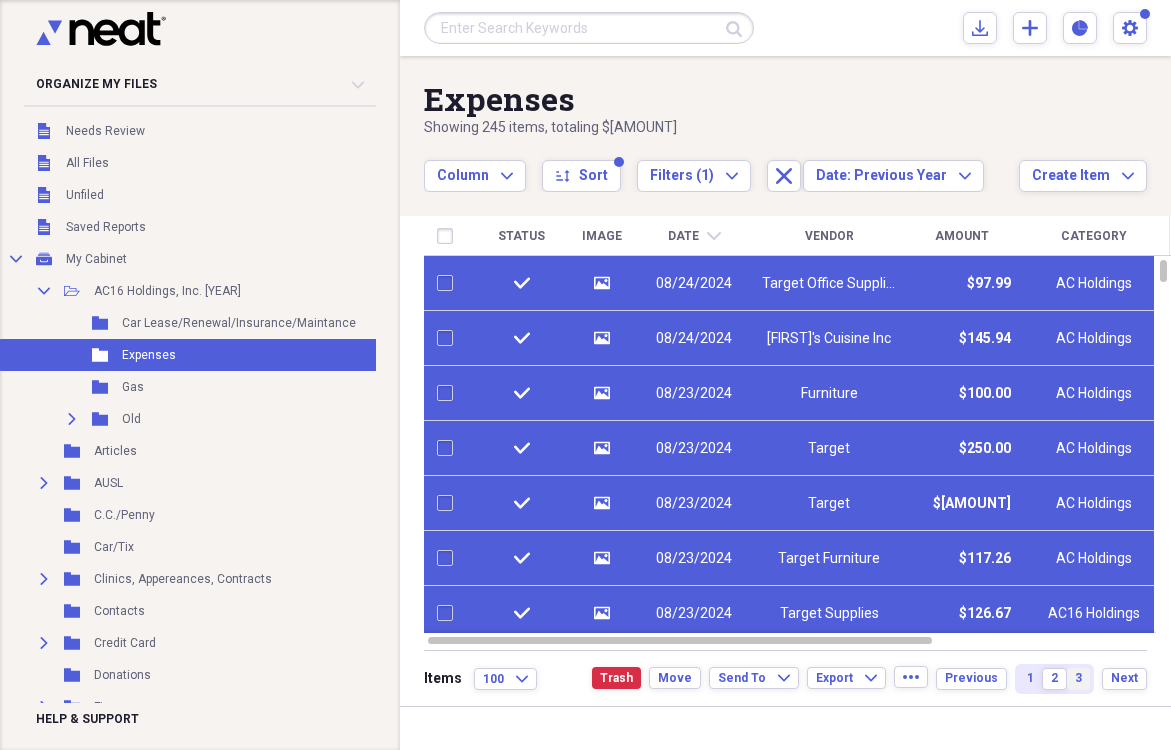 checkbox on "false" 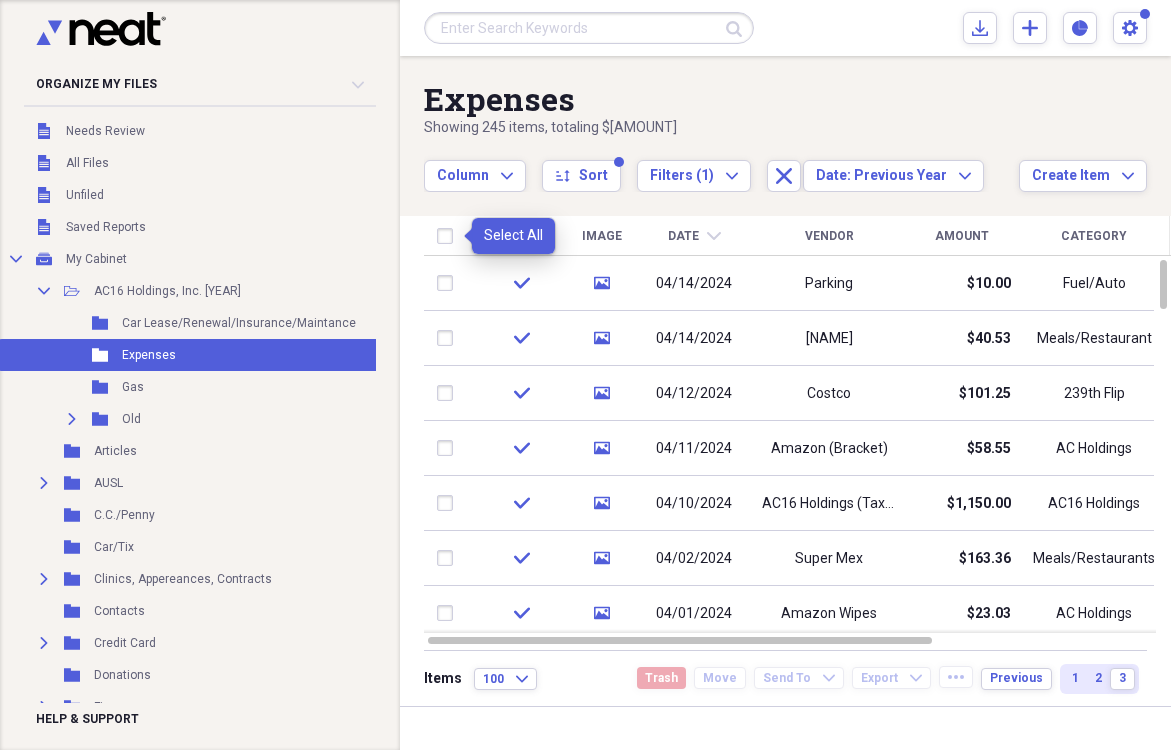 click at bounding box center [449, 236] 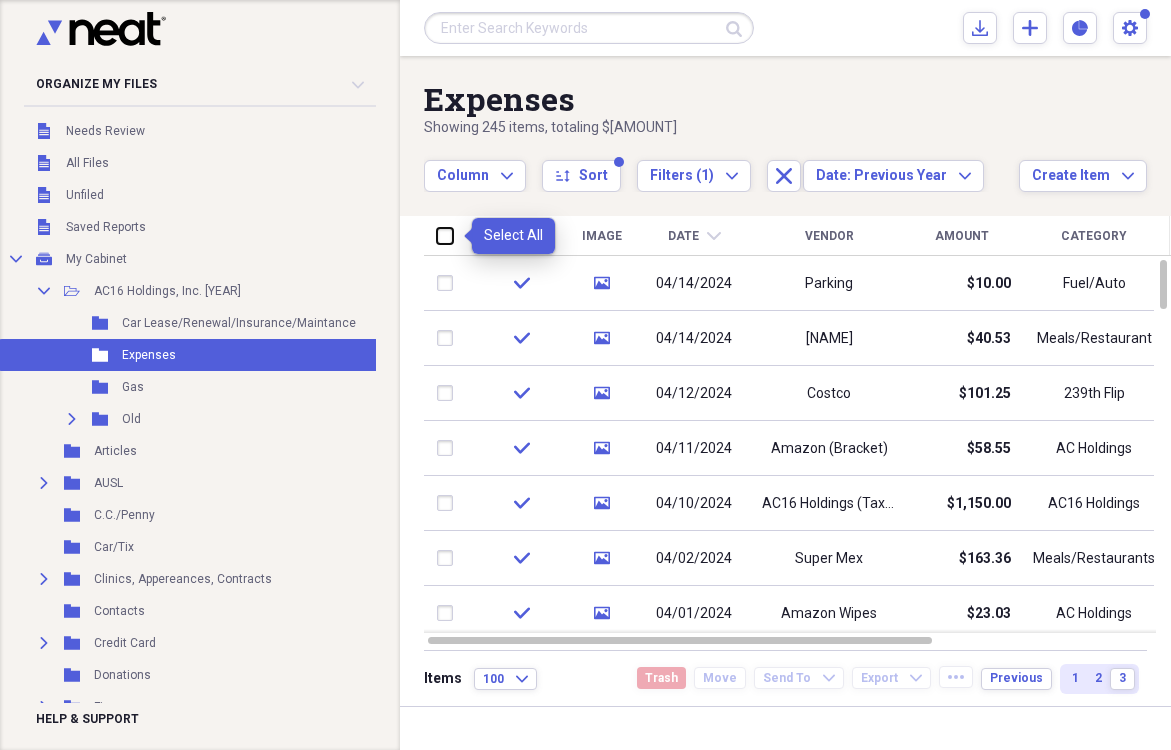 click at bounding box center (437, 235) 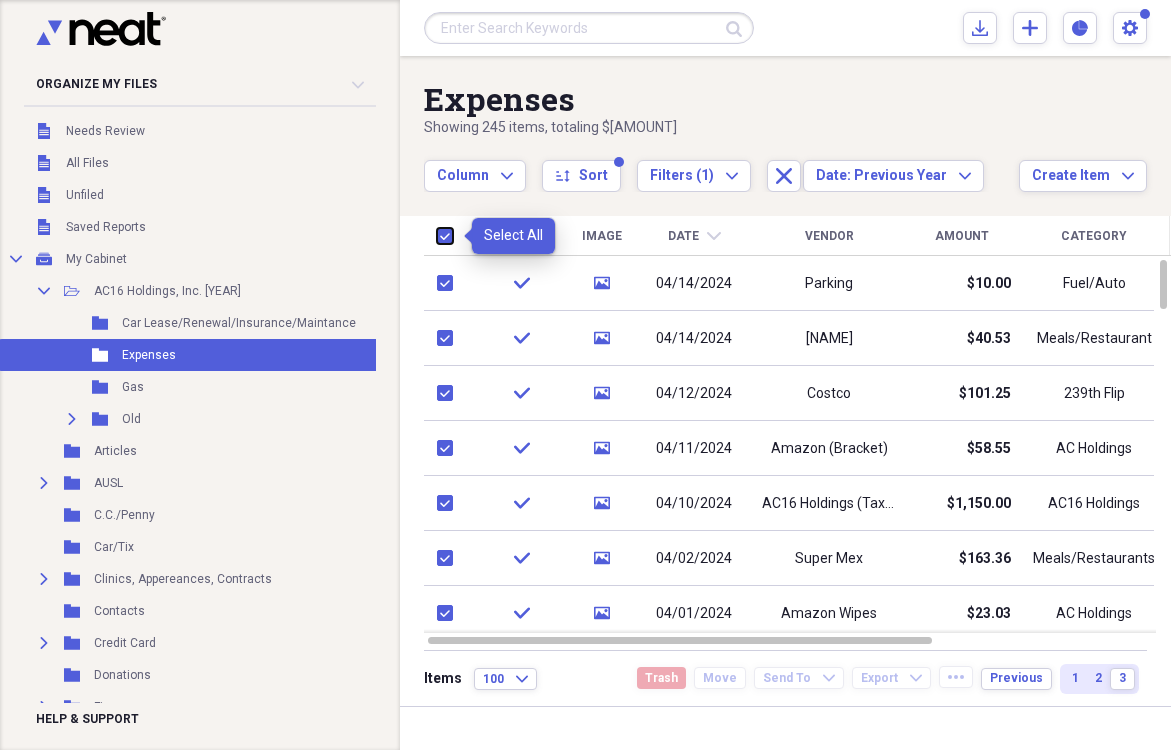 checkbox on "true" 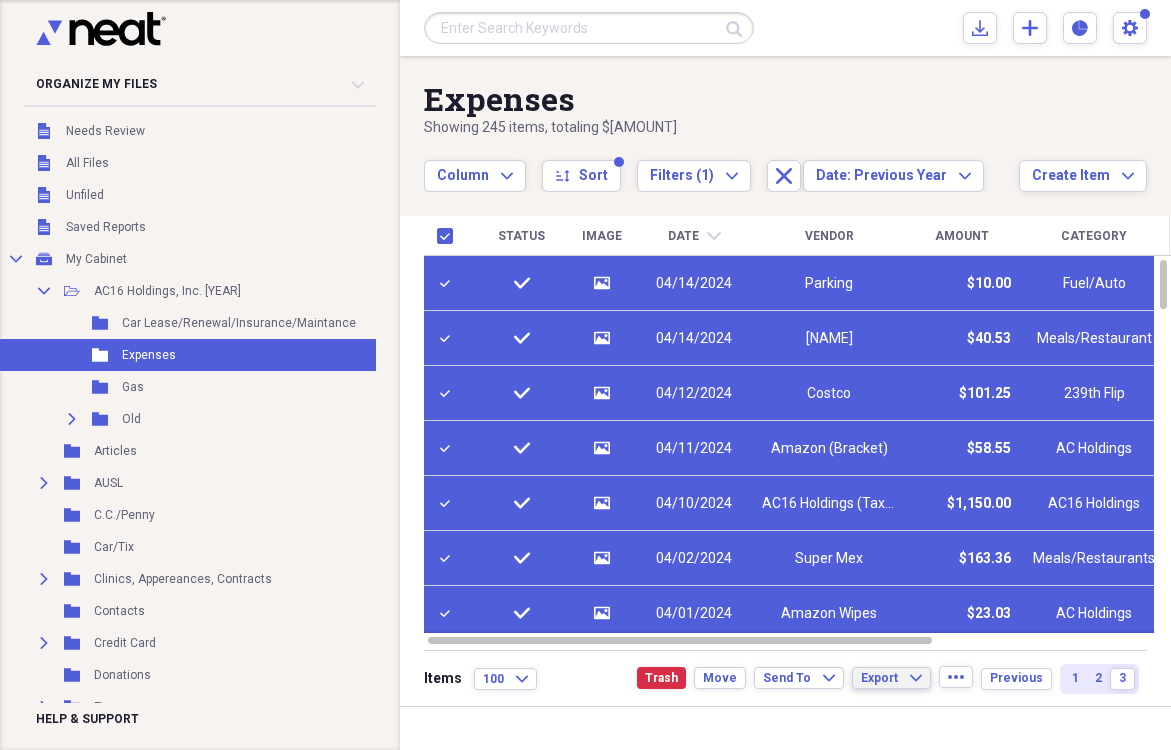 click on "Expand" 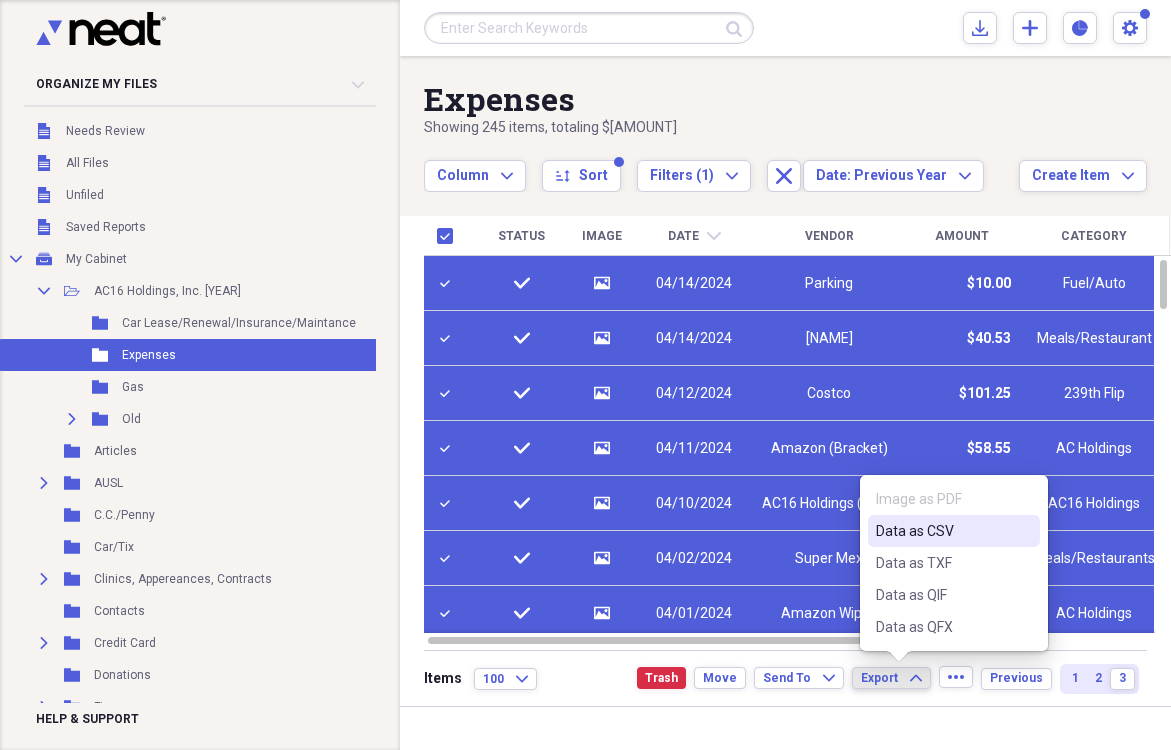 click on "Data as CSV" at bounding box center (942, 531) 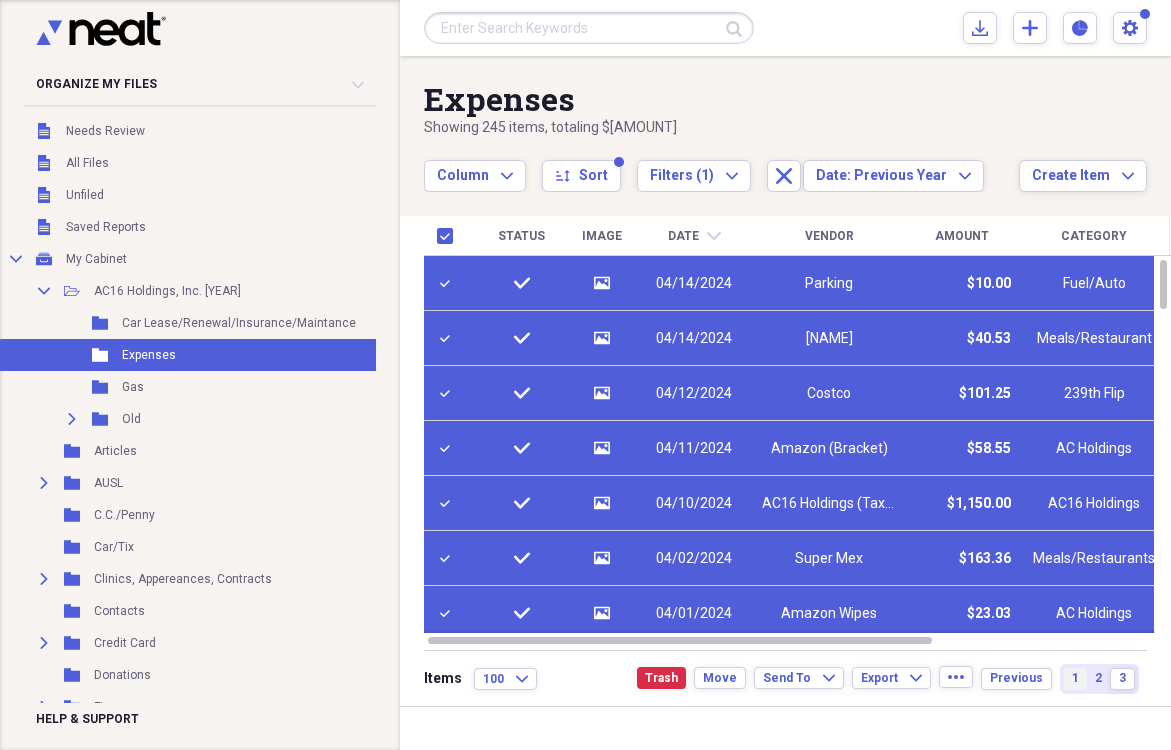 click on "1" at bounding box center (1075, 678) 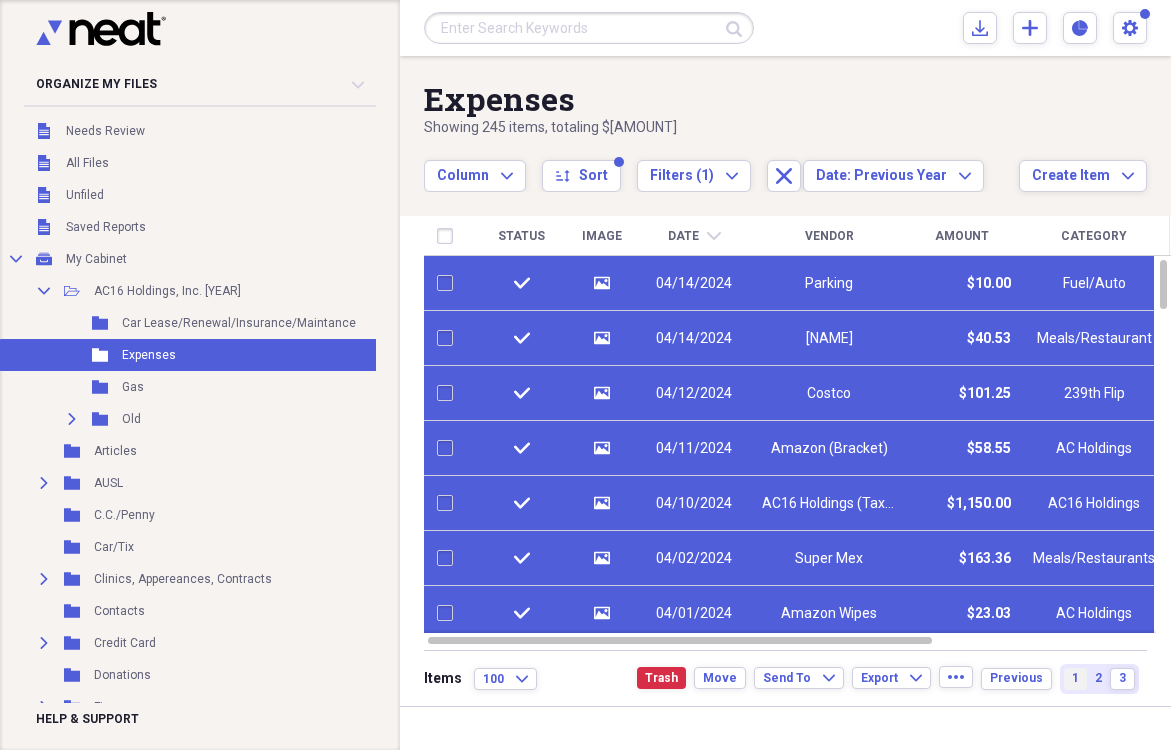 checkbox on "false" 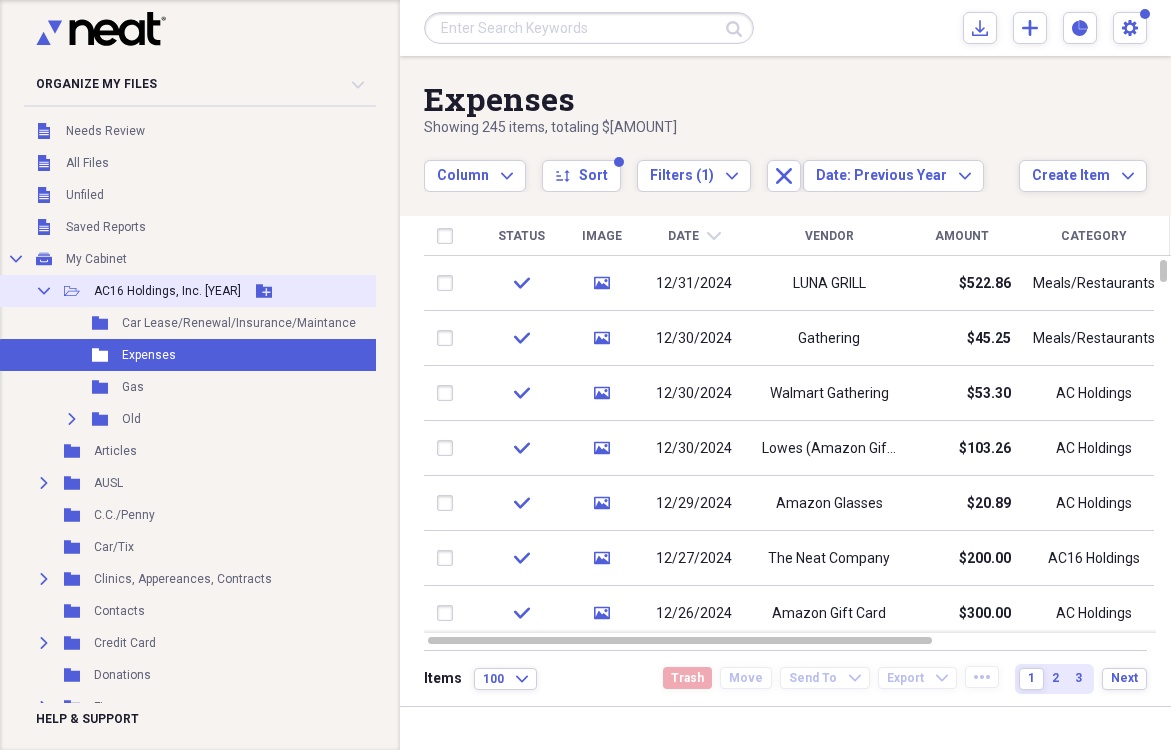 click on "Collapse" 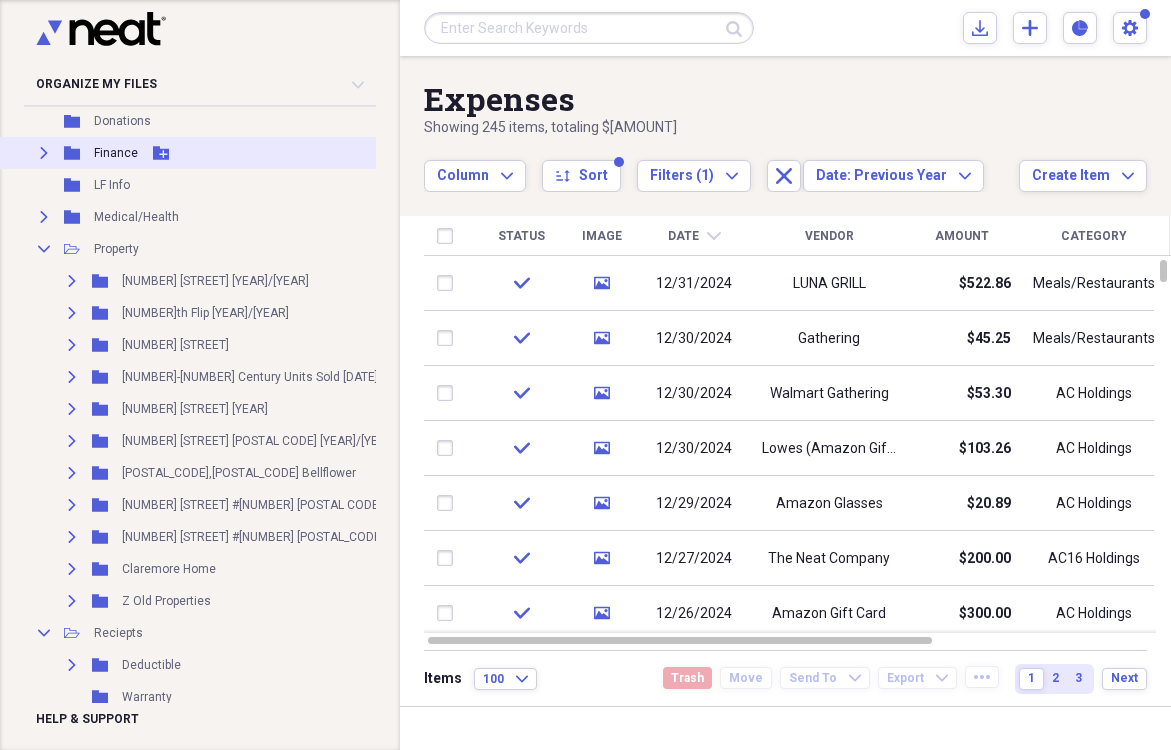 scroll, scrollTop: 427, scrollLeft: 0, axis: vertical 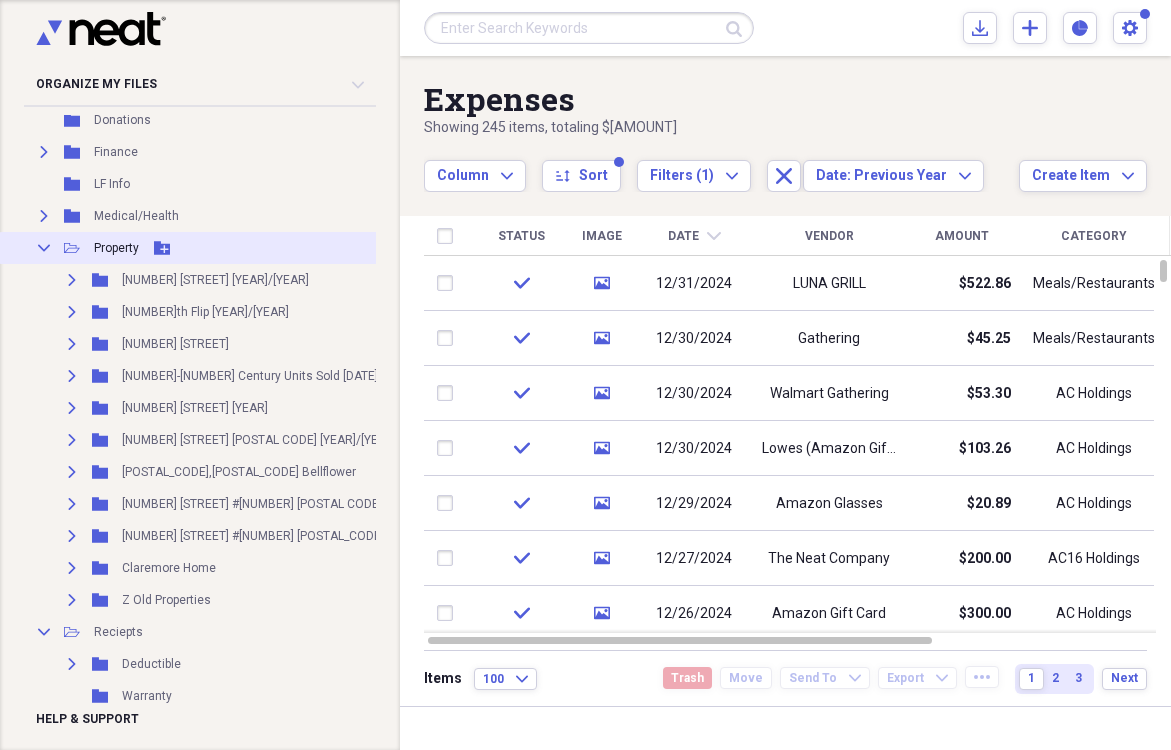 click on "Collapse" 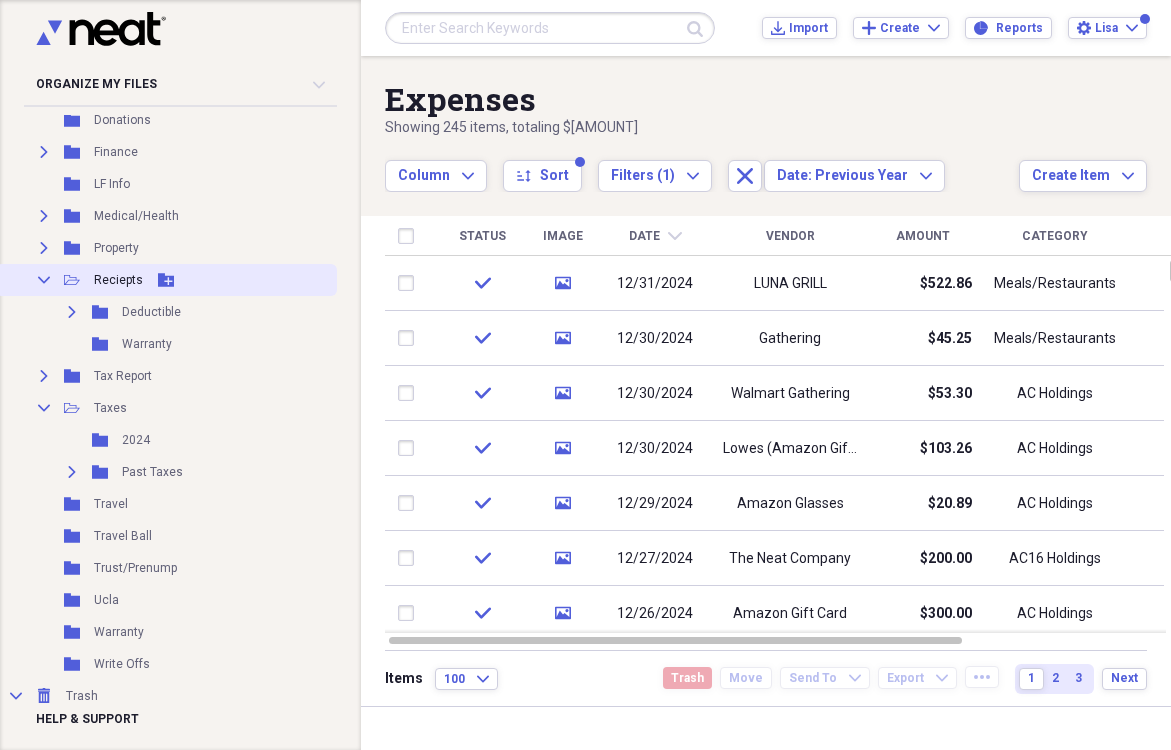 click on "Collapse" at bounding box center [44, 280] 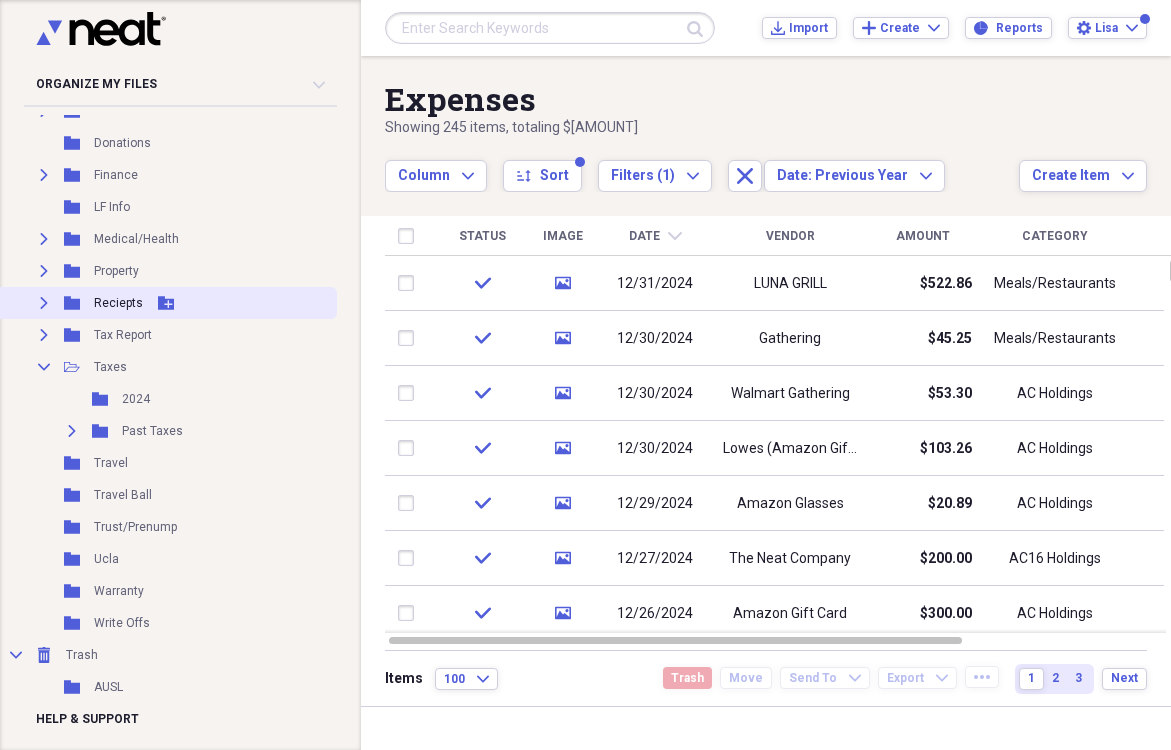 scroll, scrollTop: 403, scrollLeft: 0, axis: vertical 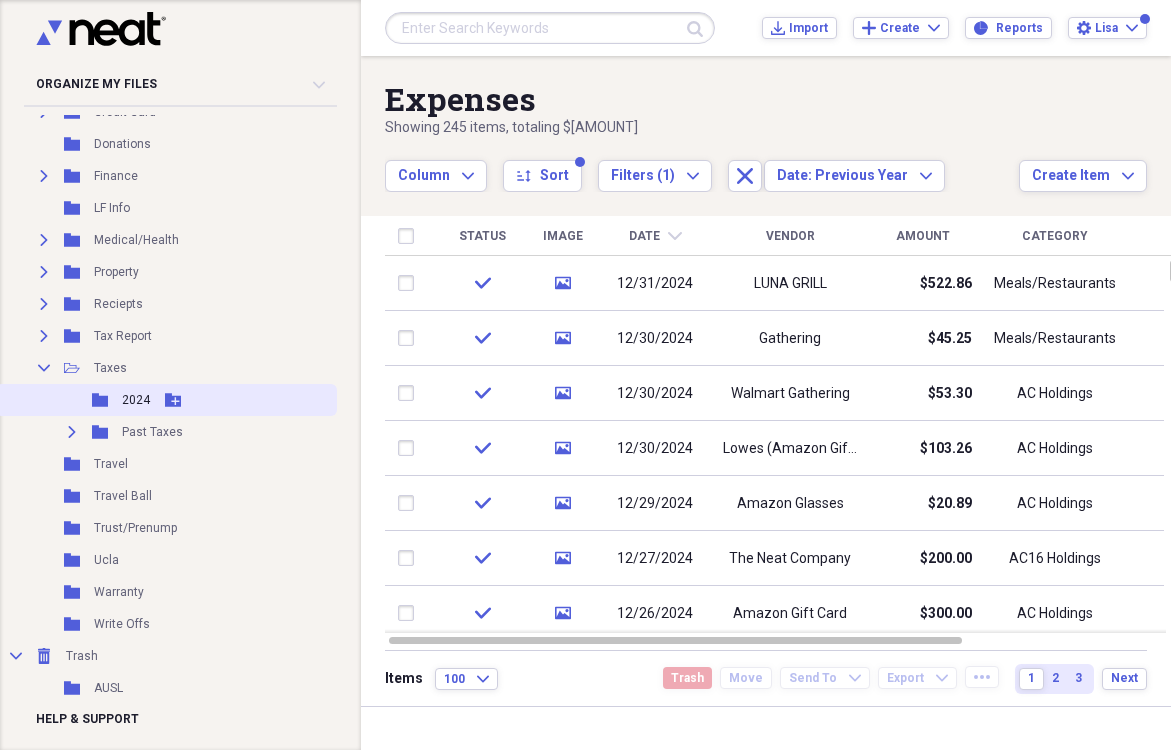 click on "2024" at bounding box center (136, 400) 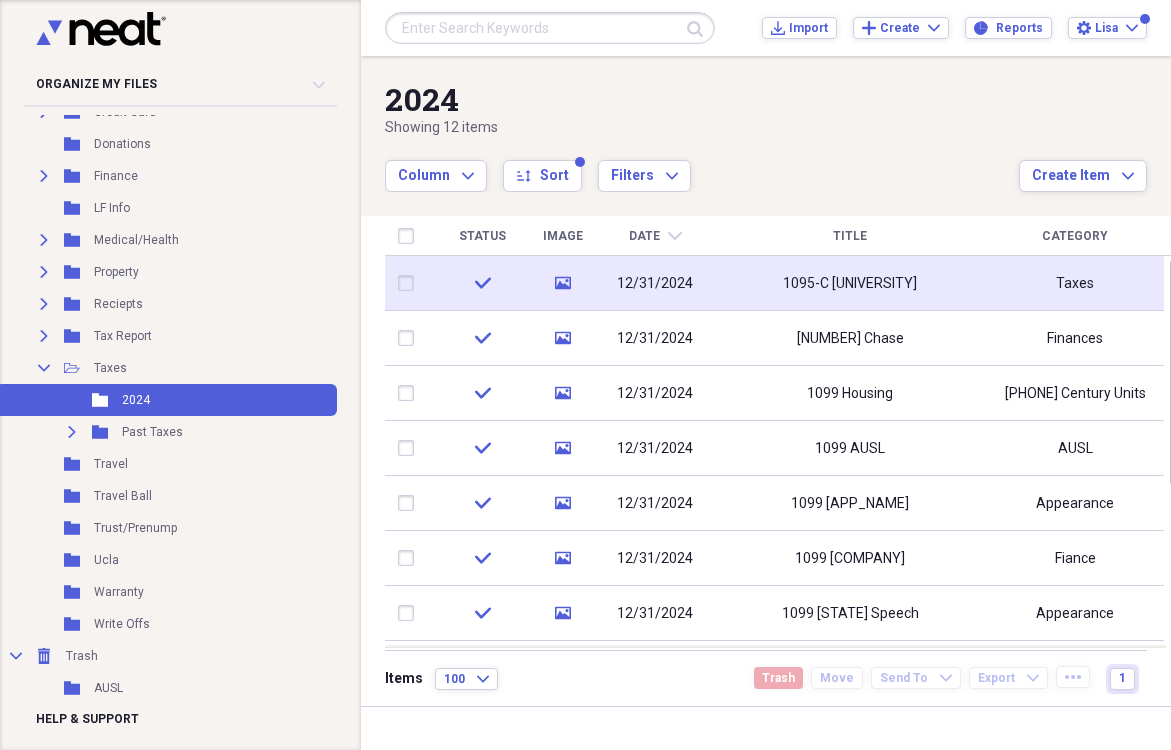 click on "1095-C Ucla" at bounding box center (850, 284) 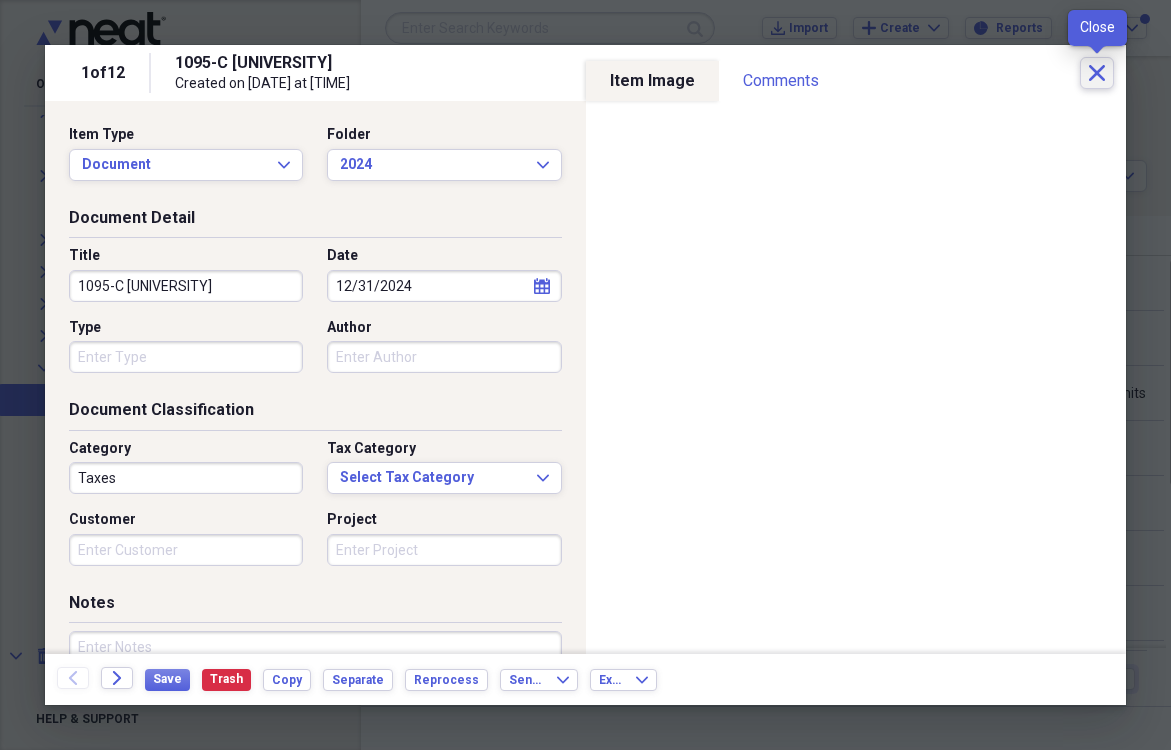 click 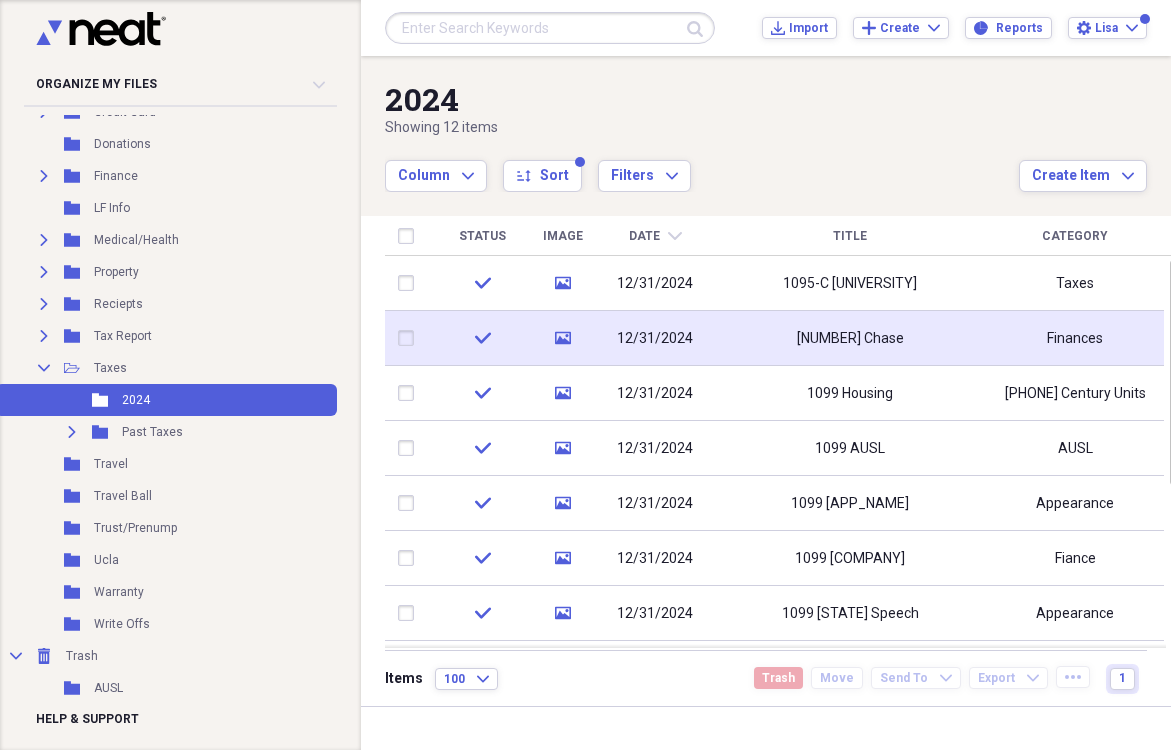 click on "1099 Chase" at bounding box center (850, 339) 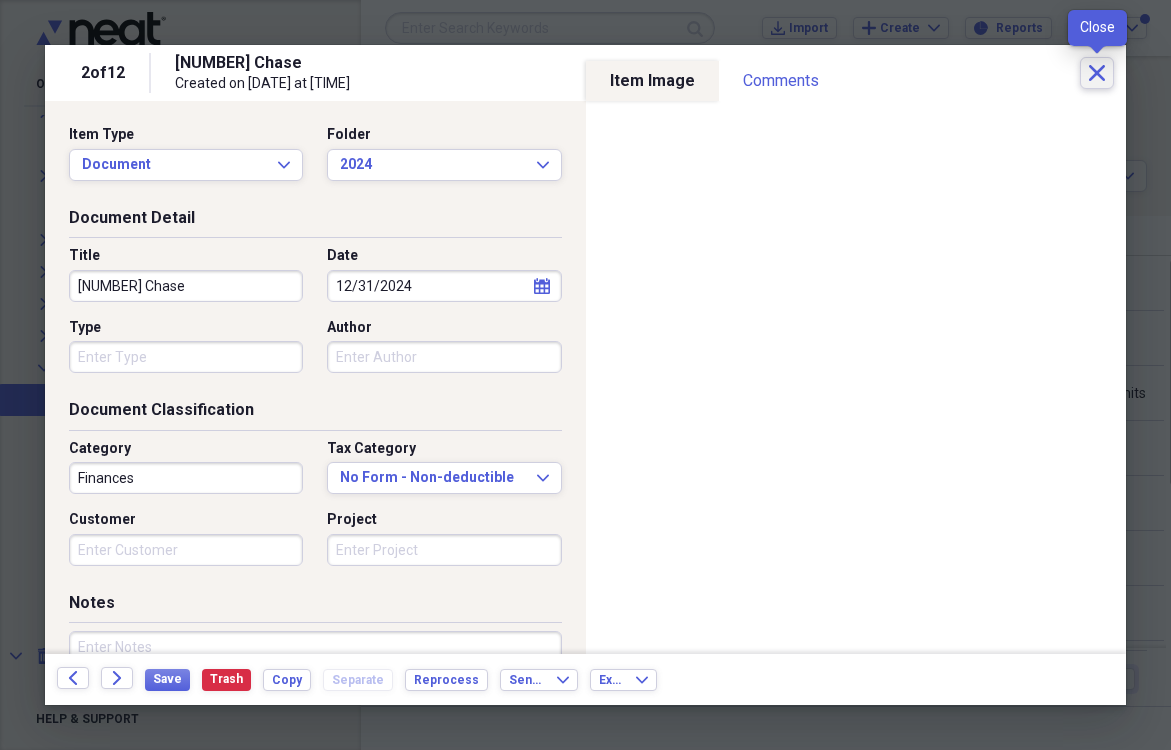 click 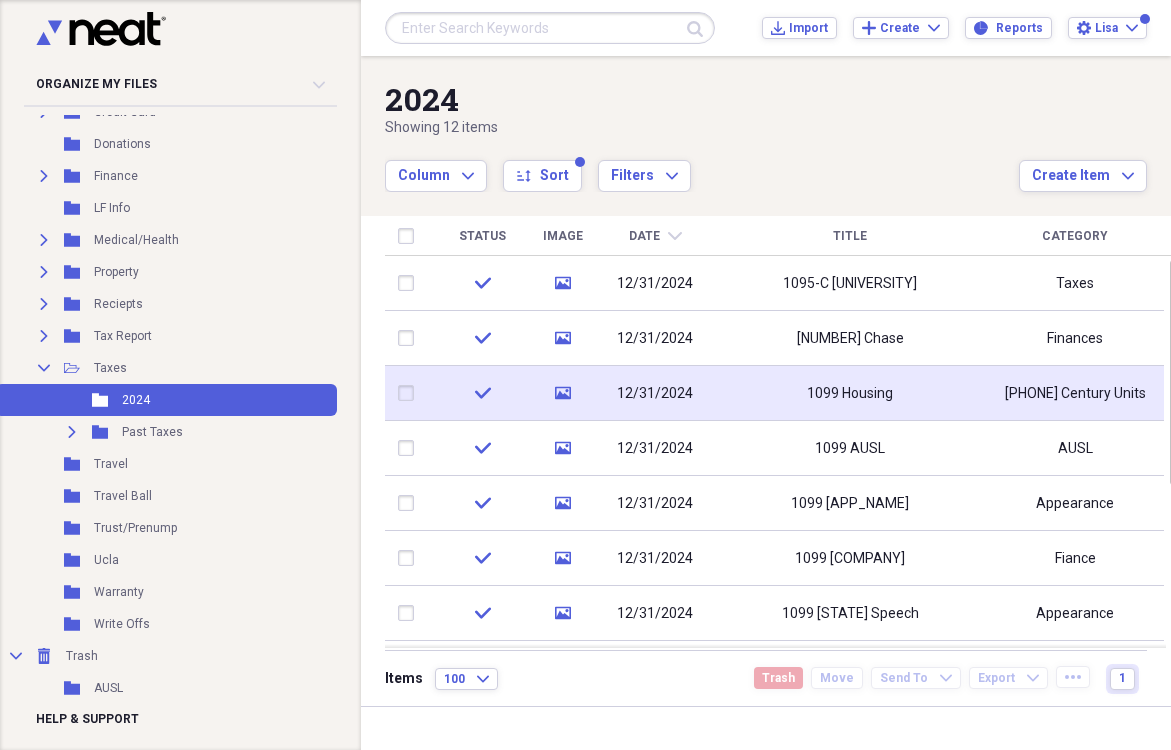 click on "1099 Housing" at bounding box center [850, 394] 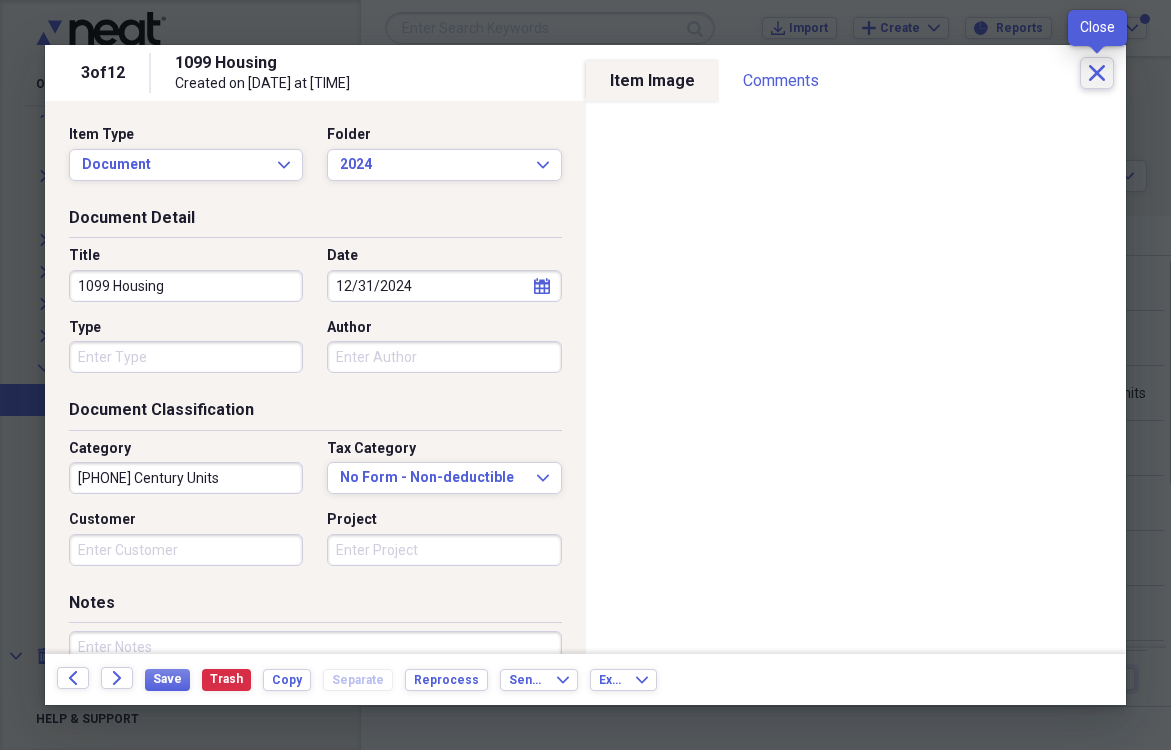 click 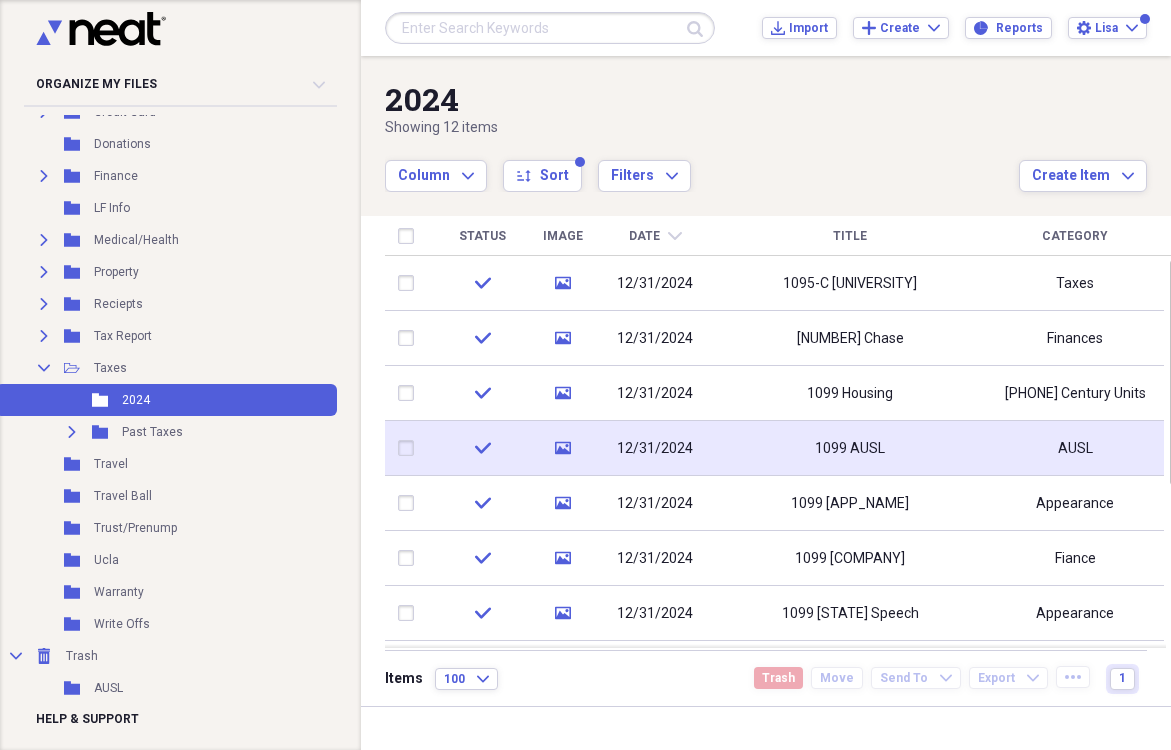 click on "1099 AUSL" at bounding box center [850, 449] 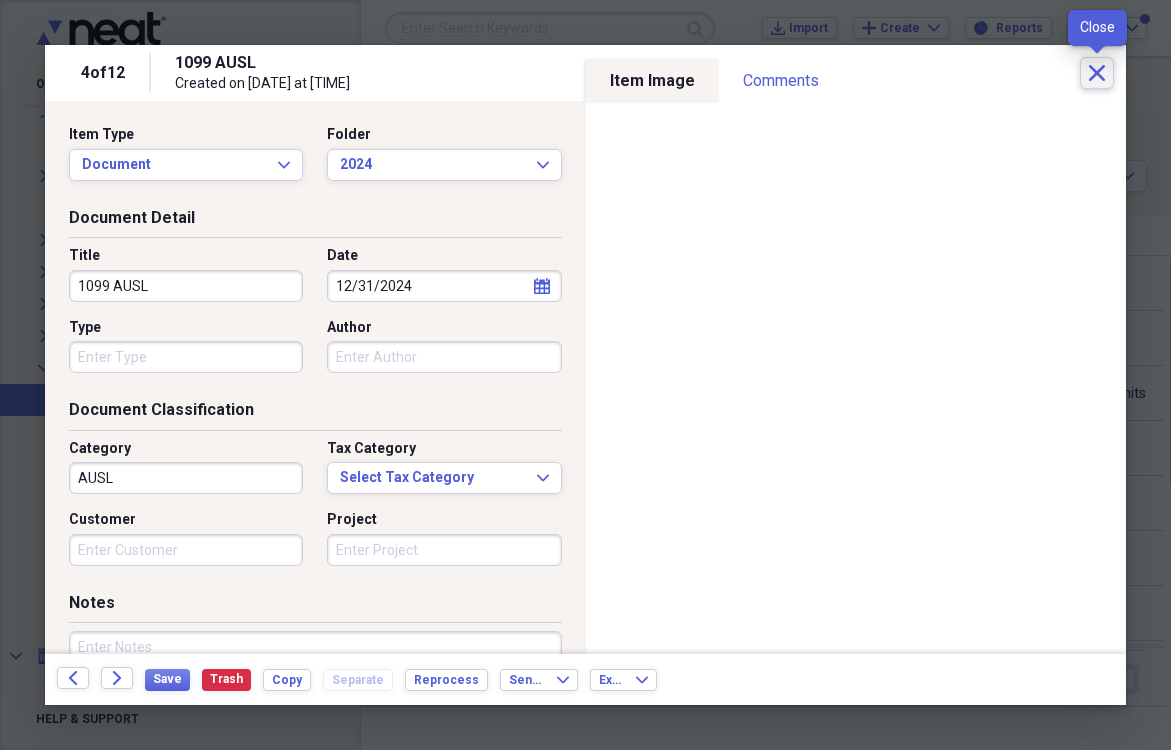 click 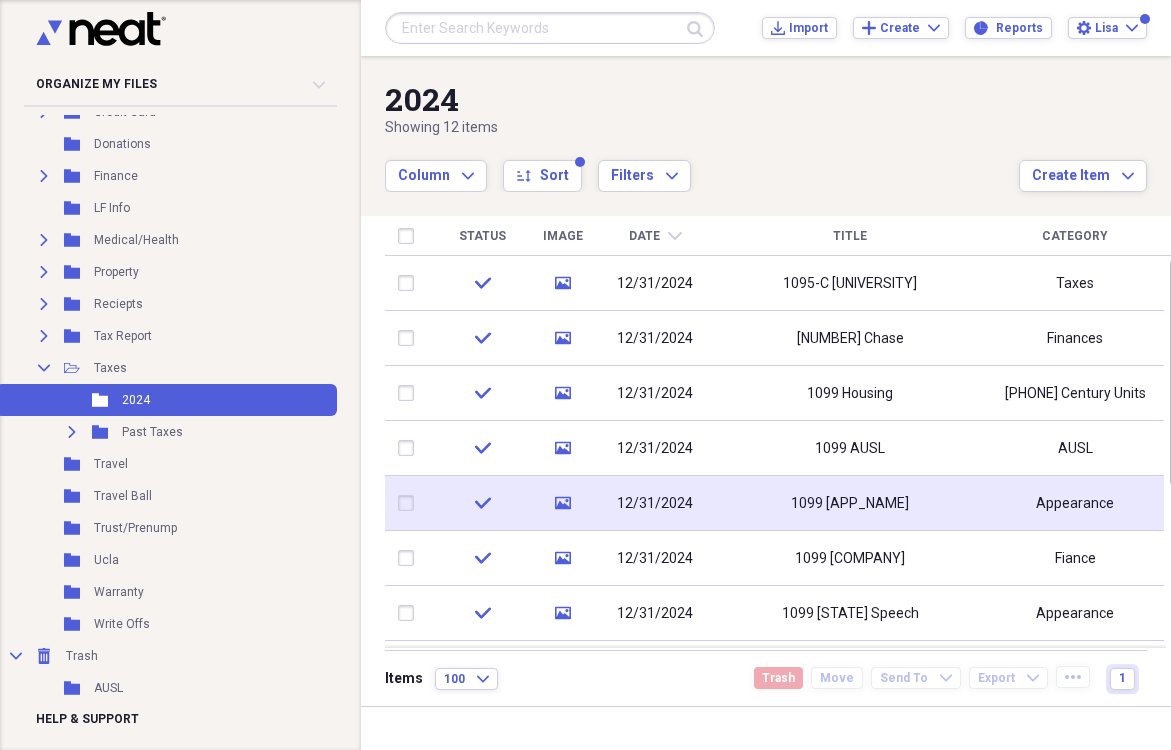 click on "1099 ILead" at bounding box center (850, 504) 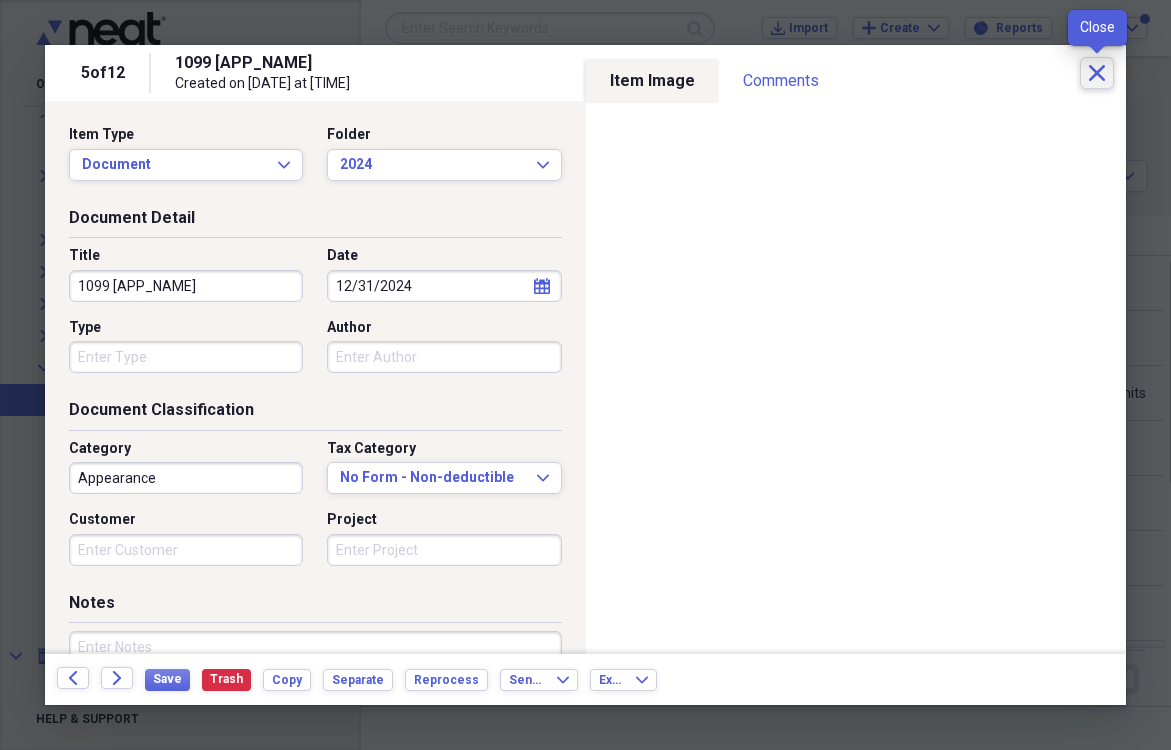 click on "Close" 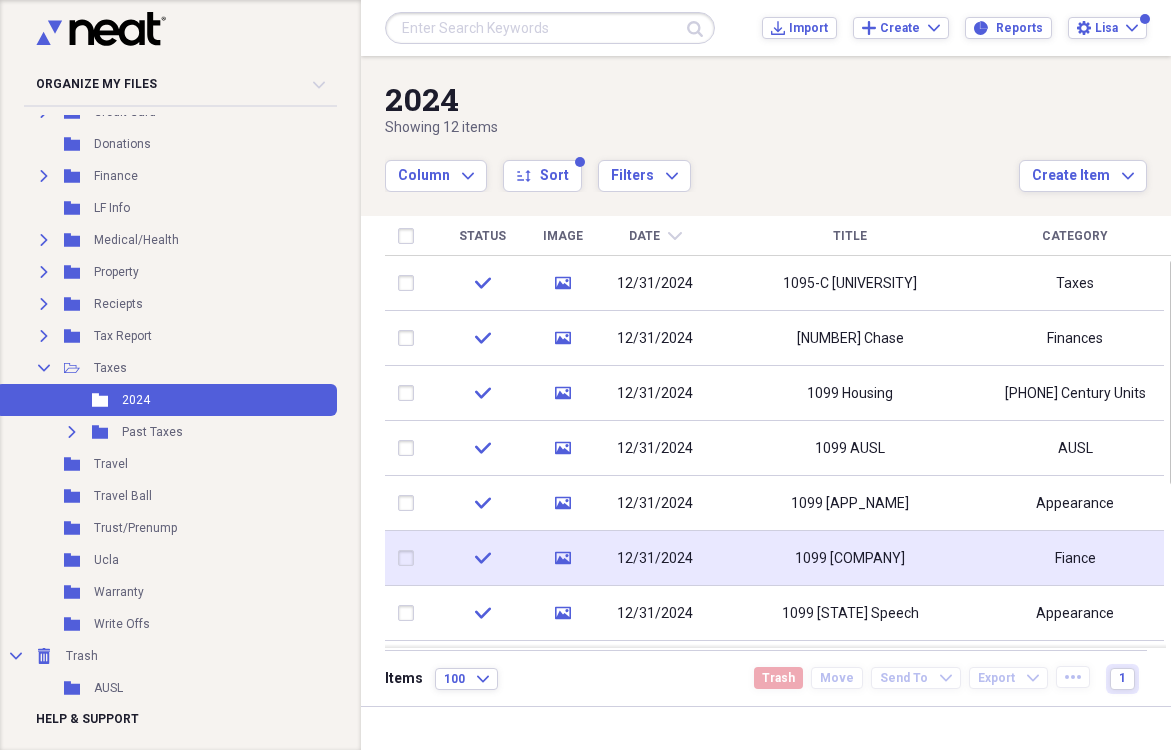 click on "1099 Equitable" at bounding box center [850, 558] 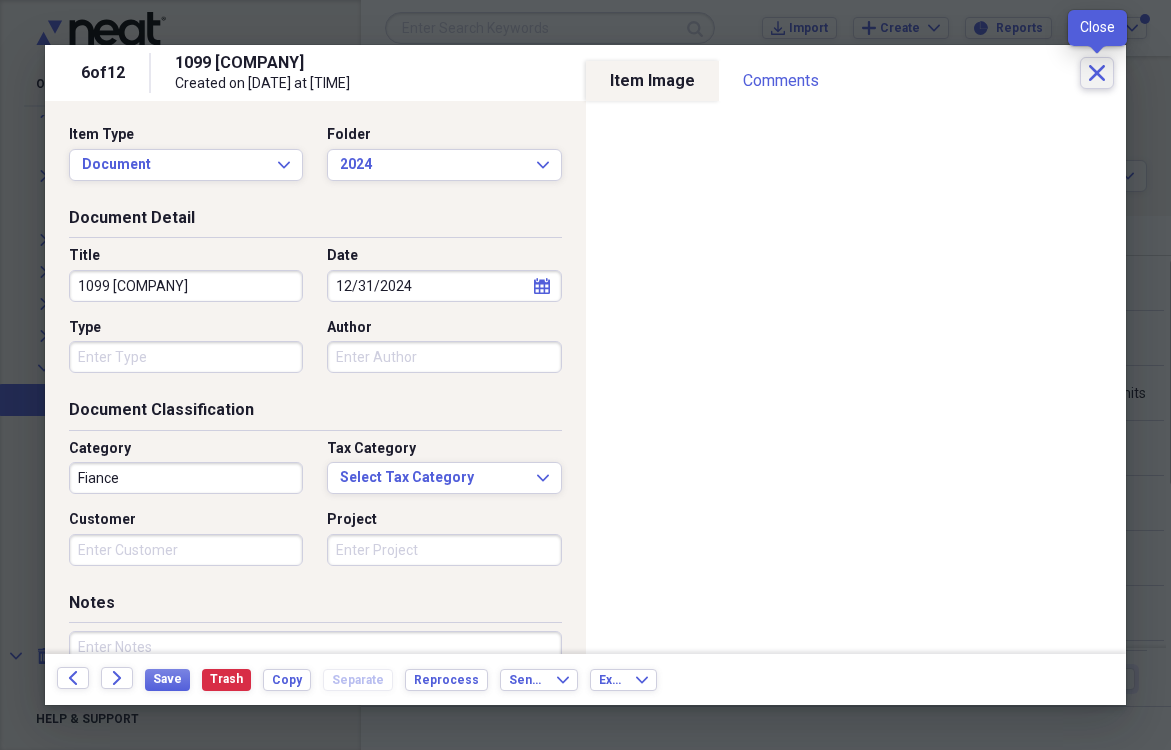 click 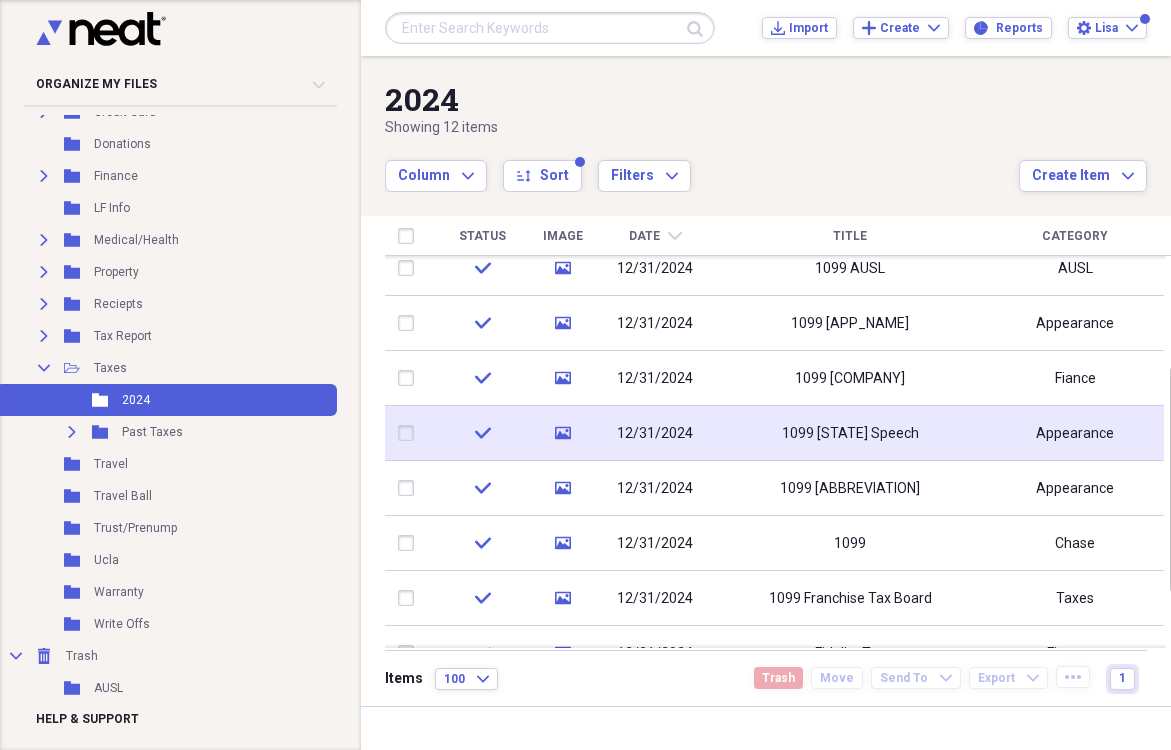 click on "1099 Michigan Speech" at bounding box center (850, 434) 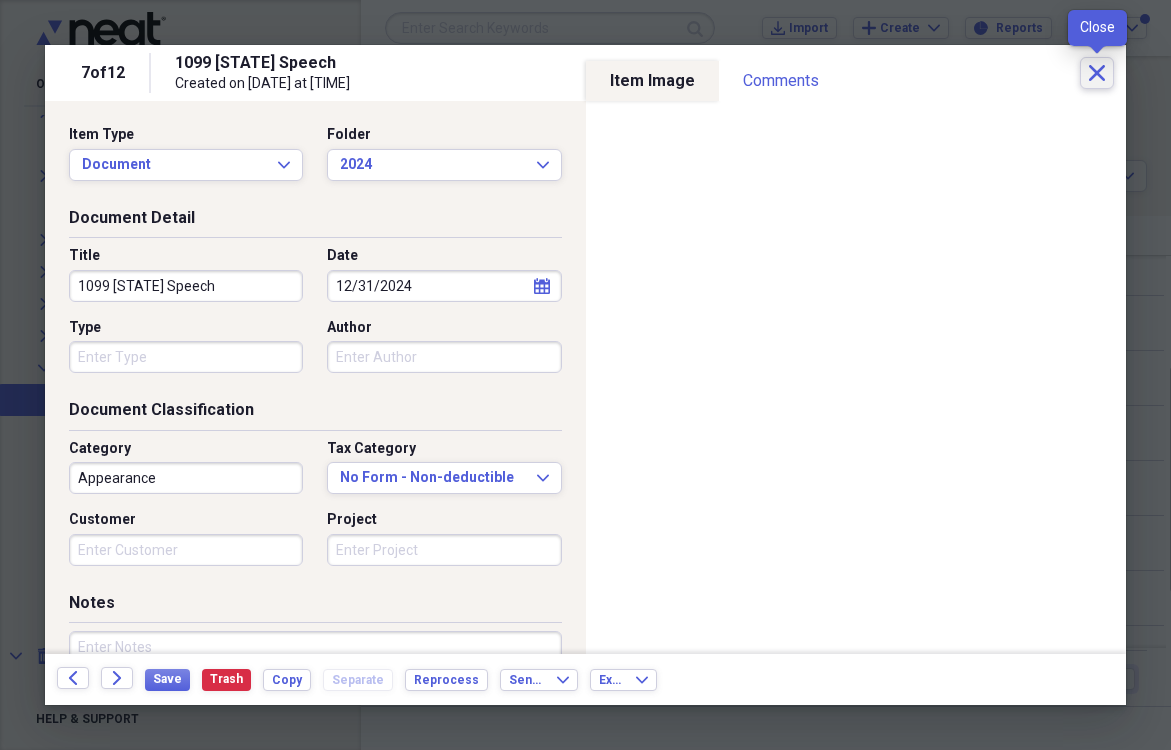 click 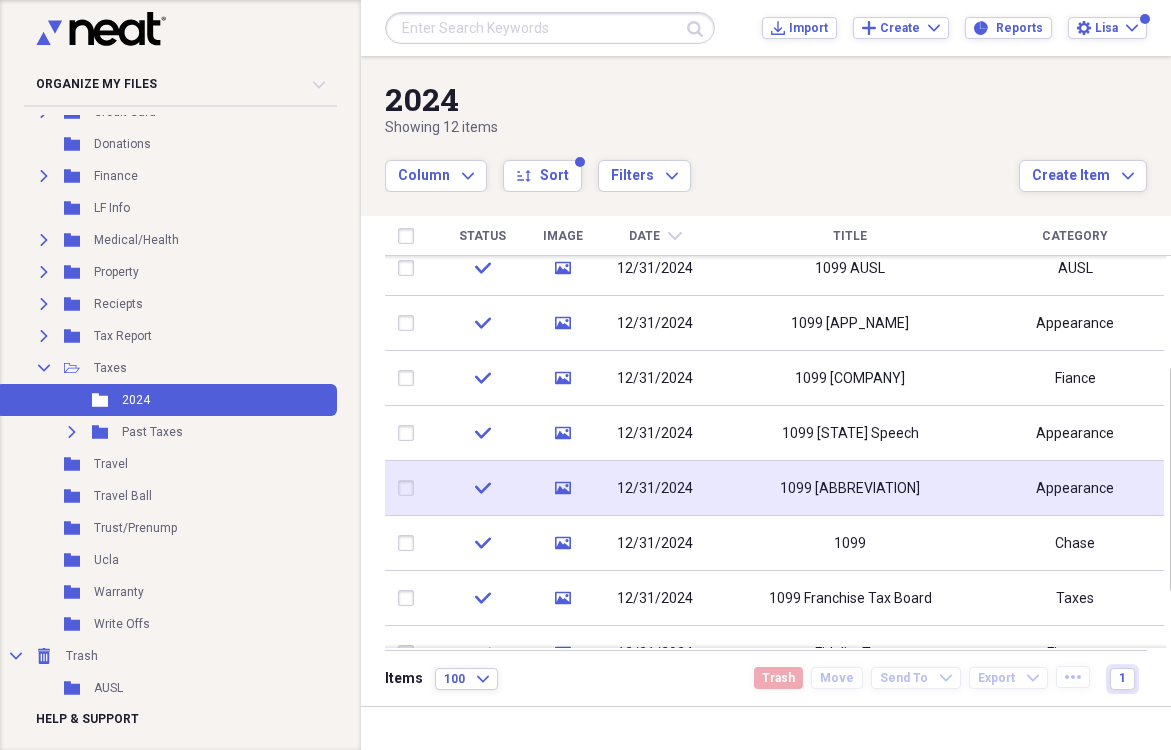 click on "1099 MLB" at bounding box center [850, 488] 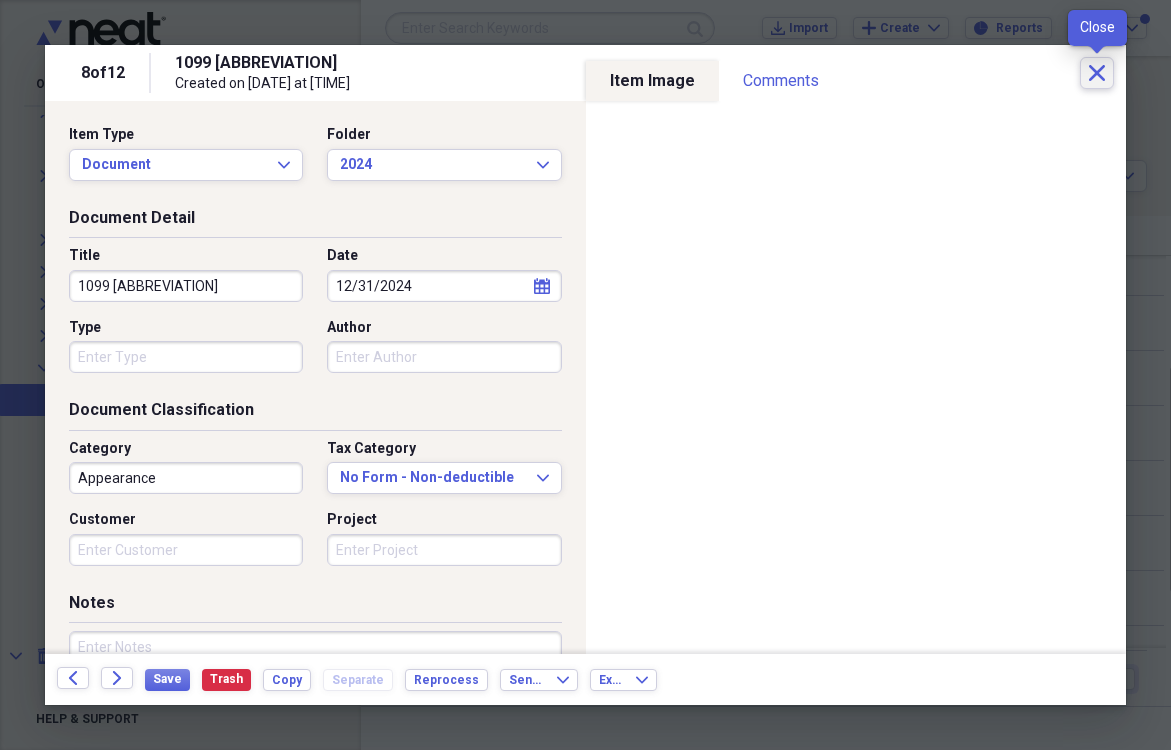 click on "Close" 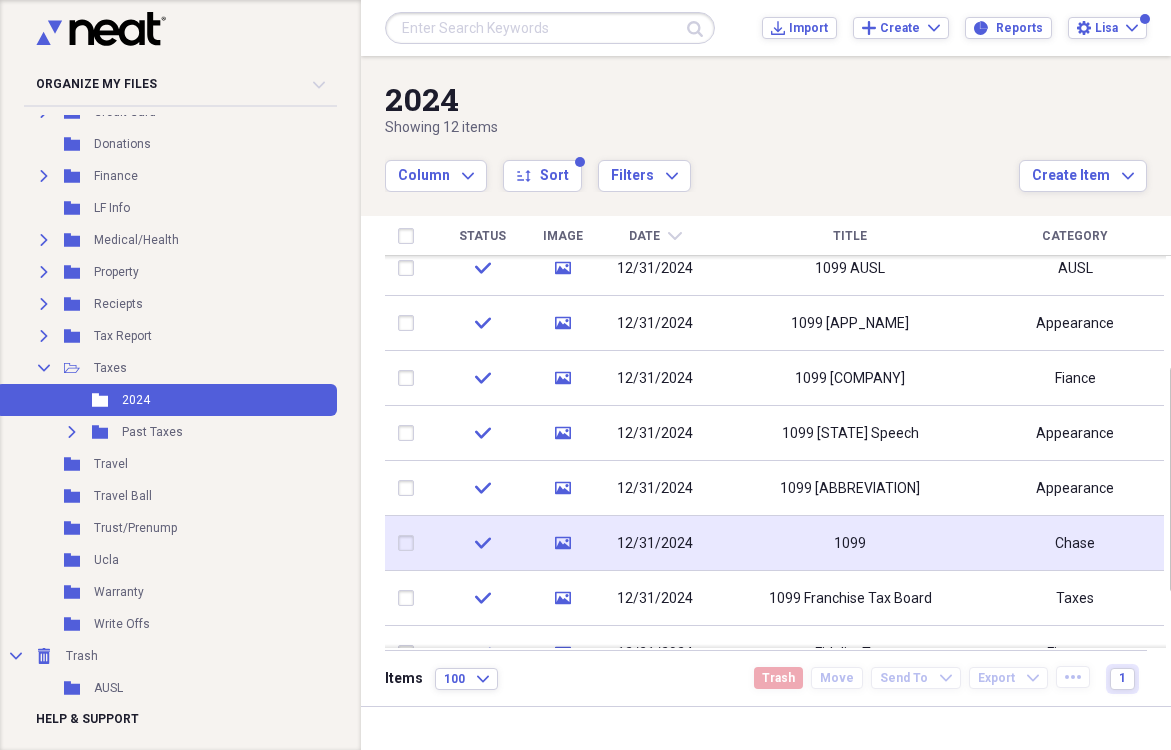 click on "1099" at bounding box center (850, 543) 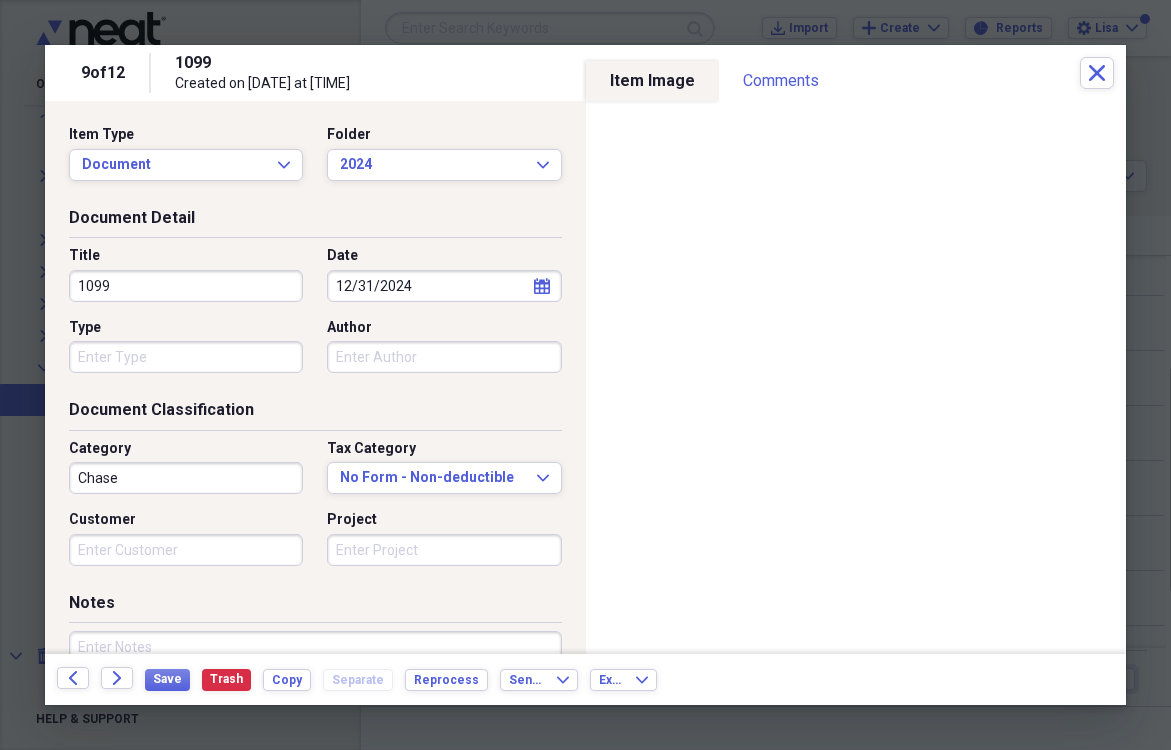 click on "1099" at bounding box center [186, 286] 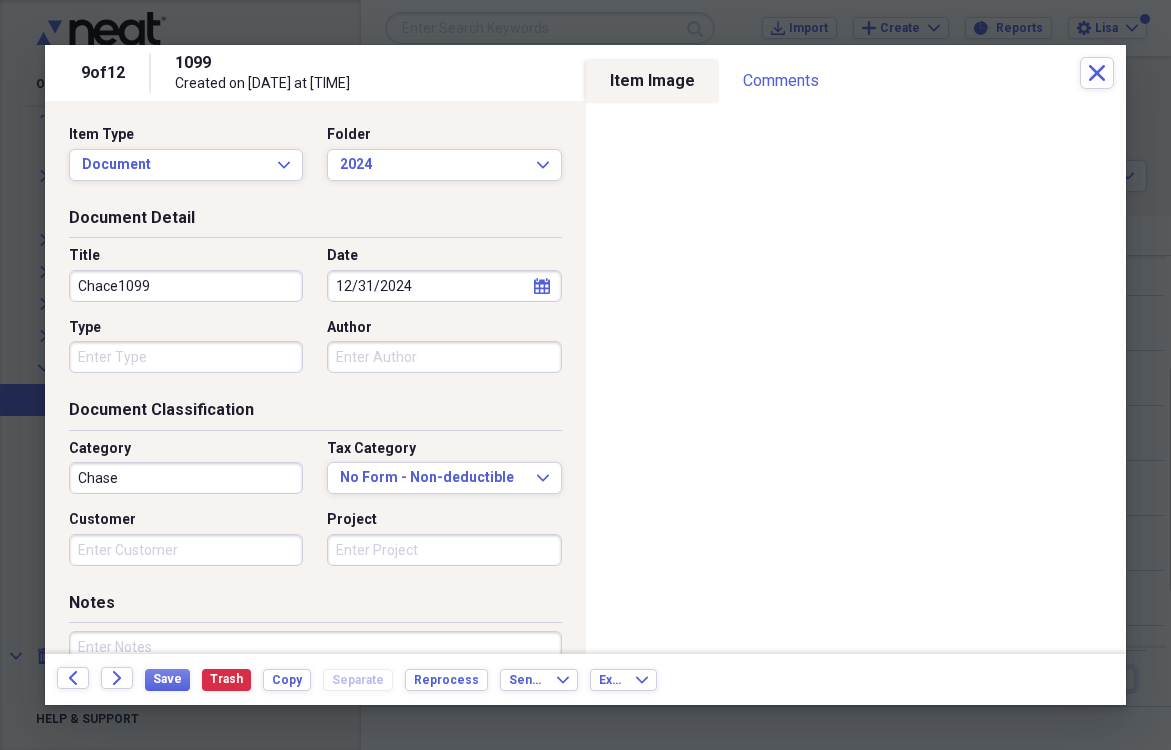 click on "Chace1099" at bounding box center [186, 286] 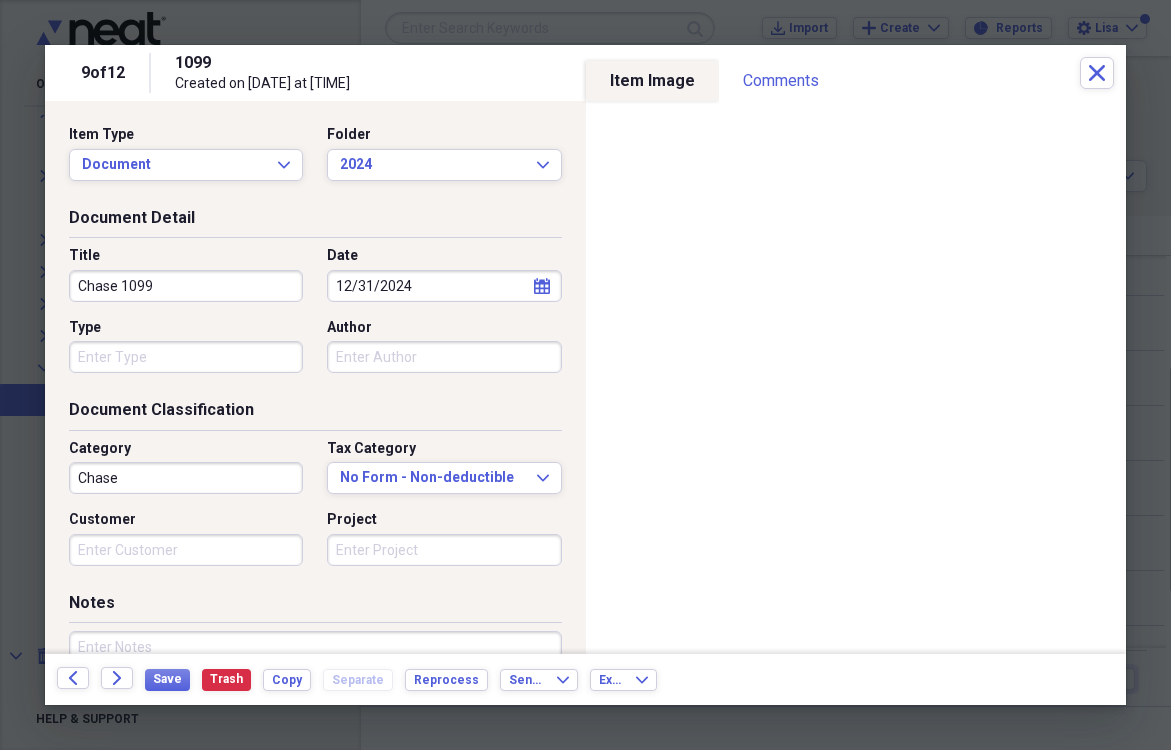 click on "Chase 1099" at bounding box center [186, 286] 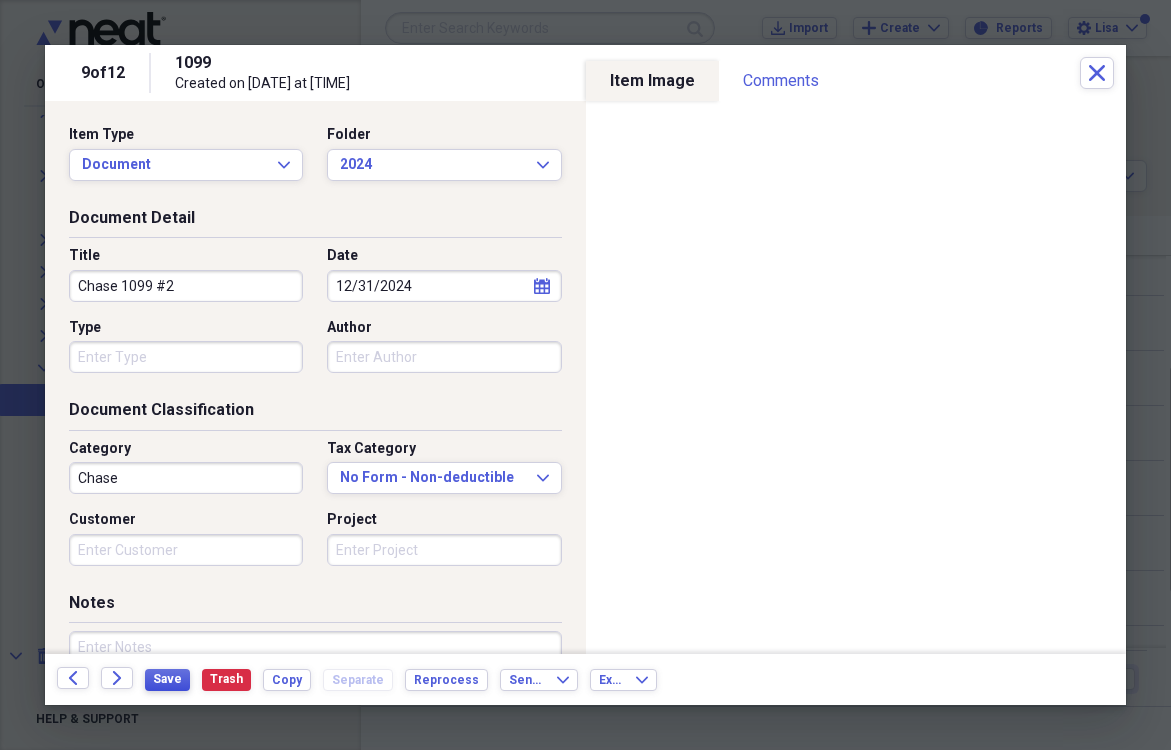 type on "Chase 1099 #2" 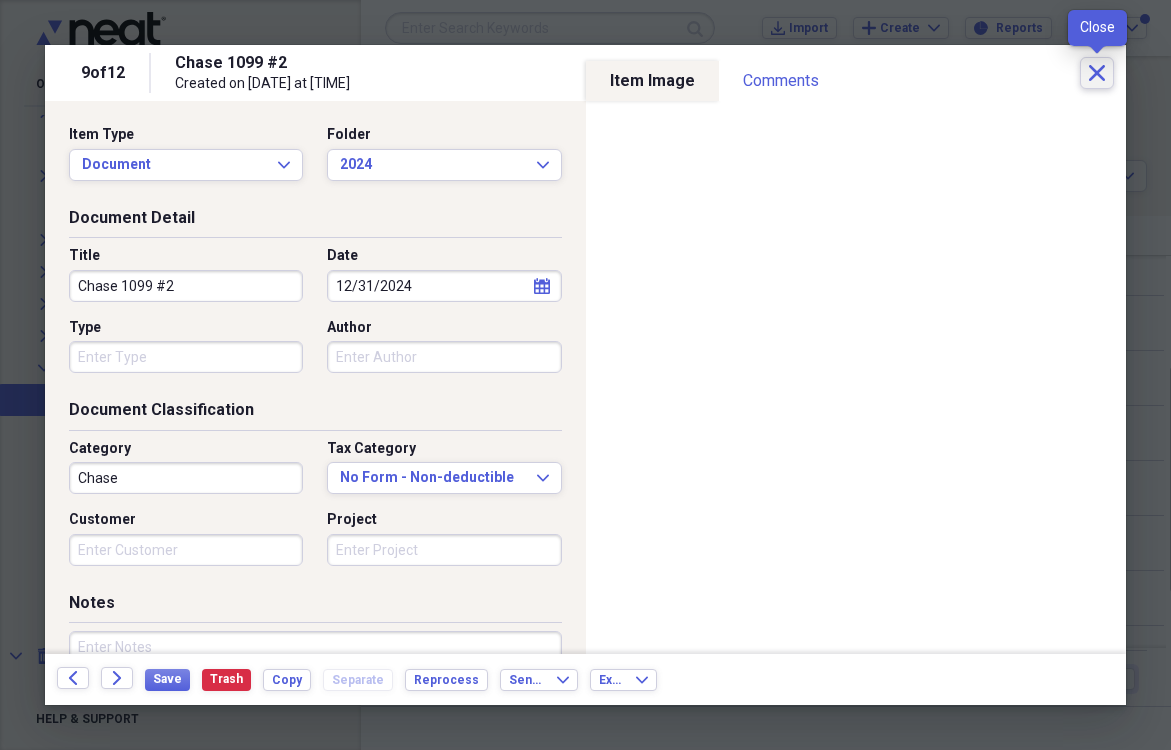 click 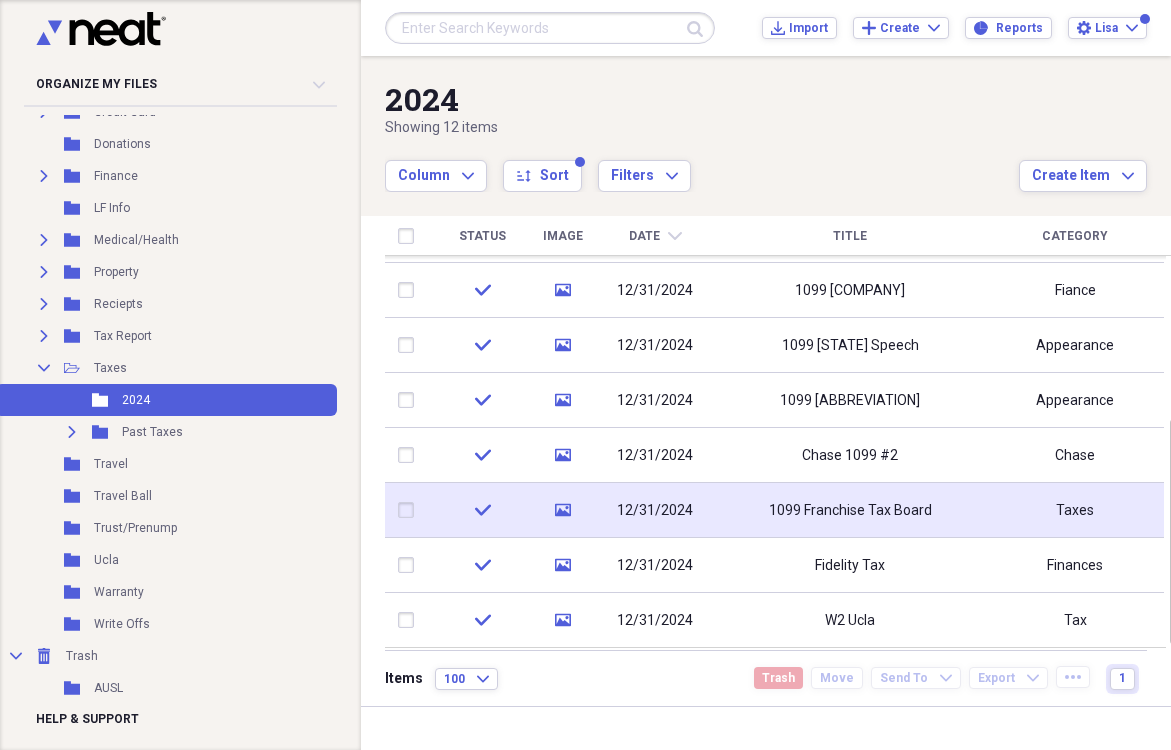 click on "1099 Franchise Tax Board" at bounding box center (850, 510) 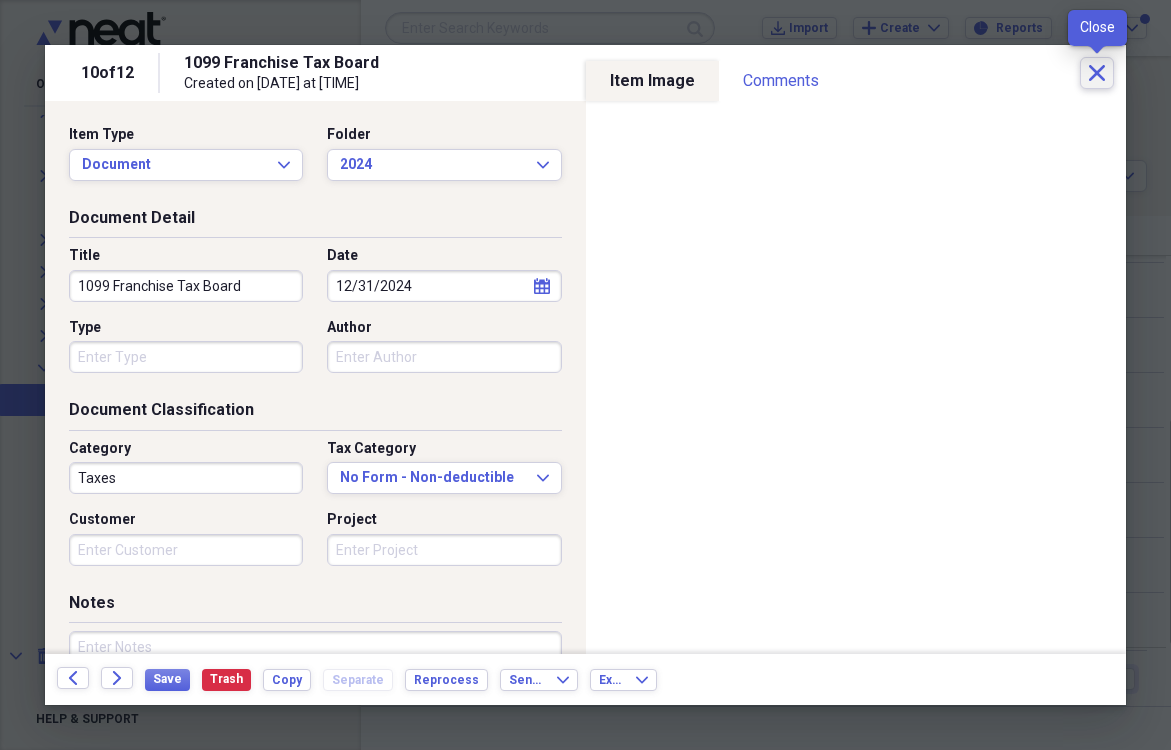 click on "Close" 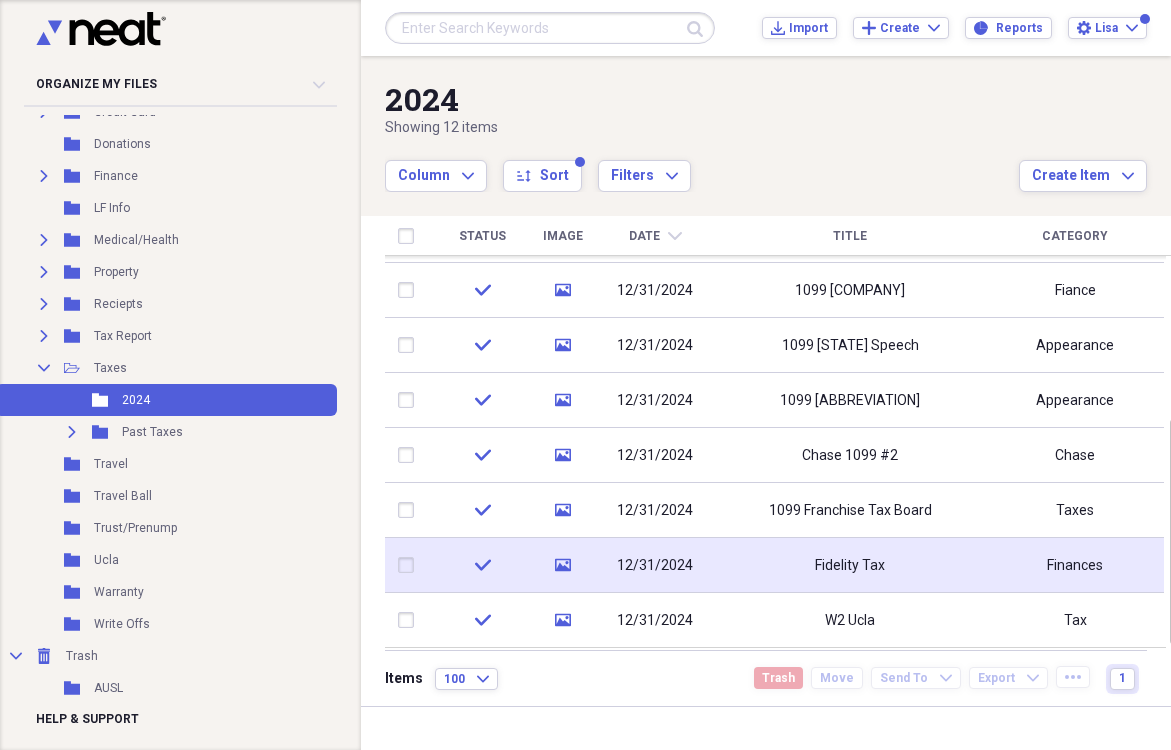 click on "Fidelity Tax" at bounding box center [850, 566] 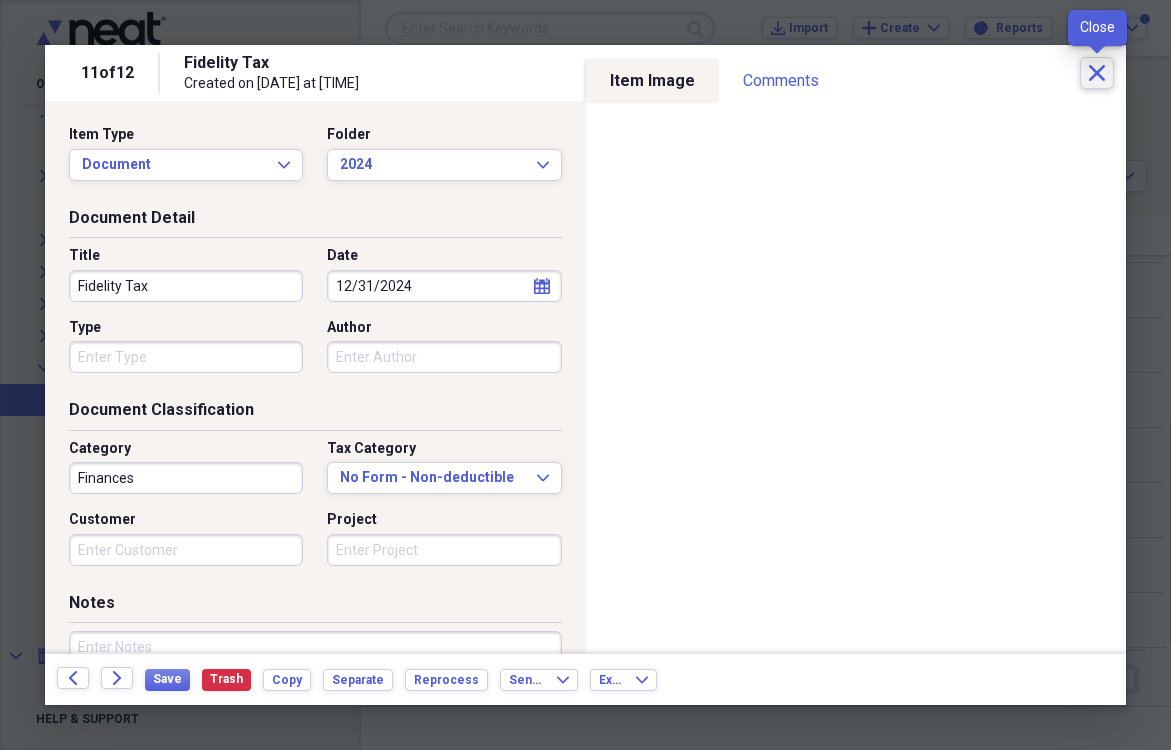 click 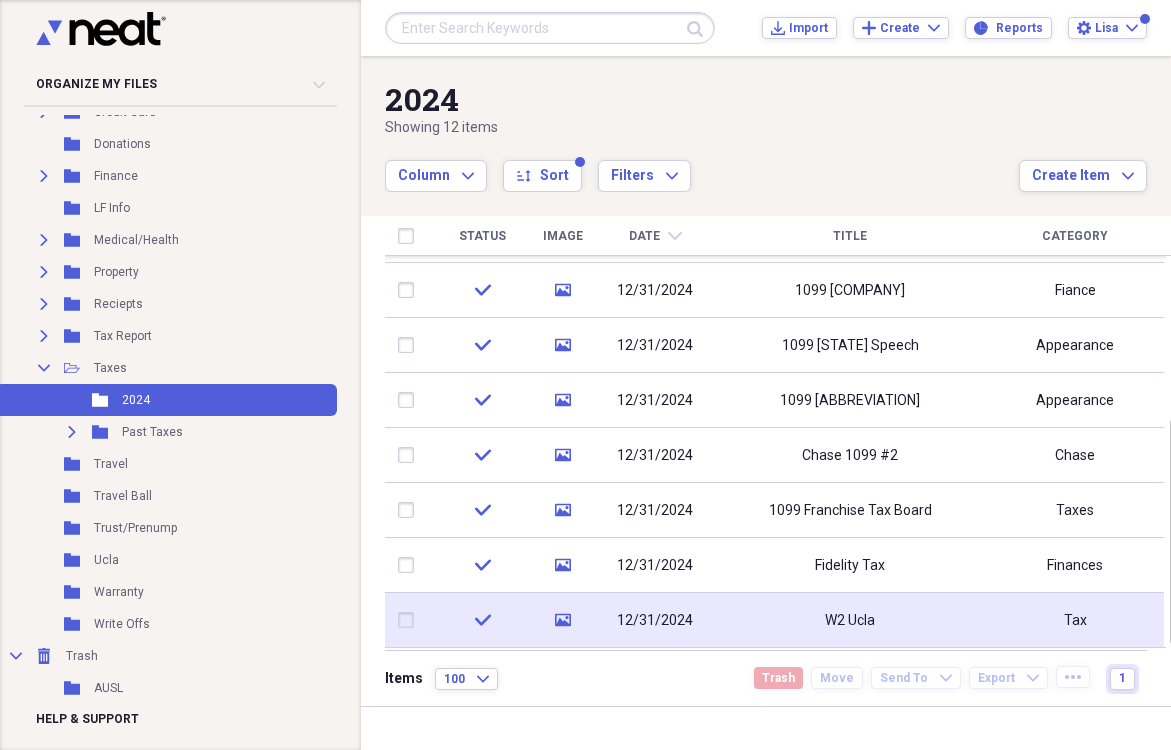 click on "W2 Ucla" at bounding box center (850, 621) 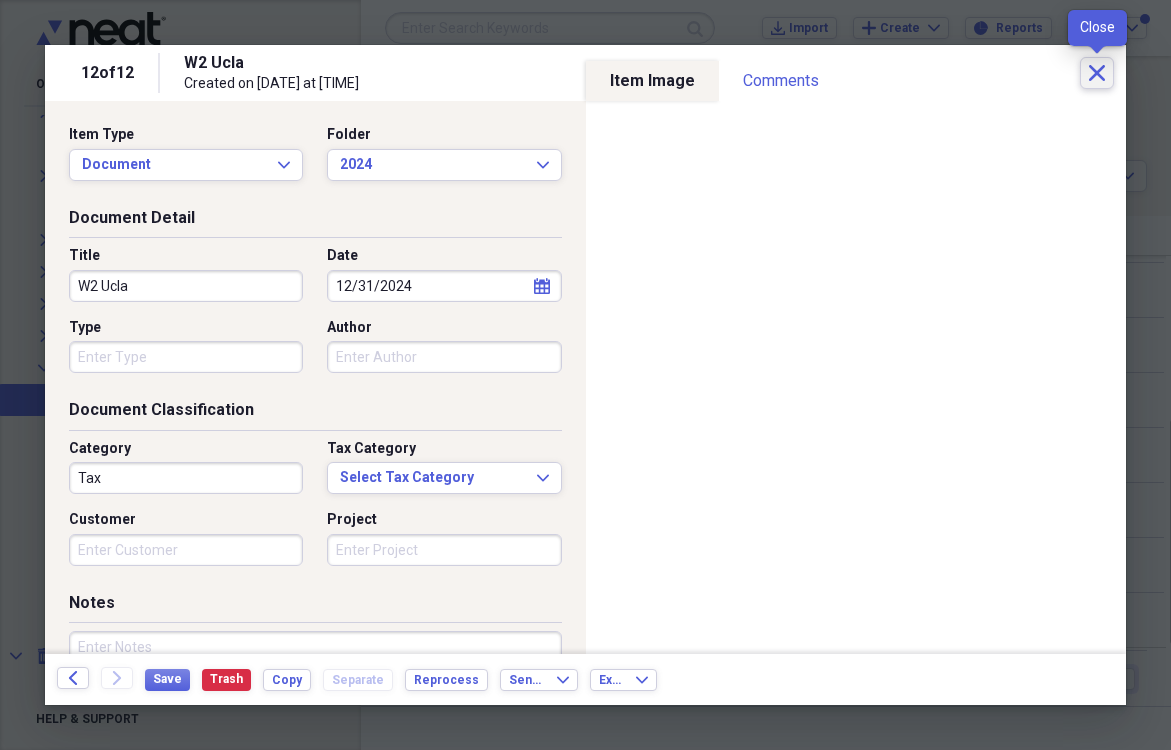 click 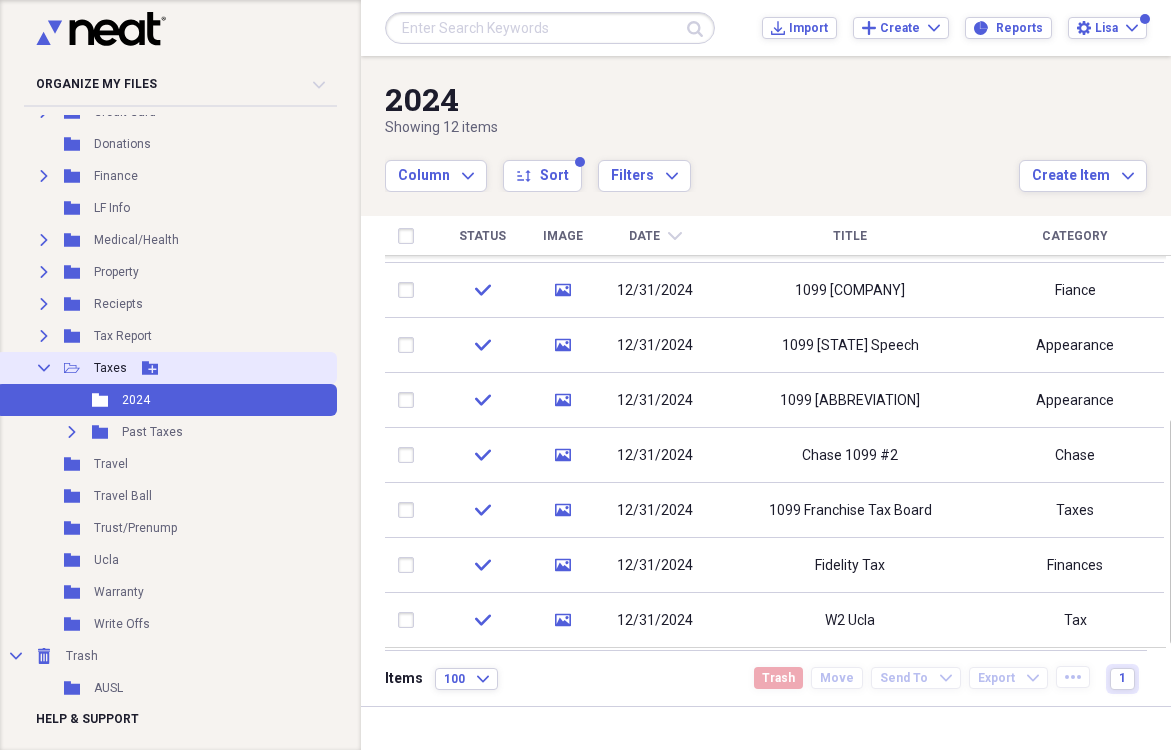 click 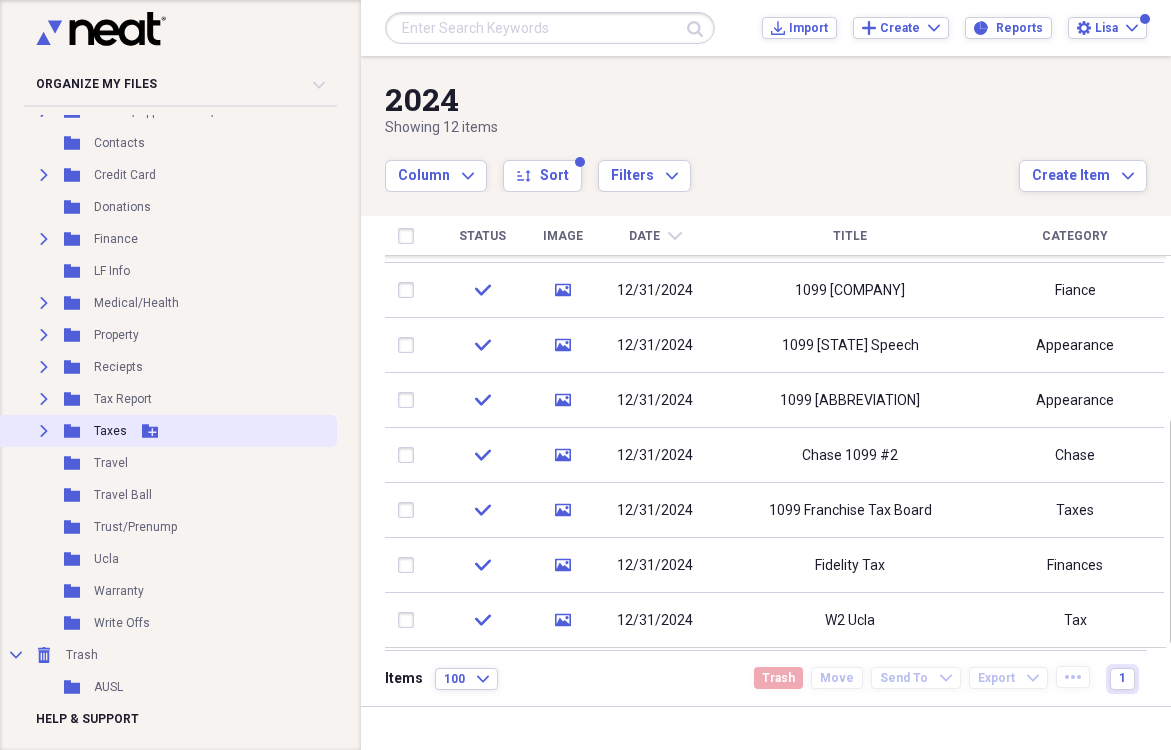 scroll, scrollTop: 339, scrollLeft: 0, axis: vertical 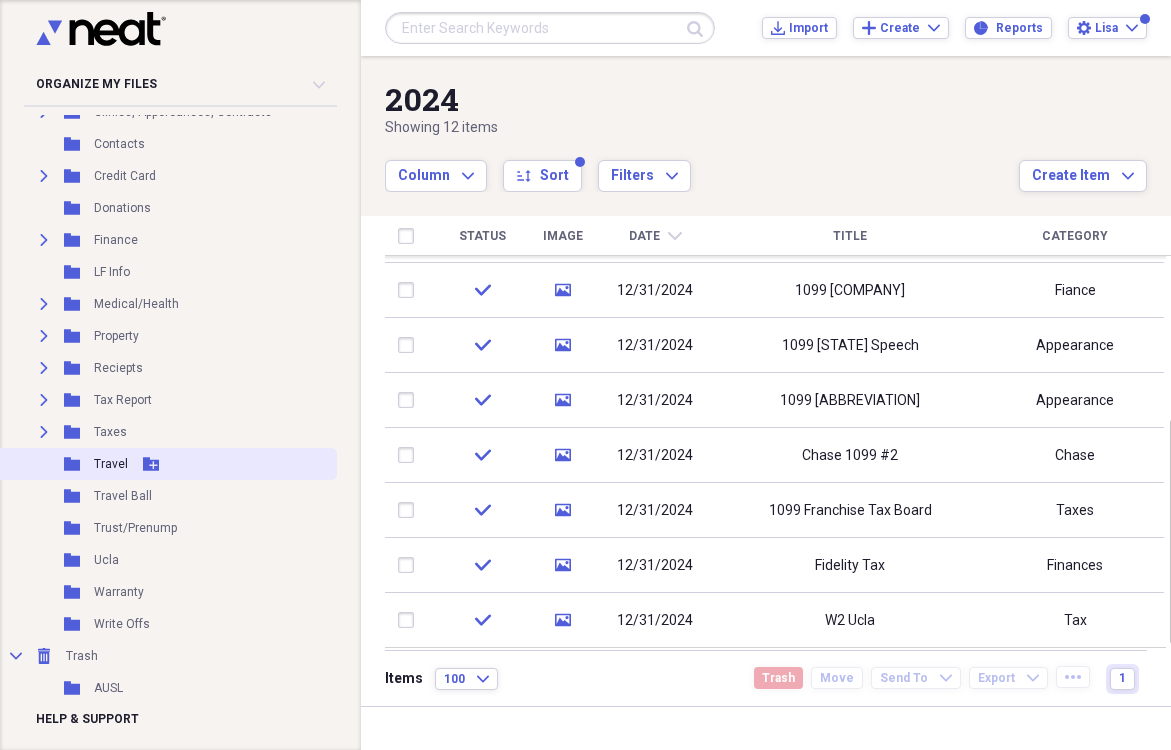 click on "Travel" at bounding box center [111, 464] 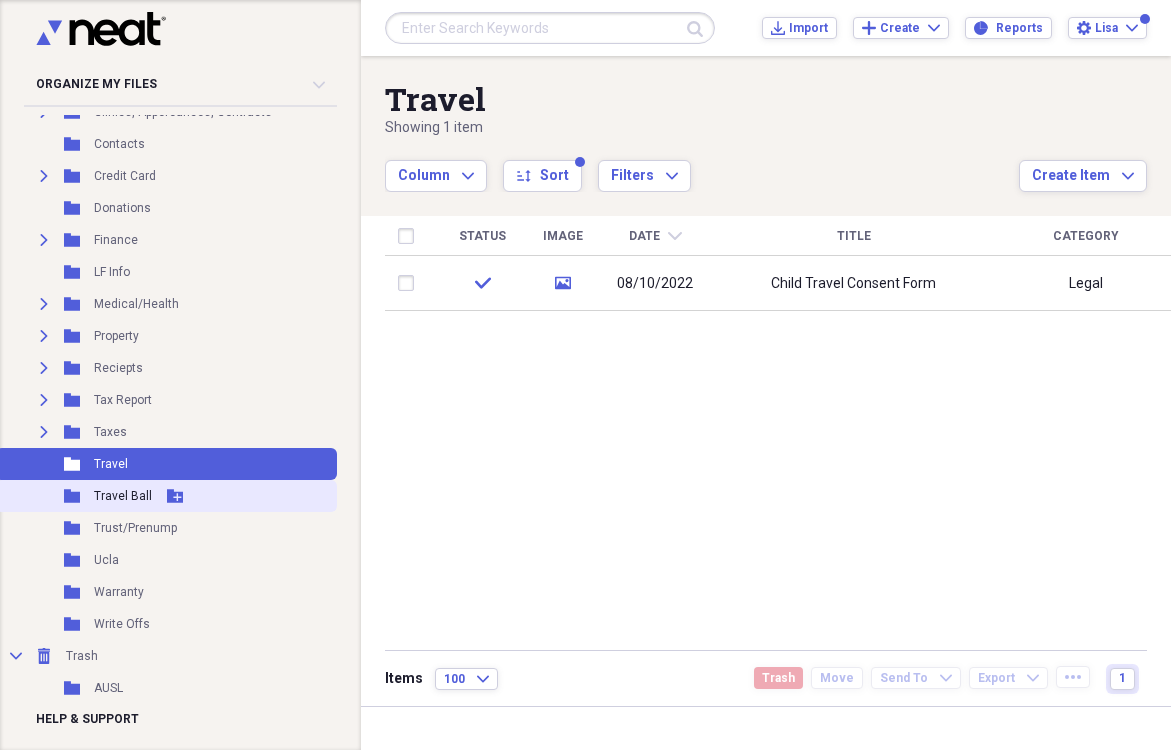 click on "Travel Ball" at bounding box center [123, 496] 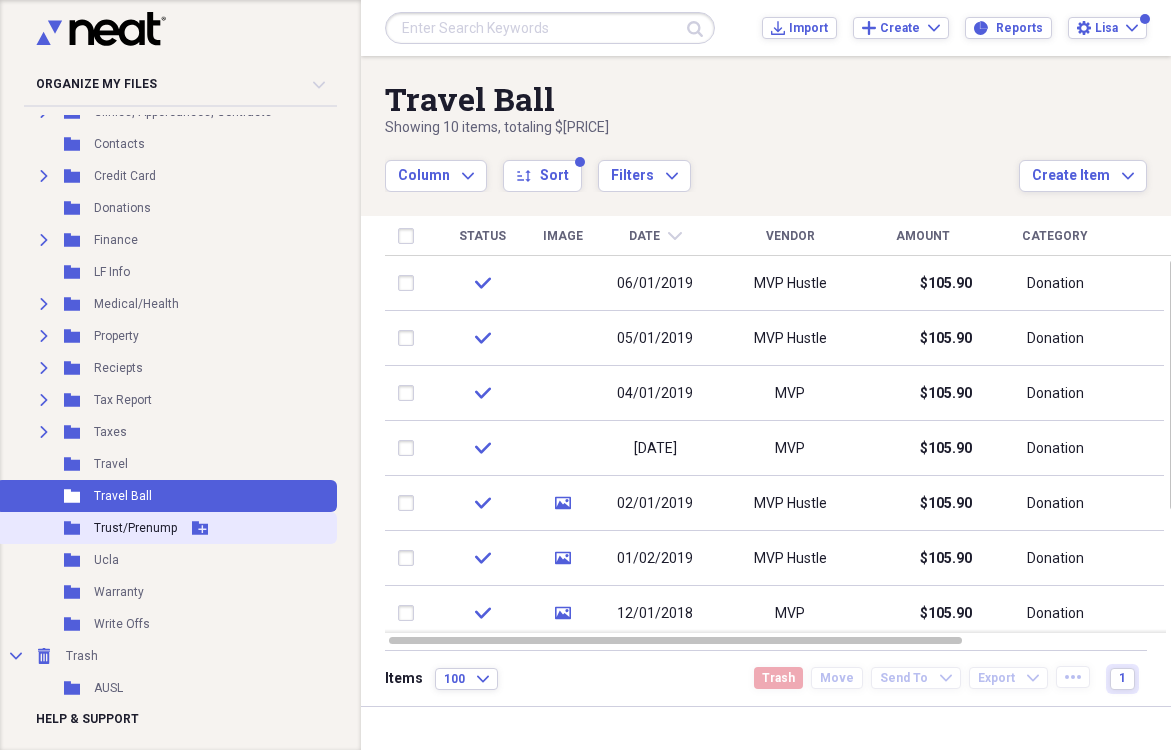 click on "Trust/Prenump" at bounding box center [135, 528] 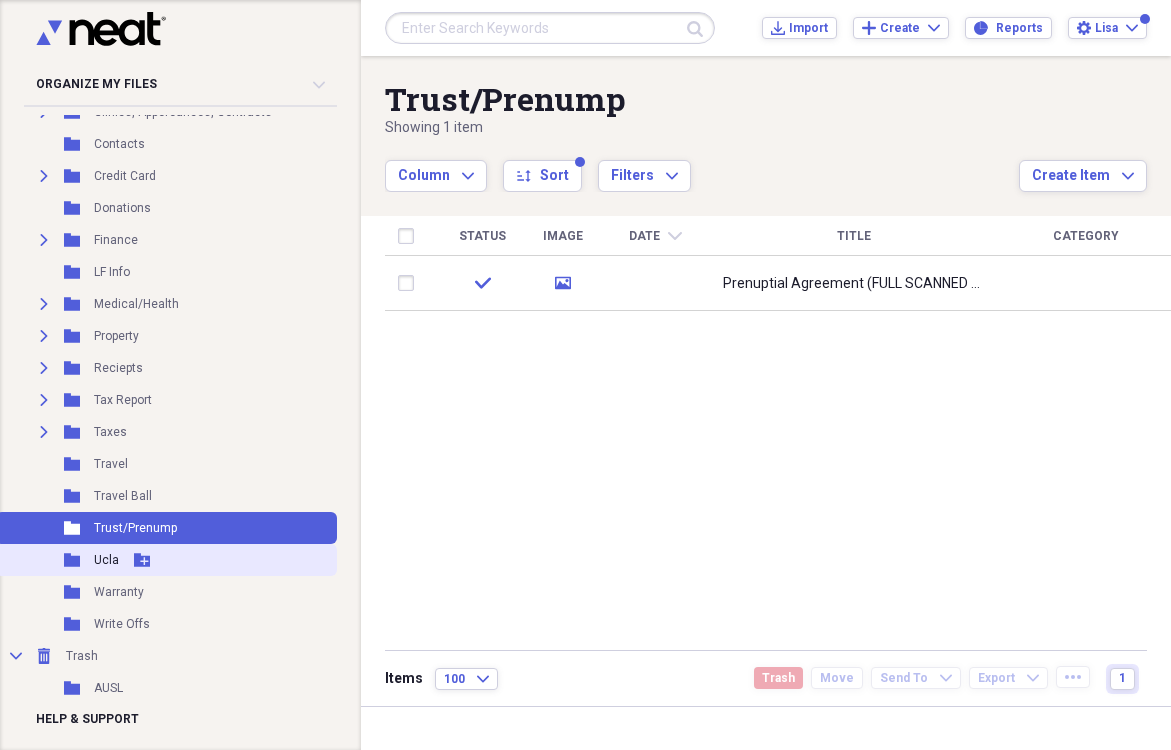click on "Ucla" at bounding box center [106, 560] 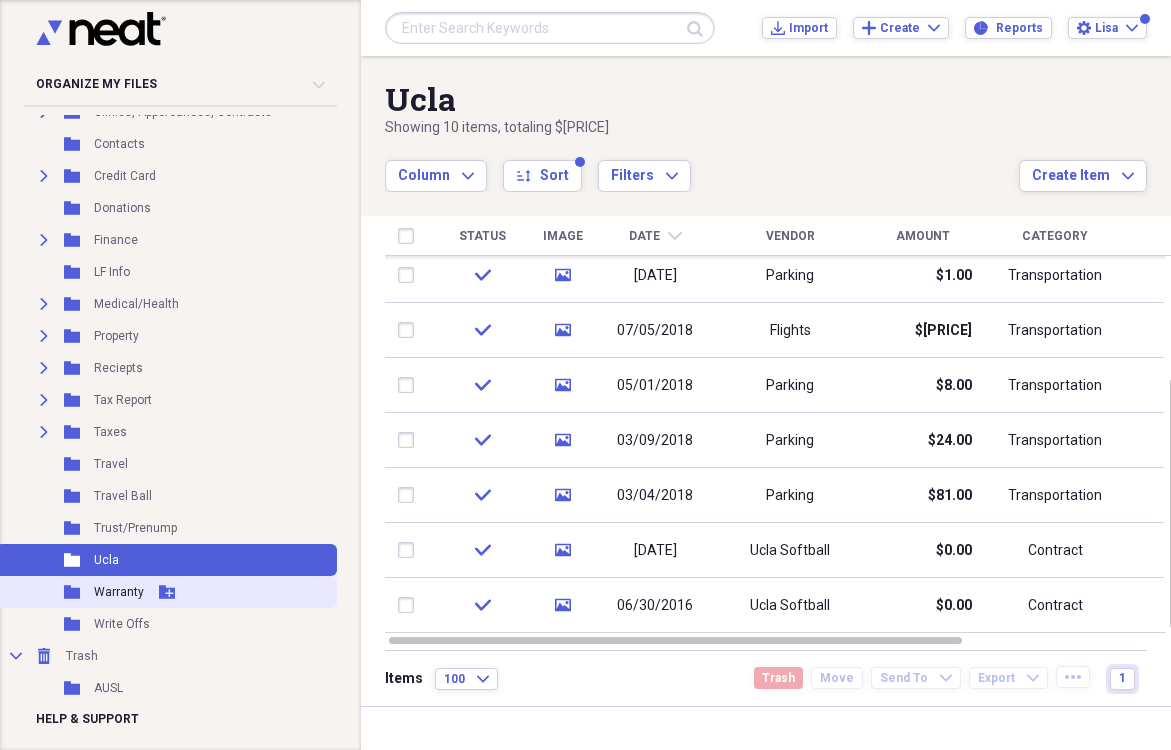 click on "Warranty" at bounding box center [119, 592] 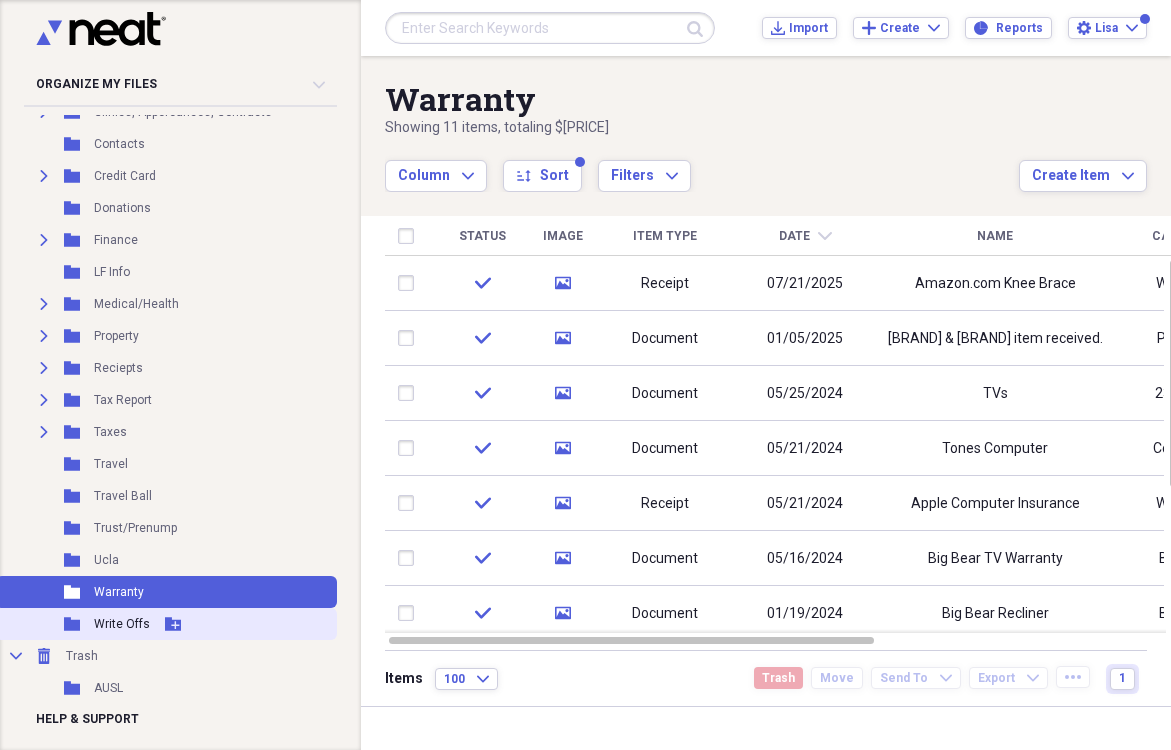 click on "Write Offs" at bounding box center (122, 624) 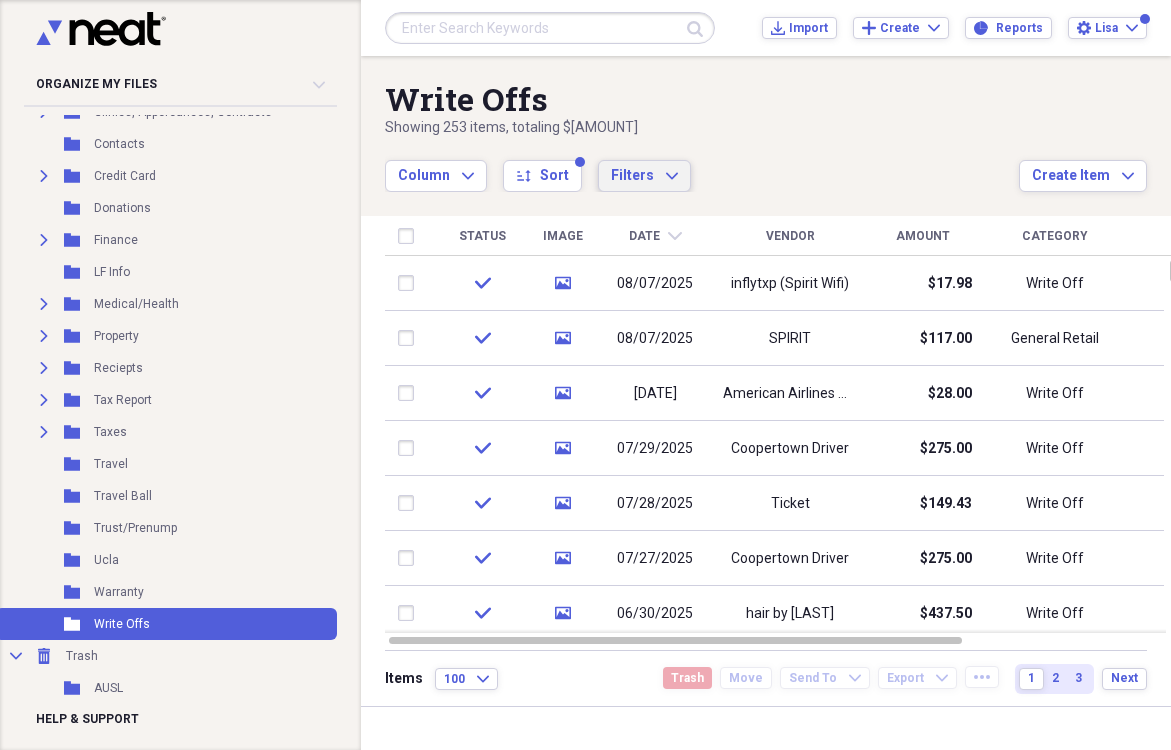 click on "Filters  Expand" at bounding box center (644, 176) 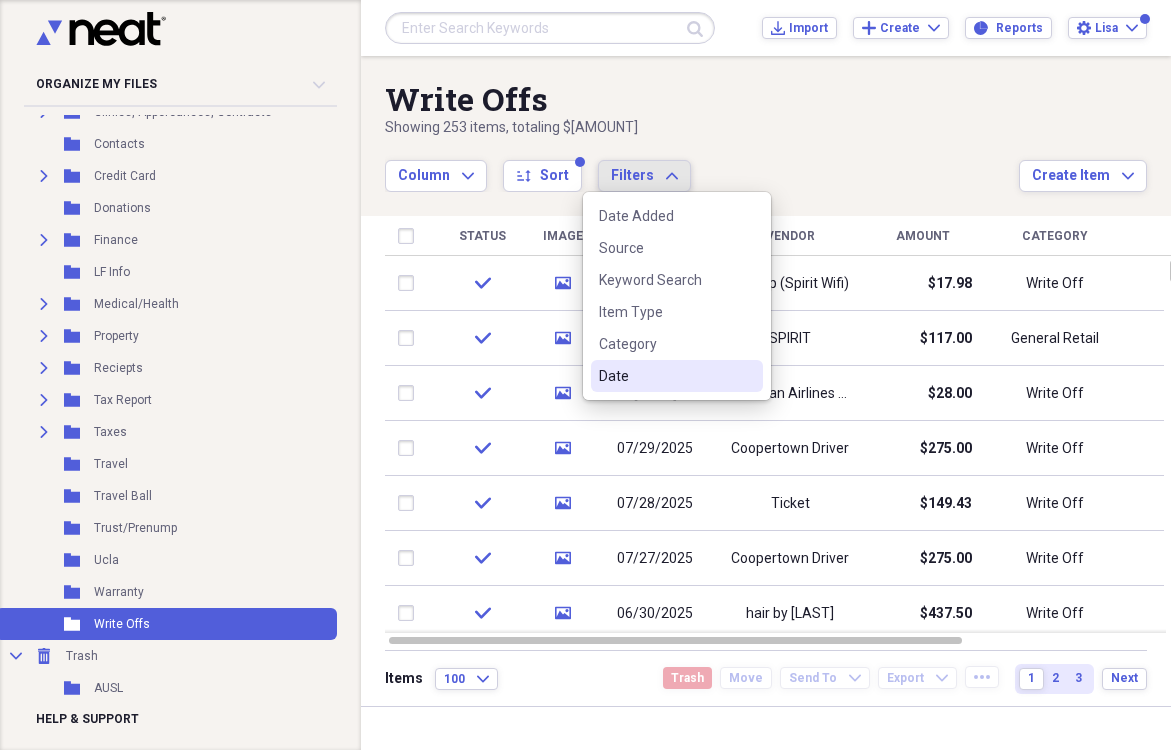 click on "Date" at bounding box center [665, 376] 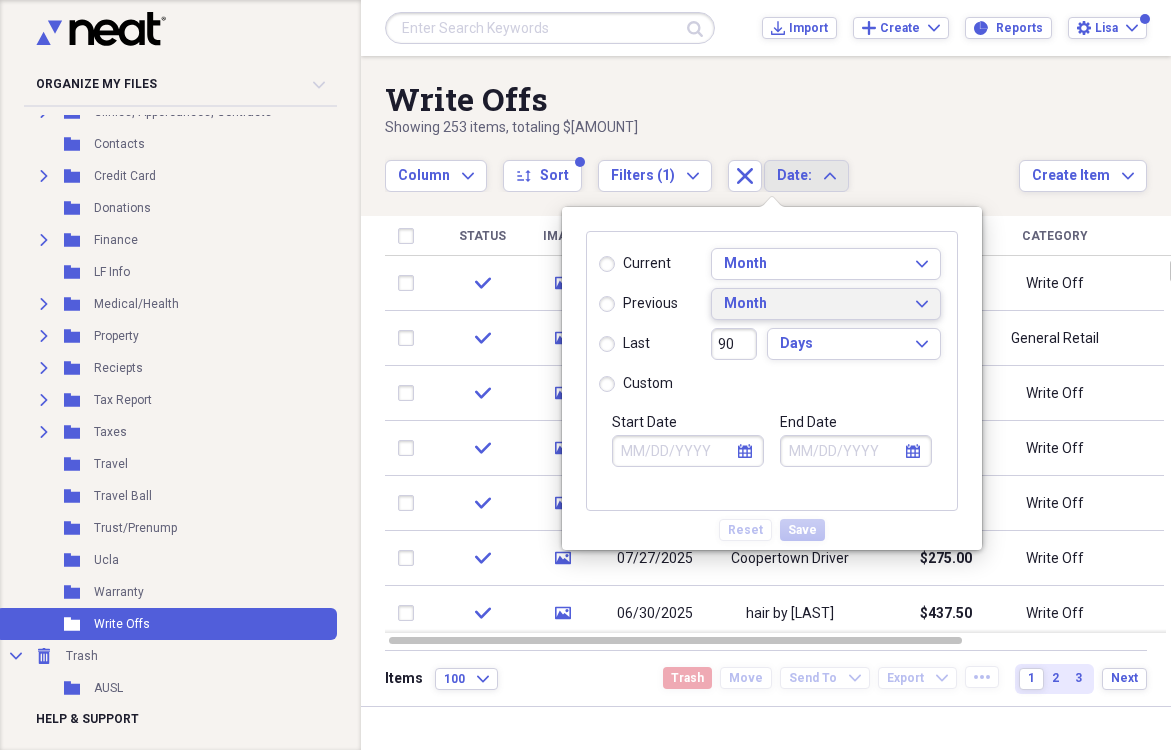 click on "Month Expand" at bounding box center (826, 304) 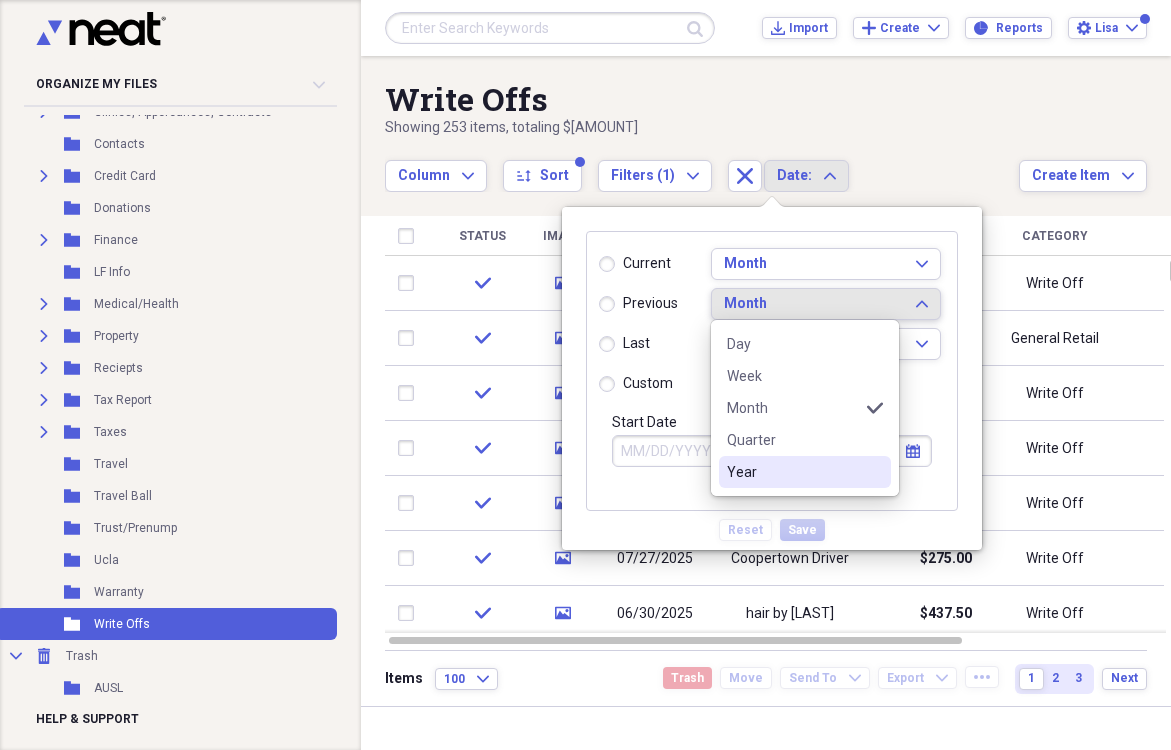 click on "Year" at bounding box center (793, 472) 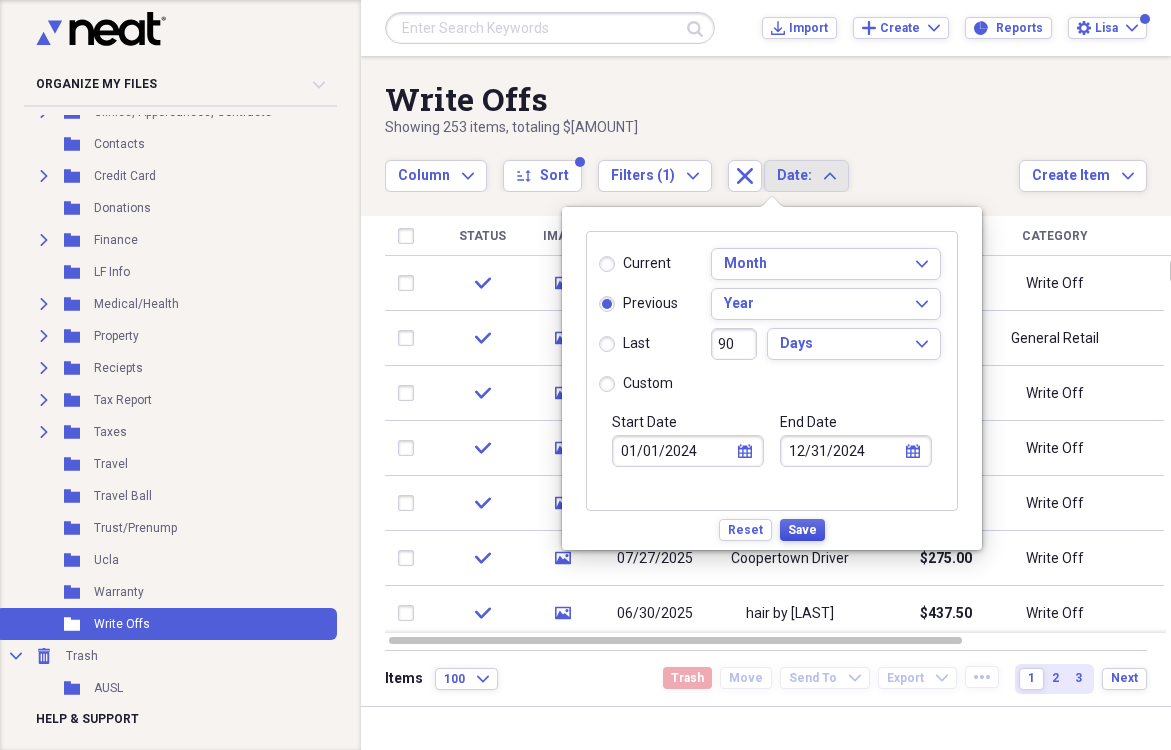 click on "Save" at bounding box center [802, 530] 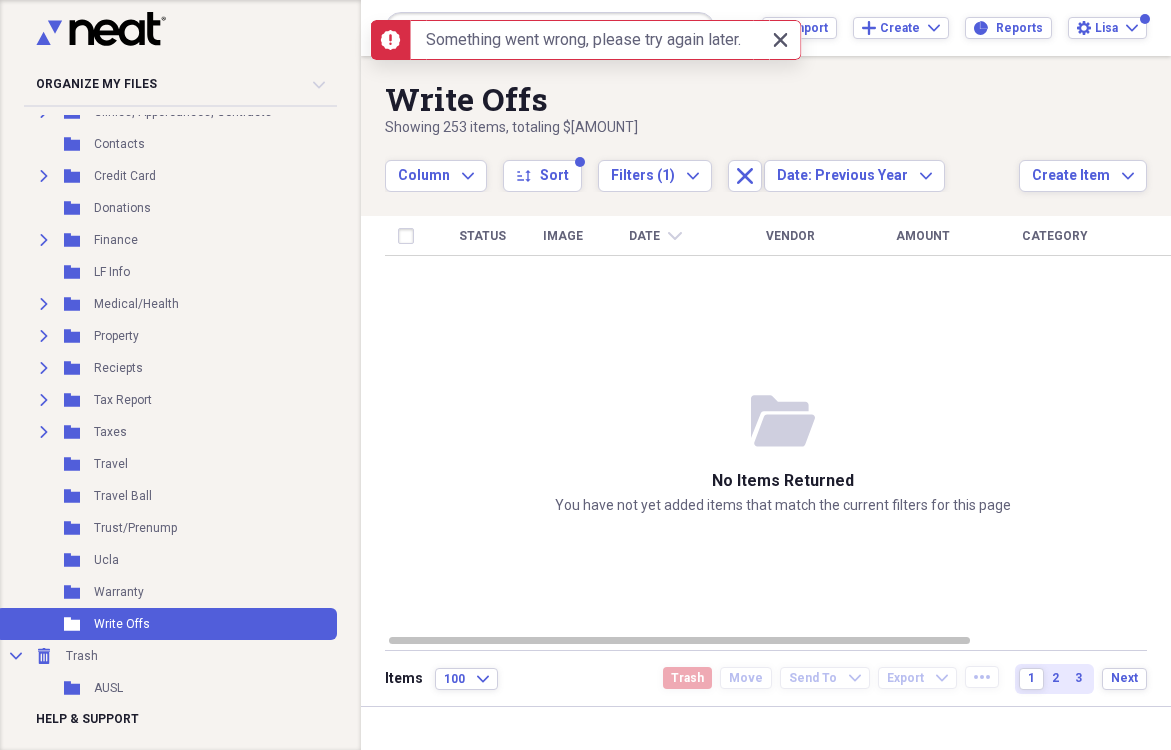 click 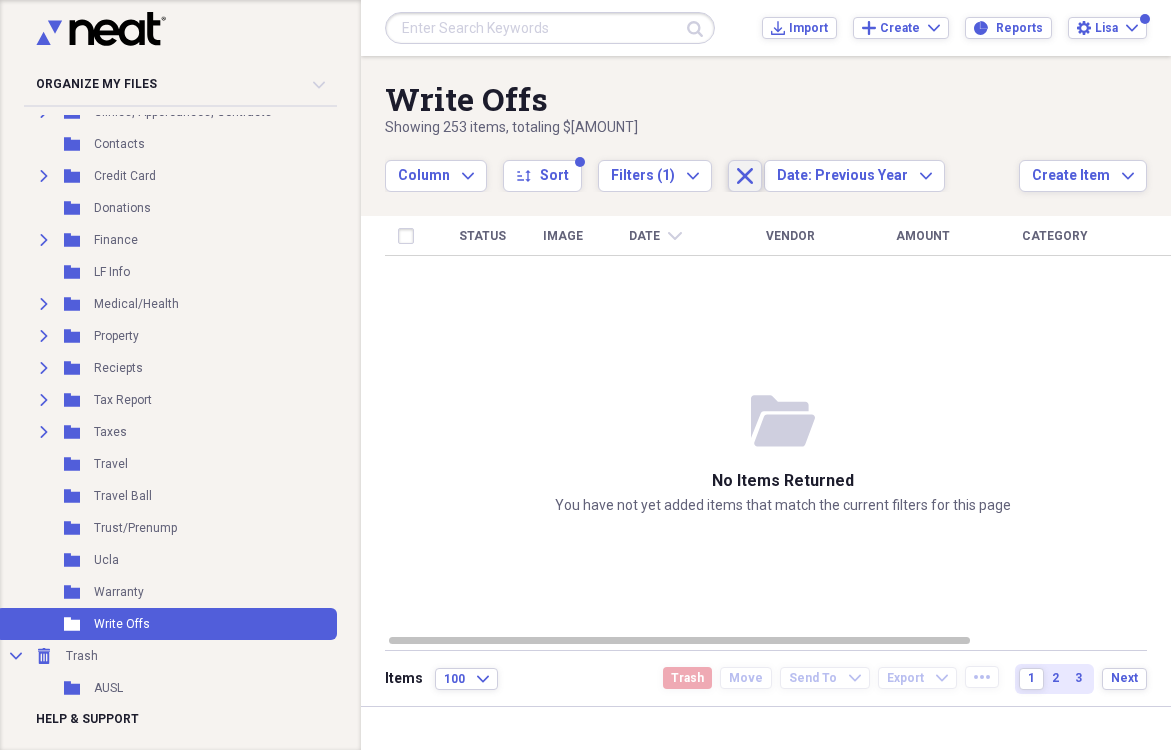 click 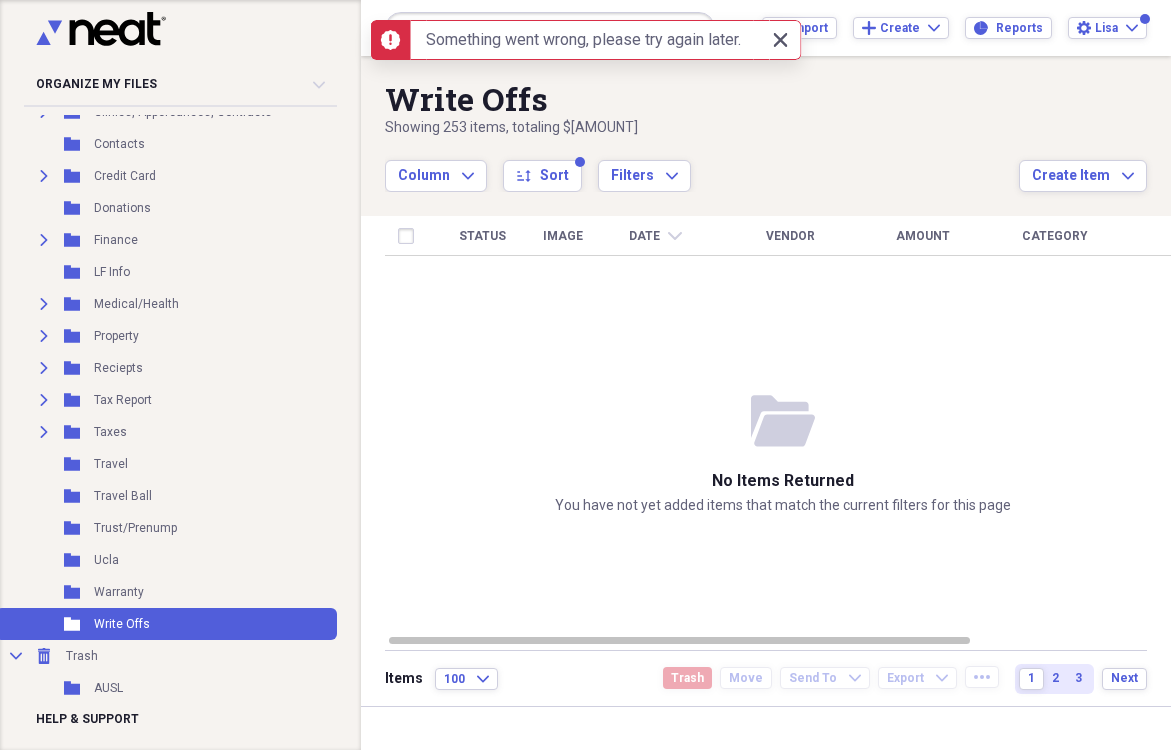 click on "Close Close" at bounding box center [781, 40] 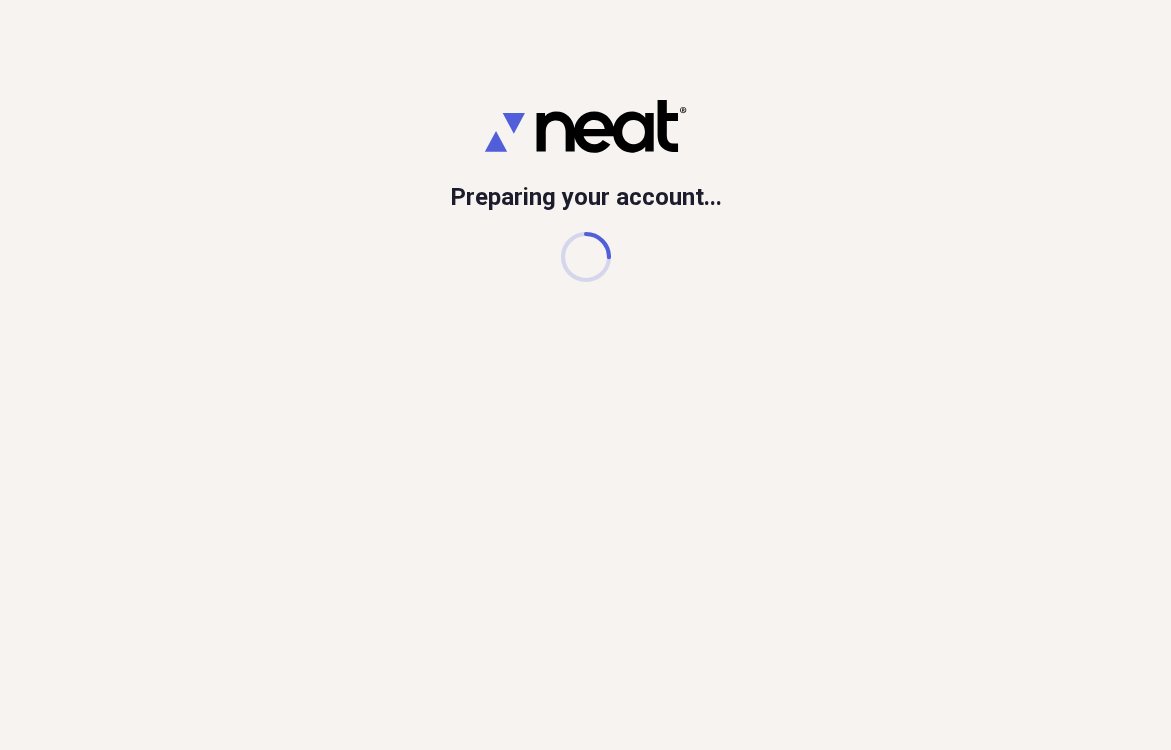 scroll, scrollTop: 0, scrollLeft: 0, axis: both 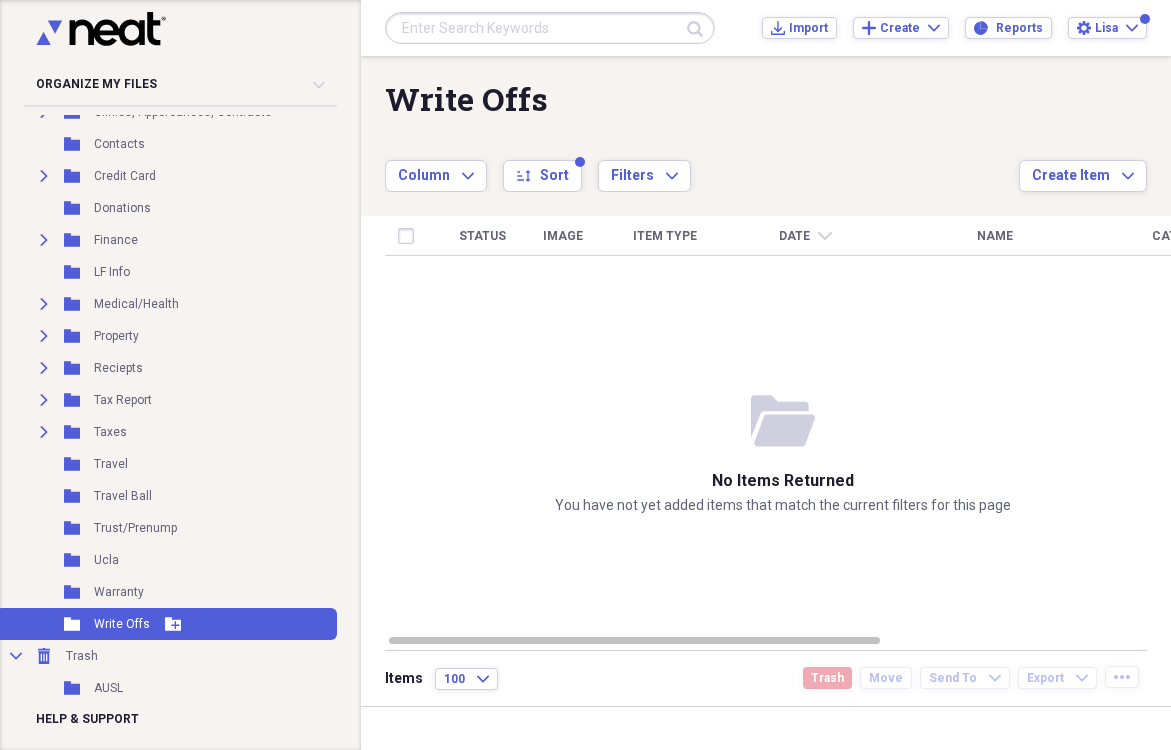 click on "Folder Write Offs Add Folder" at bounding box center (166, 624) 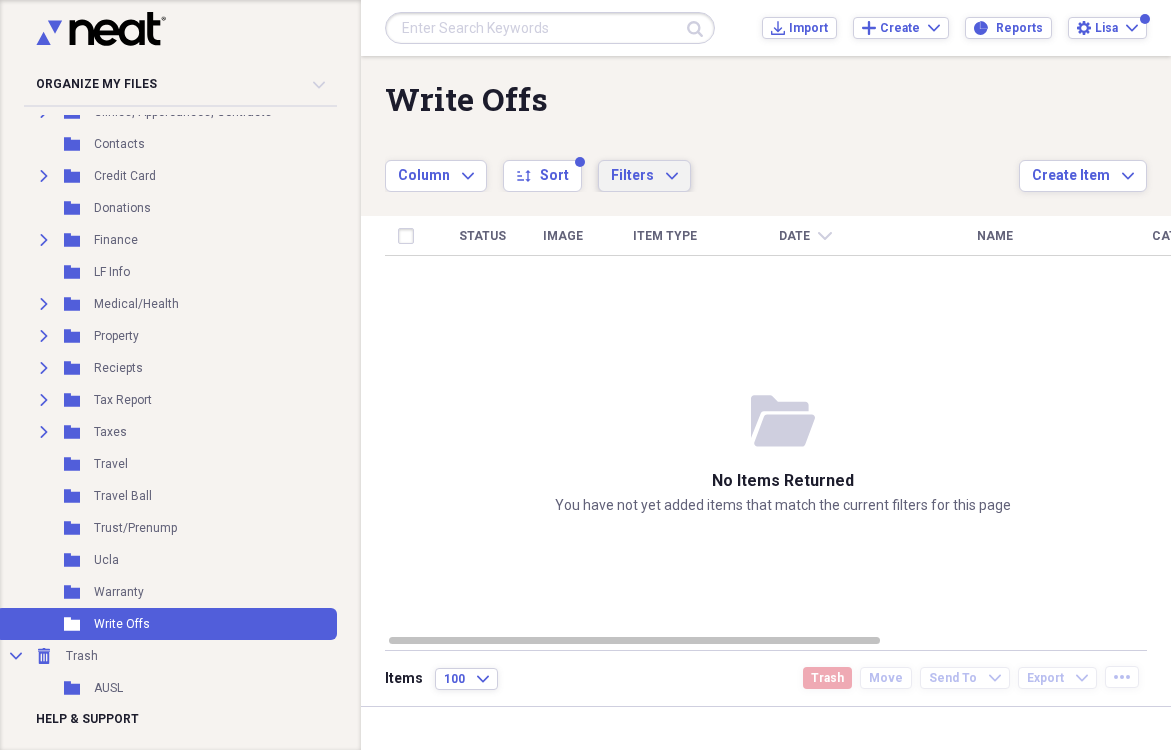 click on "Expand" 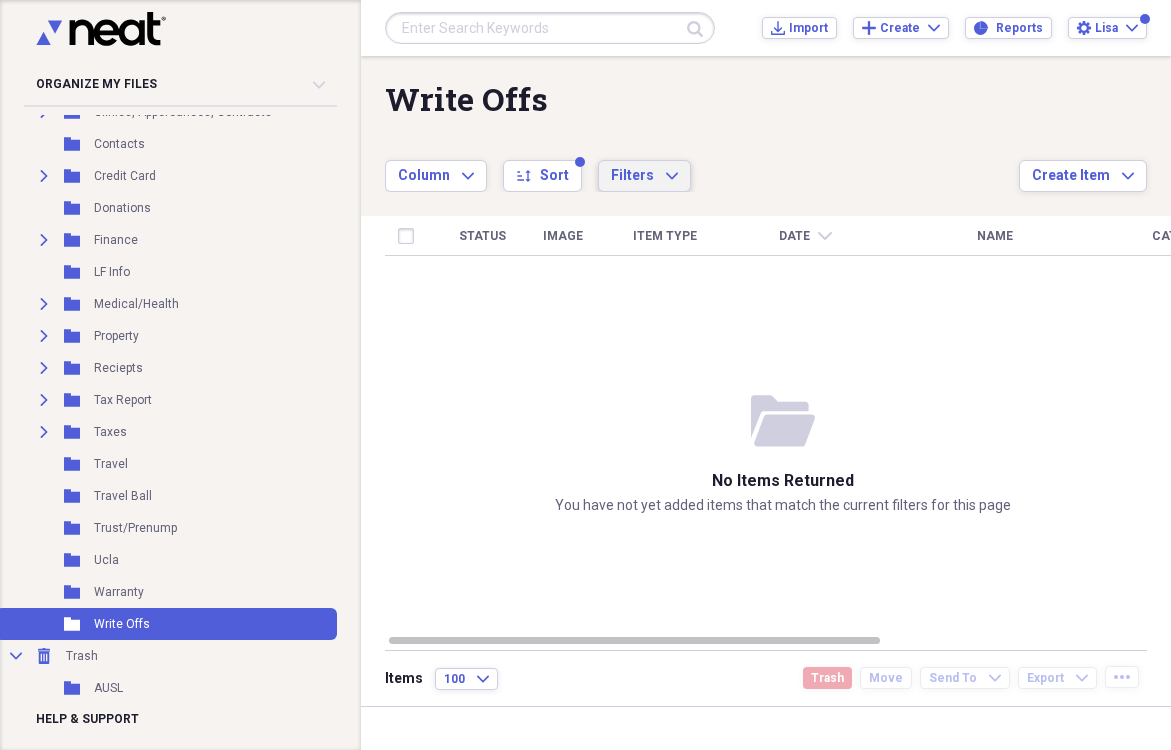 click on "Write Offs" at bounding box center (702, 99) 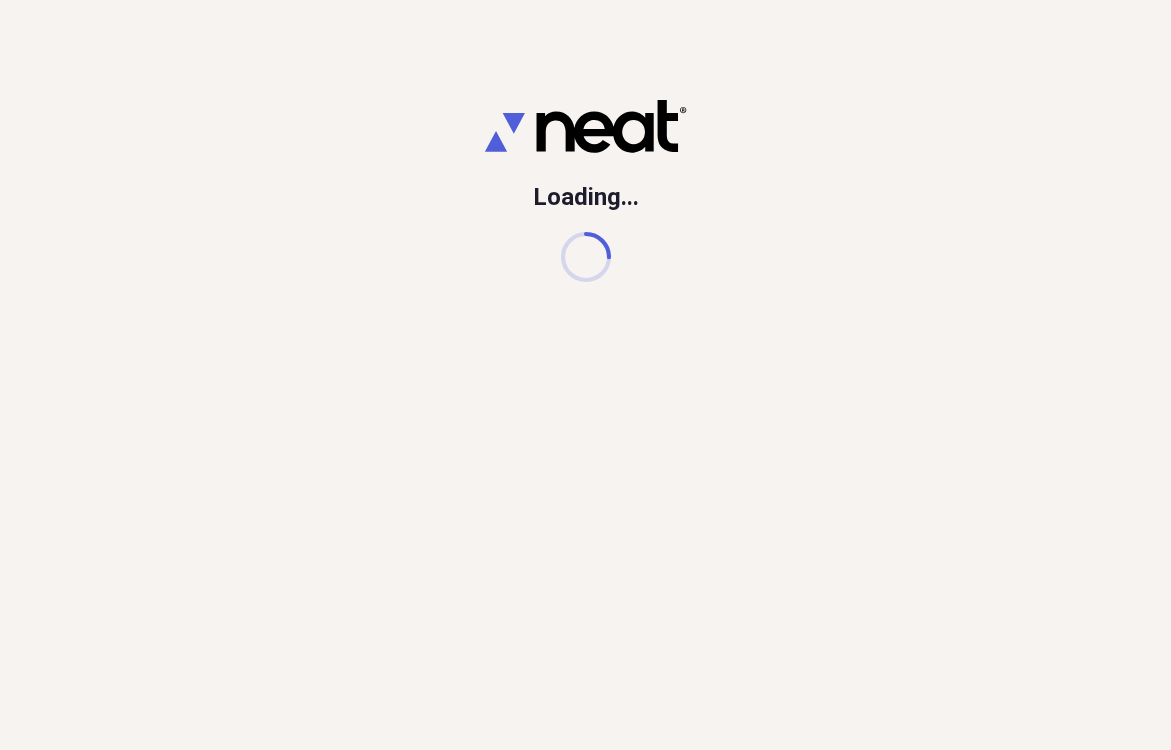 scroll, scrollTop: 0, scrollLeft: 0, axis: both 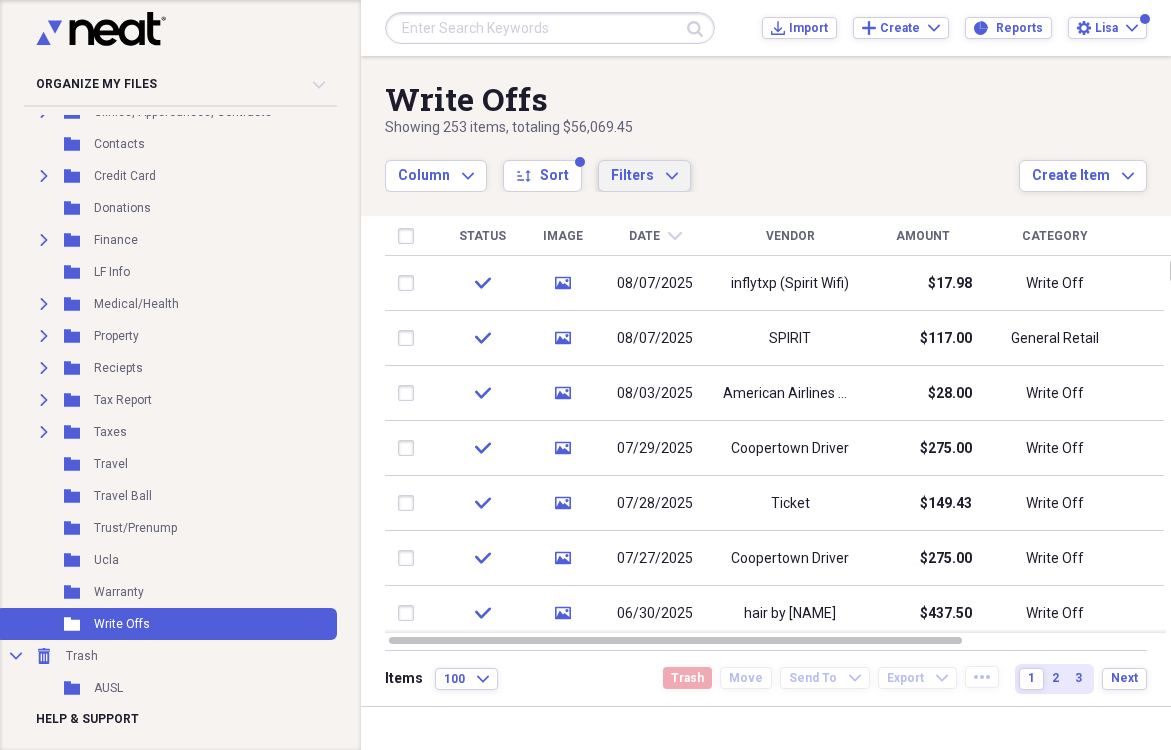 click on "Expand" 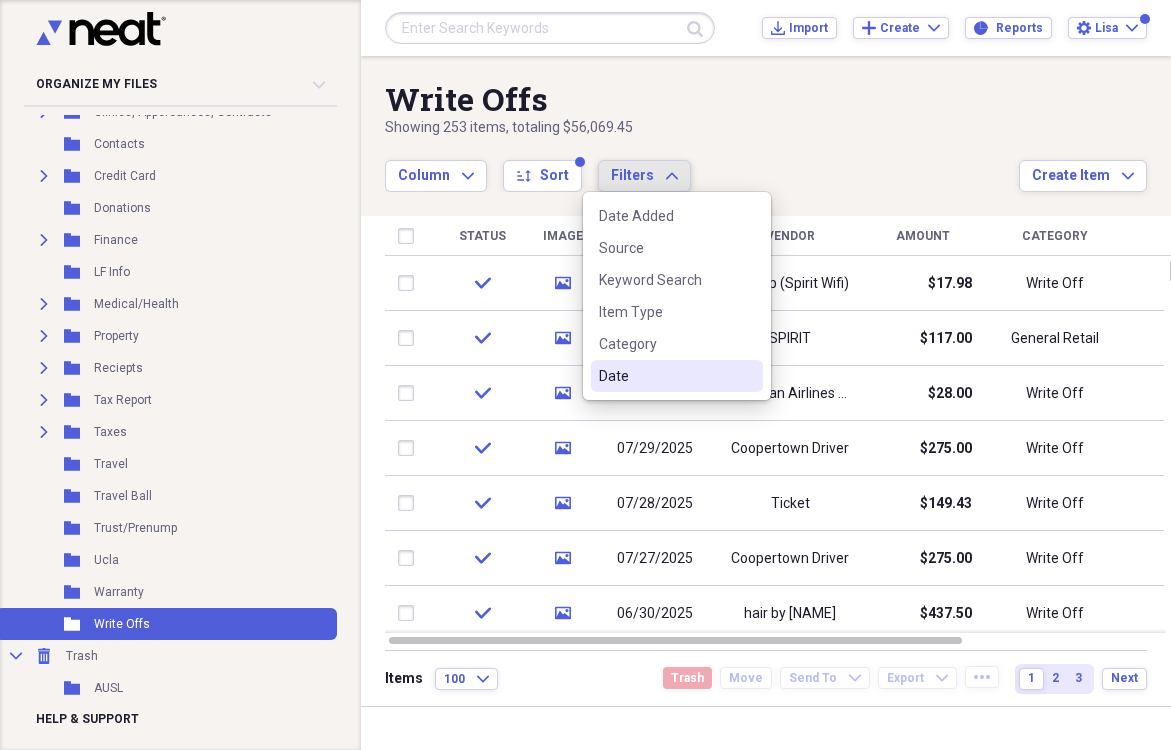 click on "Date" at bounding box center (665, 376) 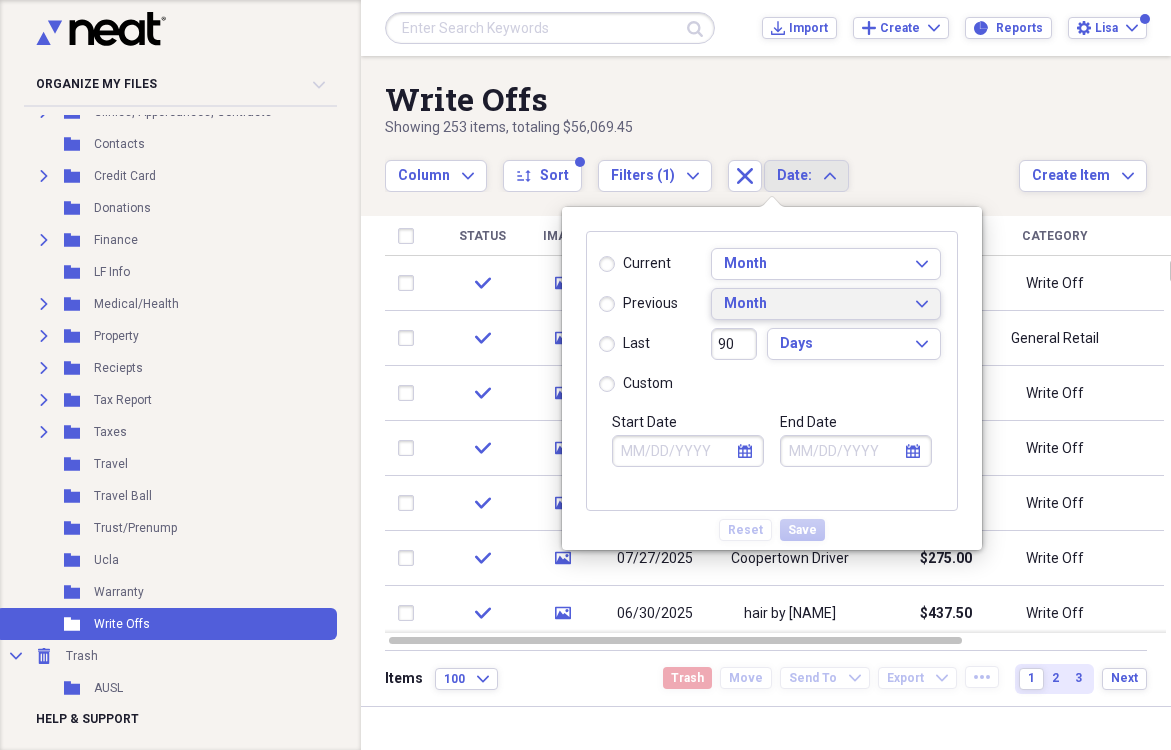 click on "Expand" 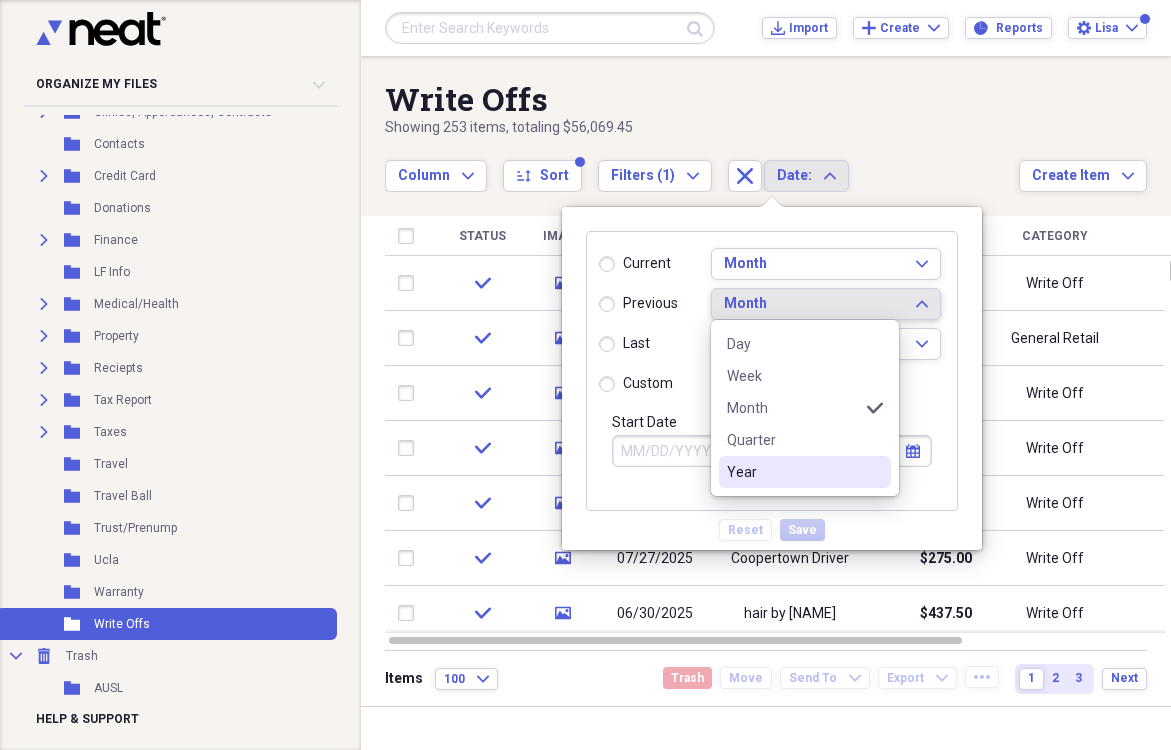 click on "Year" at bounding box center (793, 472) 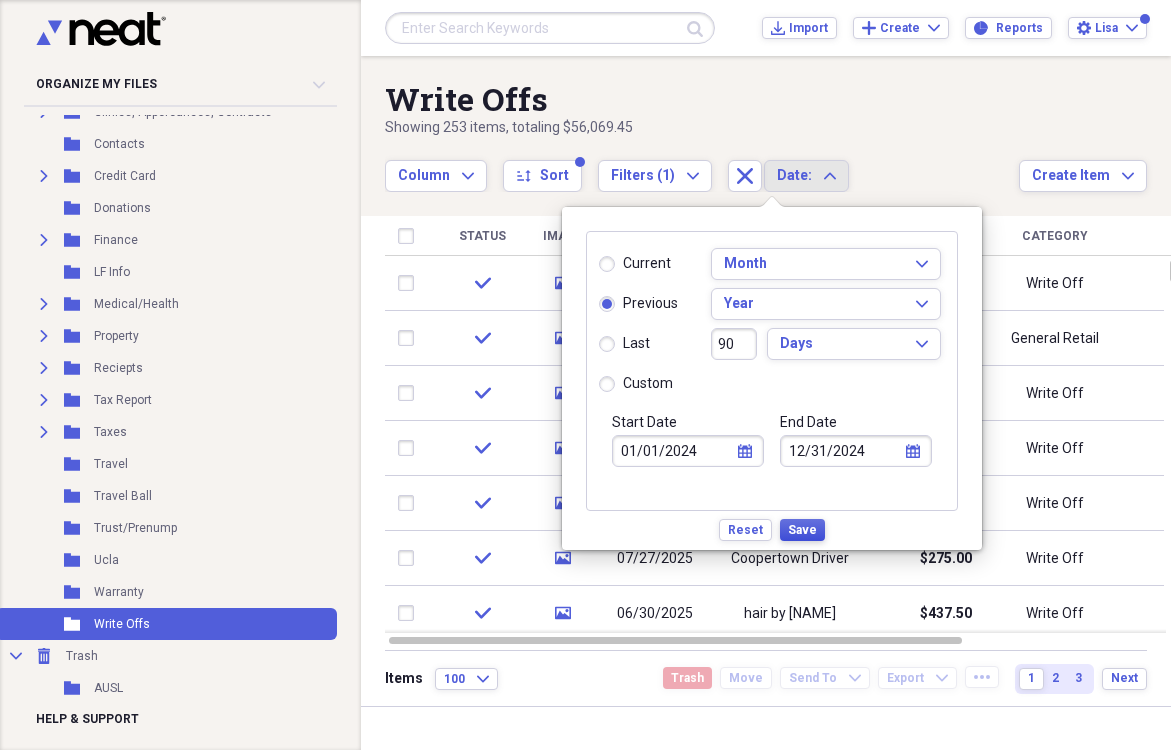 click on "Save" at bounding box center [802, 530] 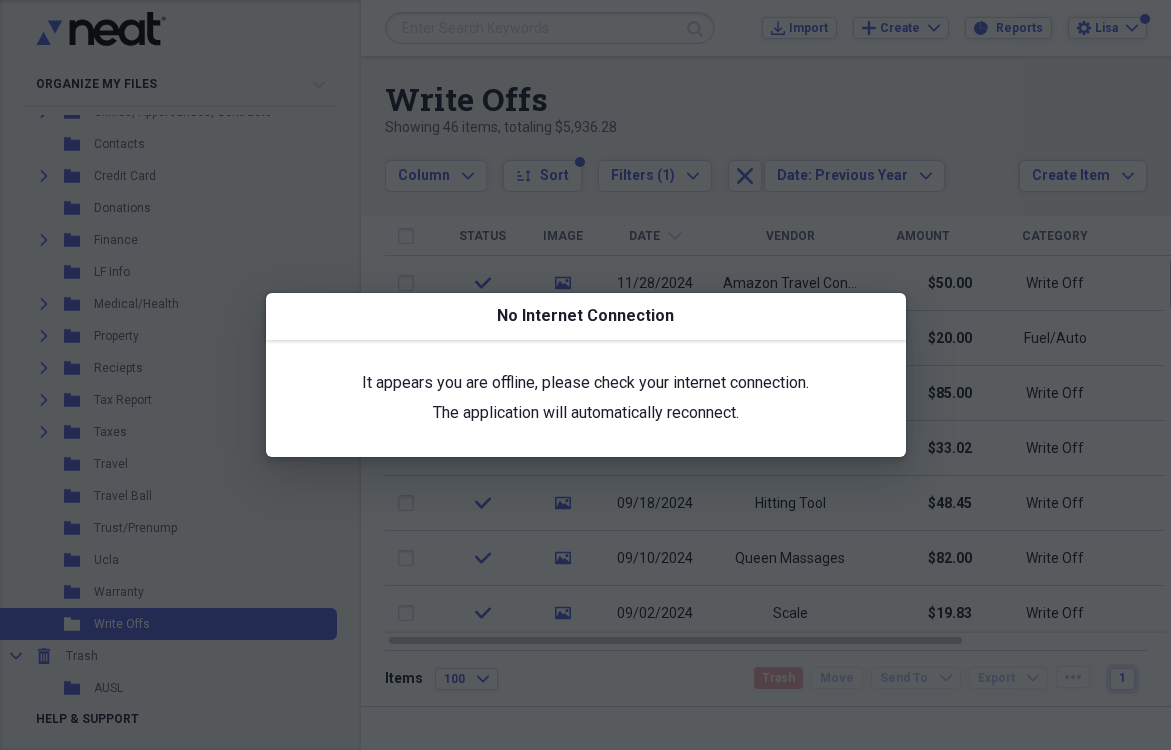 click at bounding box center [585, 375] 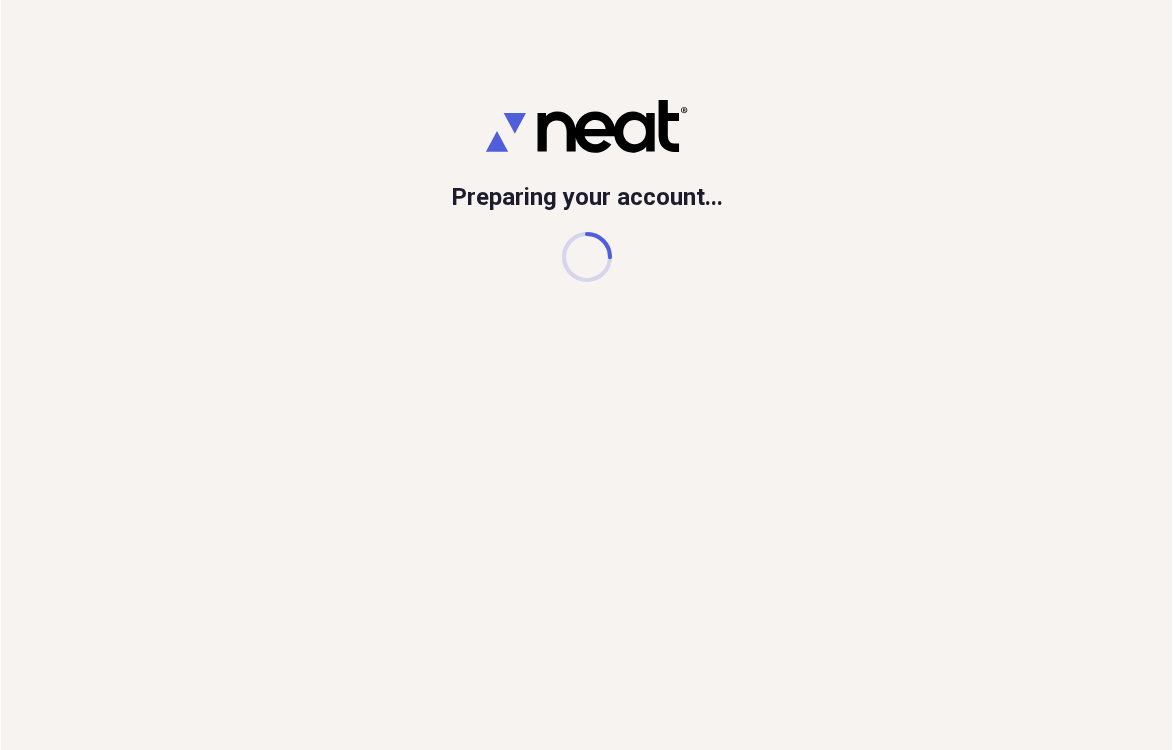 scroll, scrollTop: 0, scrollLeft: 0, axis: both 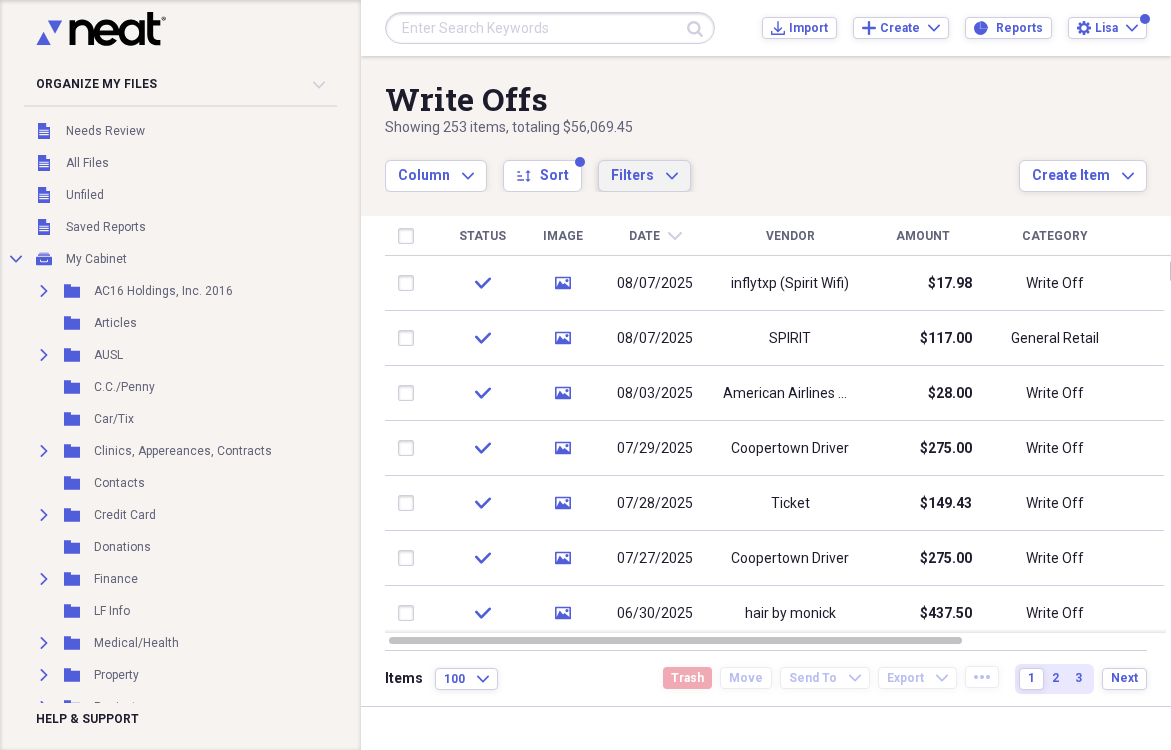 click on "Filters  Expand" at bounding box center (644, 176) 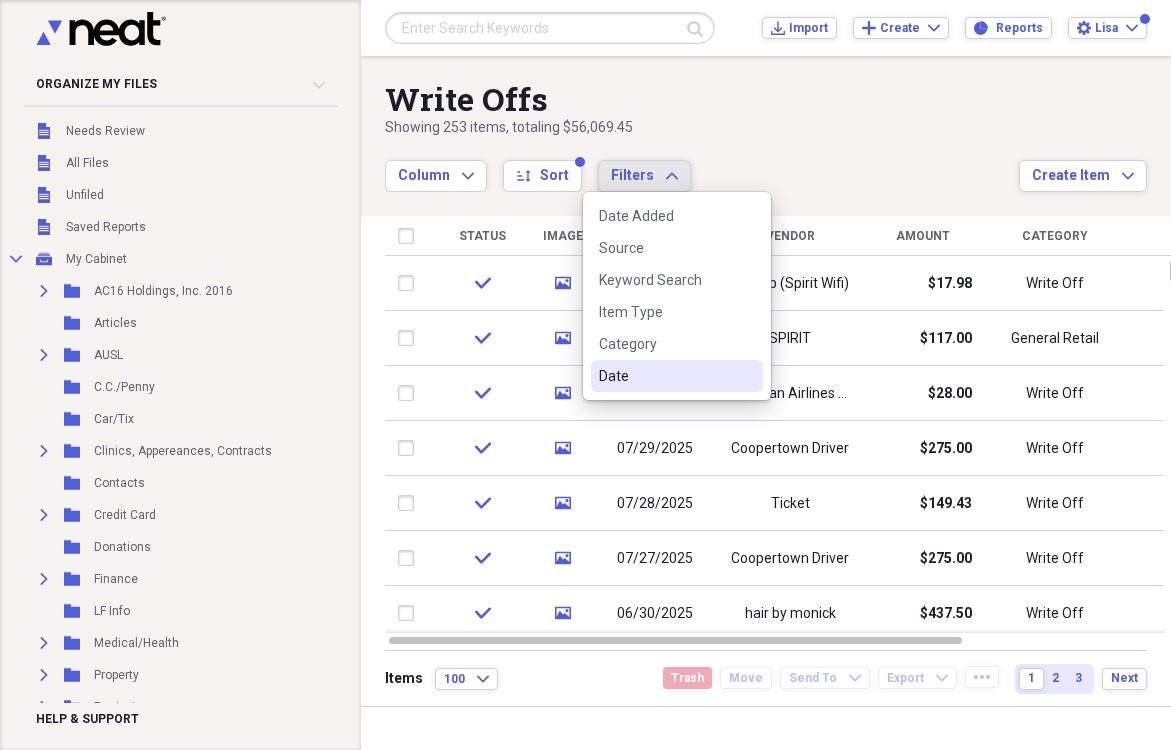 click on "Date" at bounding box center [665, 376] 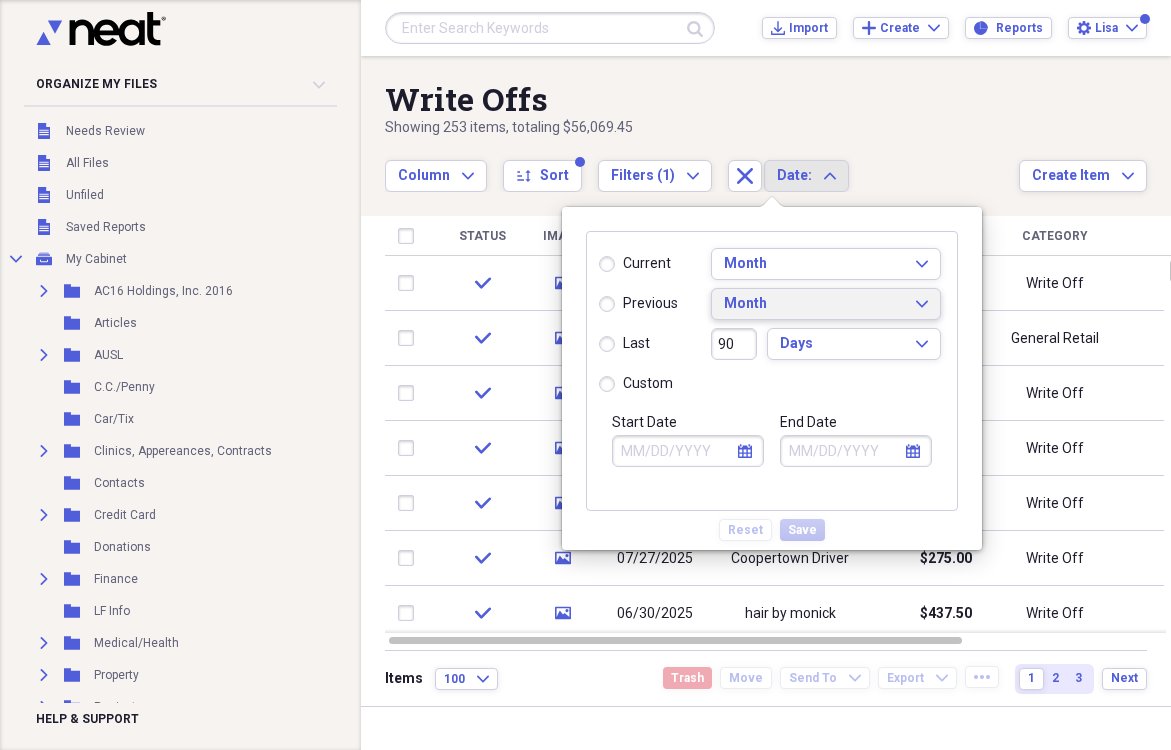 click on "Expand" 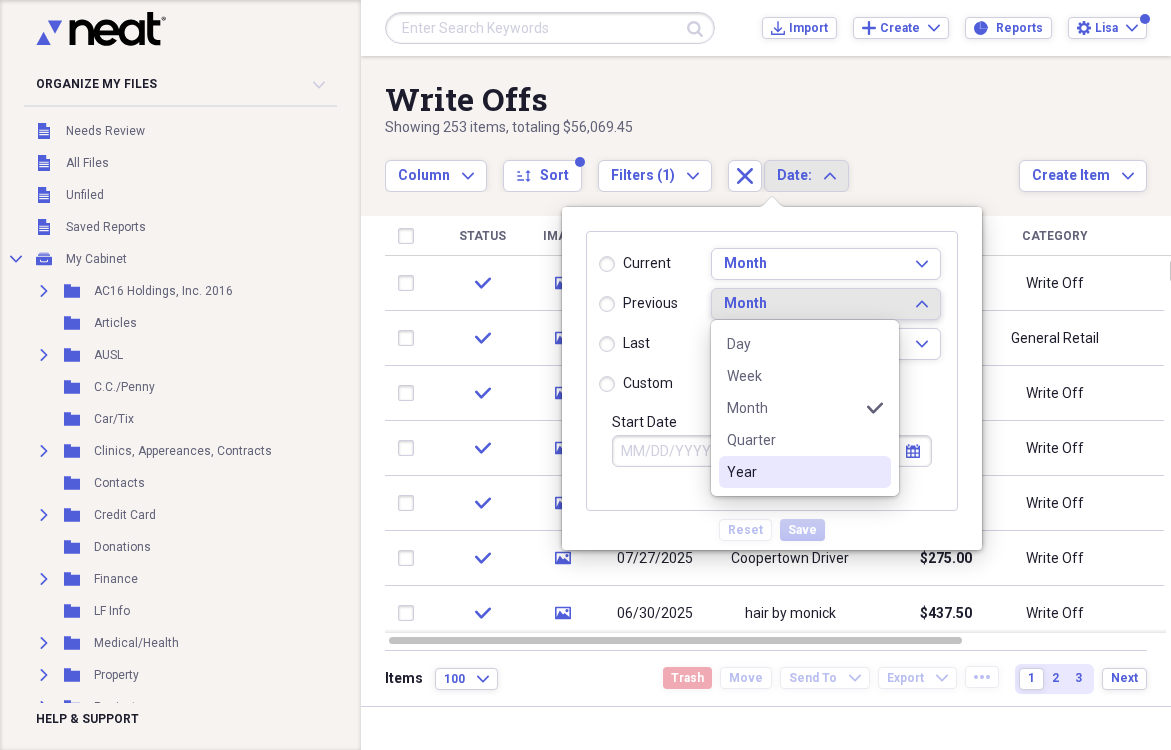 click on "Year" at bounding box center [793, 472] 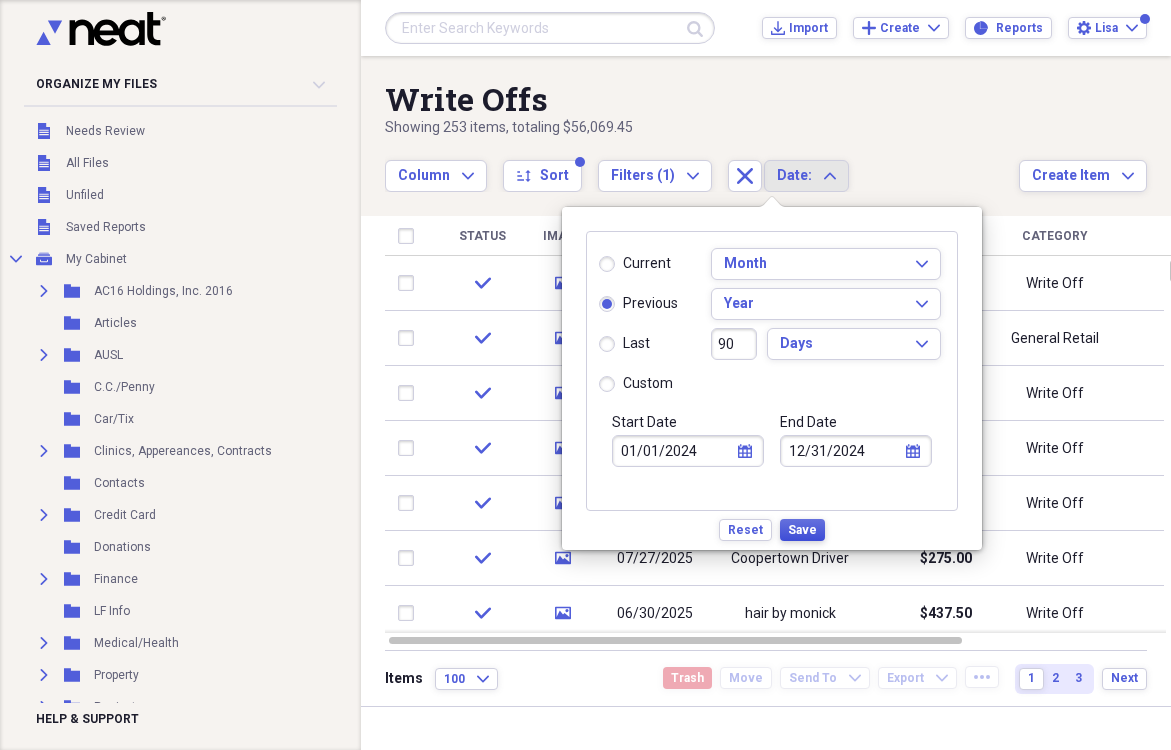 click on "Save" at bounding box center (802, 530) 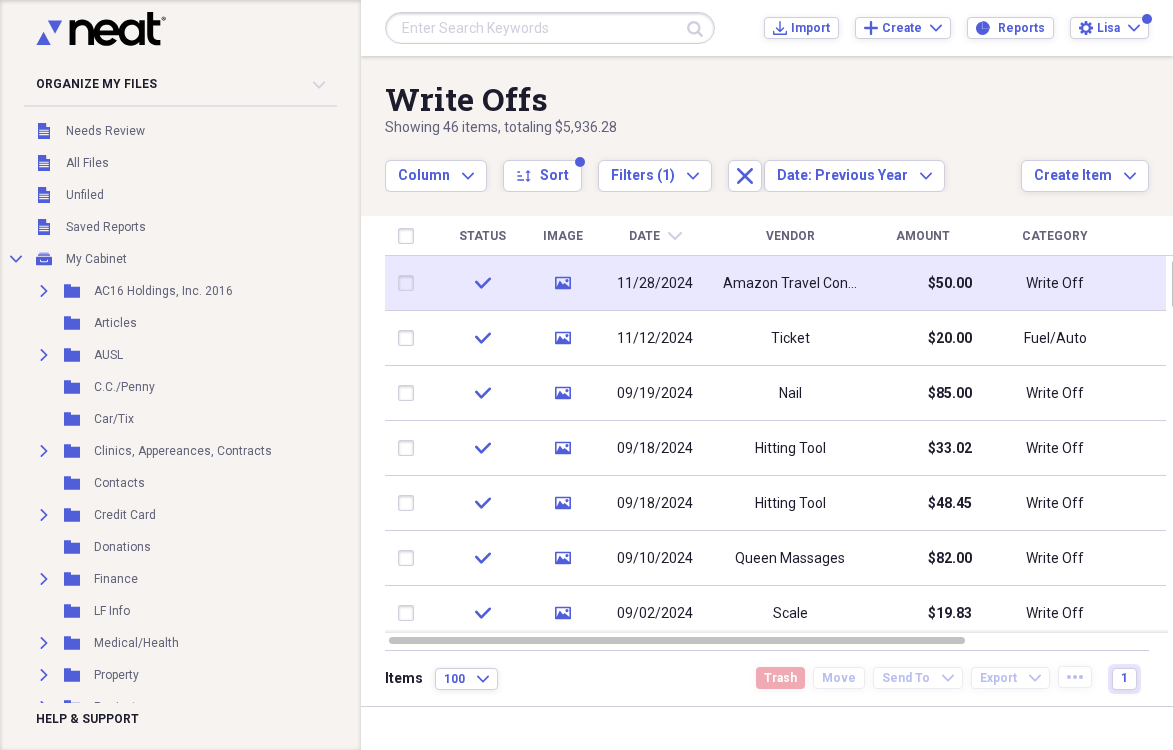 click on "Amazon Travel Connector" at bounding box center (790, 284) 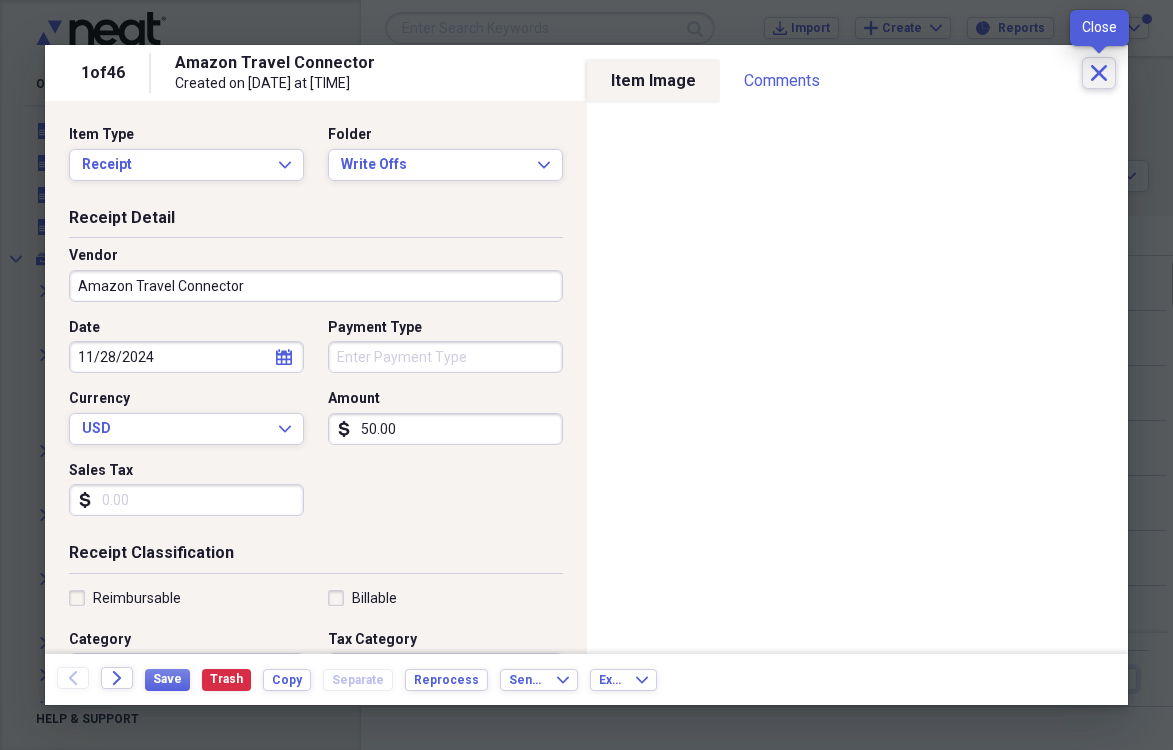 click 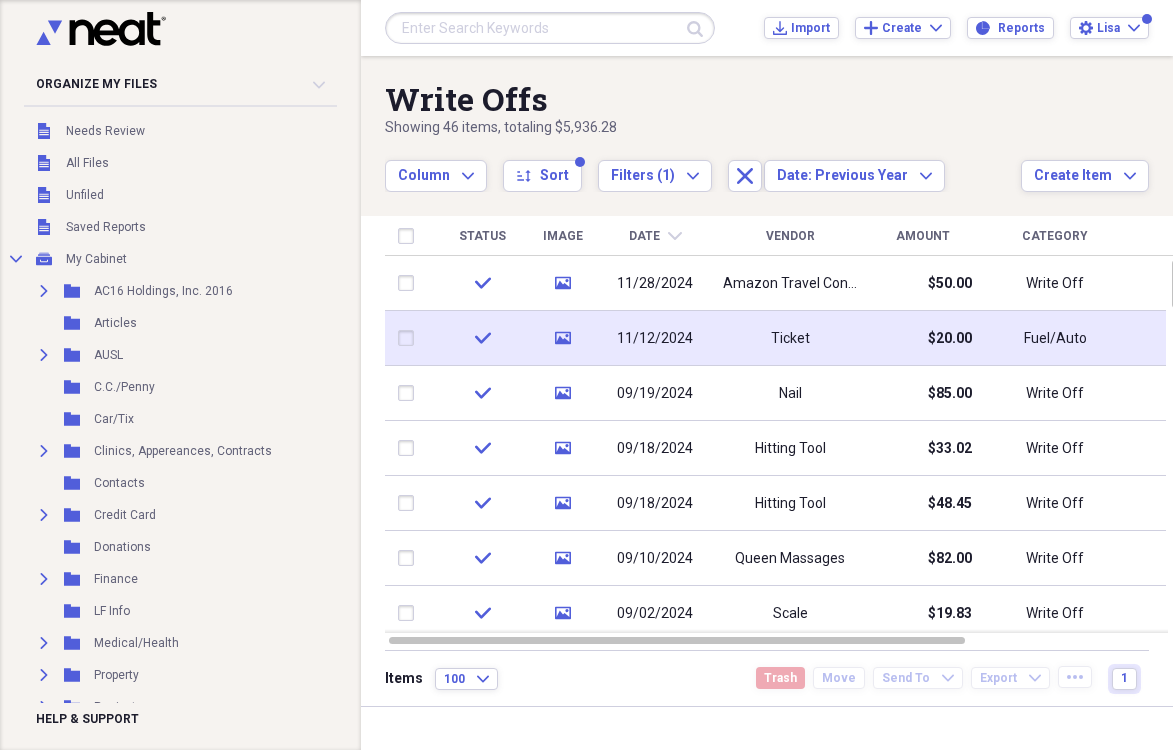 click on "$20.00" at bounding box center (922, 338) 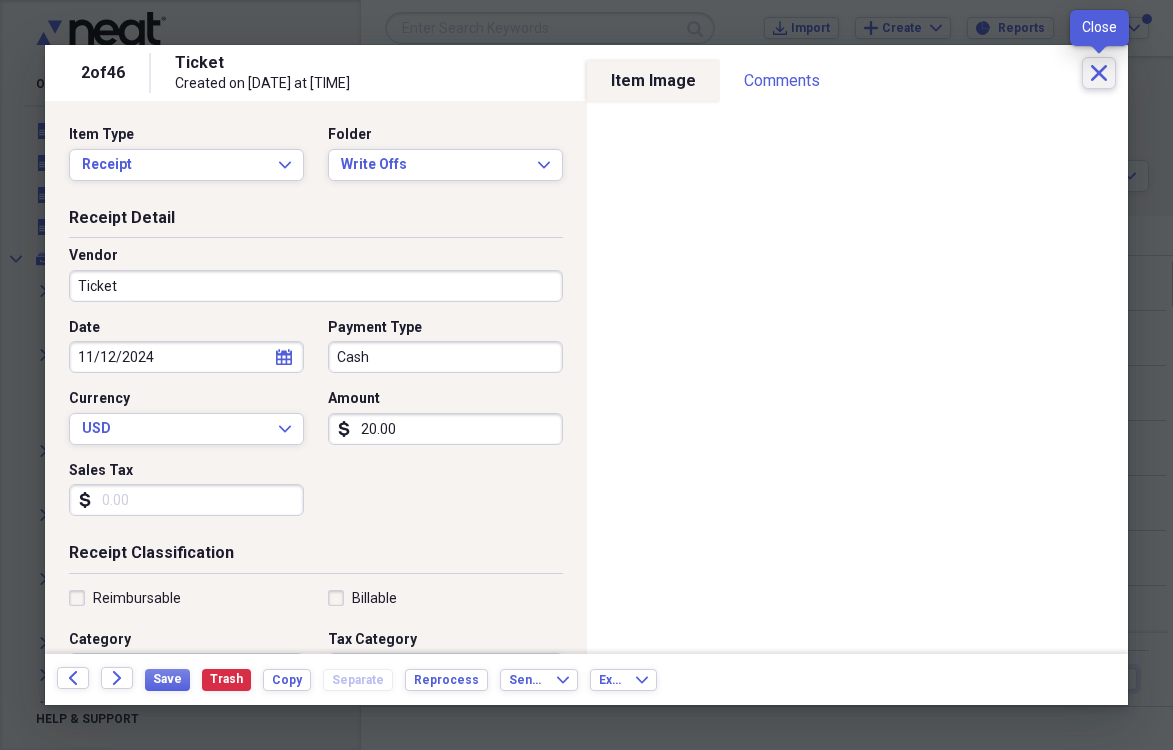 click on "Close" 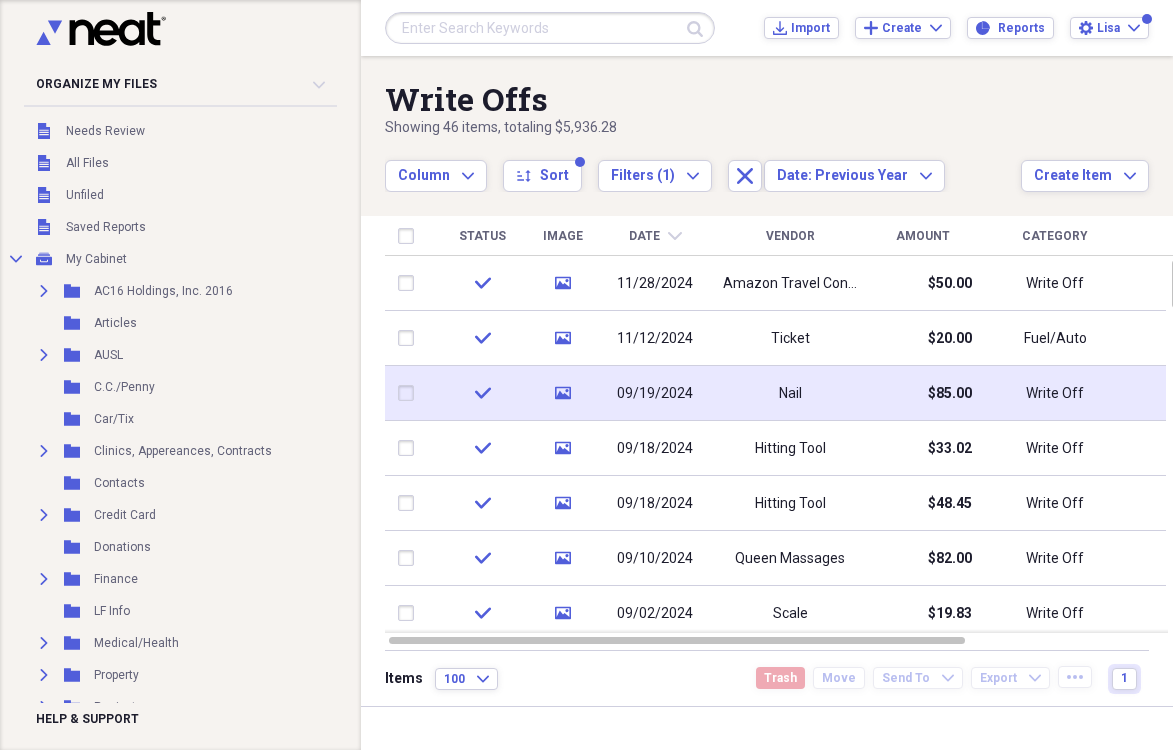 click on "$85.00" at bounding box center (922, 393) 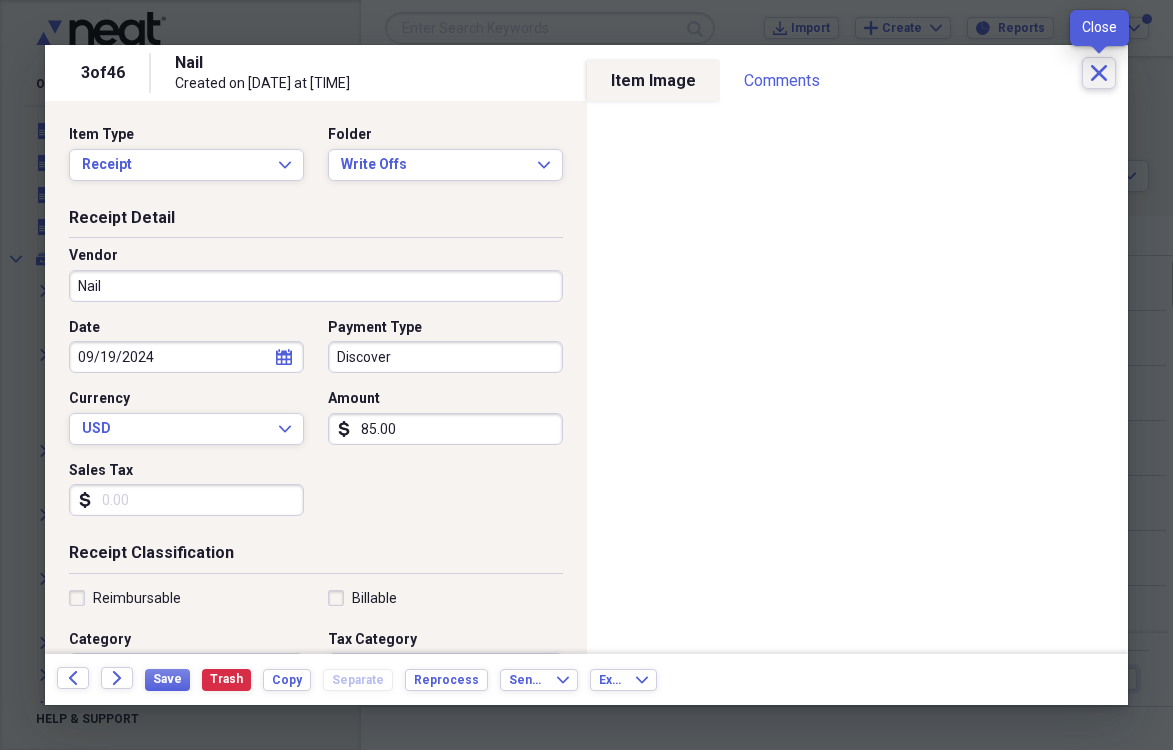 click on "Close" at bounding box center [1099, 73] 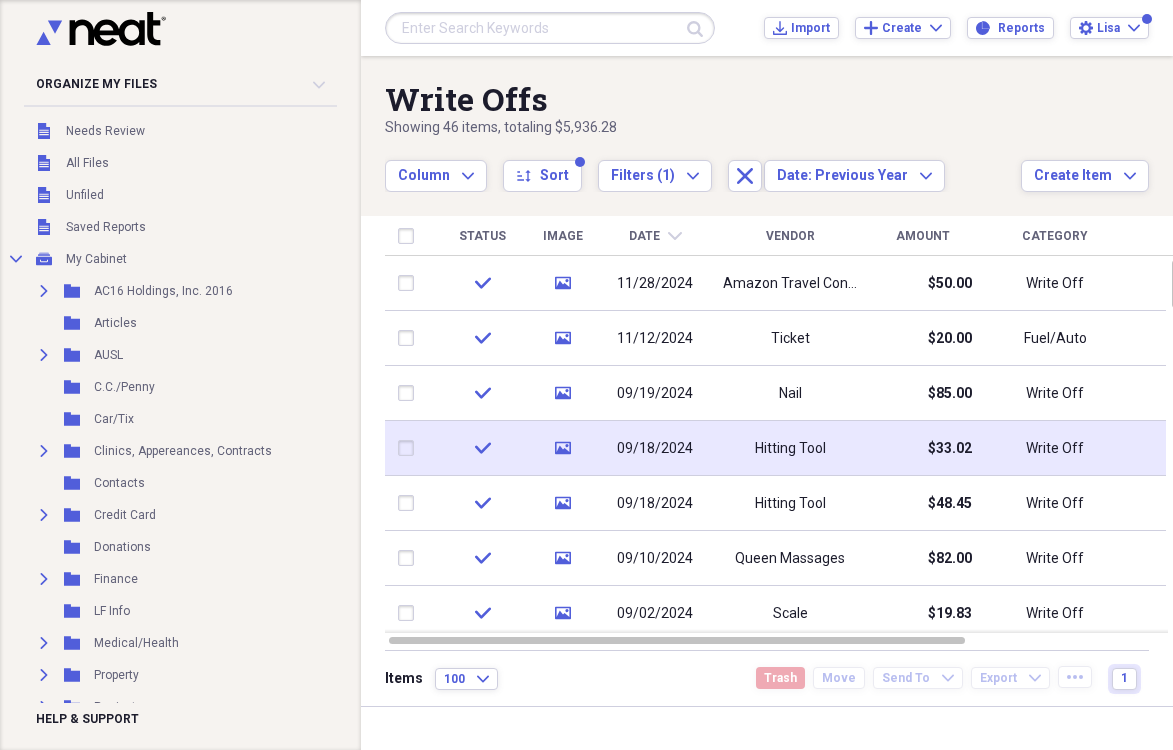 click on "$33.02" at bounding box center [950, 449] 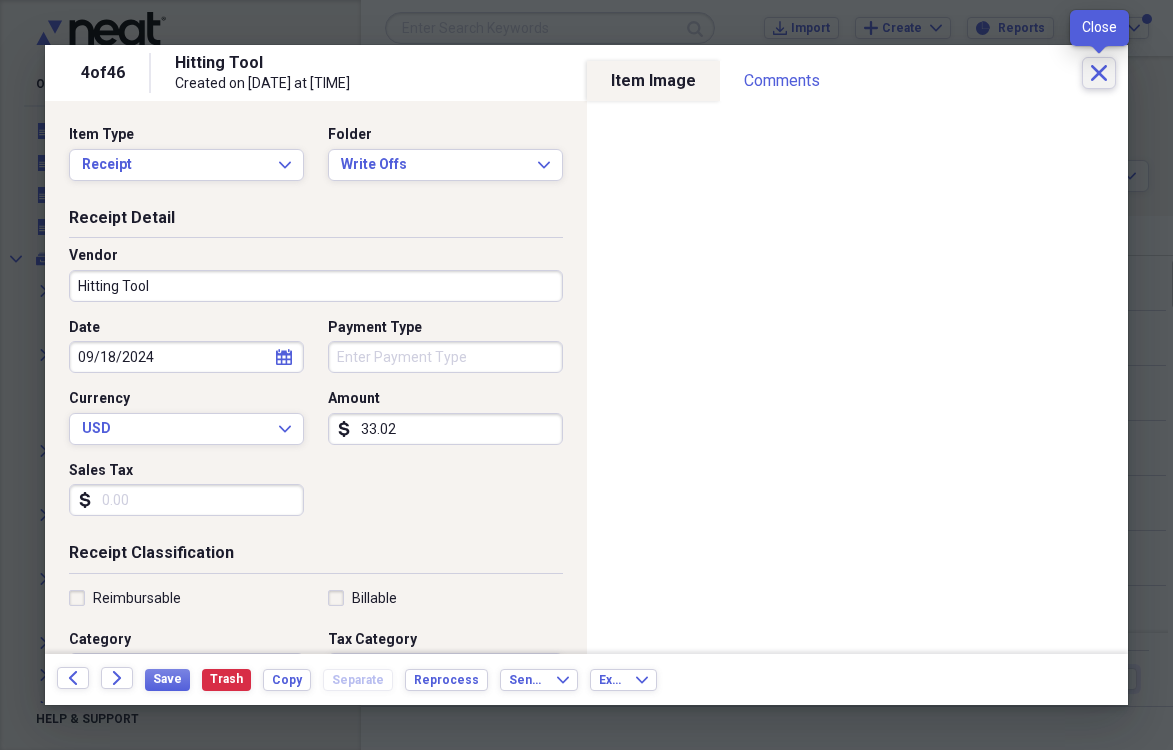 click on "Close" 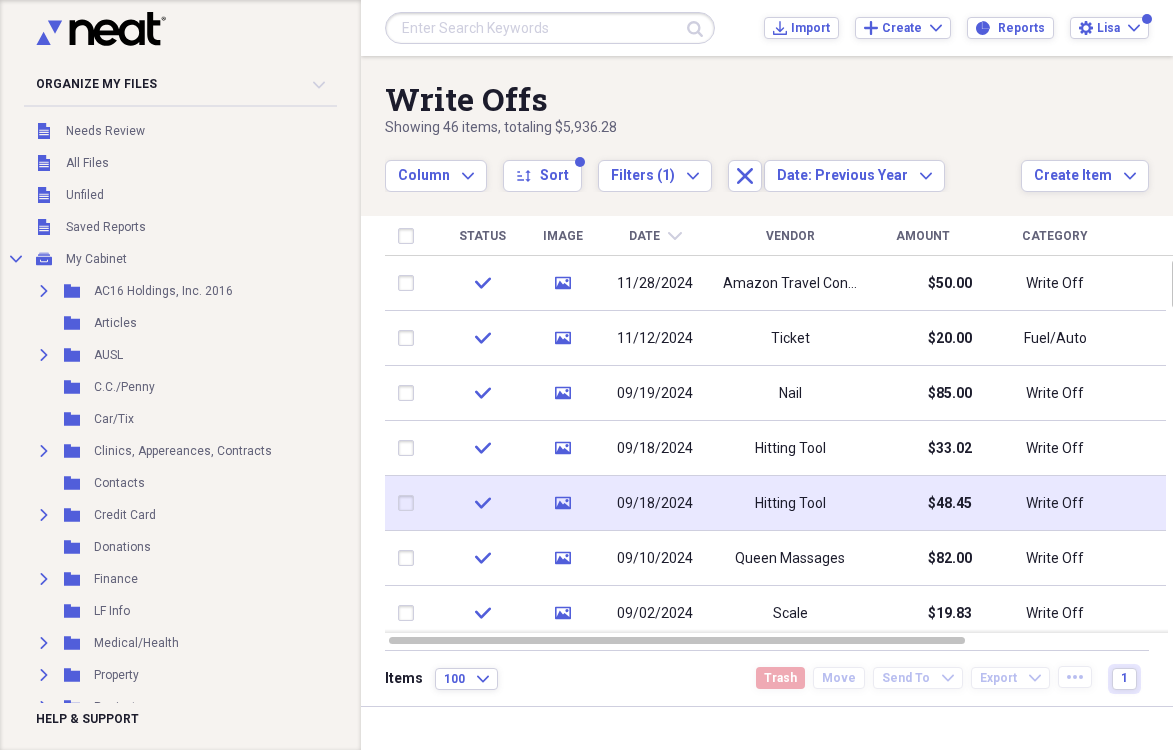 click on "$48.45" at bounding box center [950, 504] 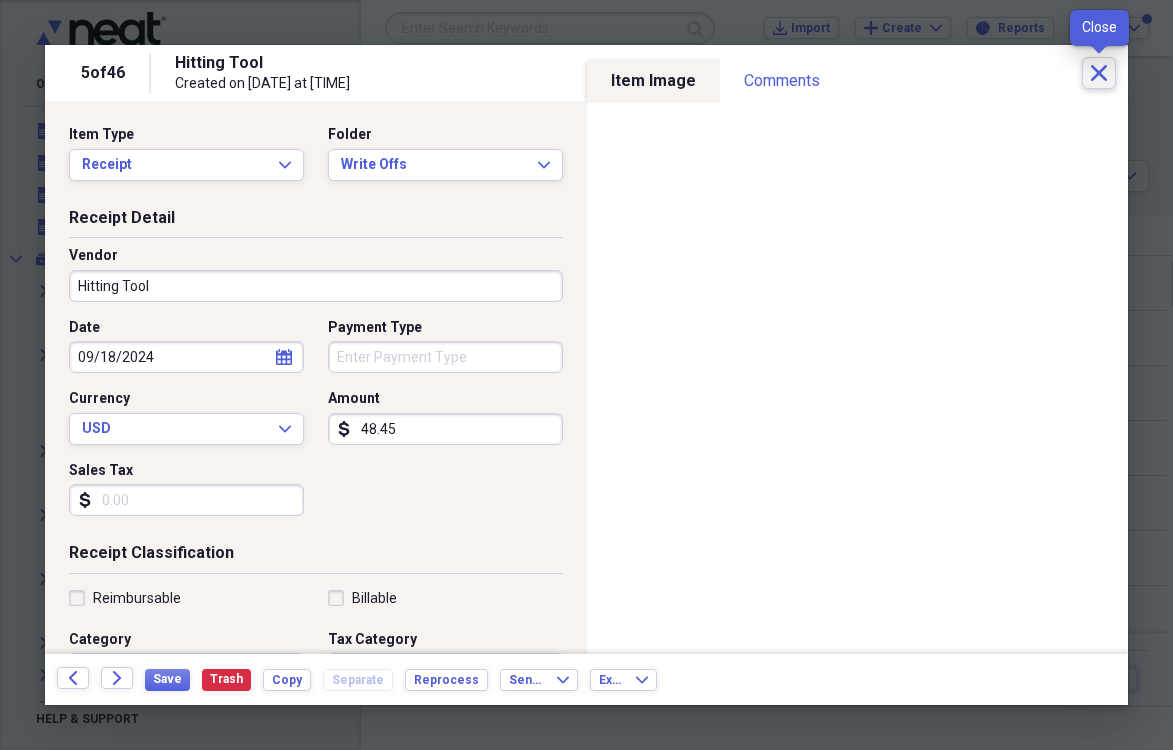 click 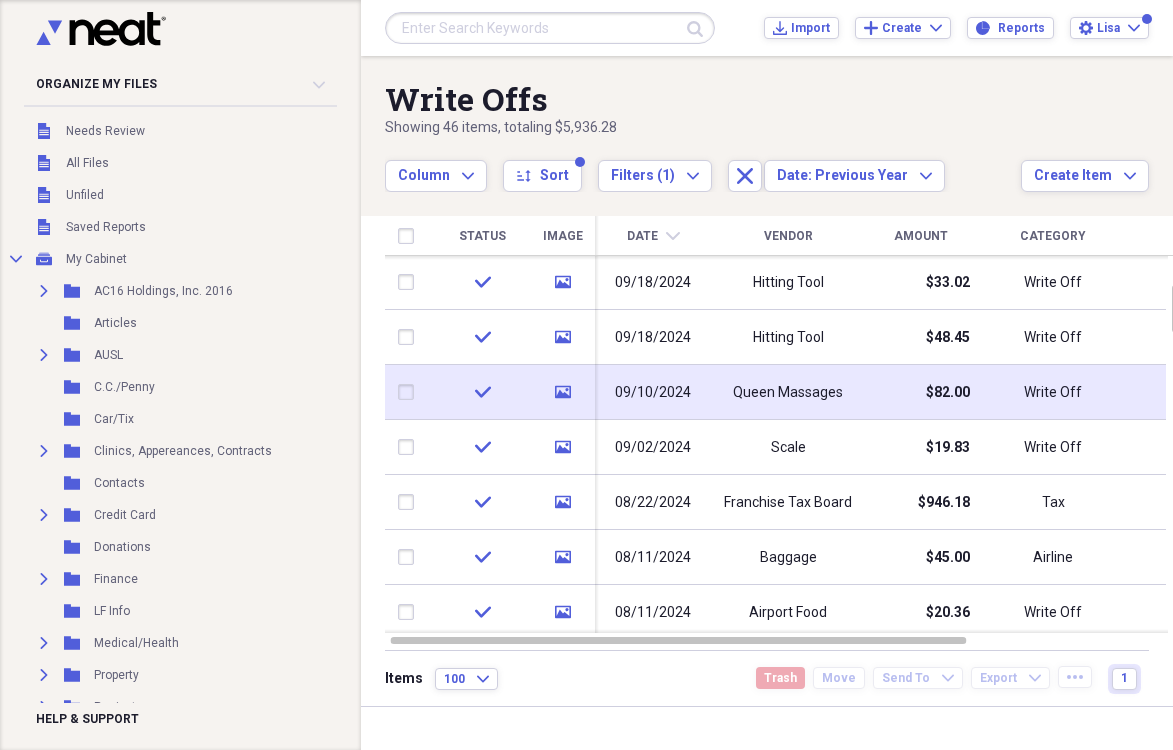 click on "$82.00" at bounding box center [948, 393] 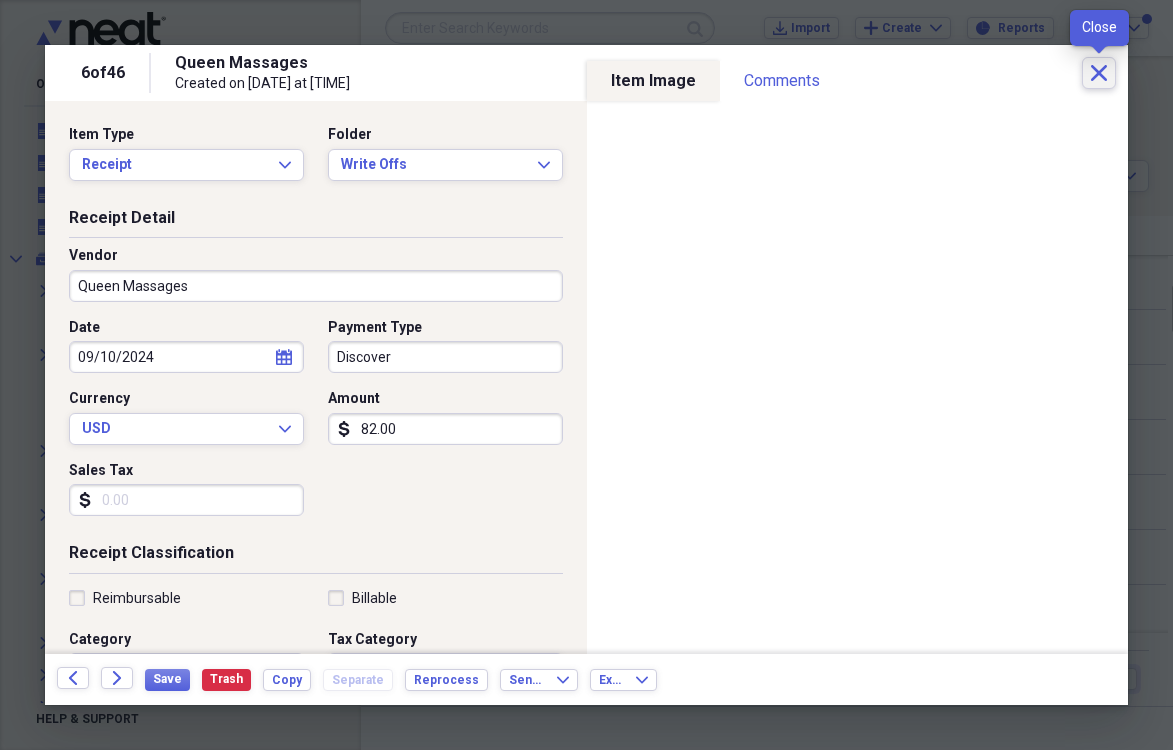 click 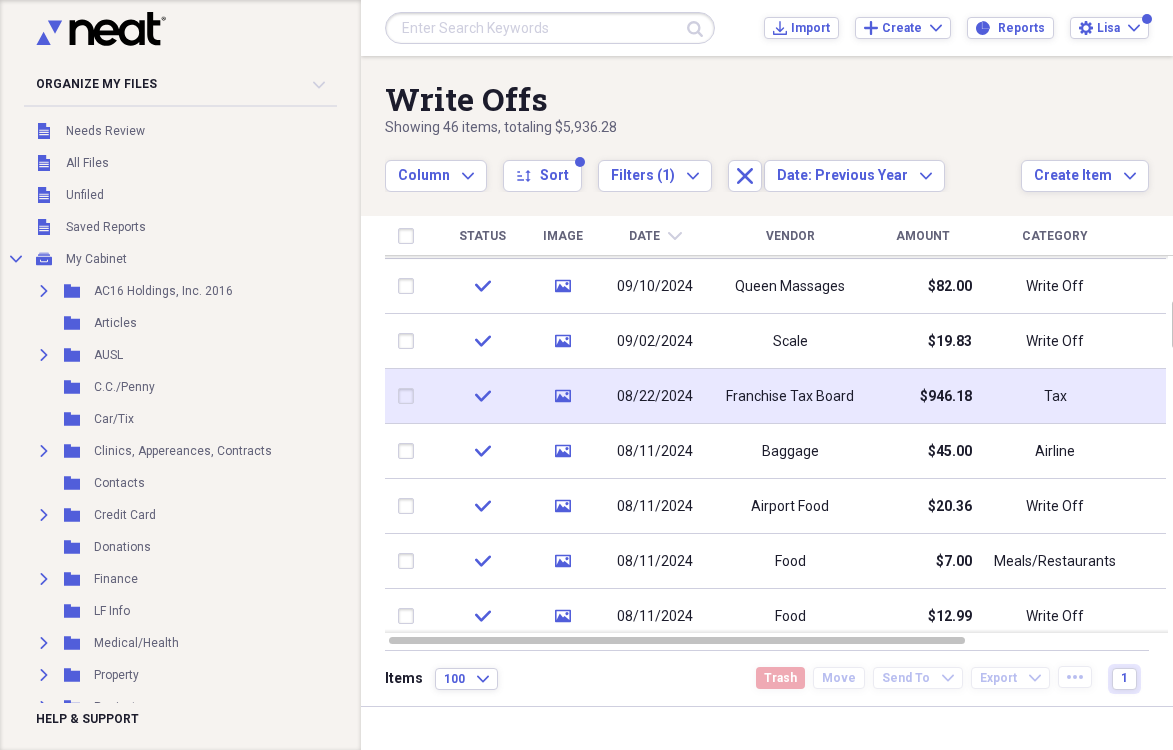 click on "$946.18" at bounding box center (946, 397) 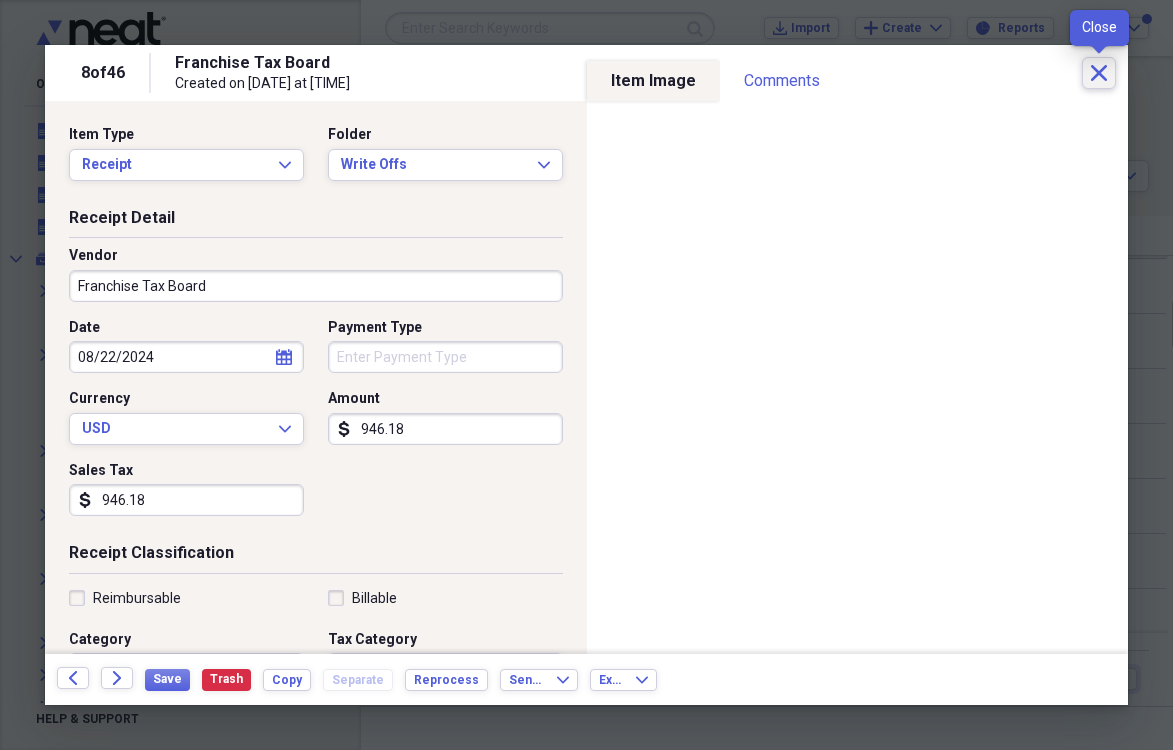click on "Close" at bounding box center [1099, 73] 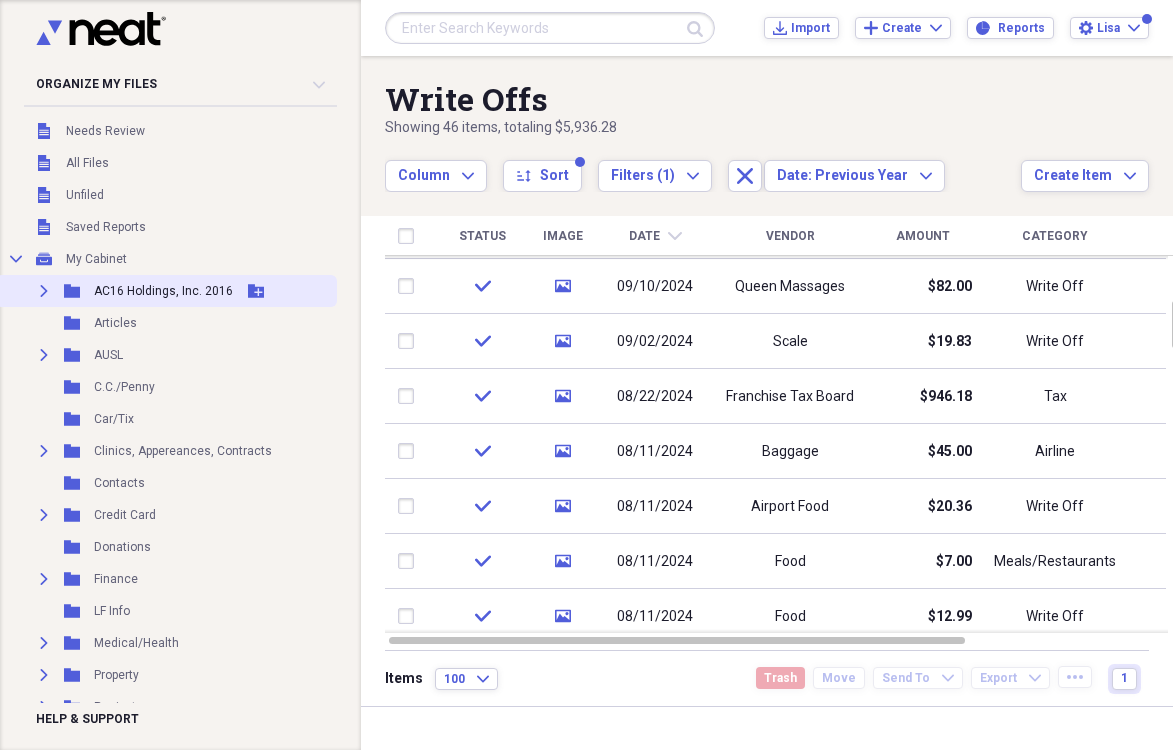 click on "Expand" 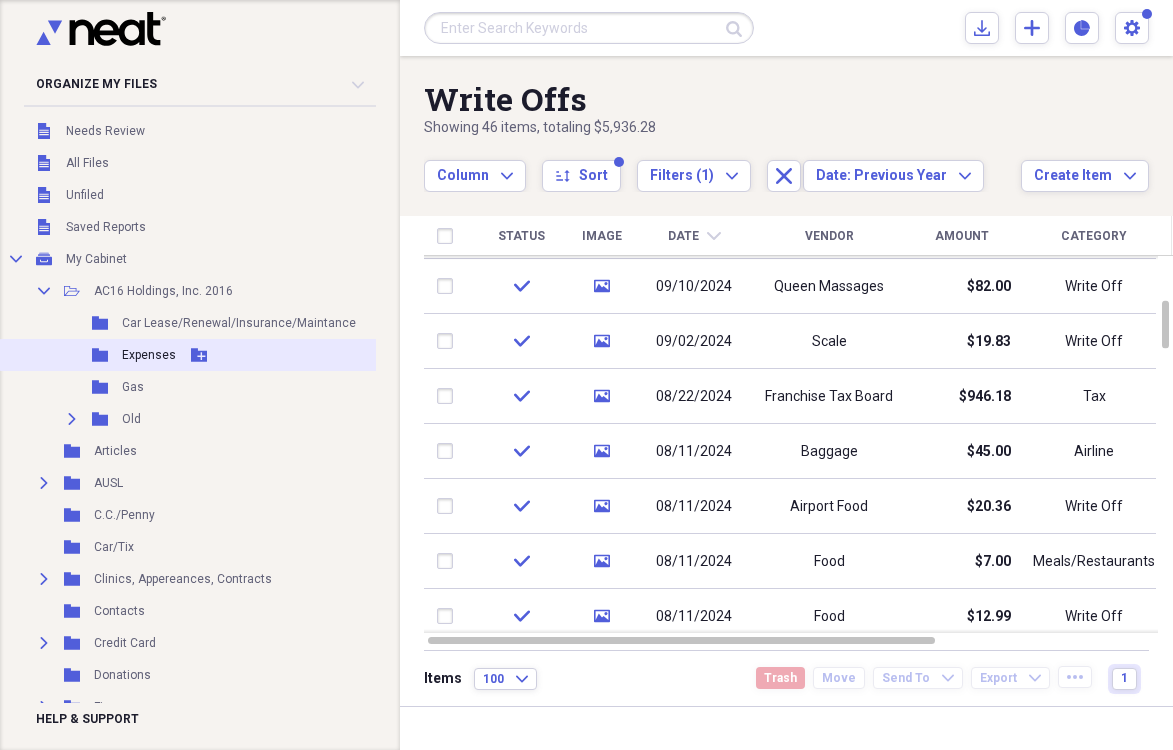 click on "Expenses" at bounding box center (149, 355) 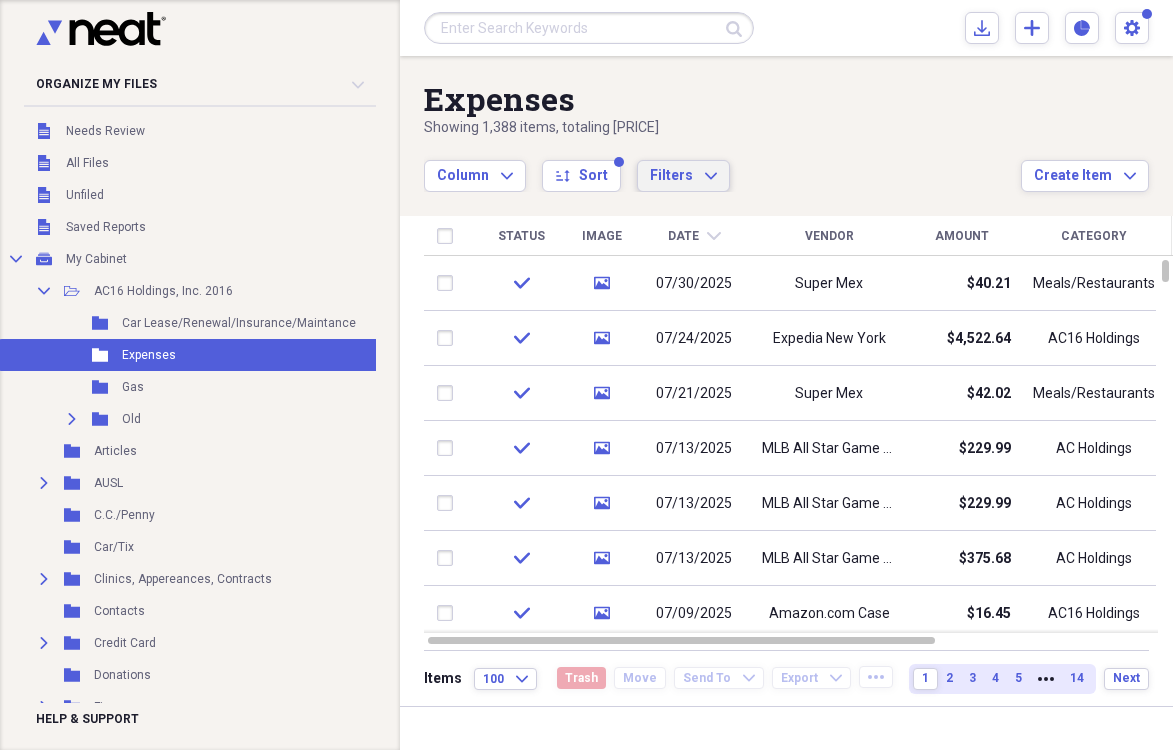 click on "Filters  Expand" at bounding box center (683, 176) 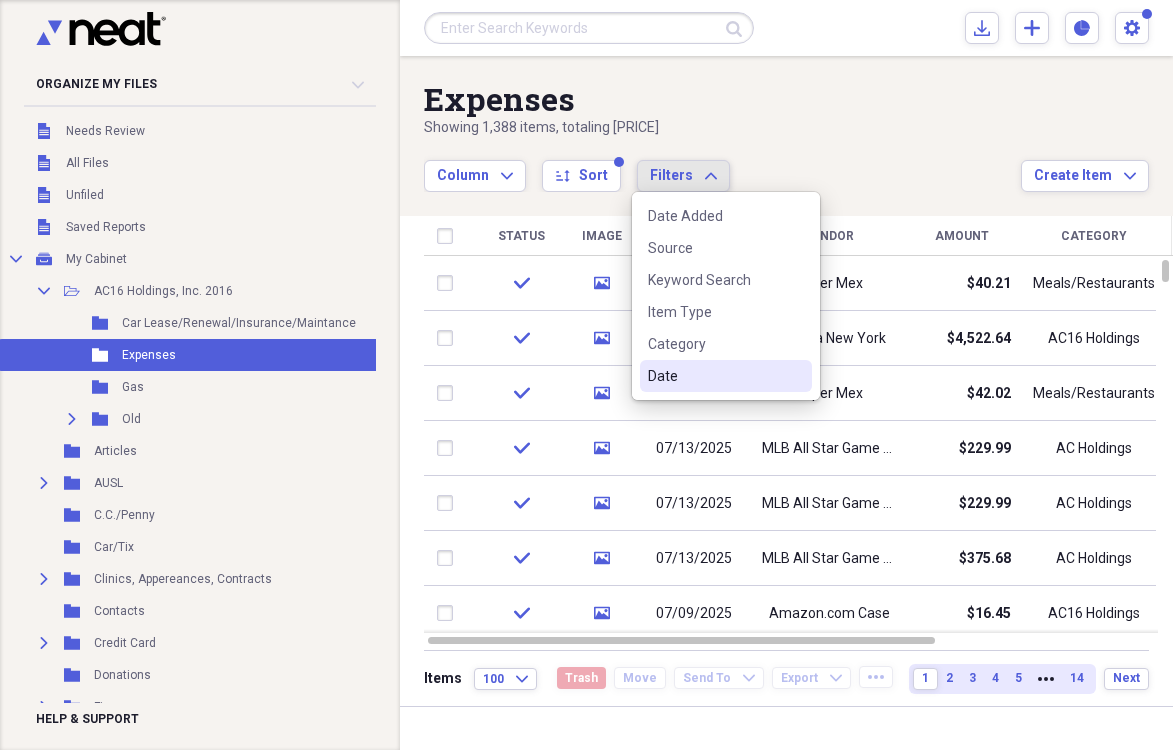 click on "Date" at bounding box center [714, 376] 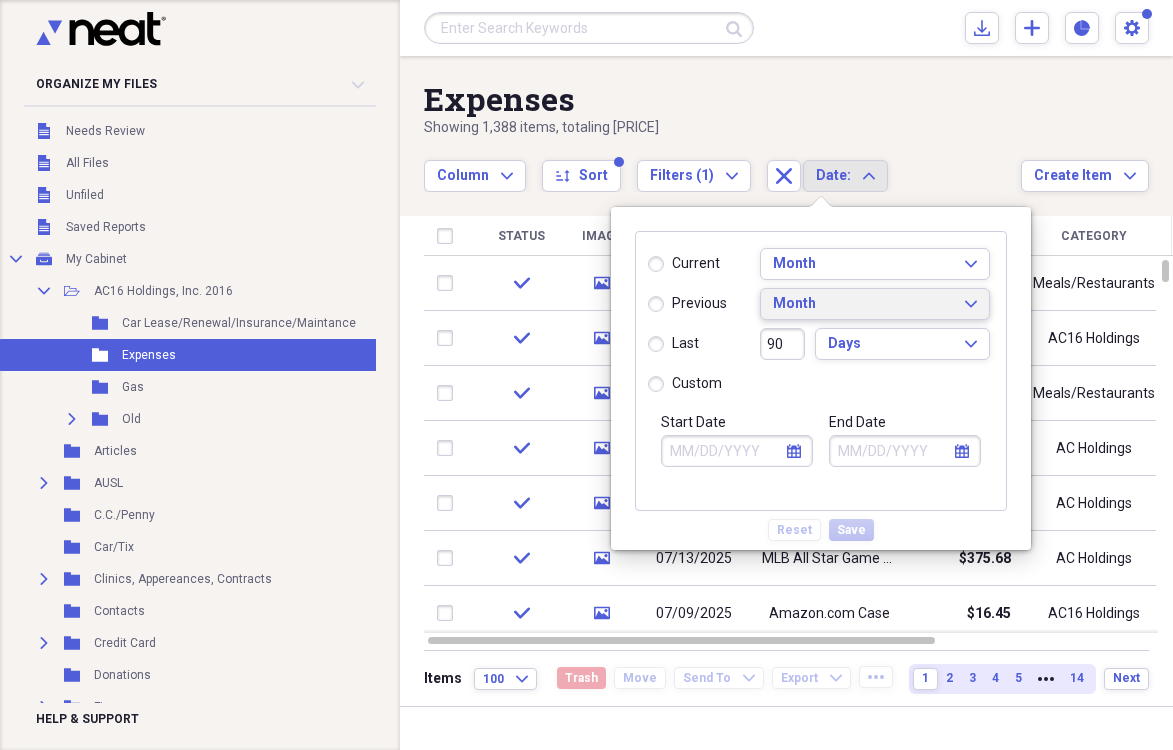 click on "Expand" 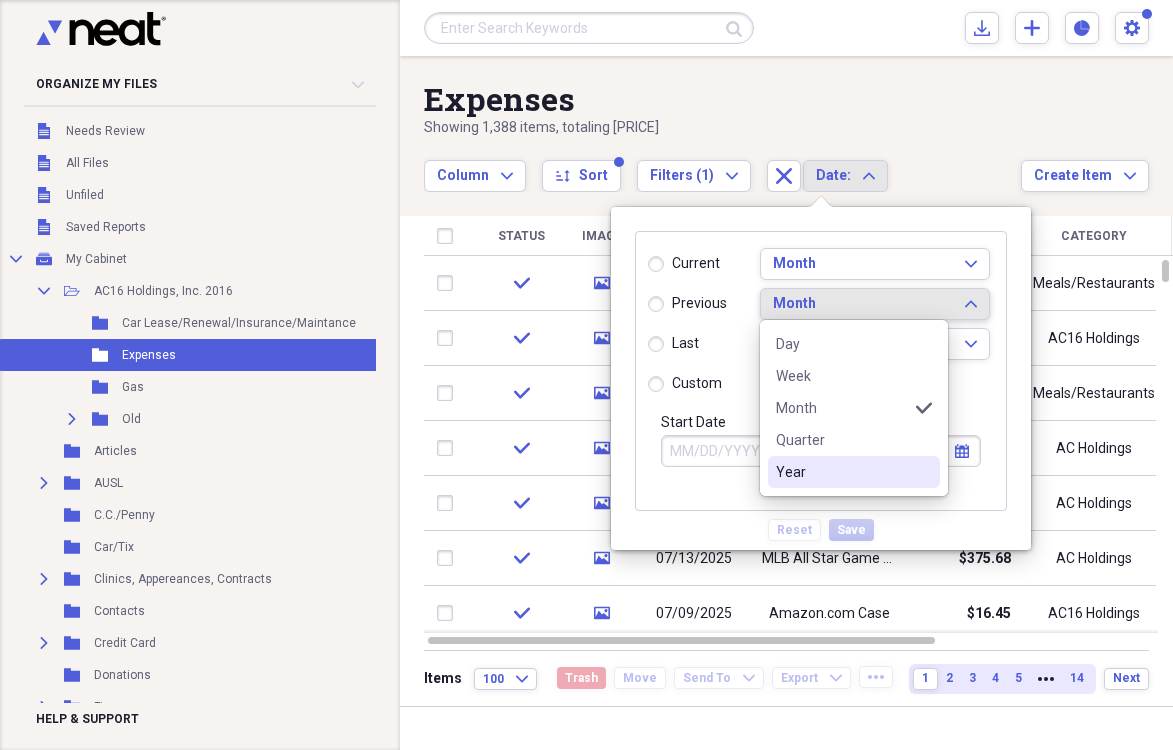 click on "Year" at bounding box center (842, 472) 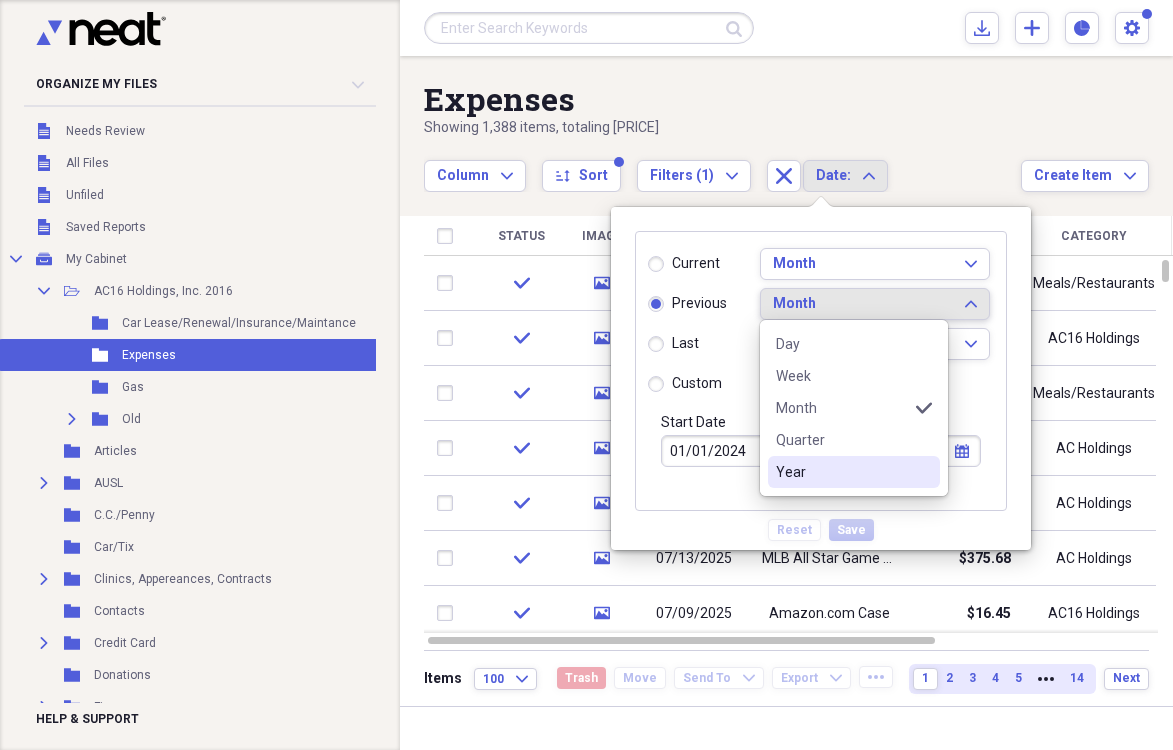 type on "12/31/2024" 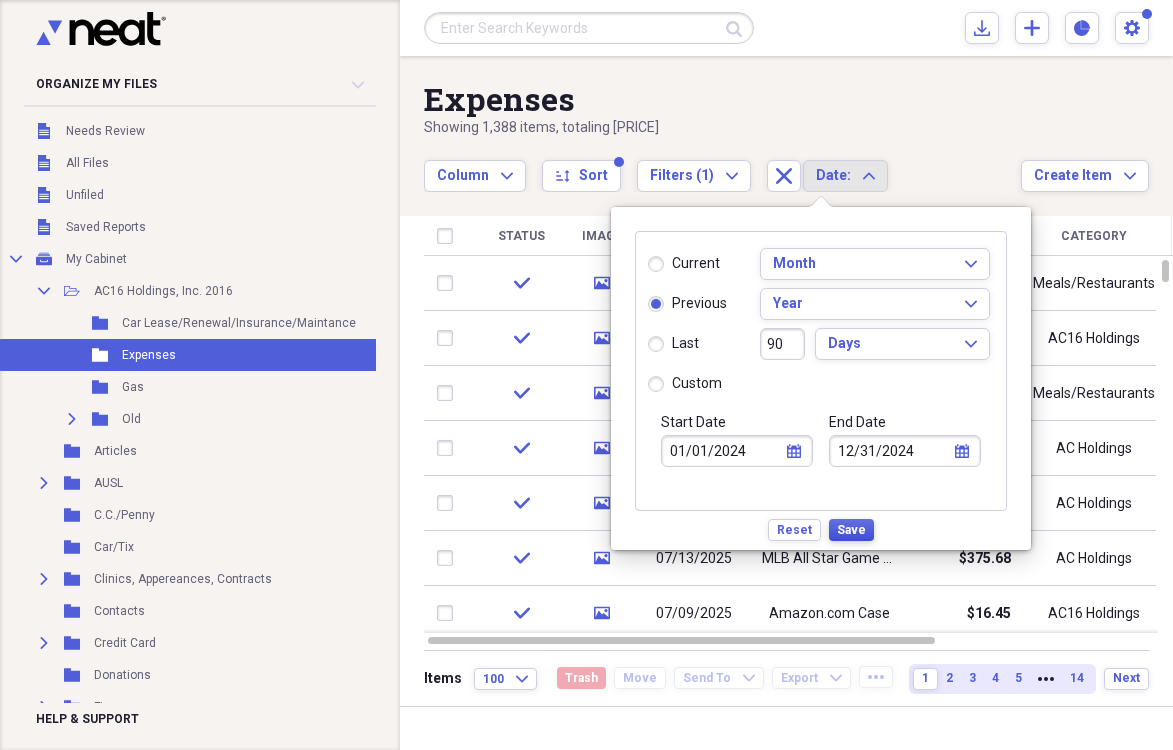 click on "Save" at bounding box center [851, 530] 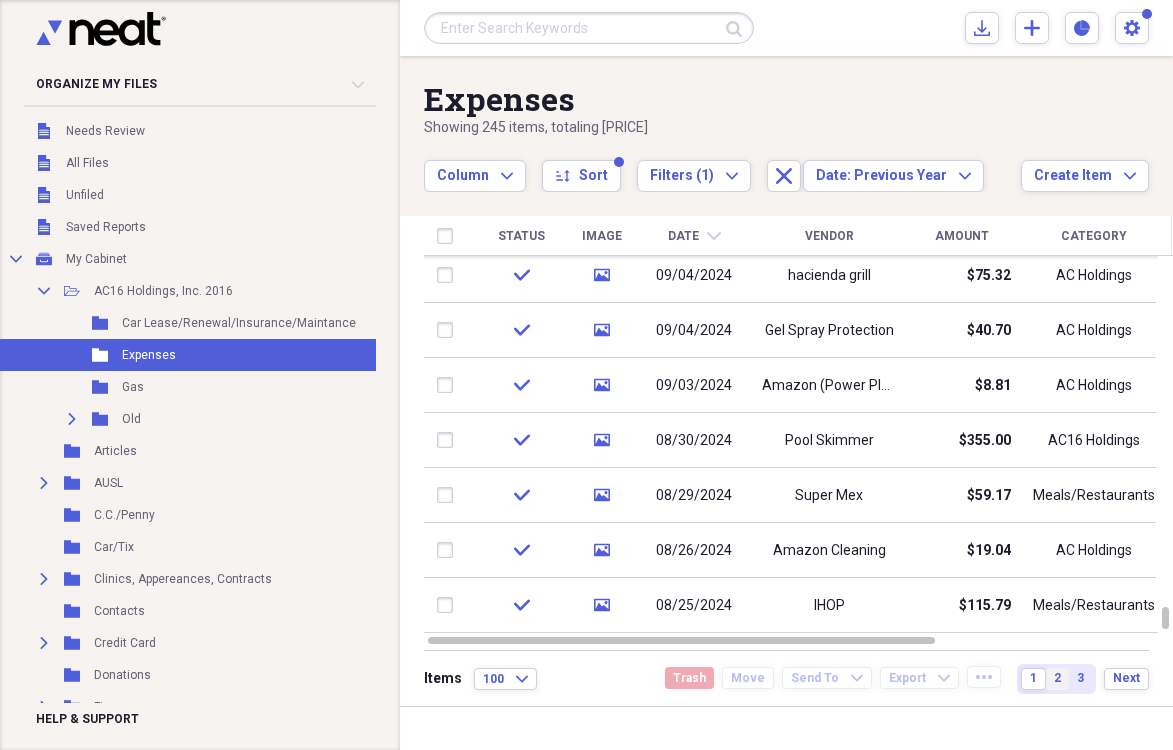 click on "2" at bounding box center (1057, 679) 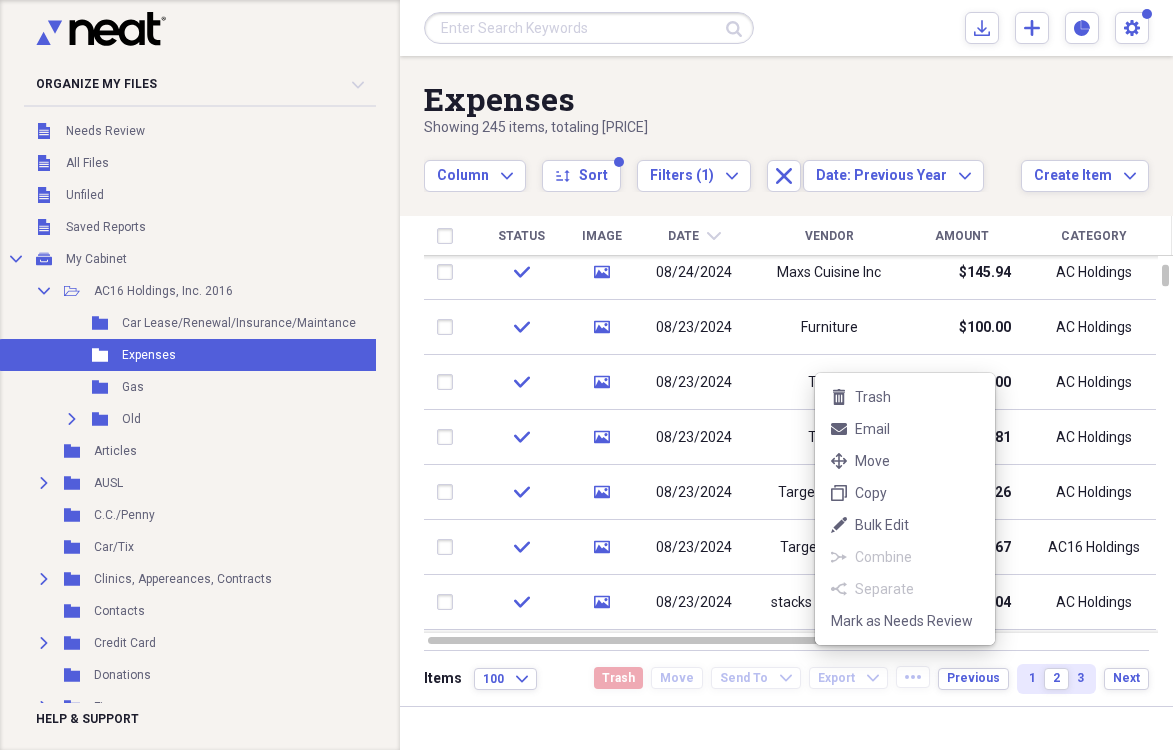 click on "AC16 Holdings, Inc. [YEAR]" at bounding box center [586, 375] 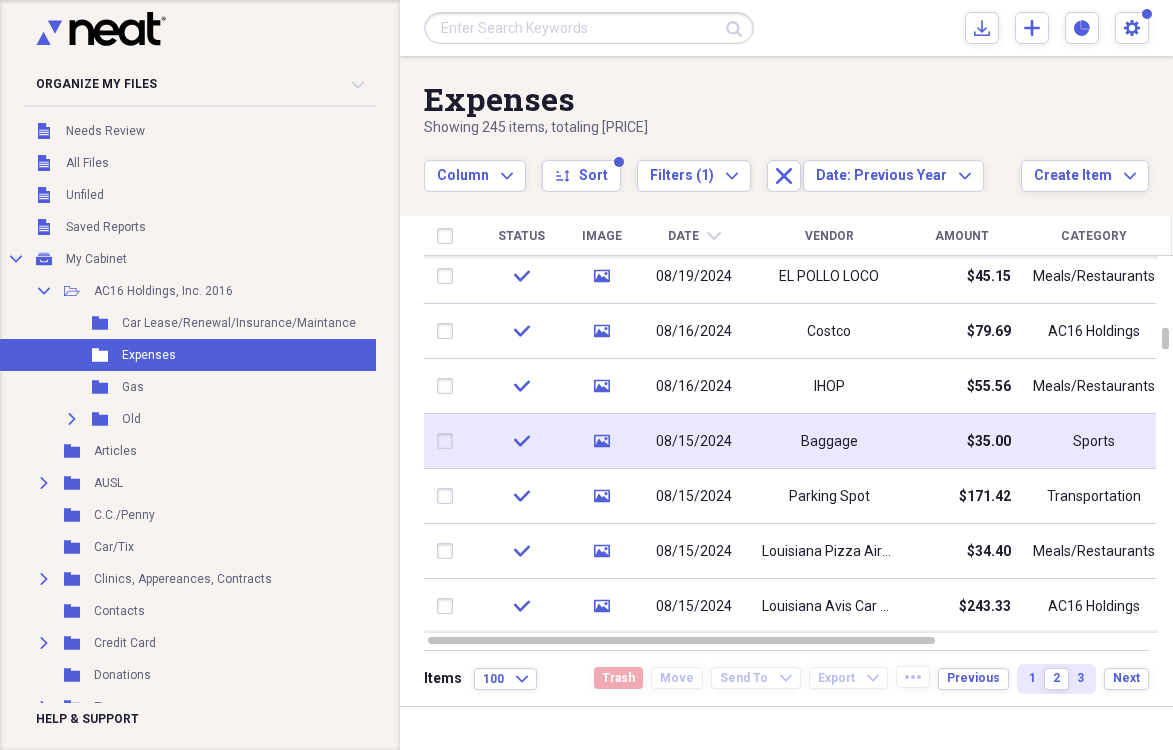 click on "$35.00" at bounding box center [961, 441] 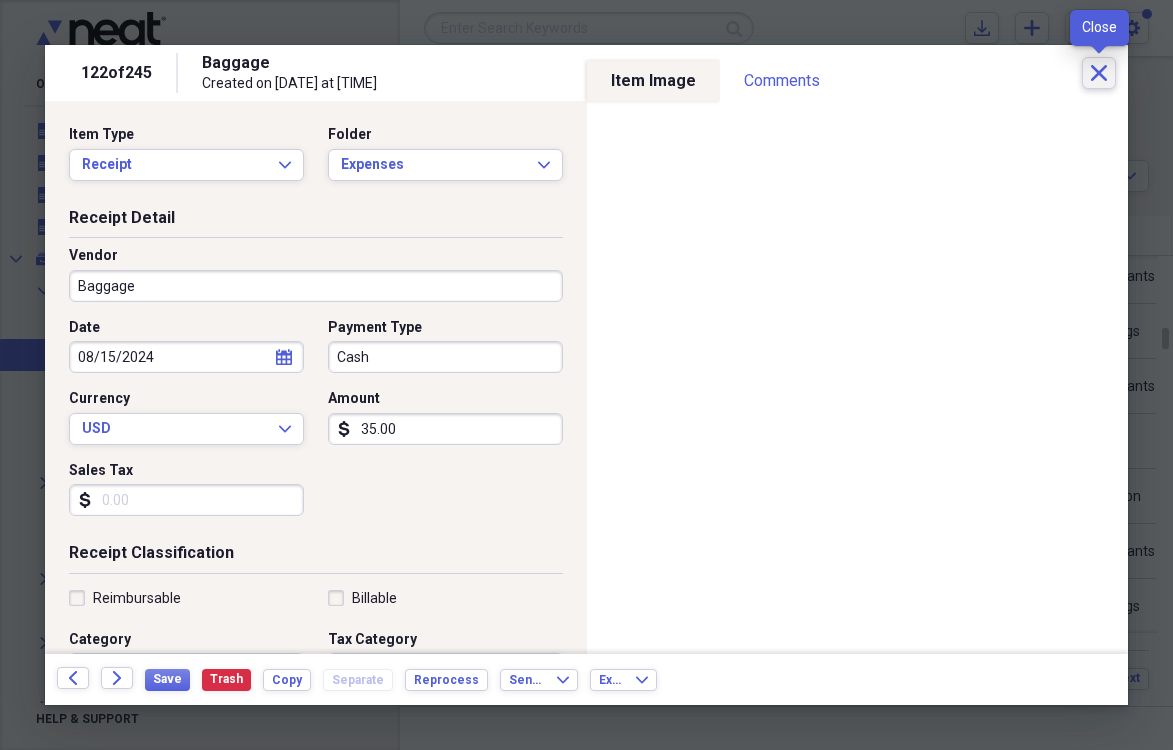 click on "Close" 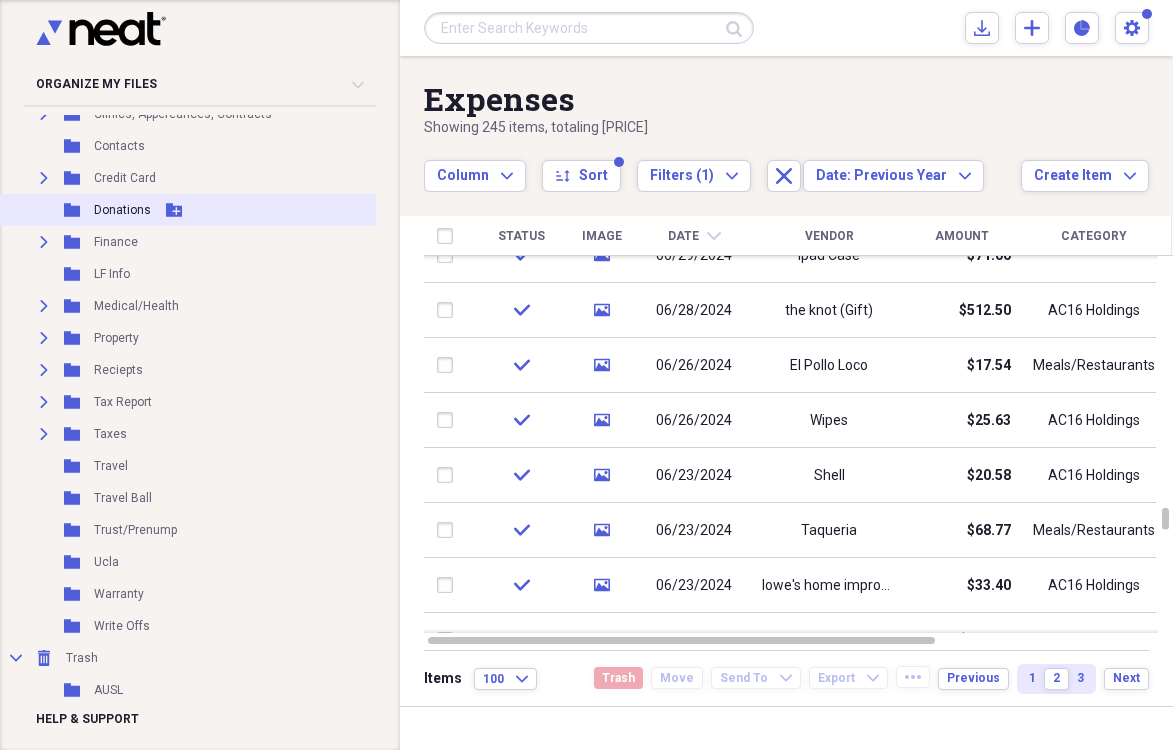 scroll, scrollTop: 467, scrollLeft: 0, axis: vertical 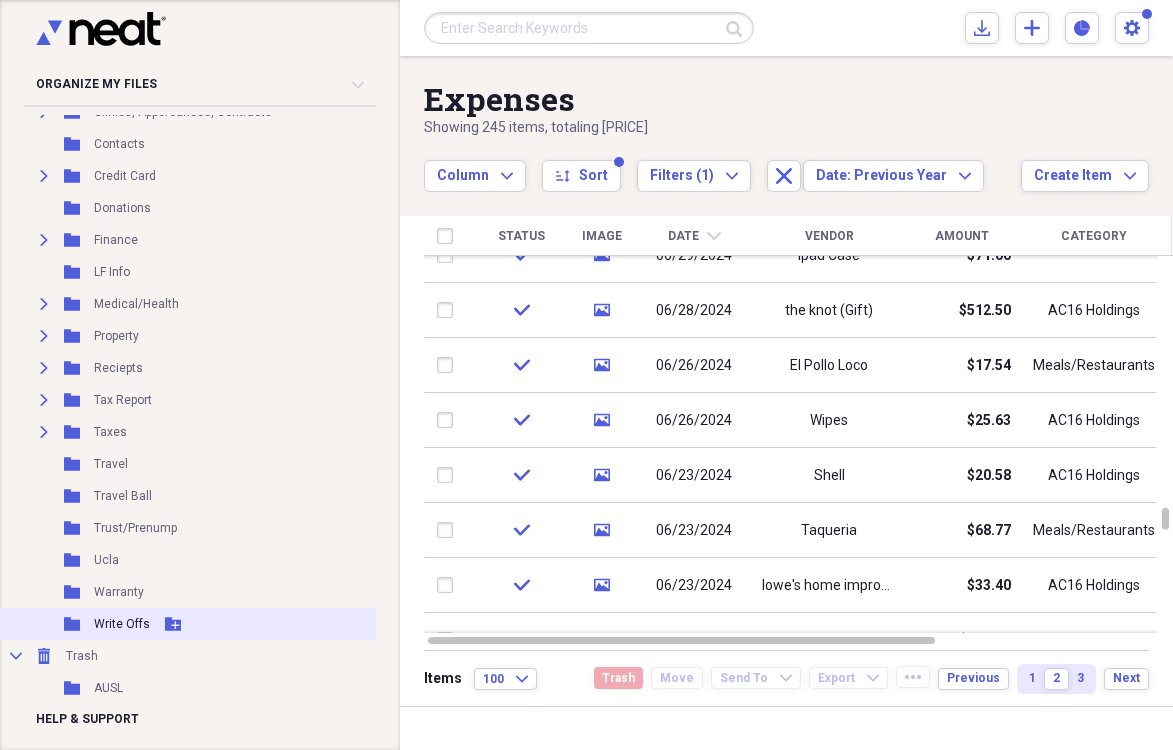 click on "Write Offs" at bounding box center [122, 624] 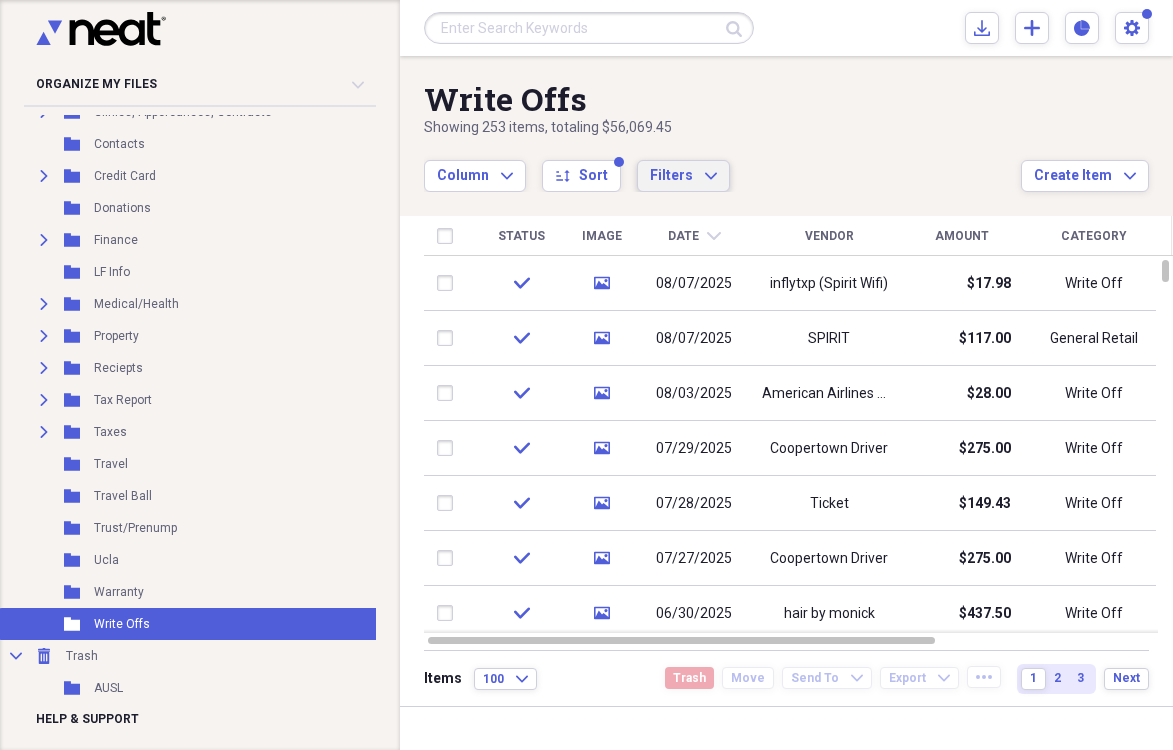 click on "Filters  Expand" at bounding box center [683, 176] 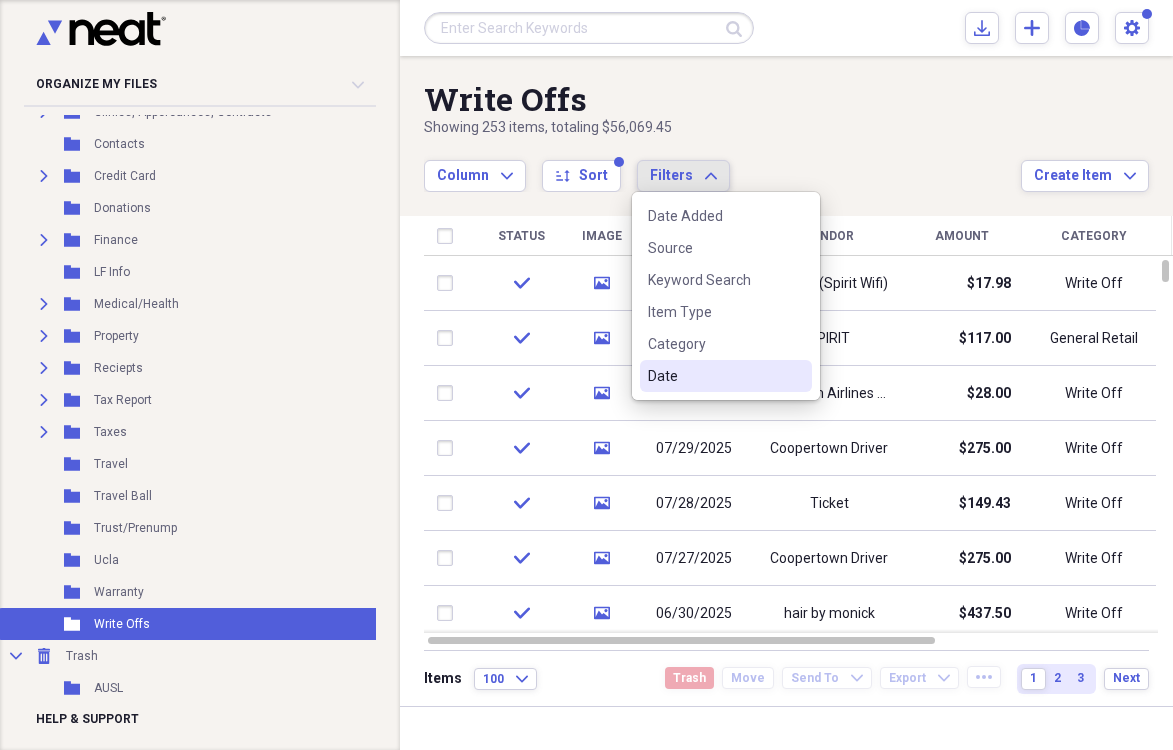 click on "Date" at bounding box center [714, 376] 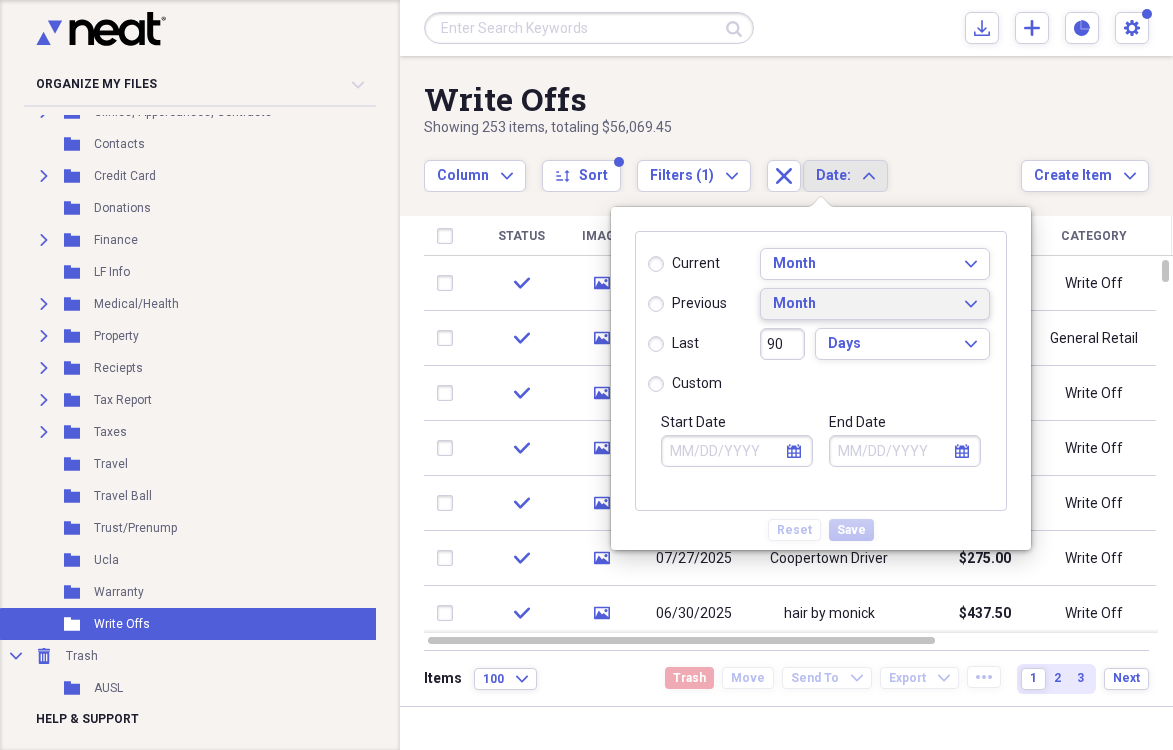 click on "Month Expand" at bounding box center [875, 304] 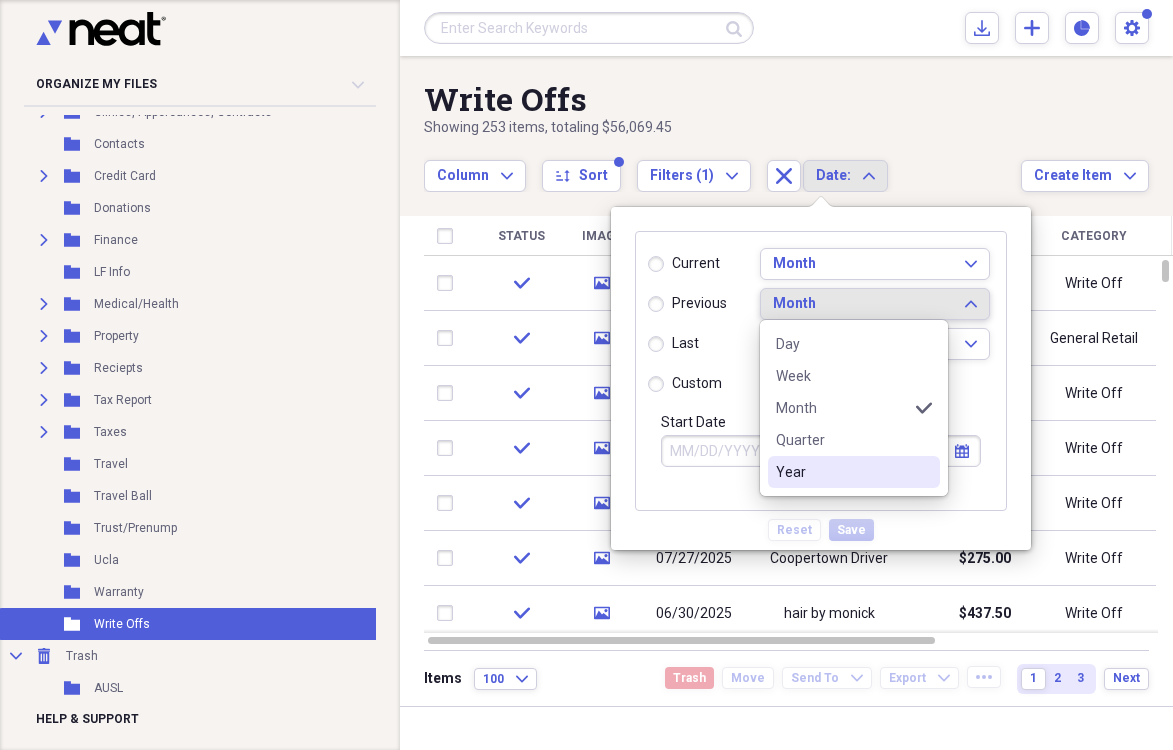 click on "Year" at bounding box center (842, 472) 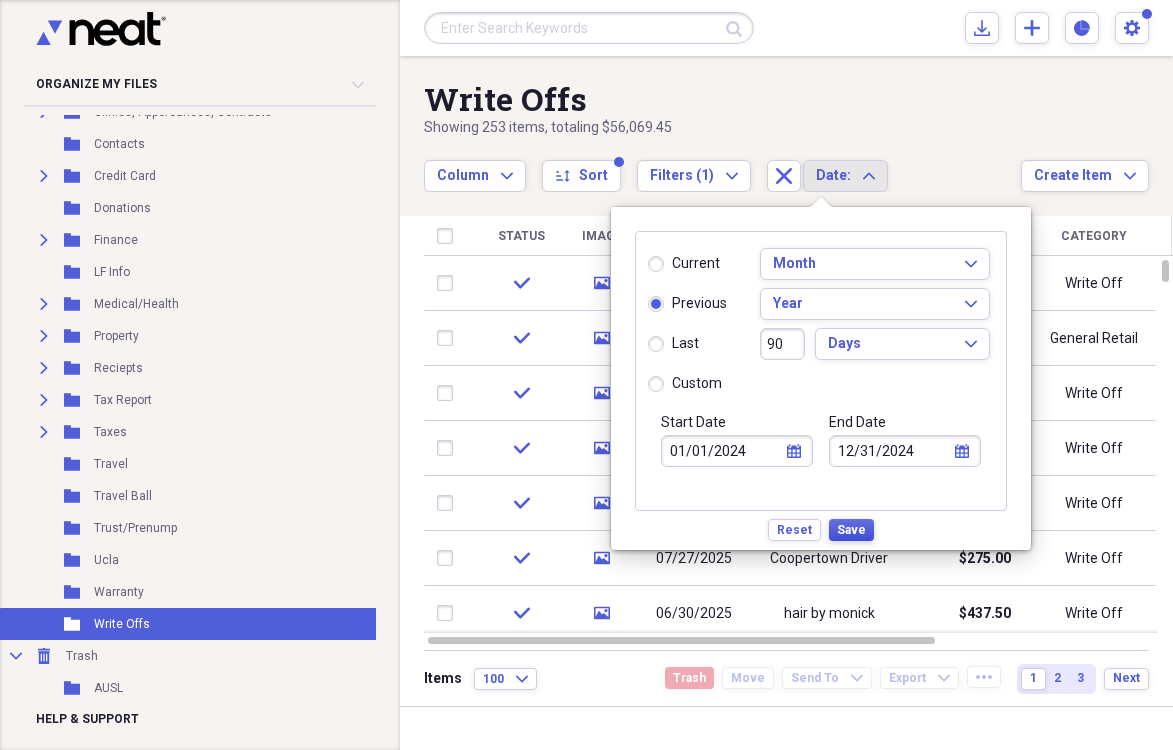 click on "Save" at bounding box center [851, 530] 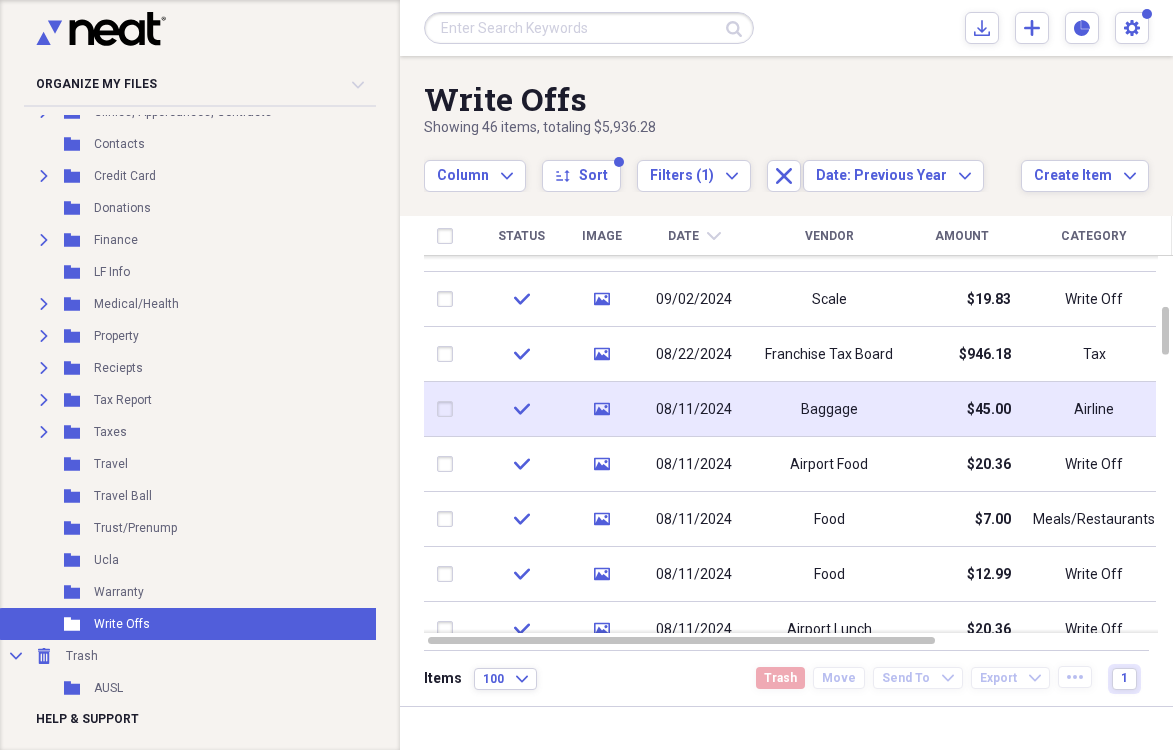click on "Baggage" at bounding box center (829, 410) 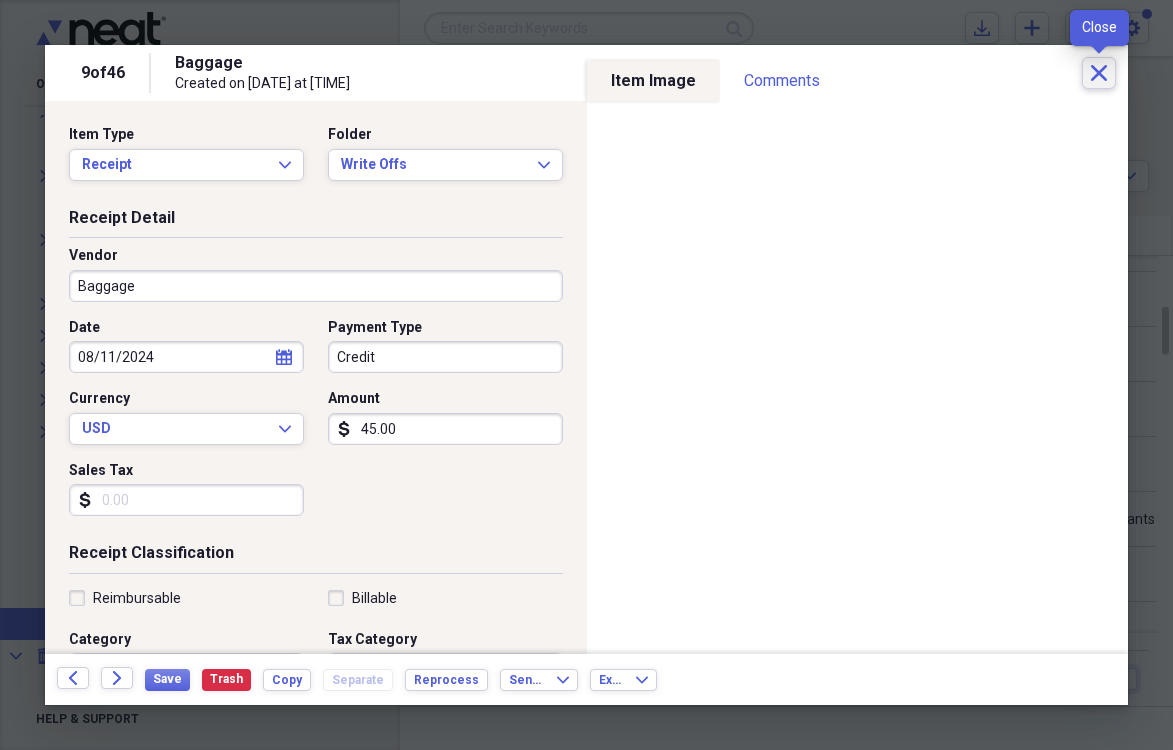 click on "Close" 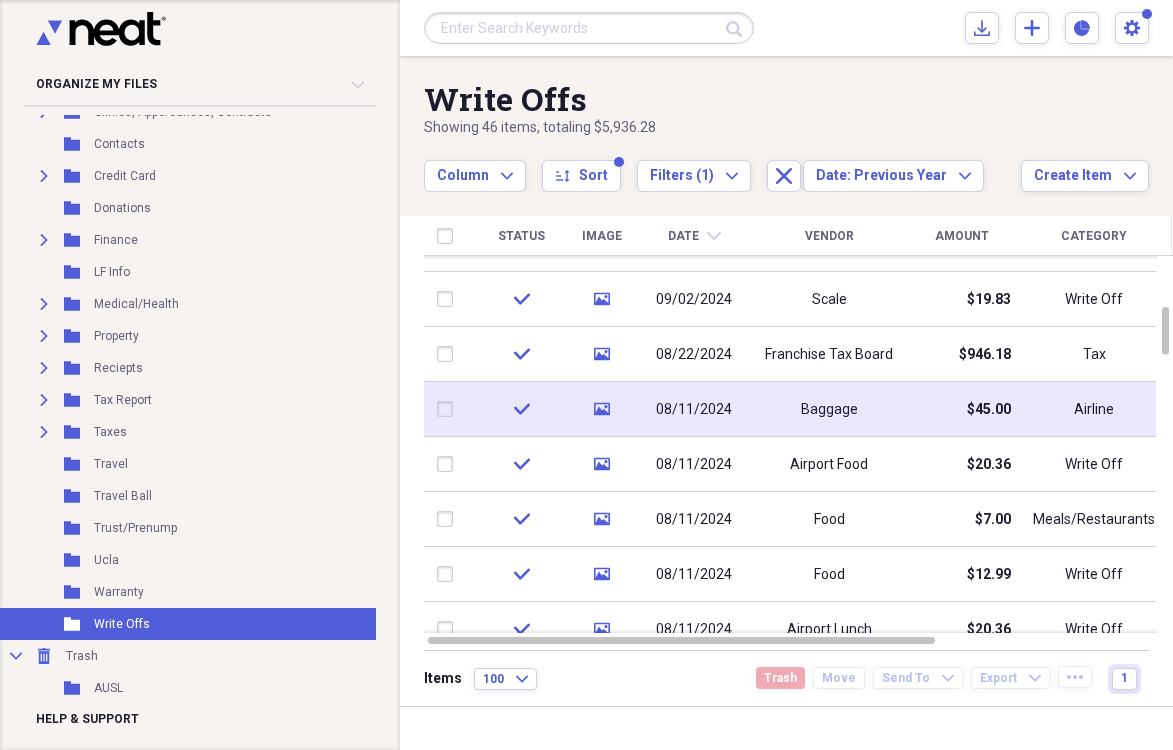 click on "Baggage" at bounding box center [829, 410] 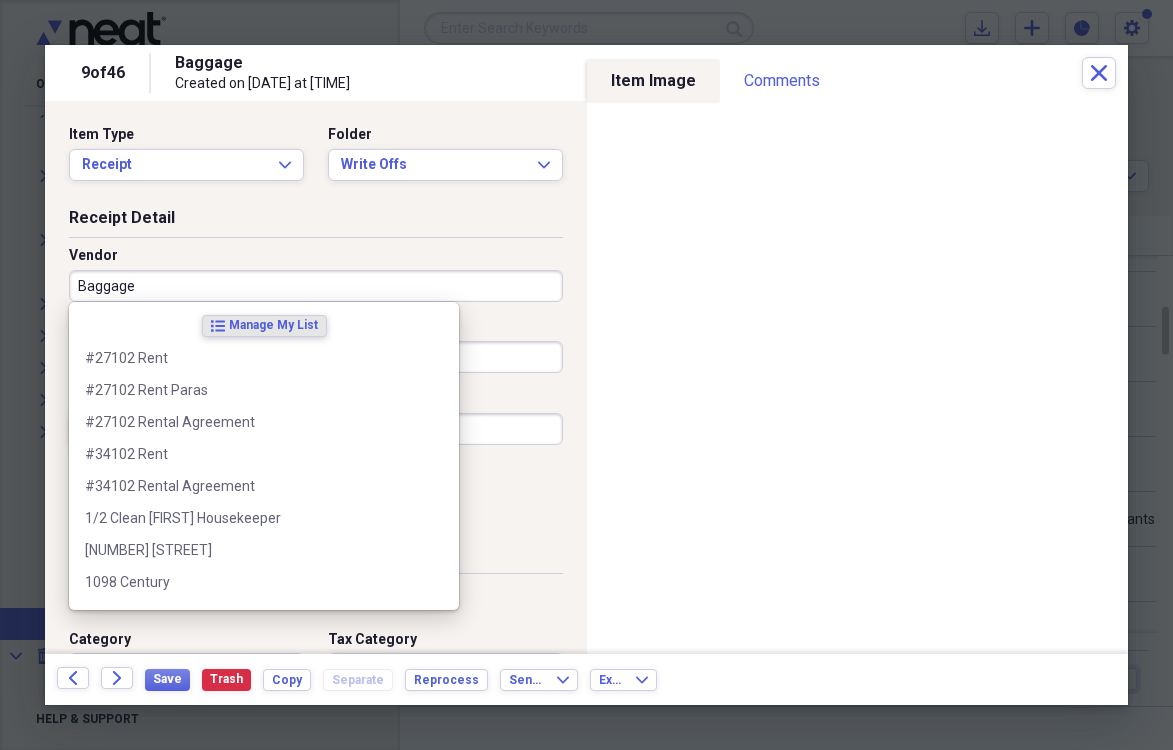 click on "Baggage" at bounding box center [316, 286] 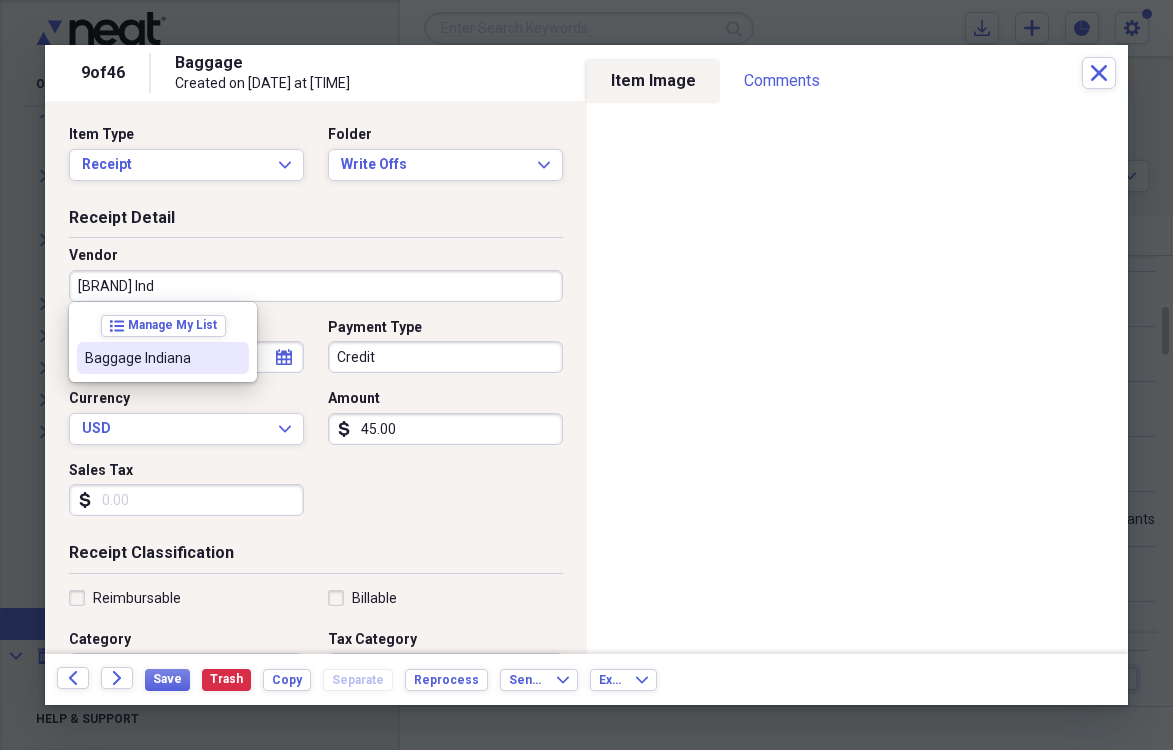 click on "Baggage Indiana" at bounding box center [151, 358] 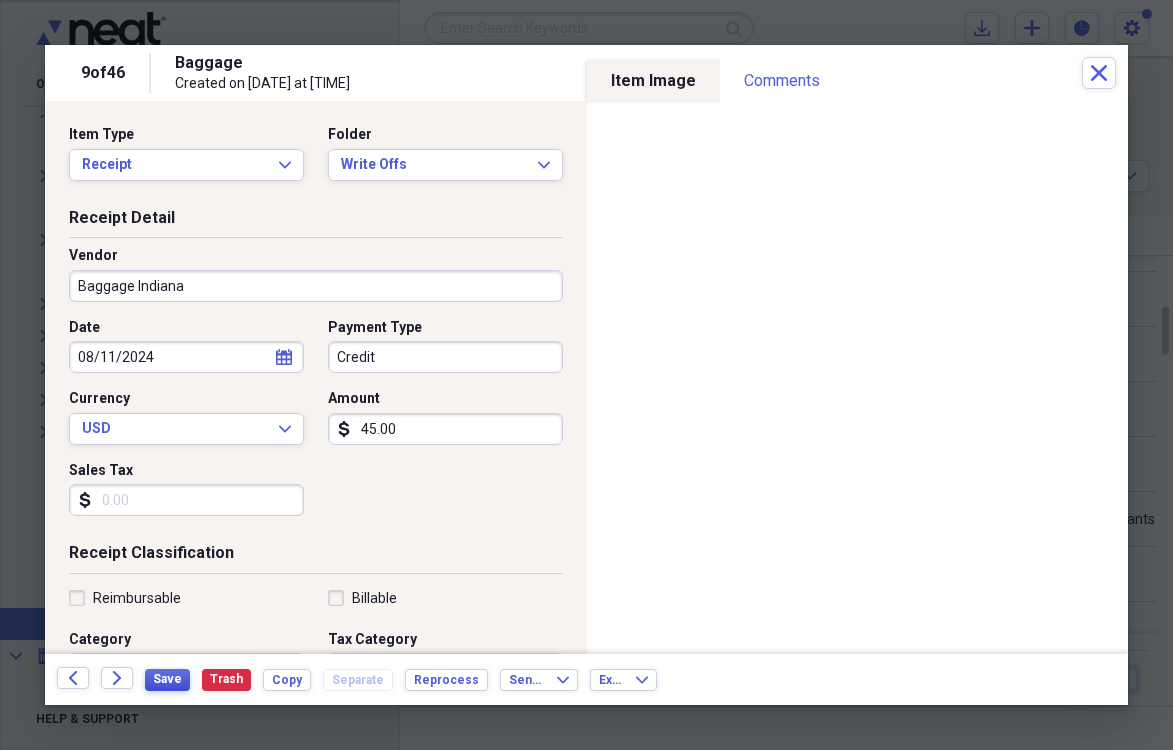 click on "Save" at bounding box center [167, 679] 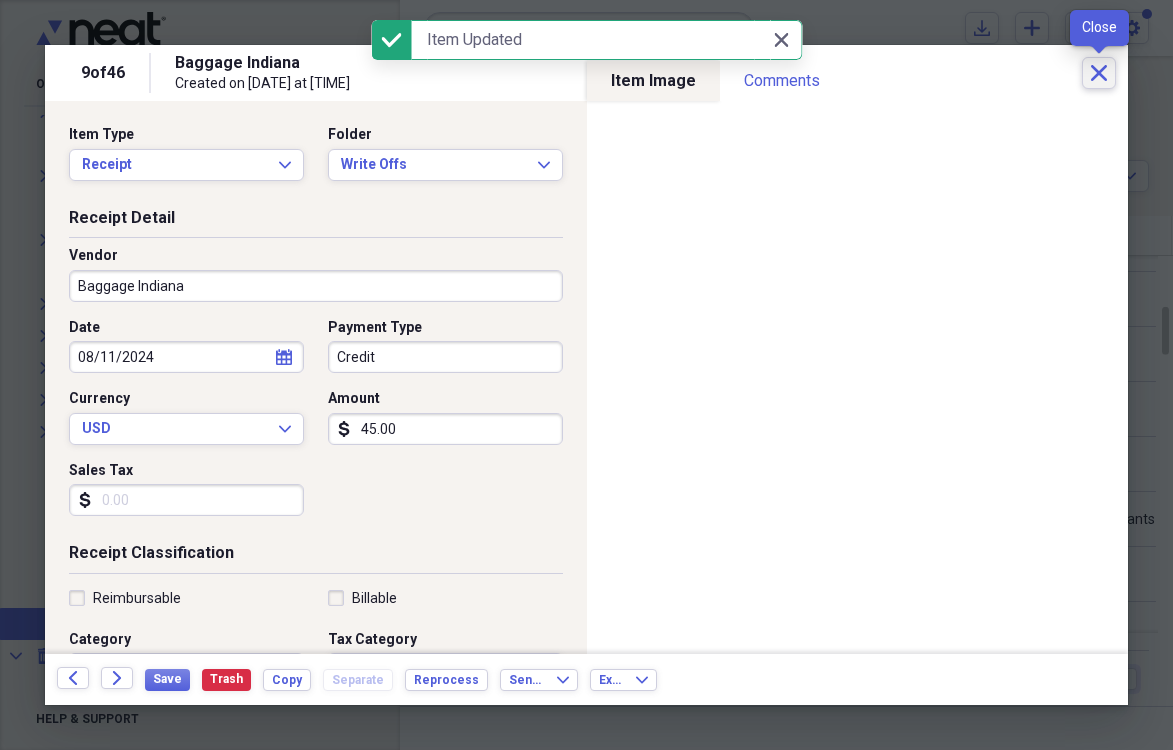 click on "Close" at bounding box center (1099, 73) 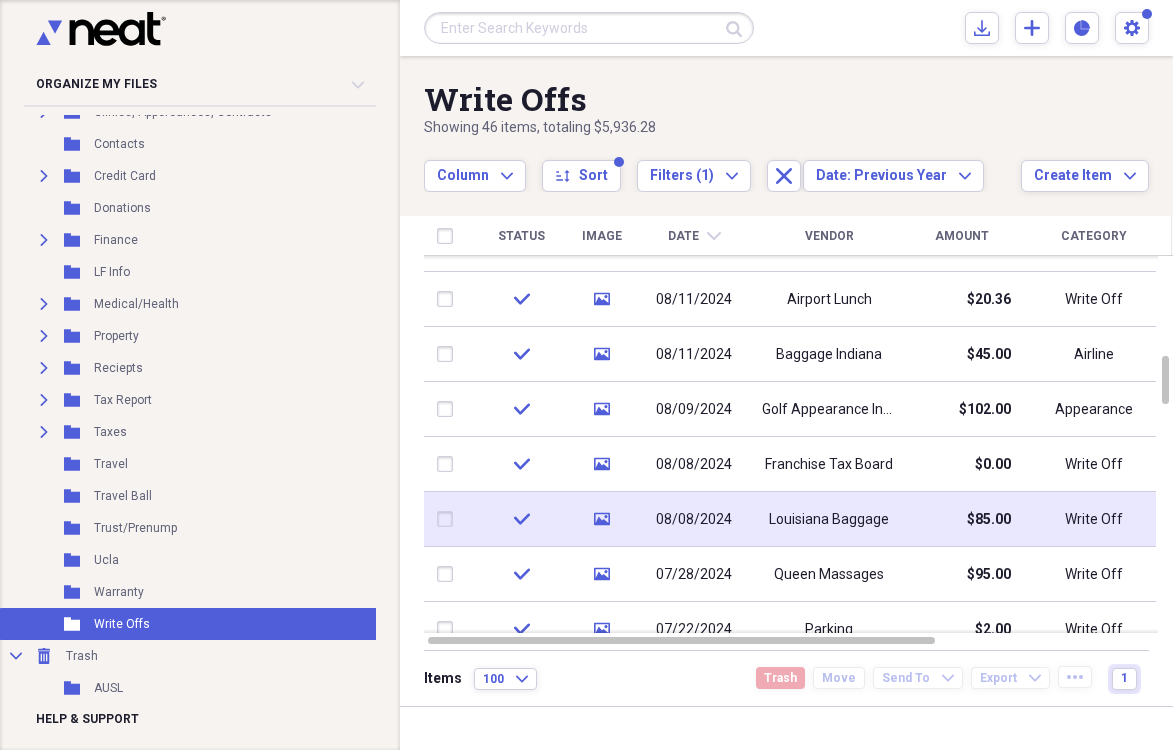 click on "Louisiana Baggage" at bounding box center [829, 520] 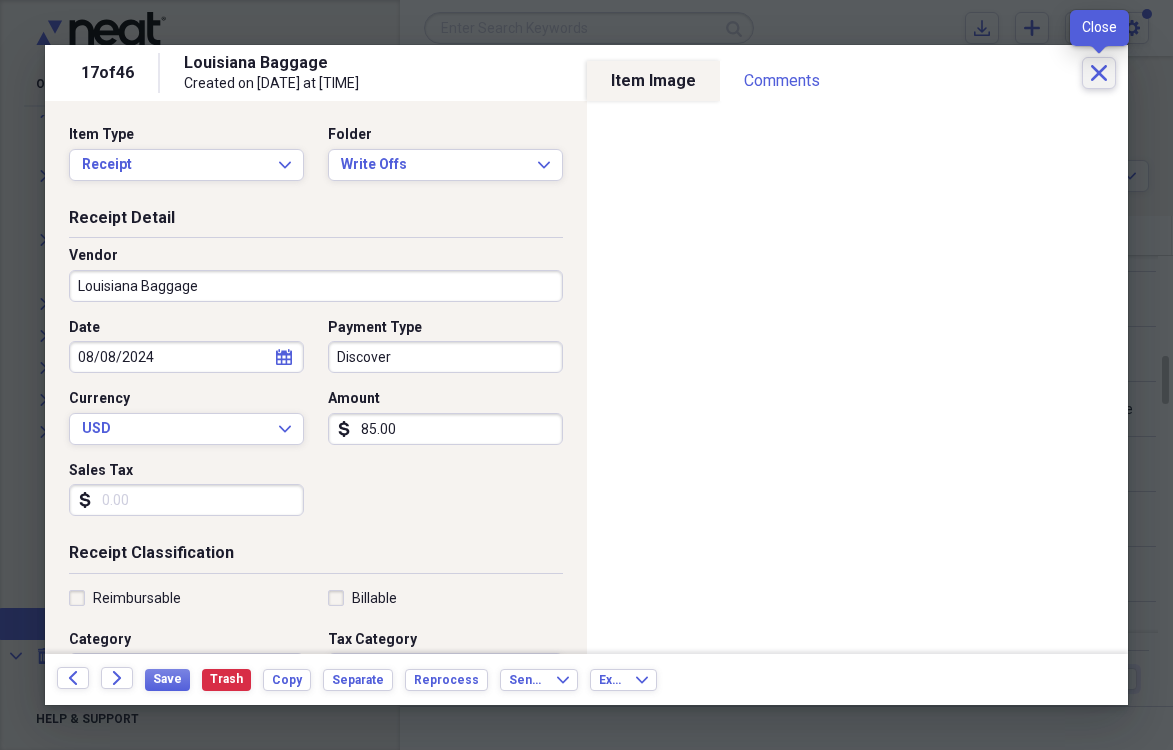 click 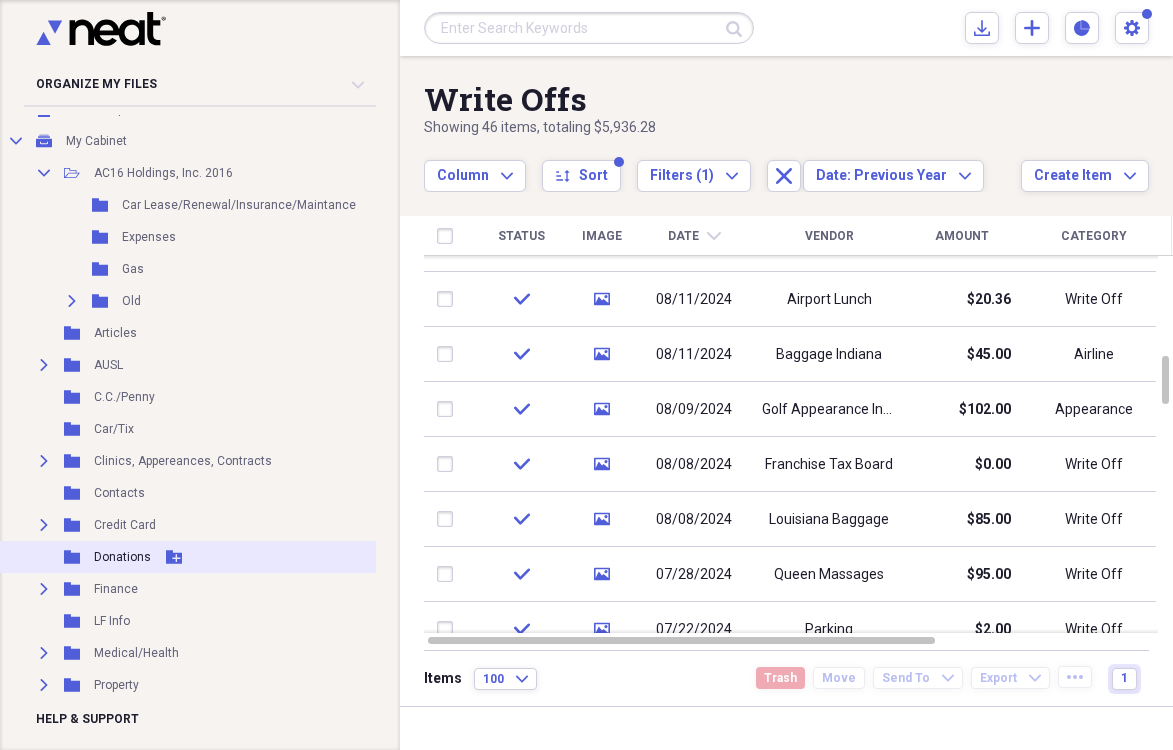 scroll, scrollTop: 94, scrollLeft: 0, axis: vertical 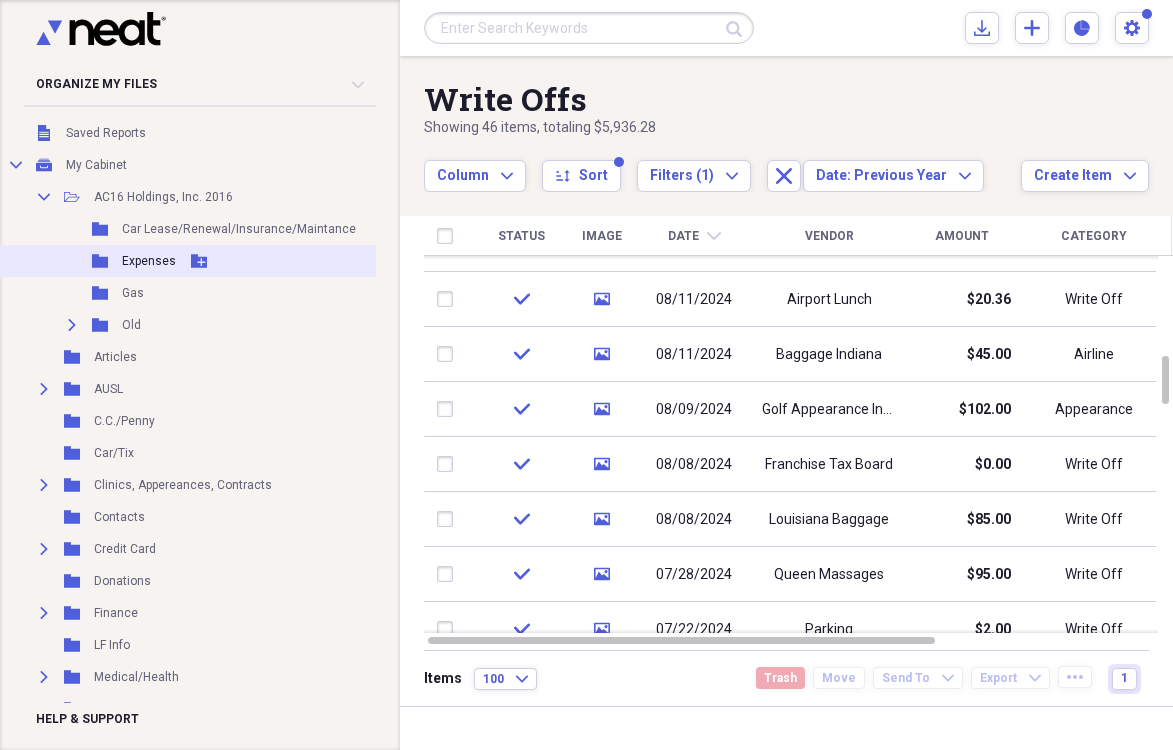 click on "Folder Expenses Add Folder" at bounding box center [208, 261] 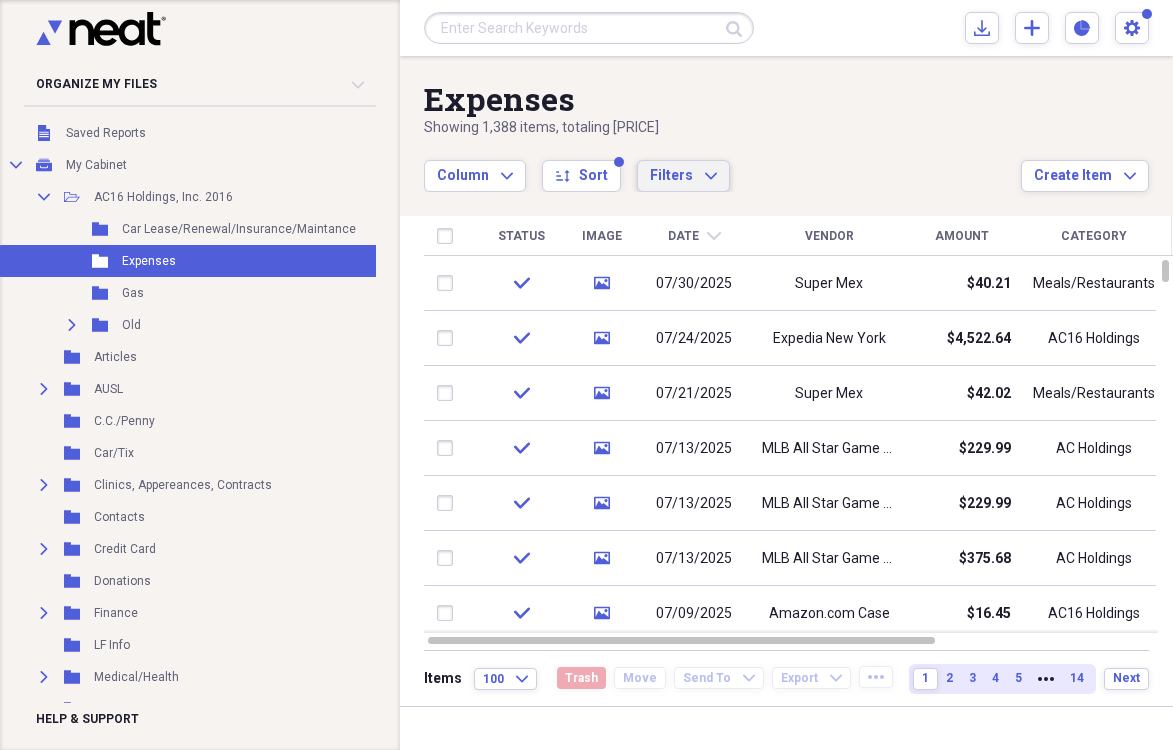 click on "Expand" 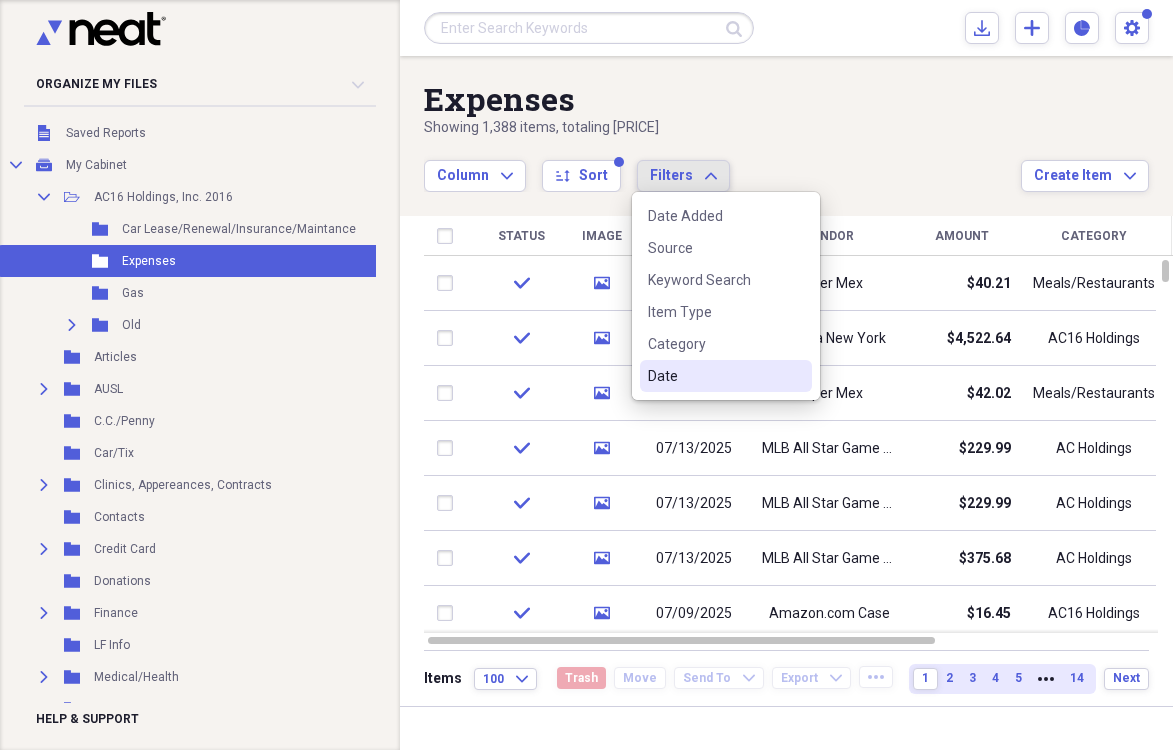 click on "Date" at bounding box center [714, 376] 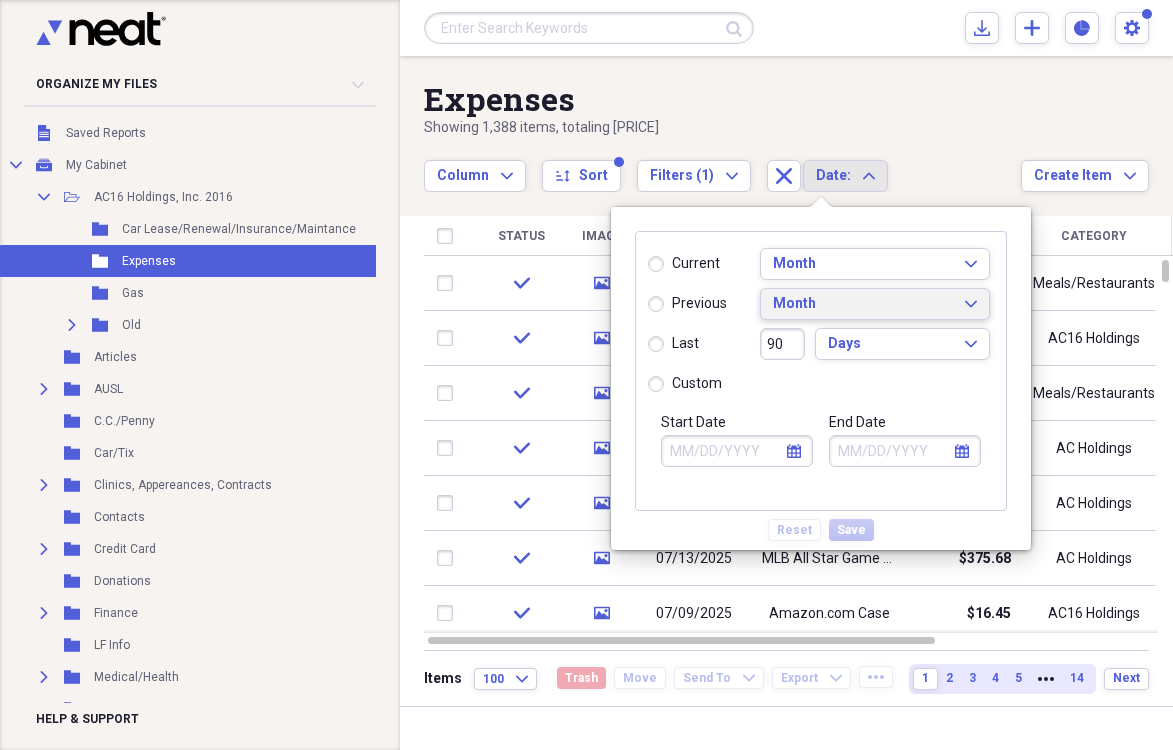 click on "Expand" 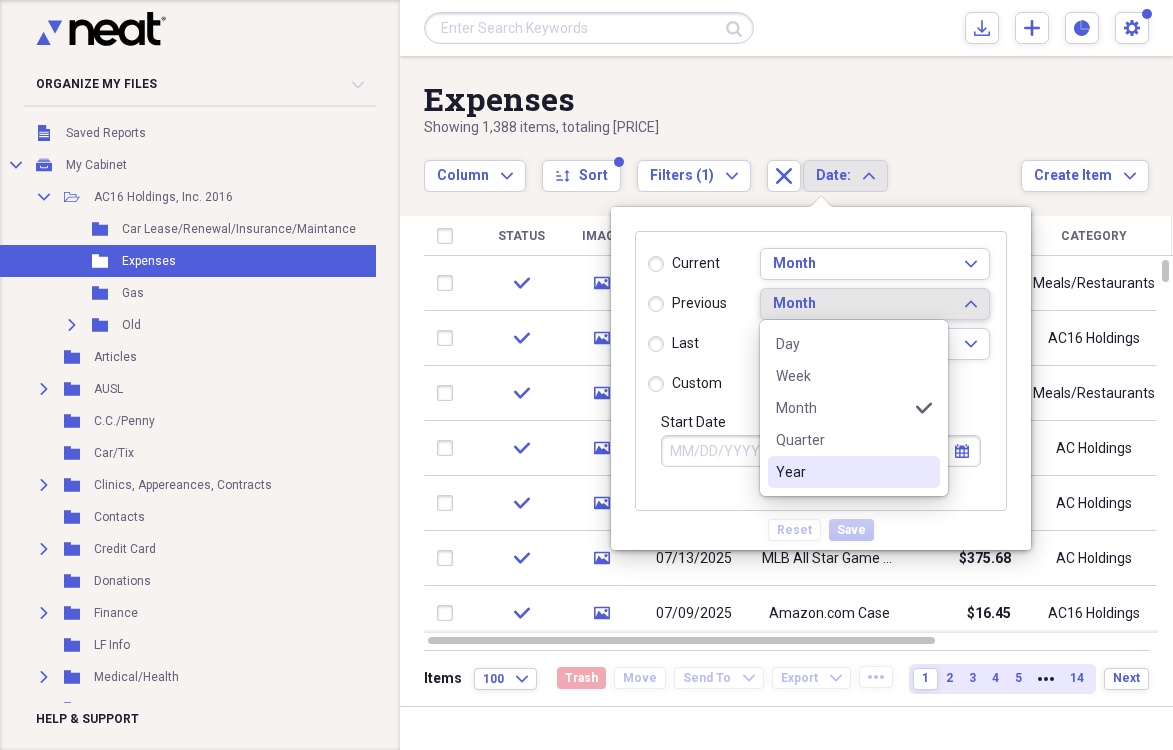 click on "Year" at bounding box center [842, 472] 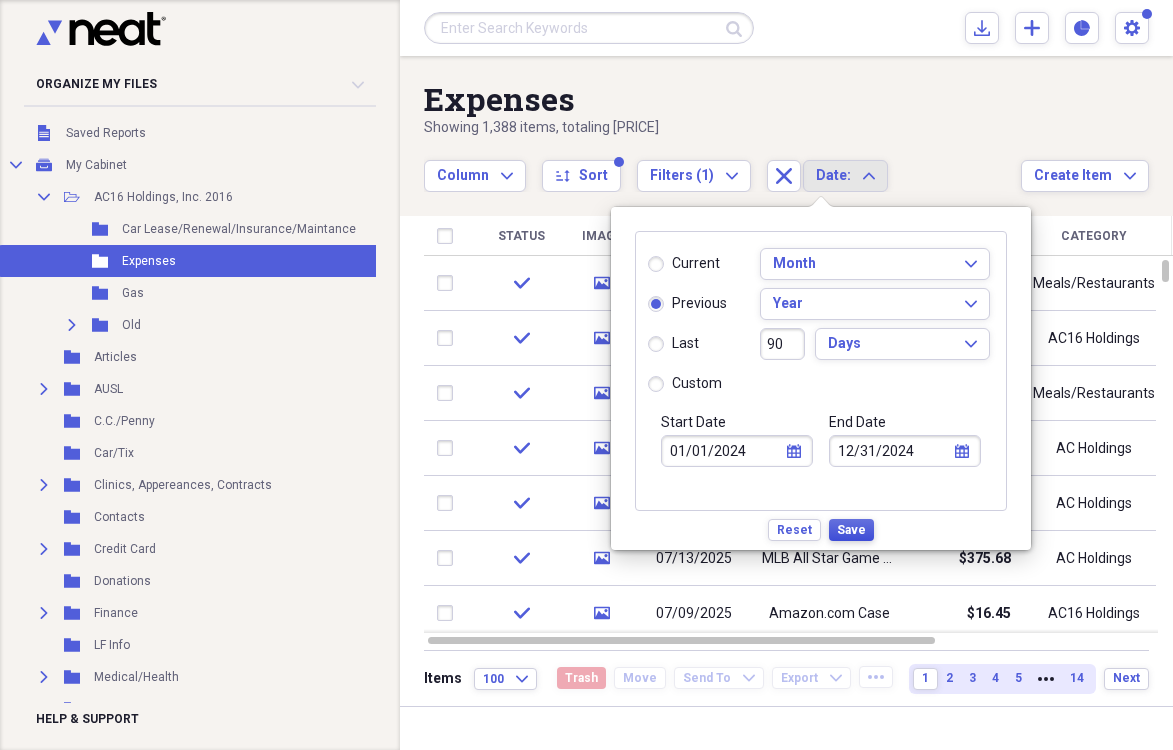 click on "Save" at bounding box center [851, 530] 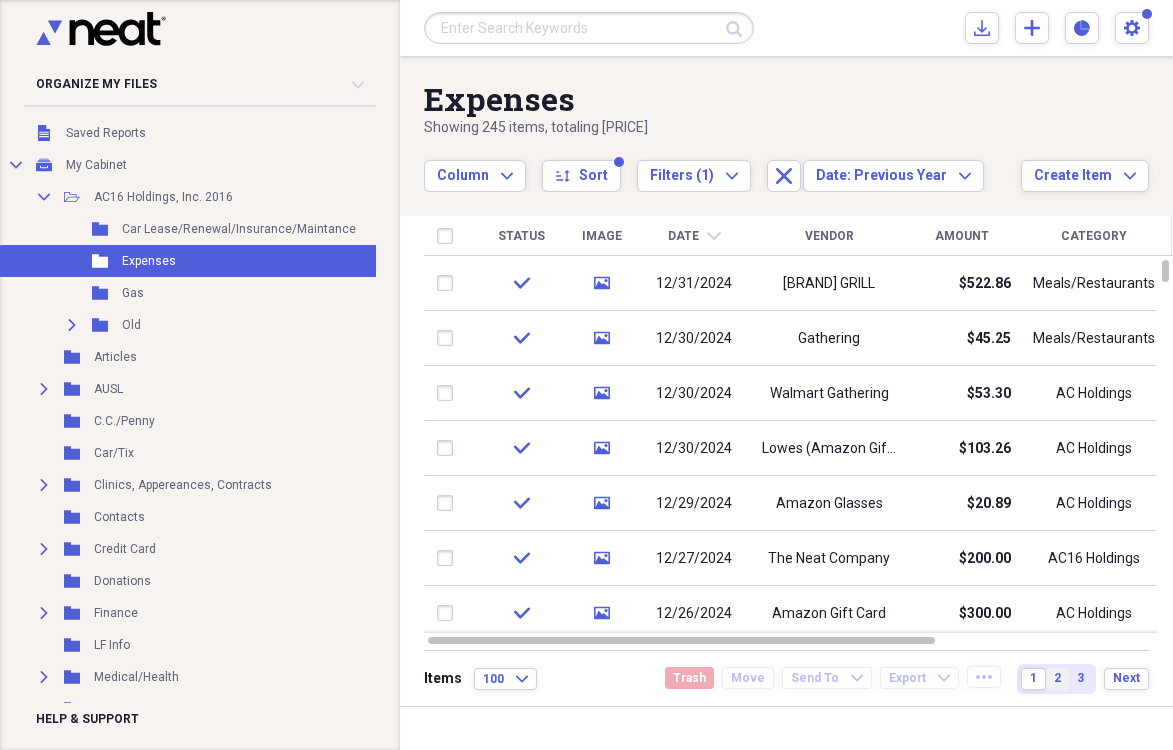 click on "2" at bounding box center [1057, 678] 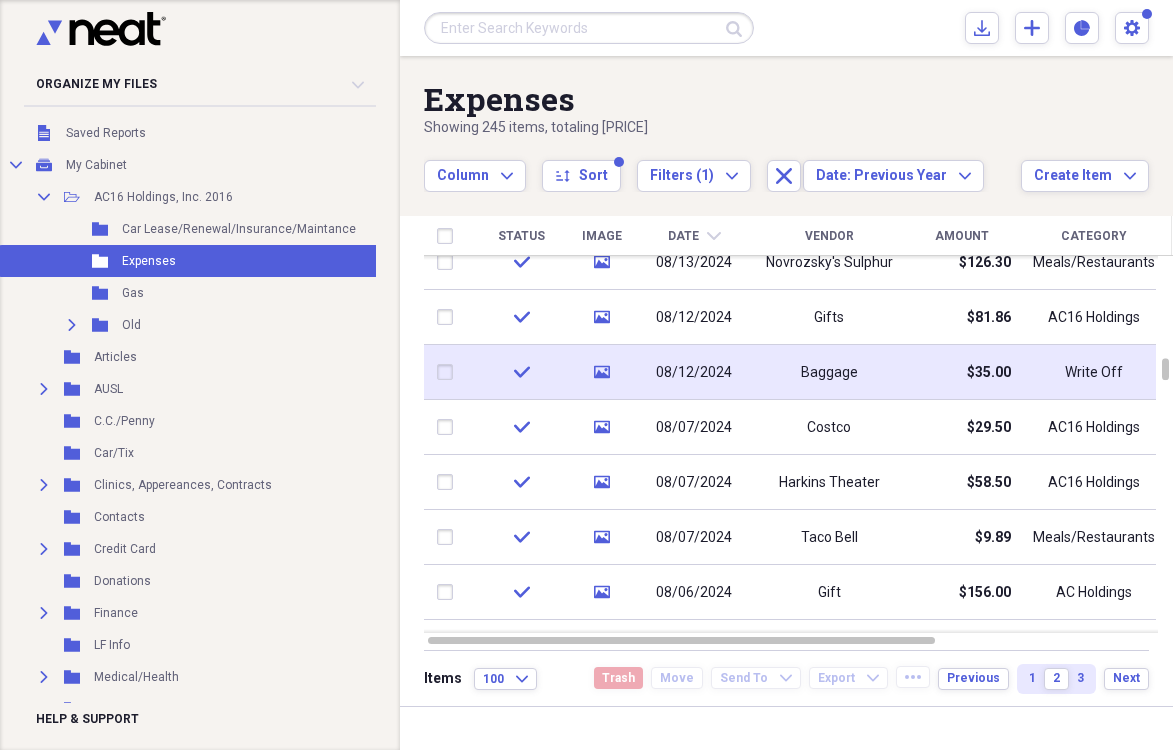 click on "Baggage" at bounding box center (829, 372) 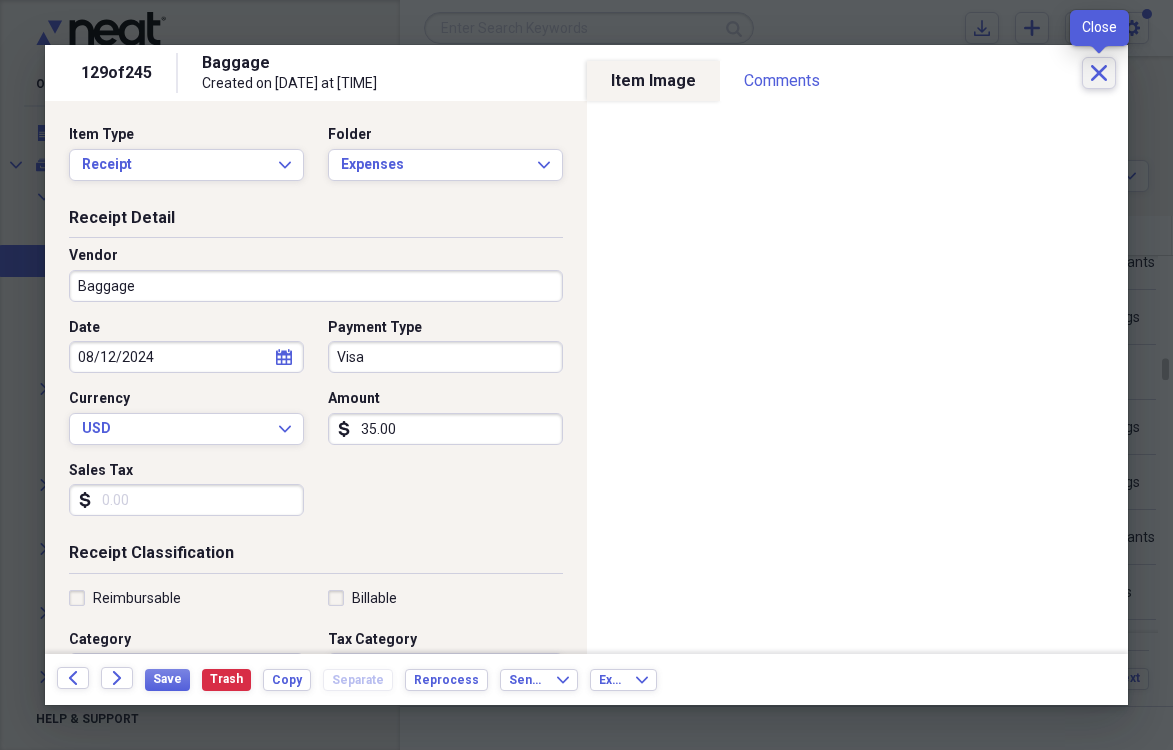 click 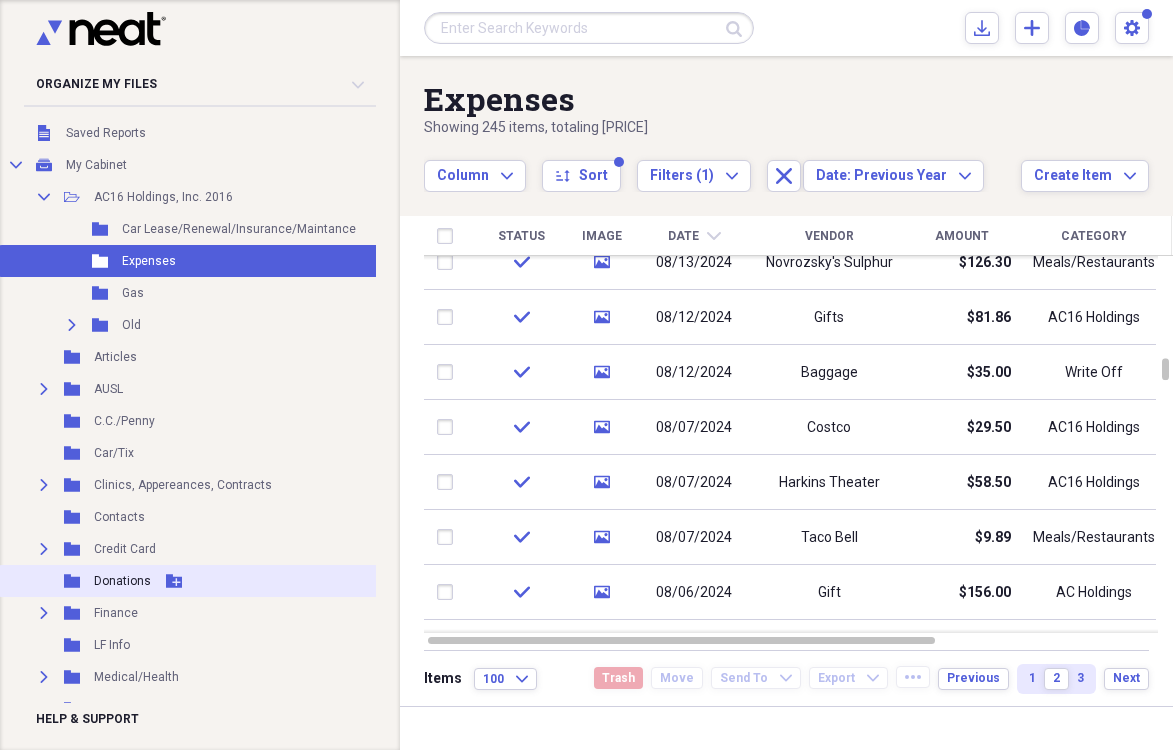 scroll, scrollTop: 467, scrollLeft: 0, axis: vertical 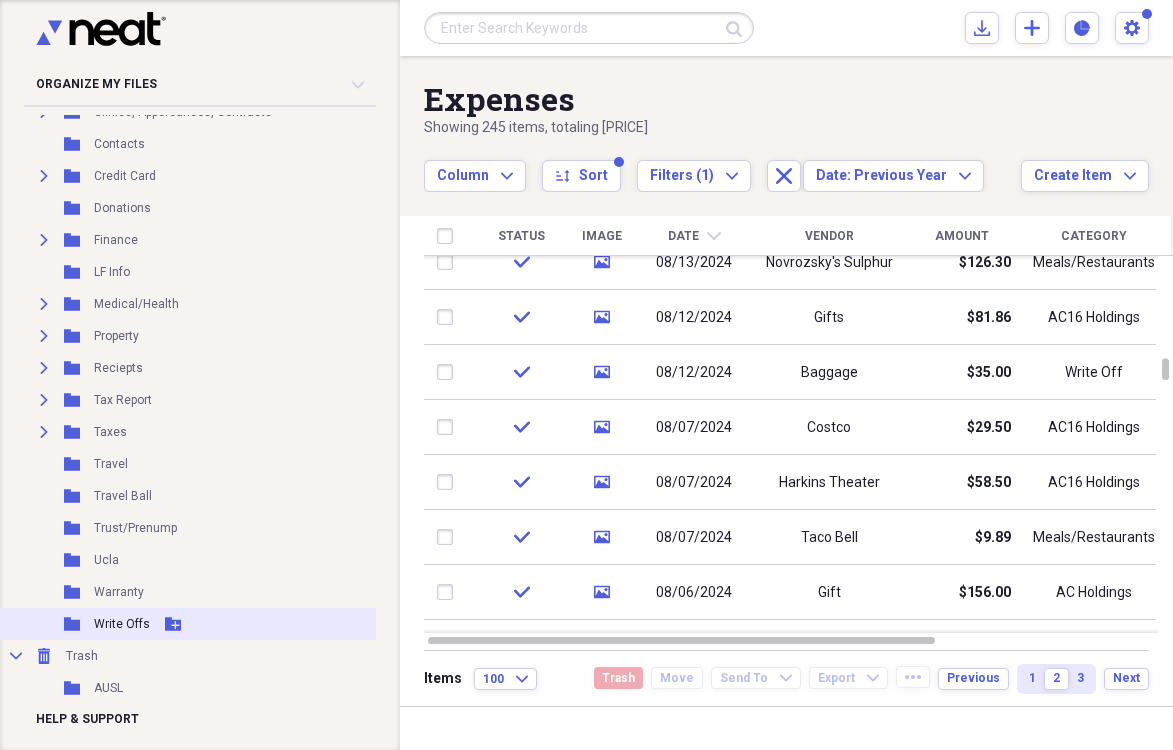 click on "Folder Write Offs Add Folder" at bounding box center (208, 624) 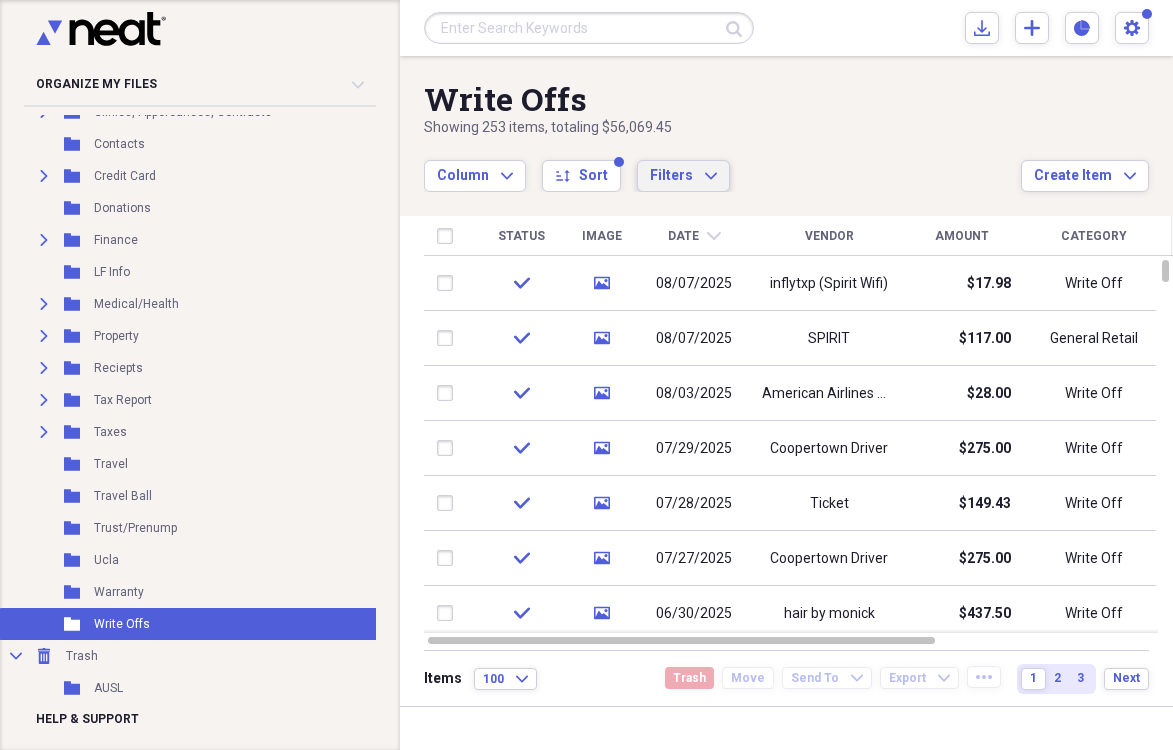 click on "Filters  Expand" at bounding box center [683, 176] 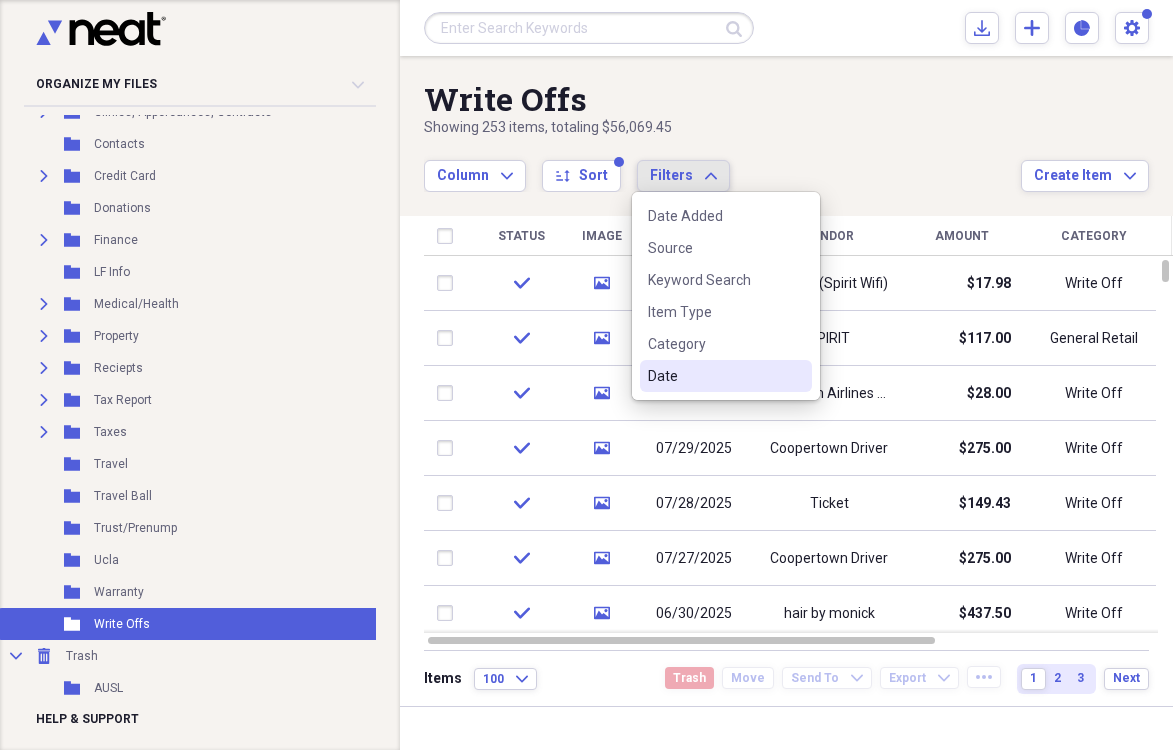 click on "Date" at bounding box center [714, 376] 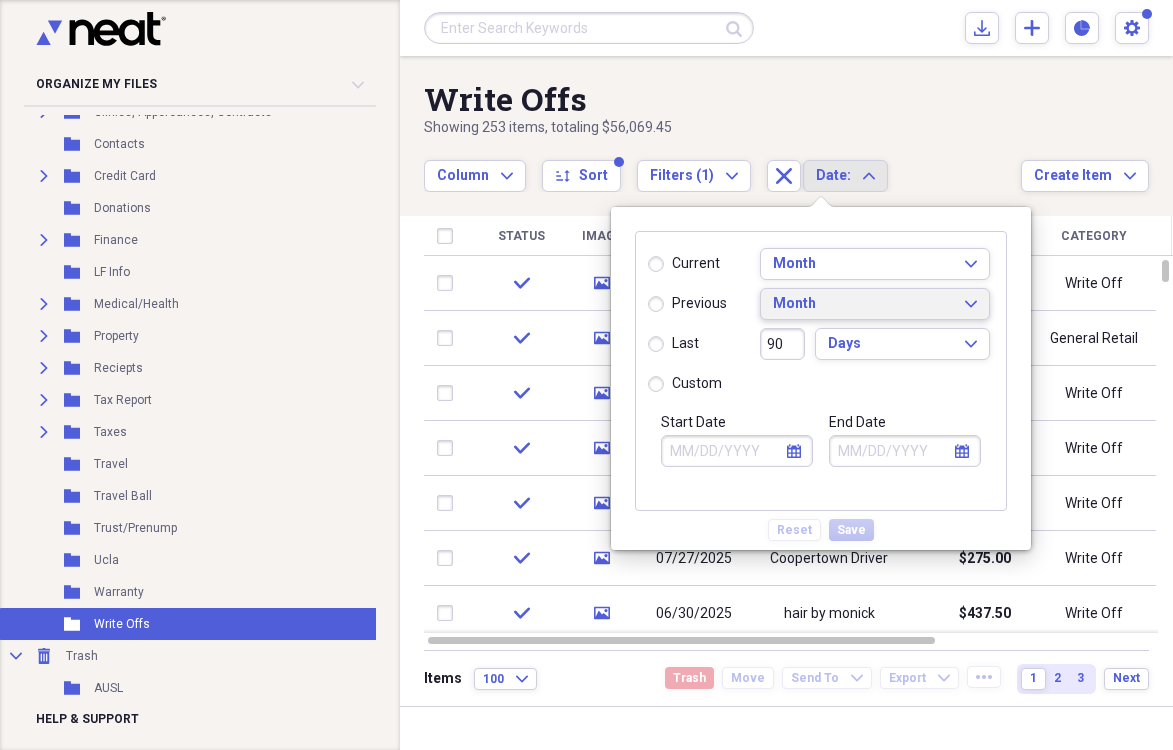 click on "Expand" 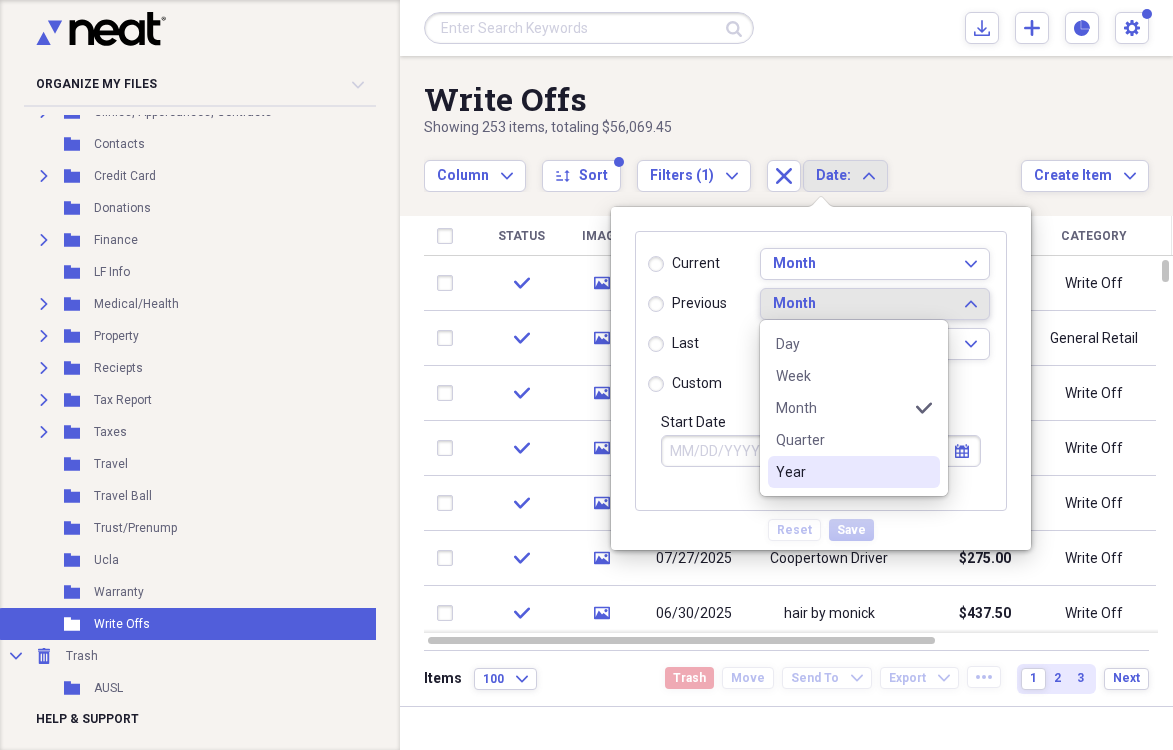 click on "Year" at bounding box center [854, 472] 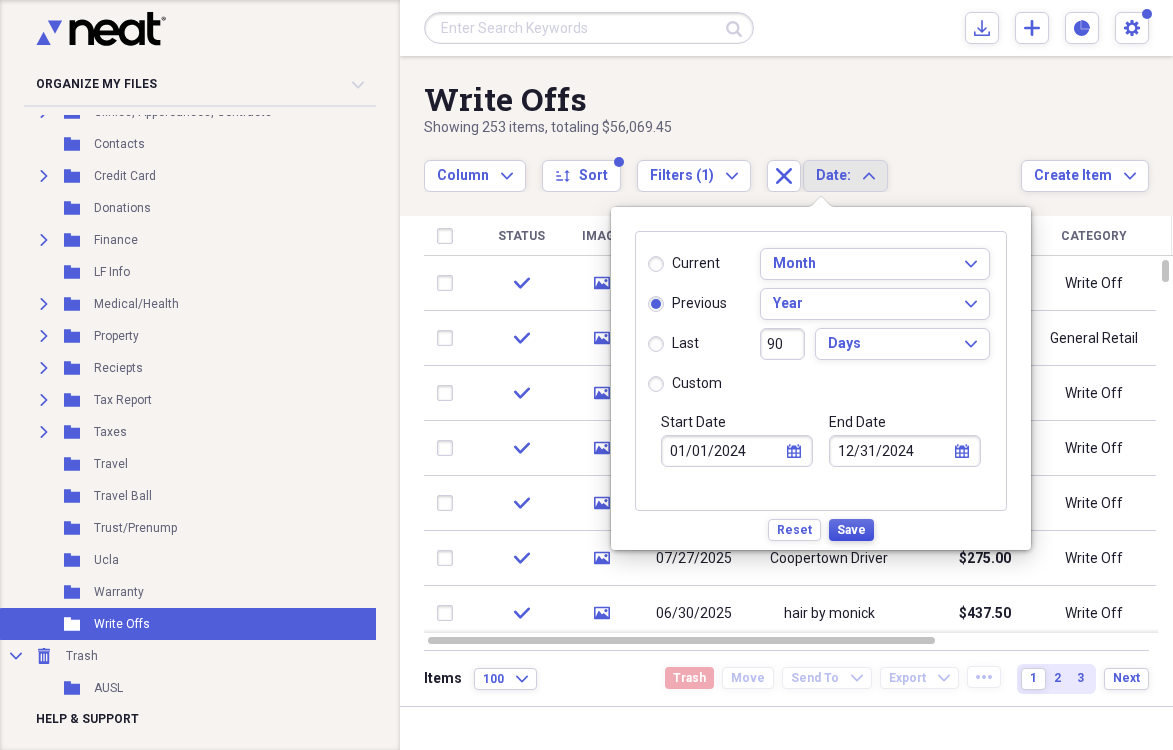 click on "Save" at bounding box center [851, 530] 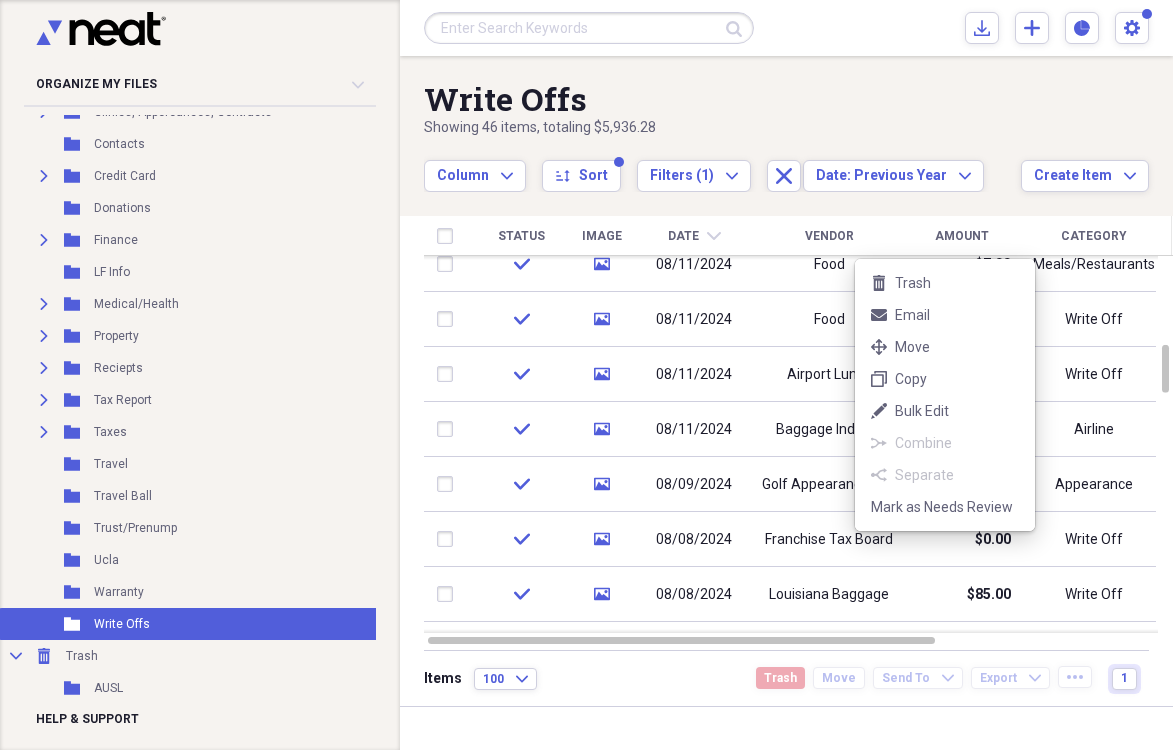 click on "AC16 Holdings, Inc. [YEAR]" at bounding box center [586, 375] 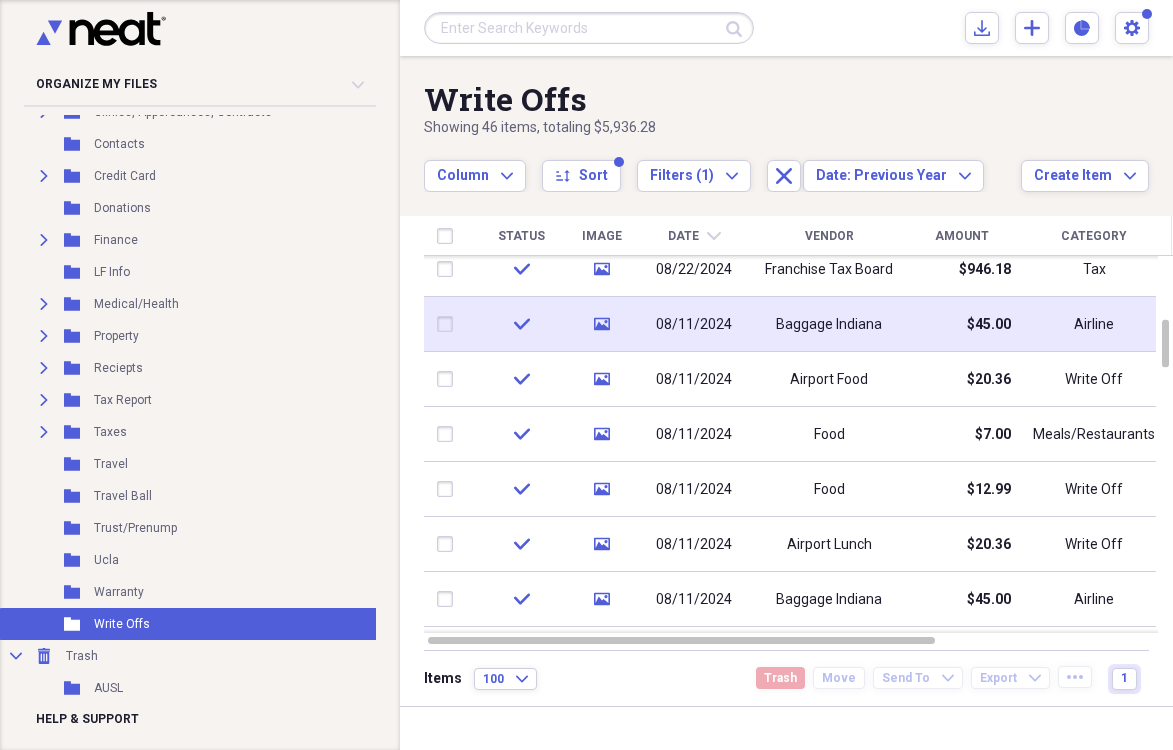 click on "$45.00" at bounding box center [961, 324] 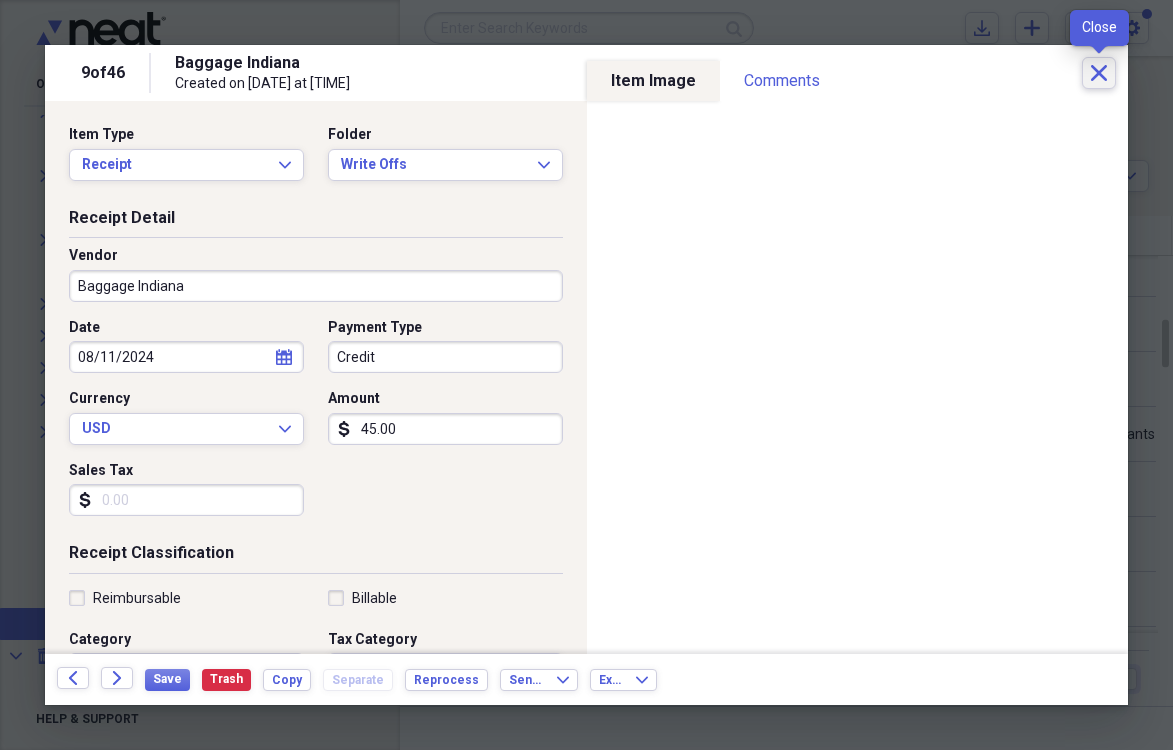 click on "Close" at bounding box center (1099, 73) 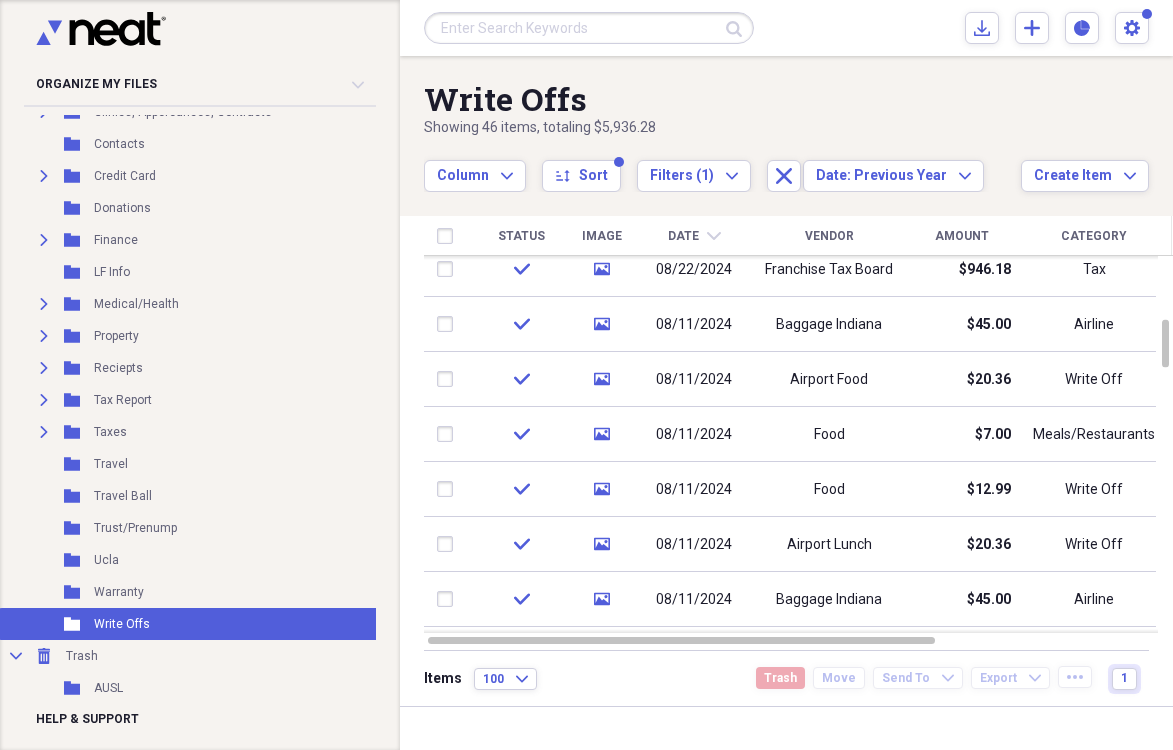 click on "Baggage Indiana" at bounding box center (829, 599) 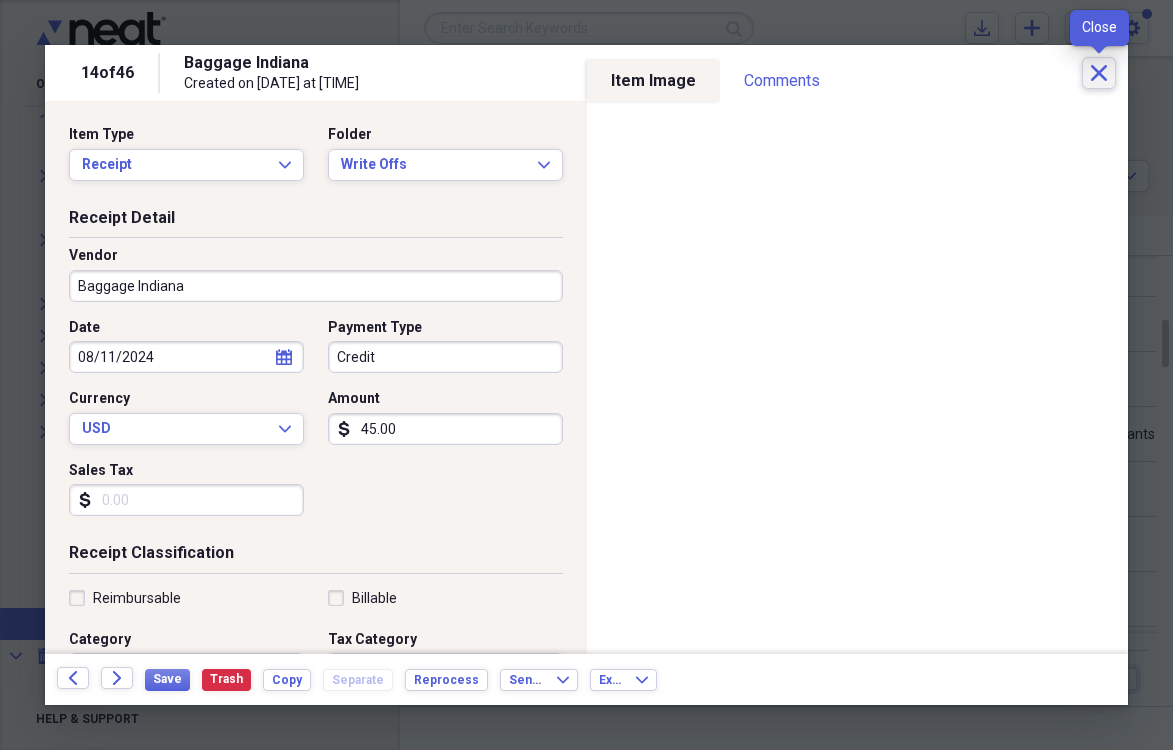 click on "Close" 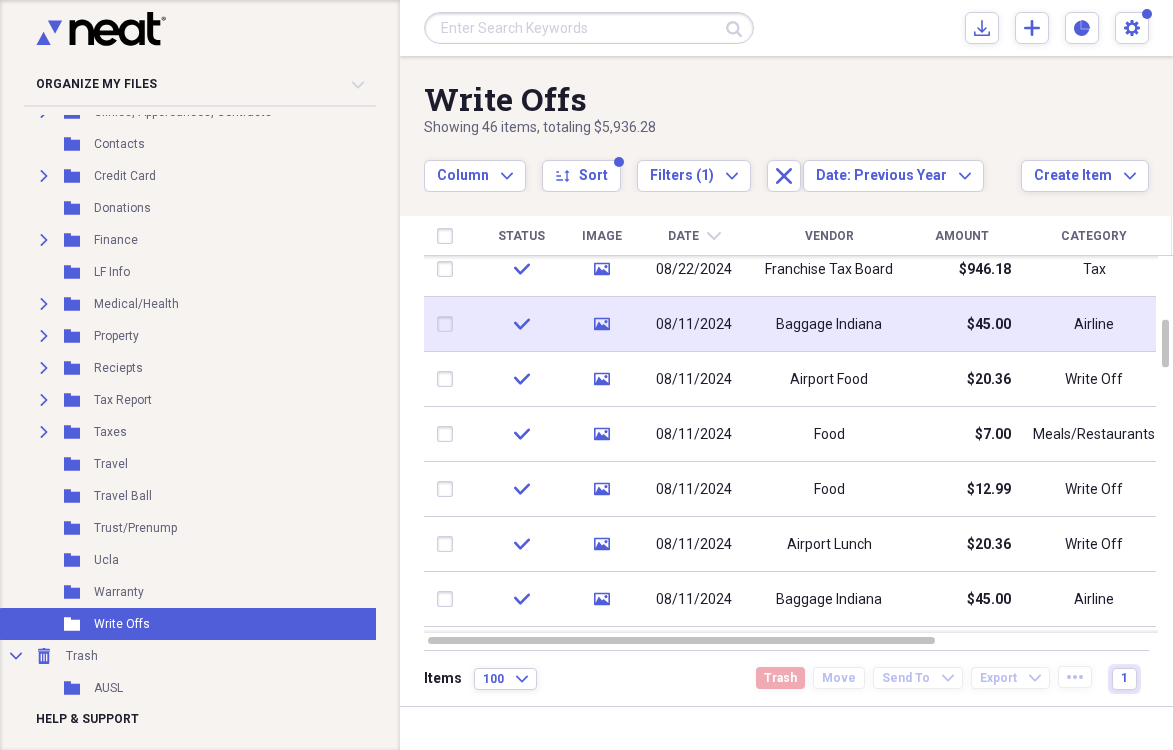 click on "Baggage Indiana" at bounding box center (829, 325) 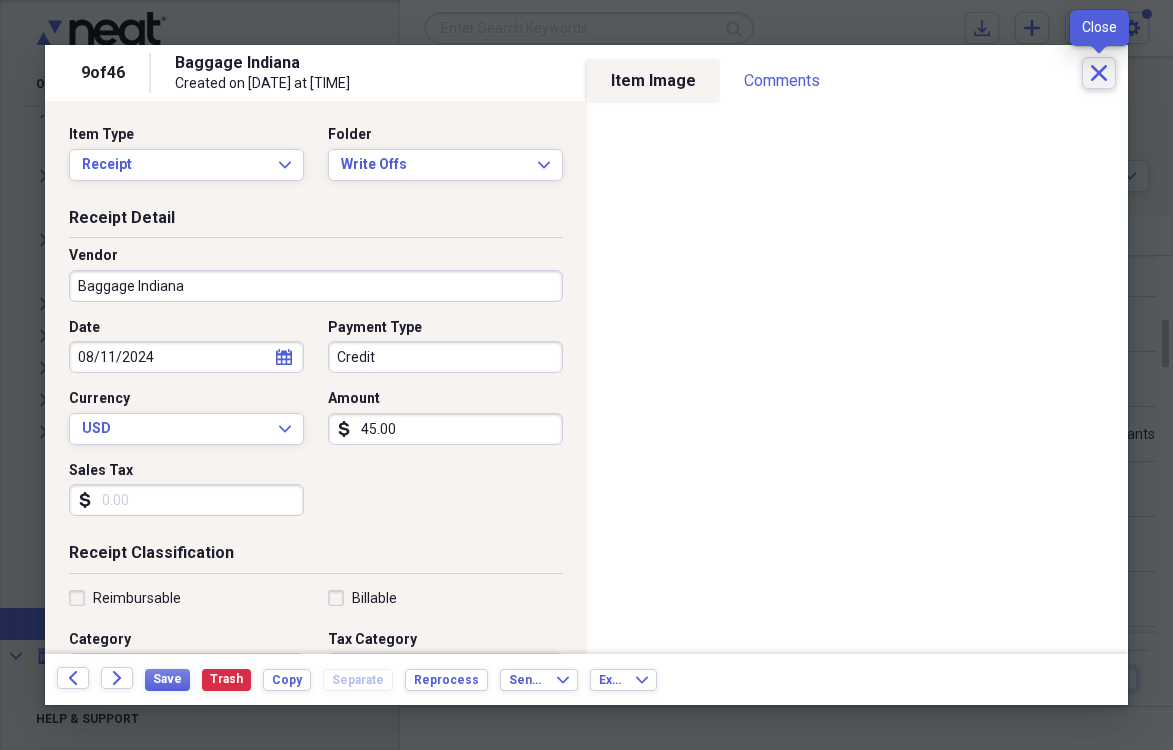 click 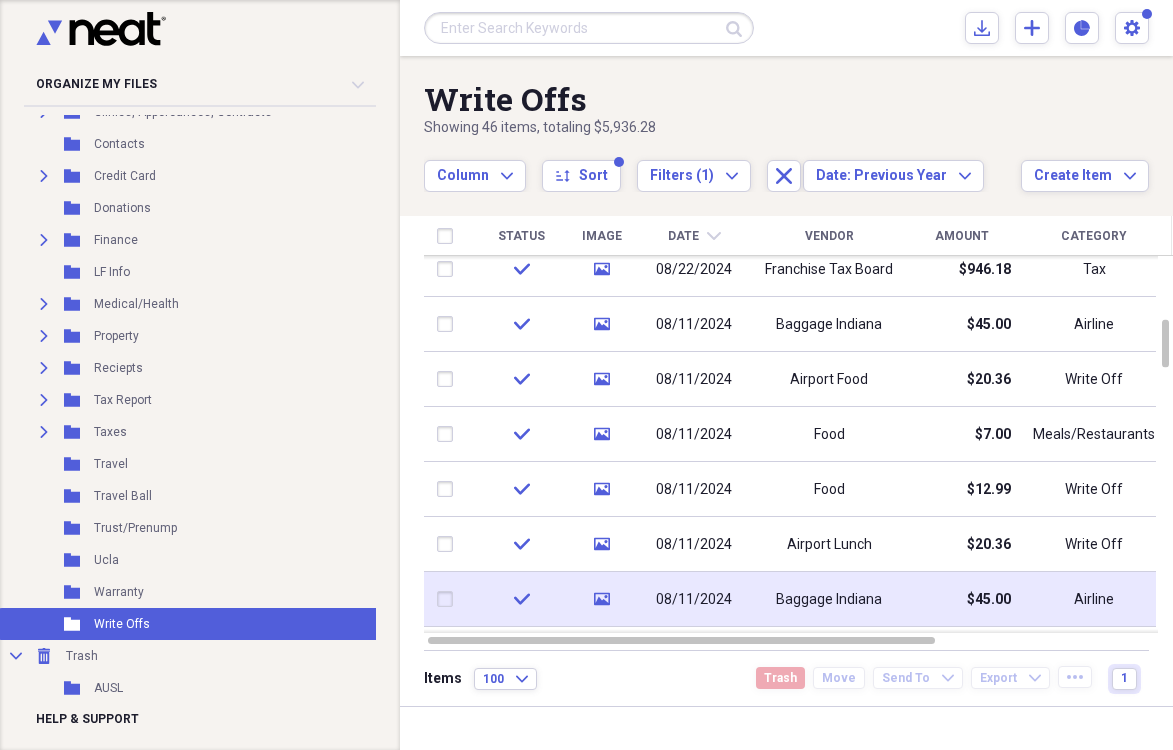 click on "Baggage Indiana" at bounding box center [829, 600] 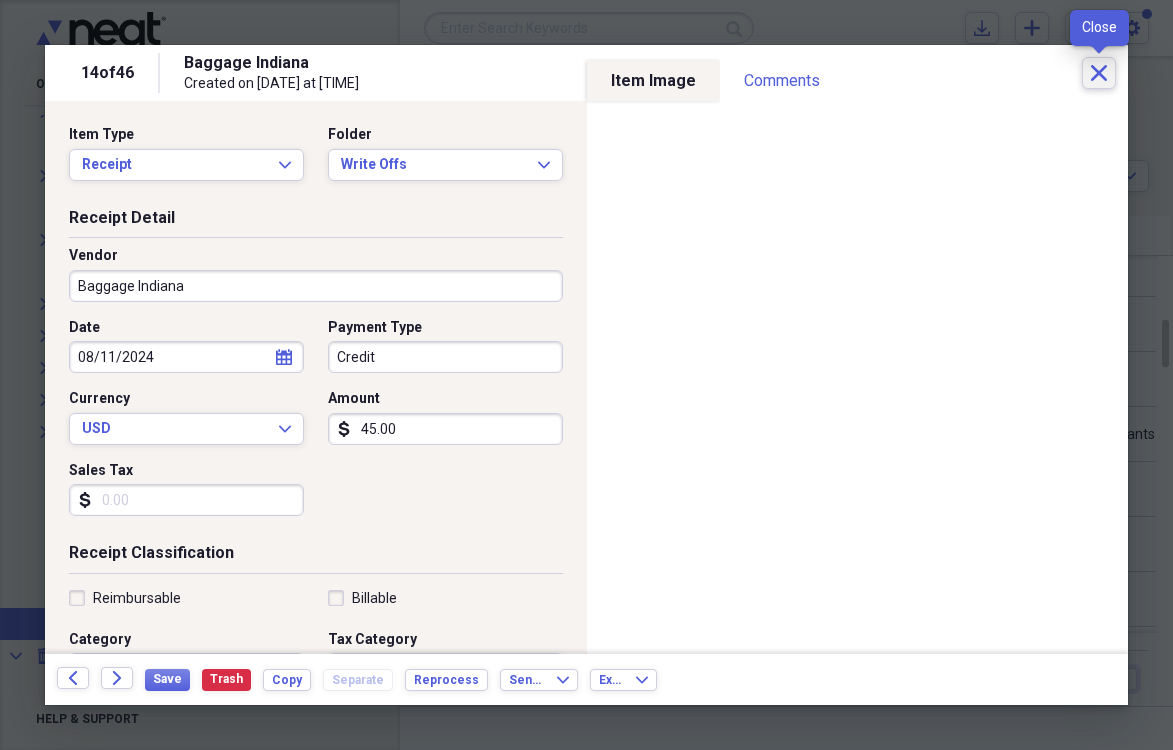 click 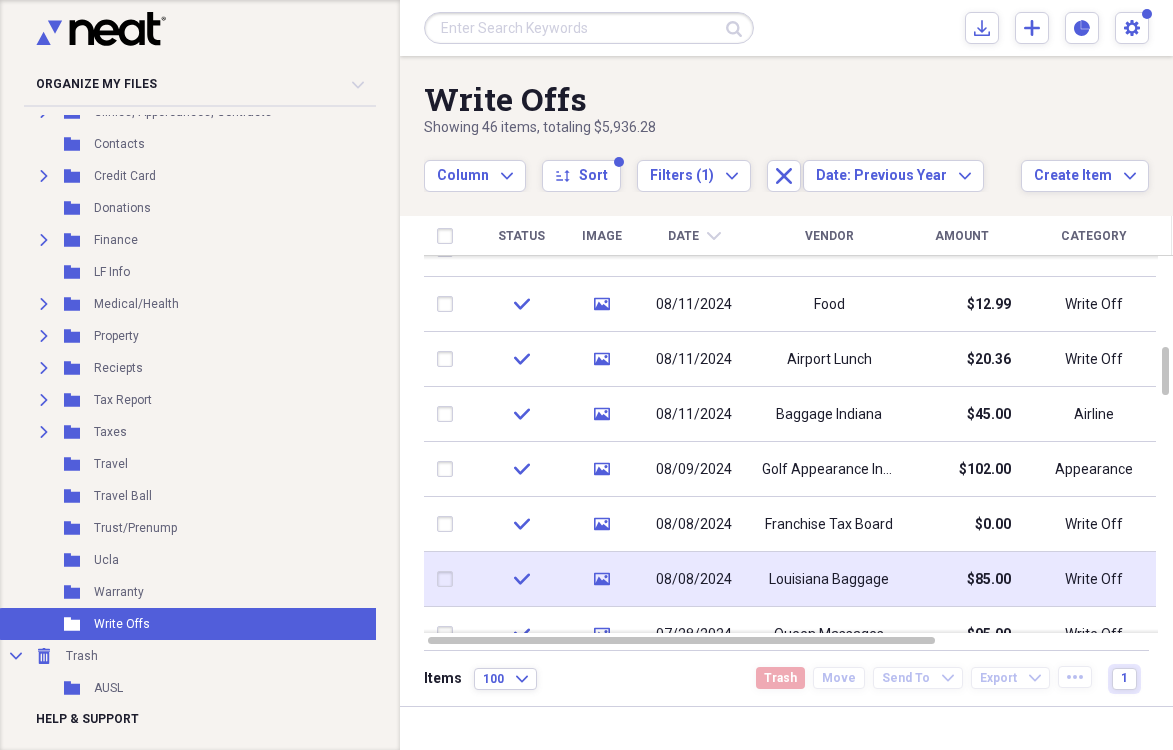 click on "$85.00" at bounding box center (961, 579) 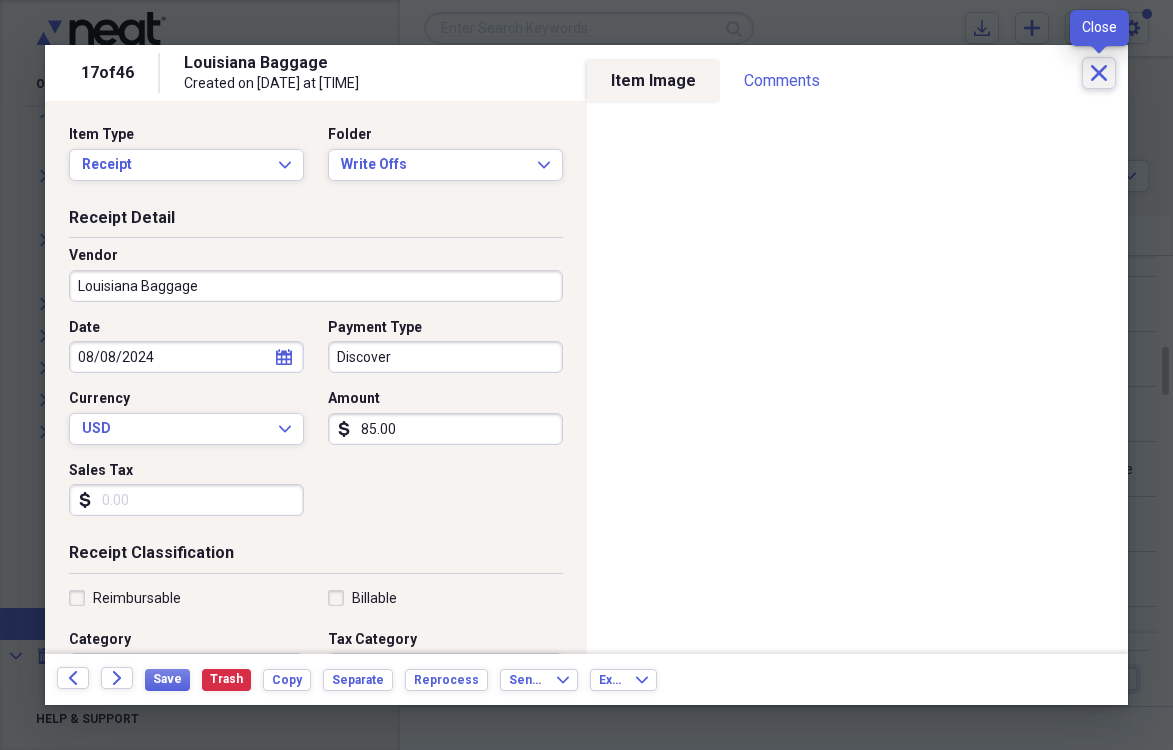 click on "Close" 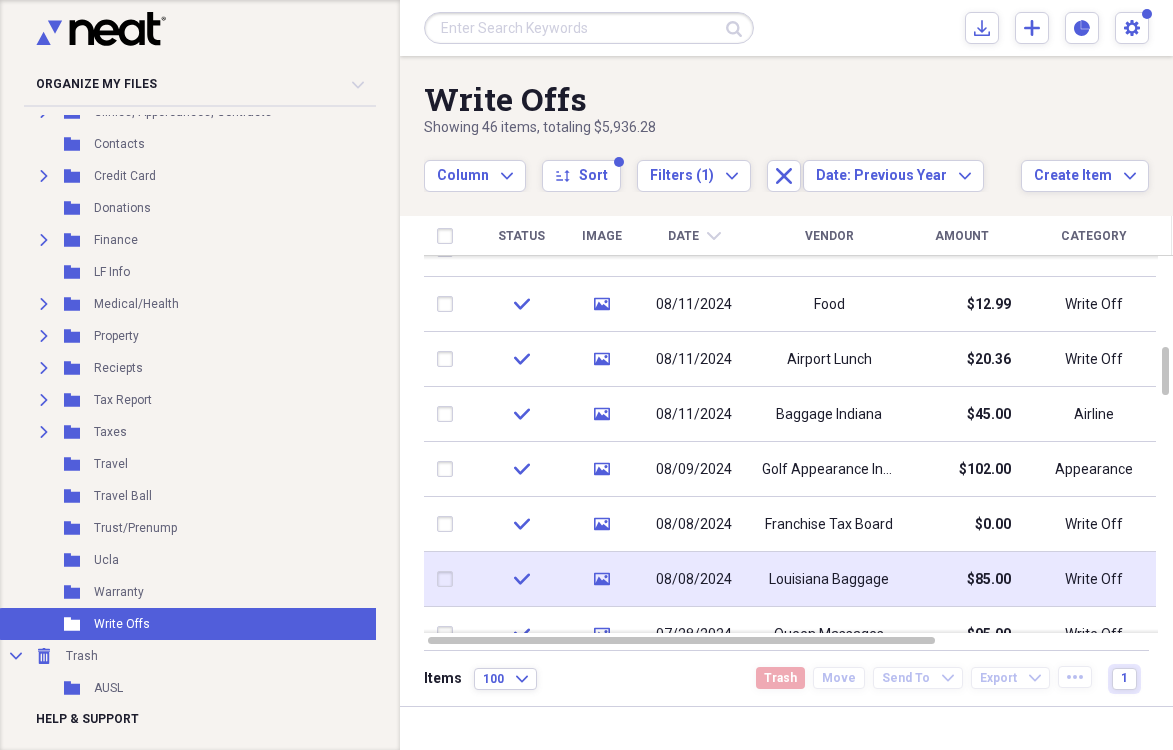 click on "Louisiana Baggage" at bounding box center (829, 580) 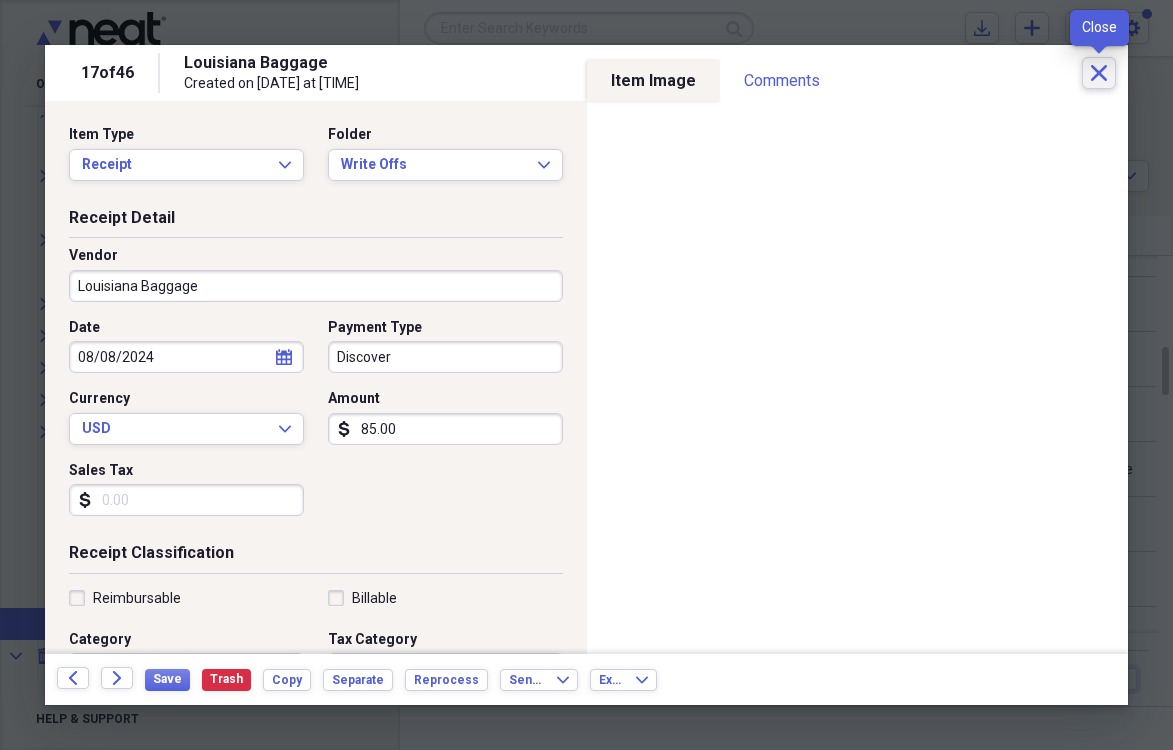 click 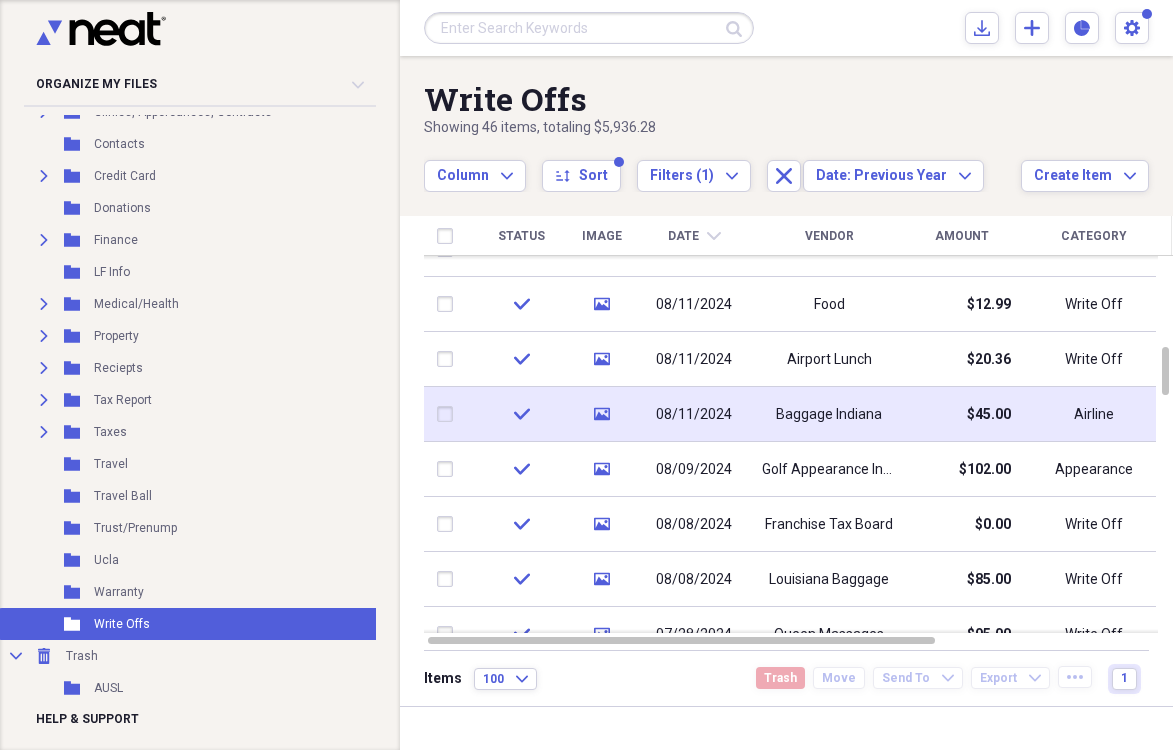 click on "Baggage Indiana" at bounding box center [829, 415] 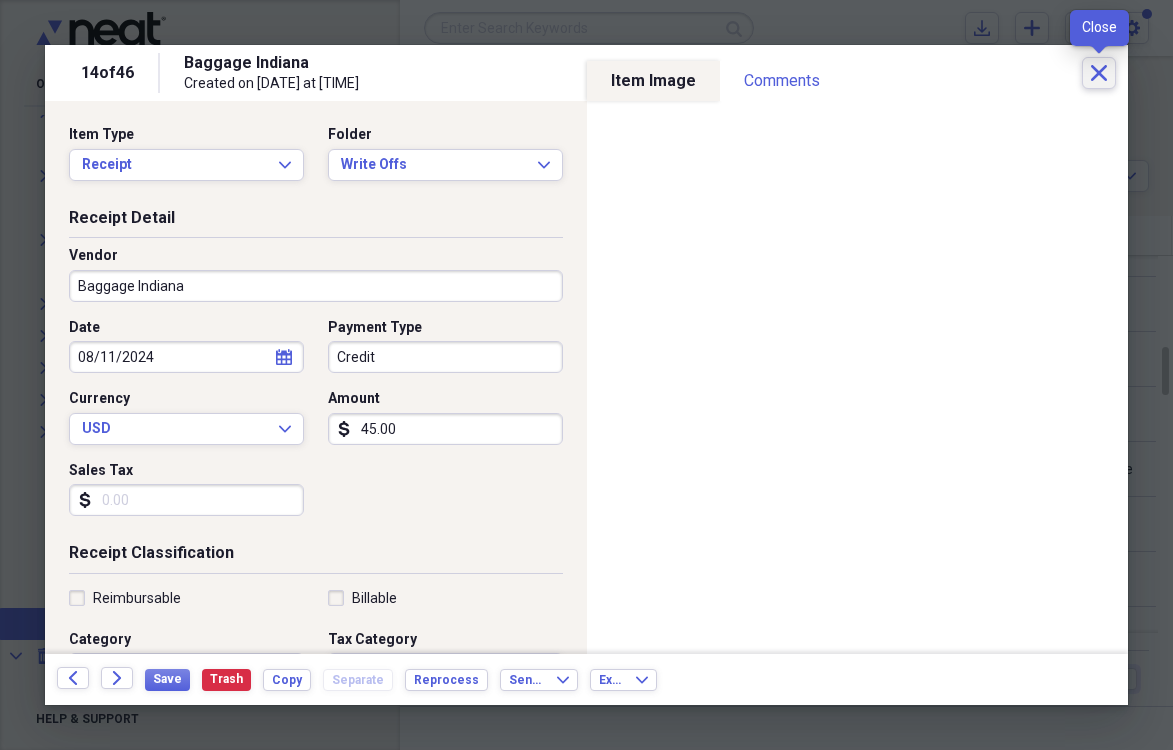 click 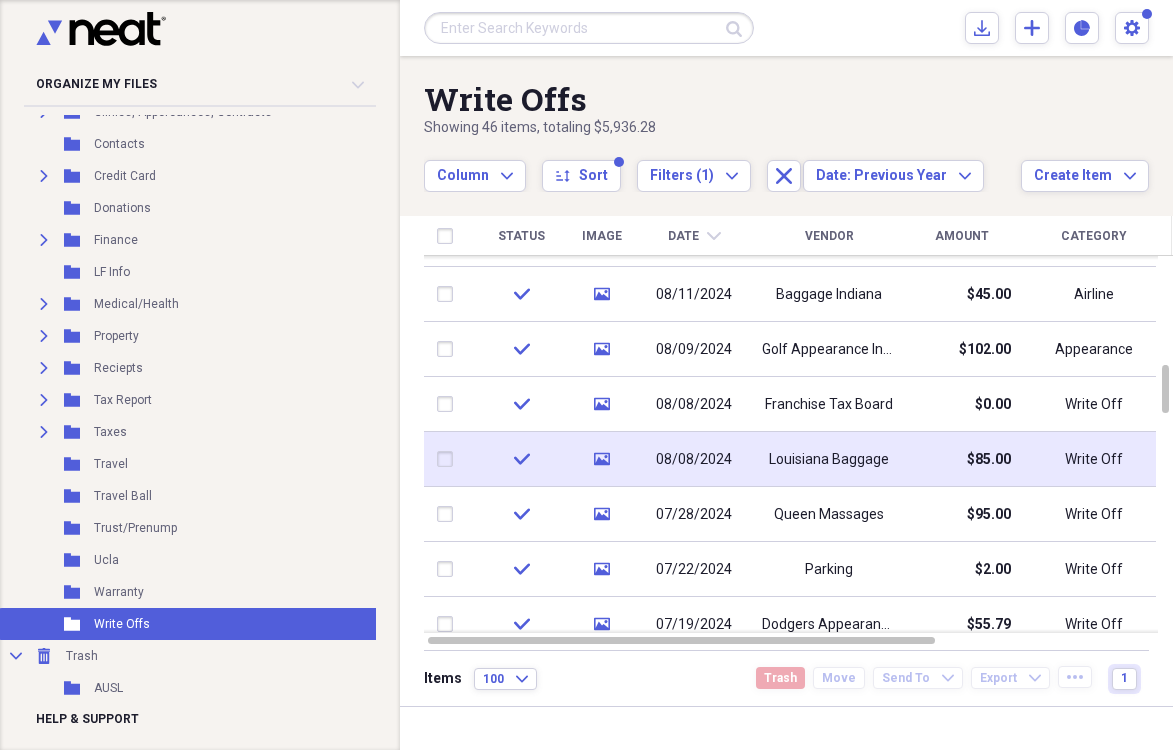 click on "Louisiana Baggage" at bounding box center [829, 460] 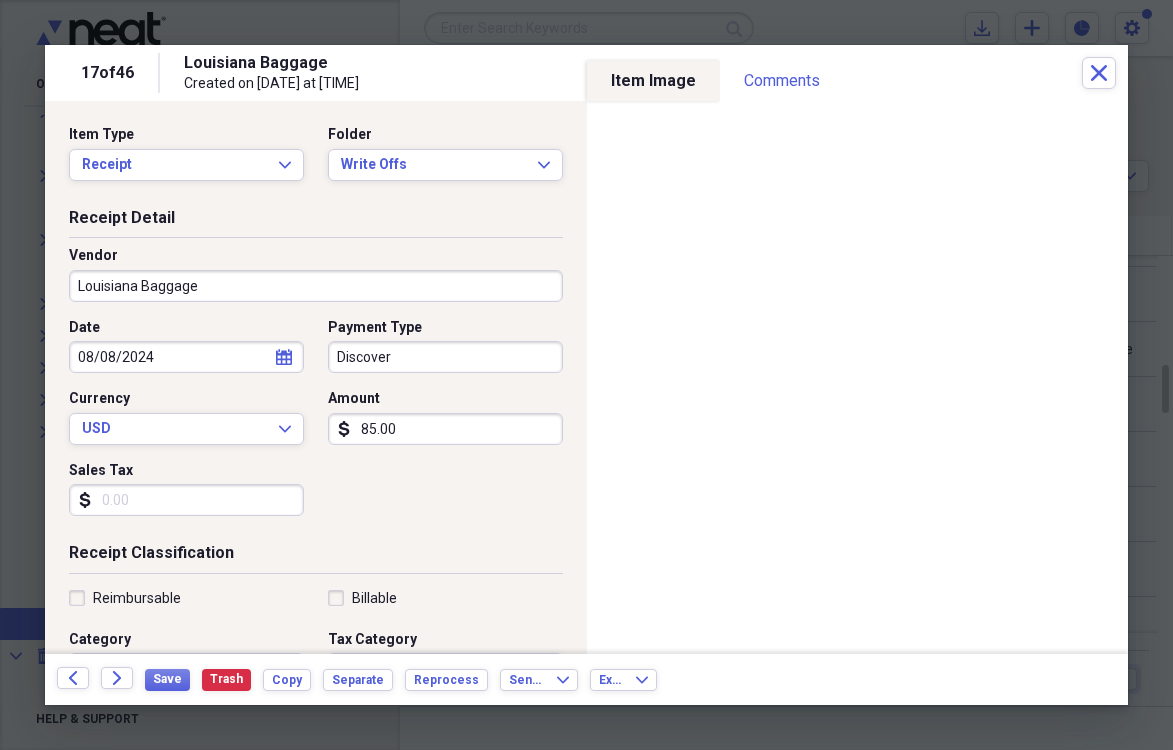 click on "Louisiana Baggage" at bounding box center [316, 286] 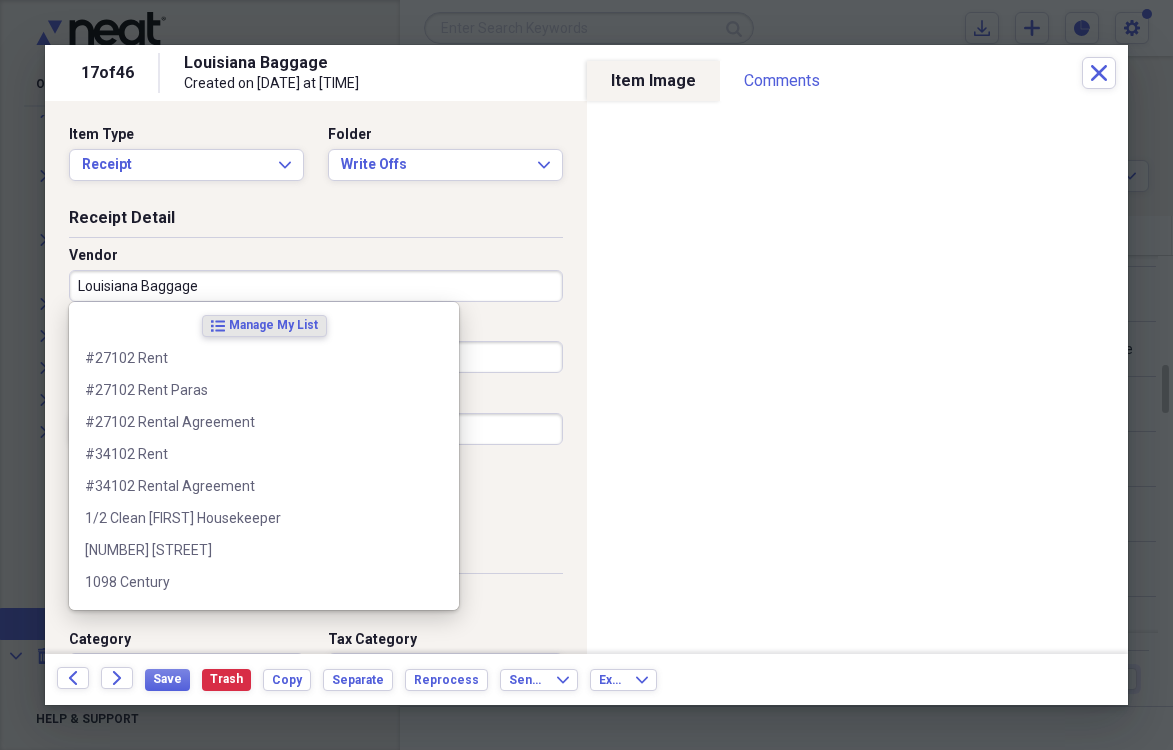 click on "Louisiana Baggage" at bounding box center (316, 286) 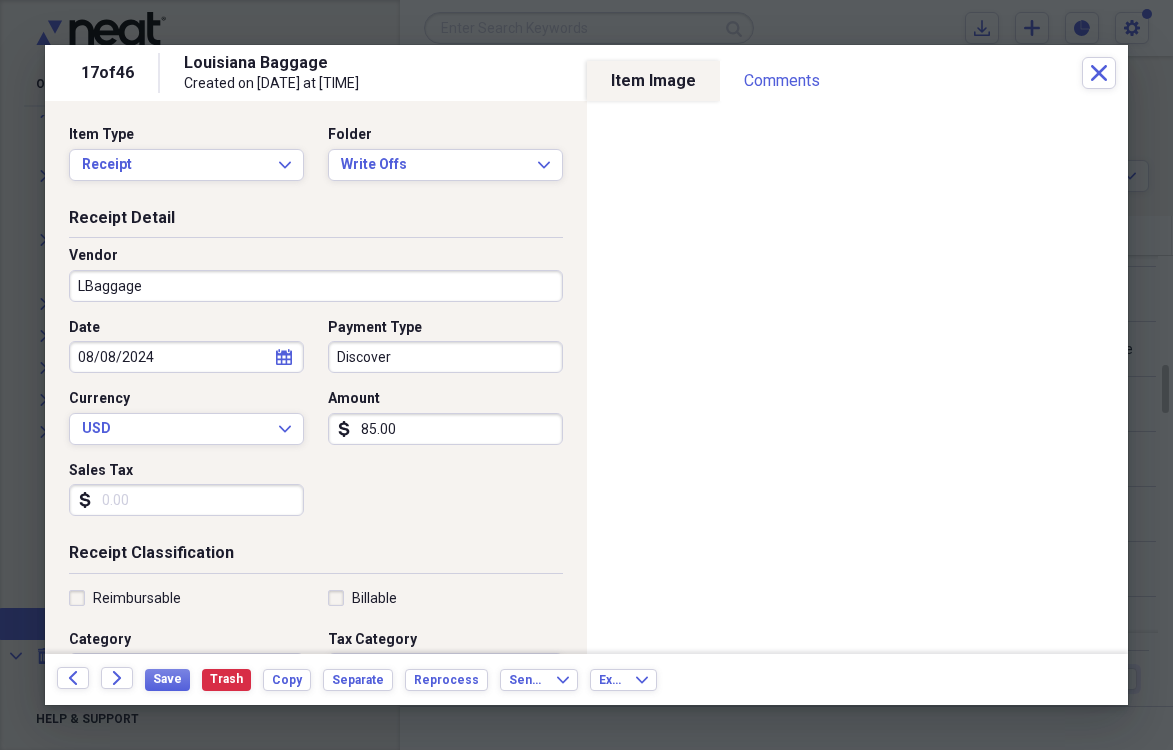 type on "Baggage" 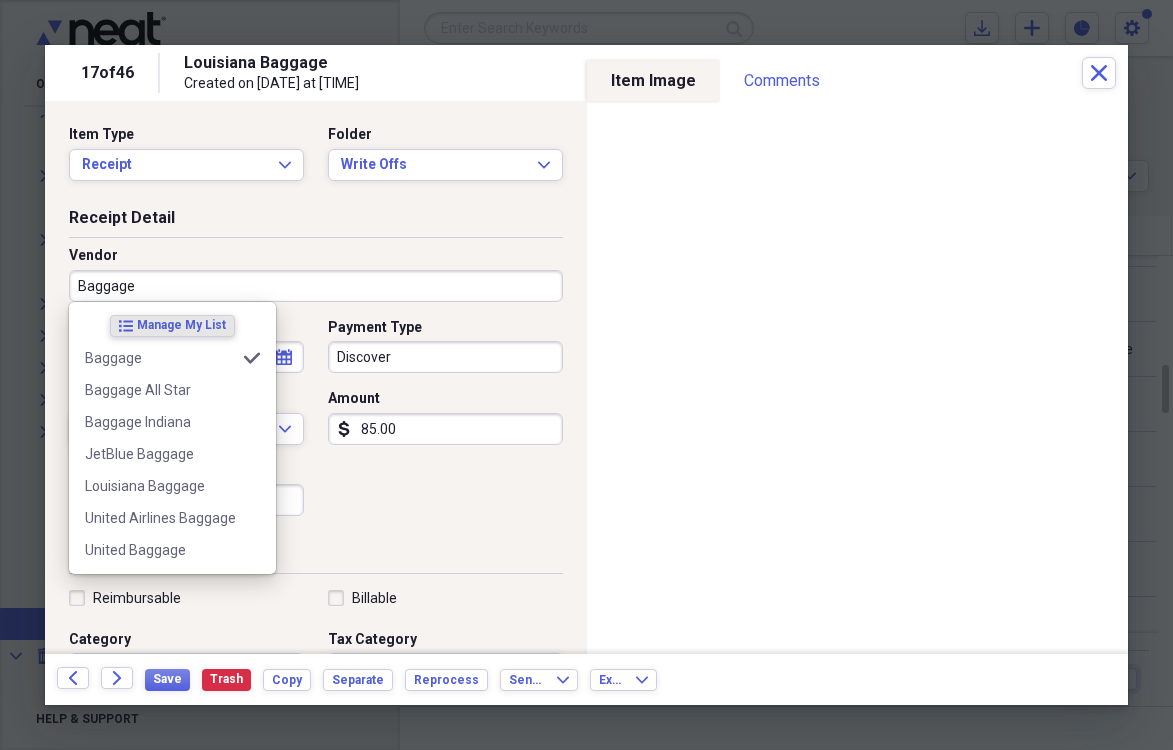 type on "Airline" 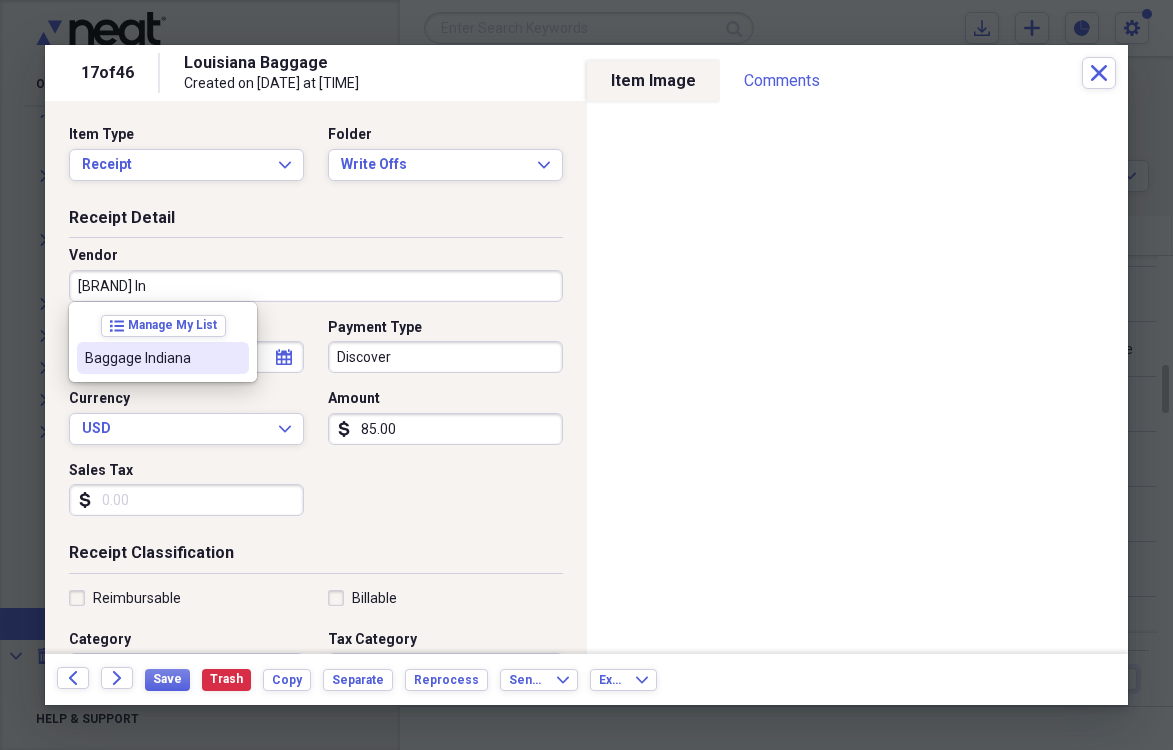 click on "Baggage Indiana" at bounding box center [151, 358] 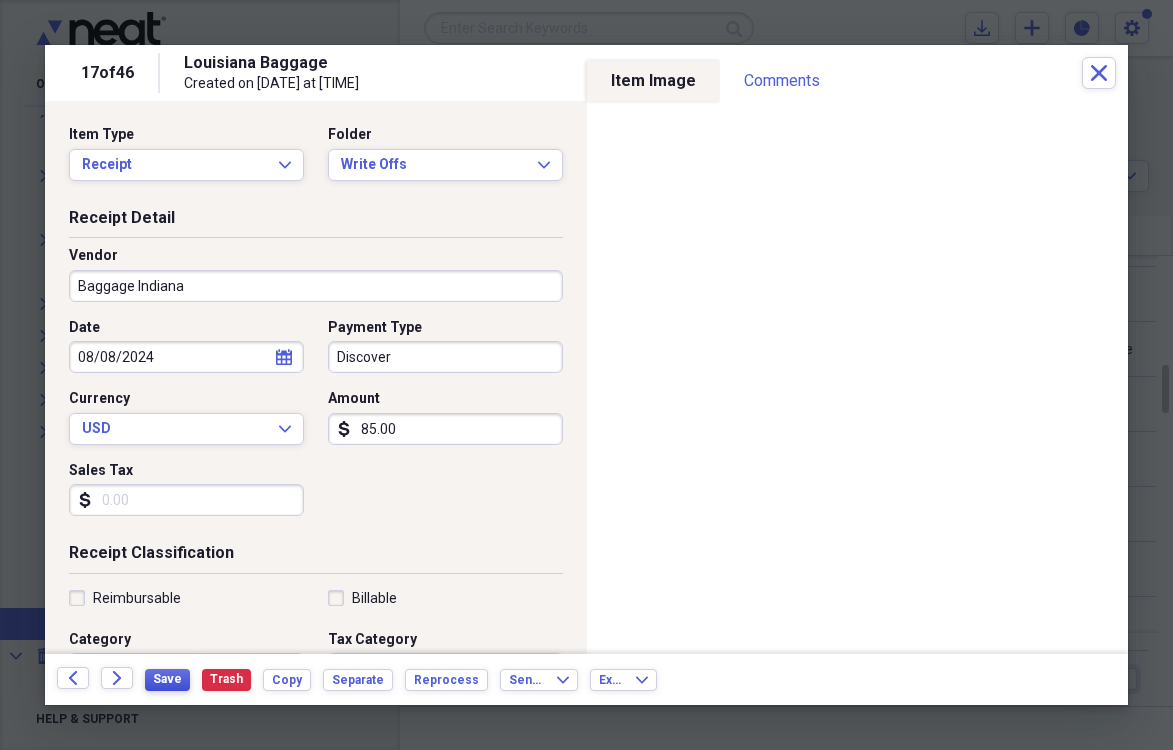 click on "Save" at bounding box center [167, 679] 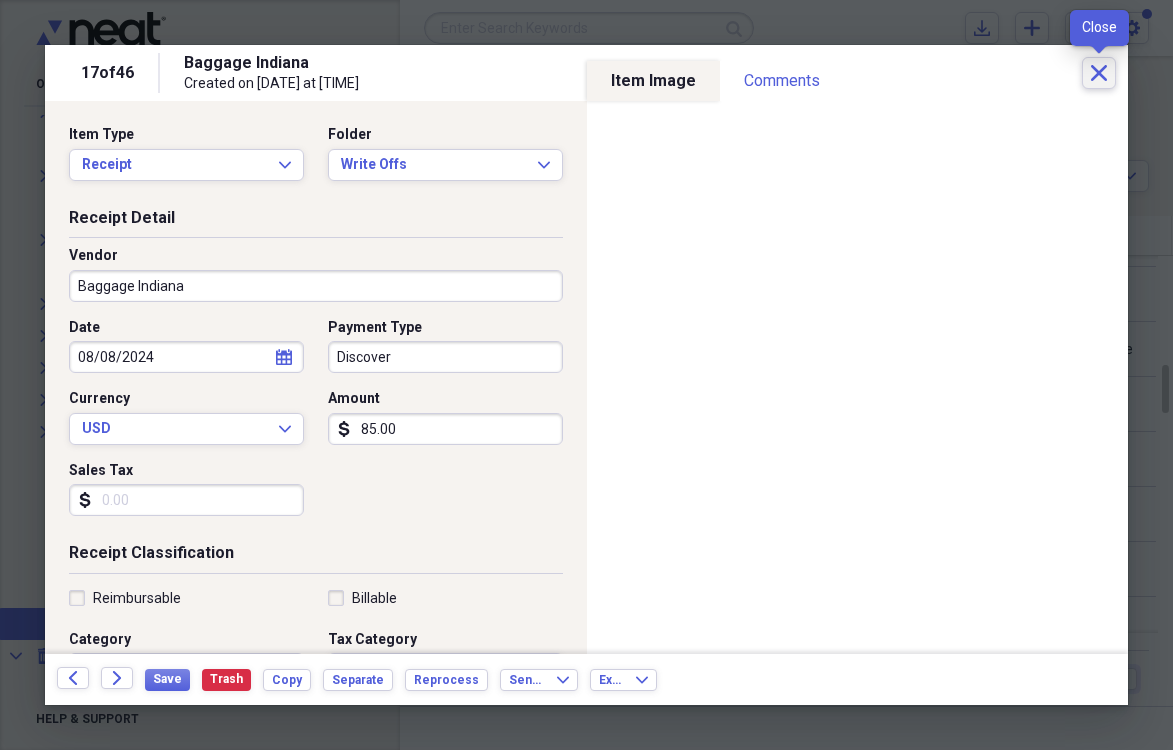 click on "Close" 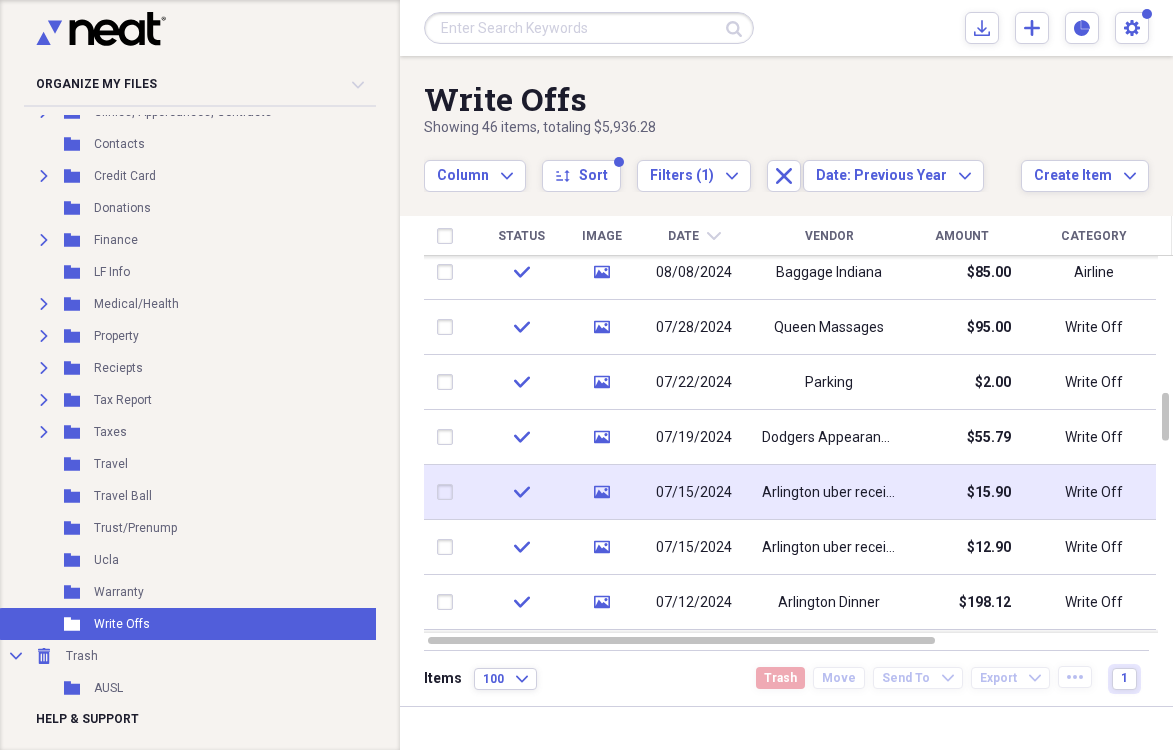 click on "Arlington uber receipts" at bounding box center [829, 492] 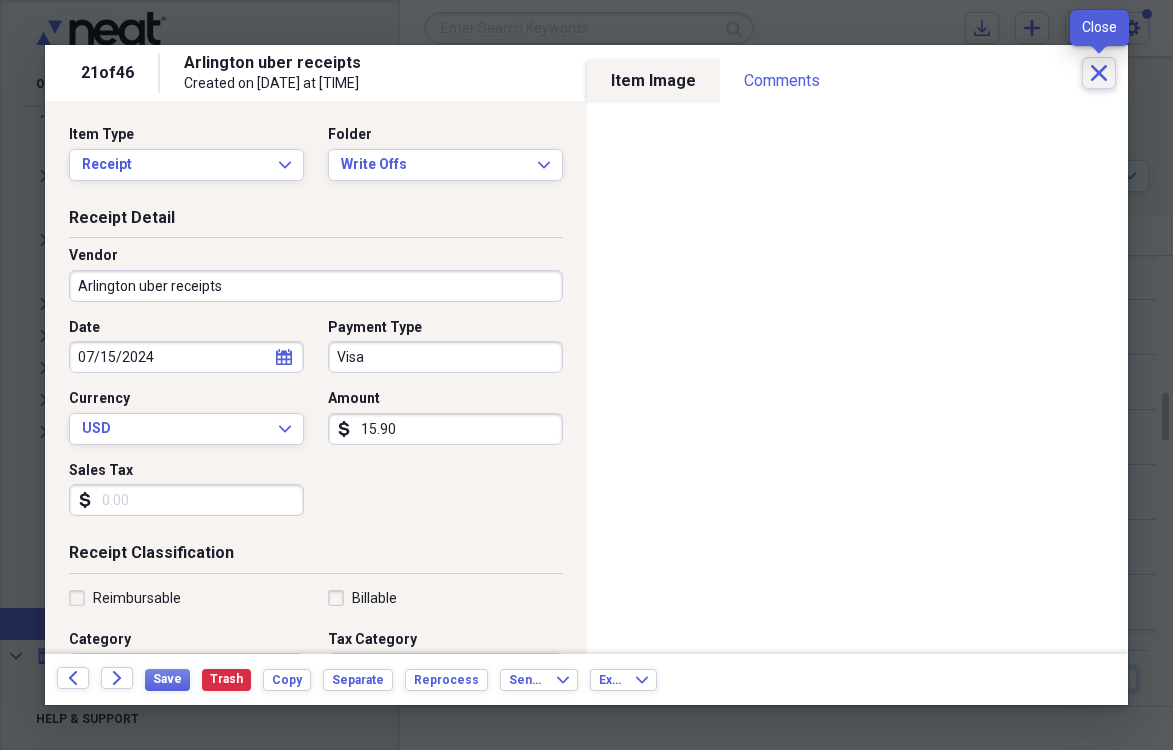click 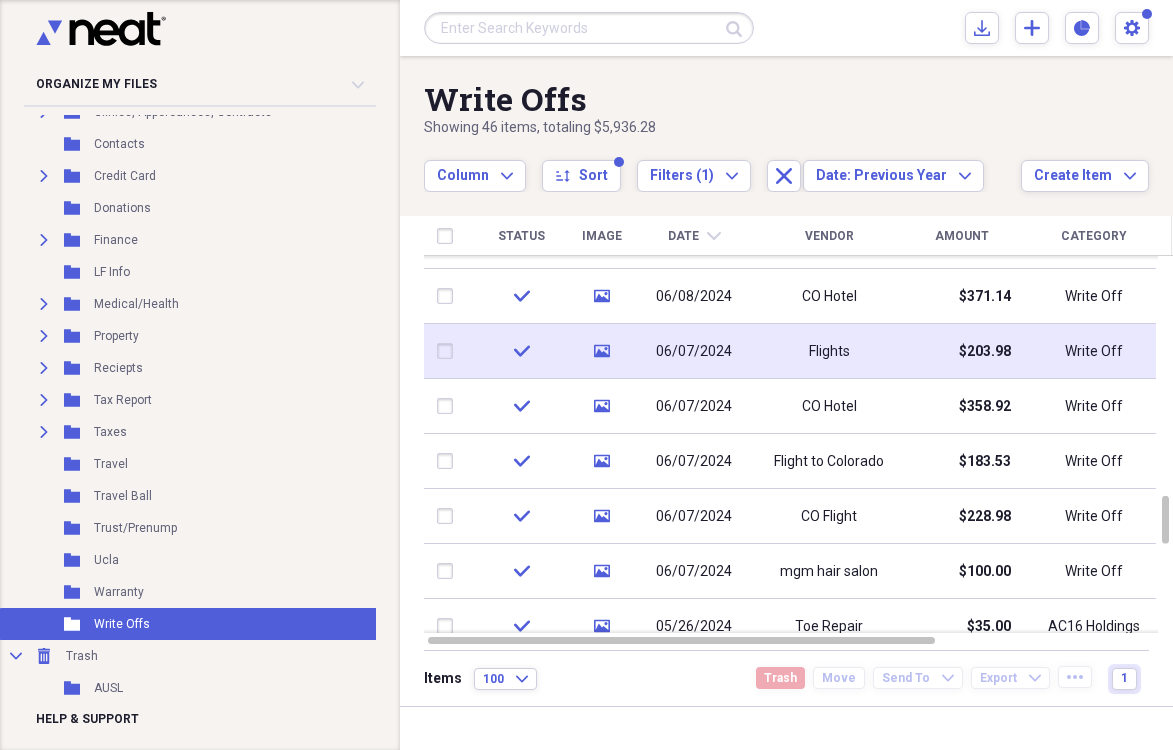 click on "Flights" at bounding box center [829, 351] 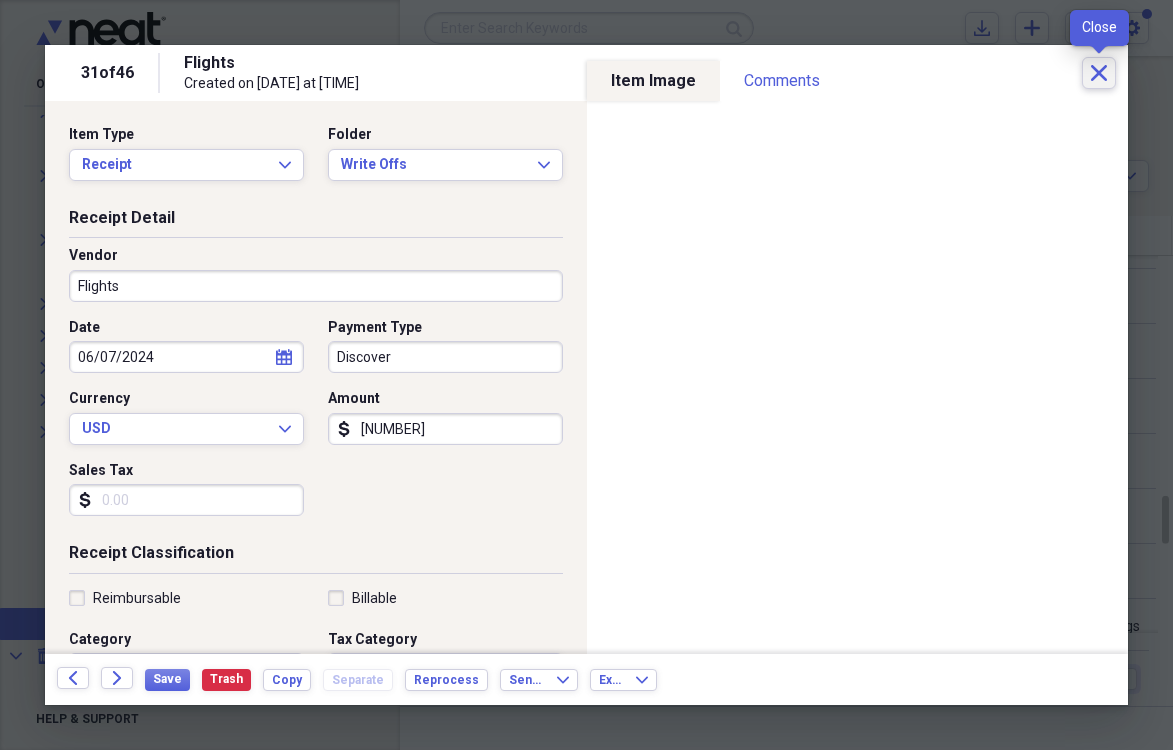 click on "Close" 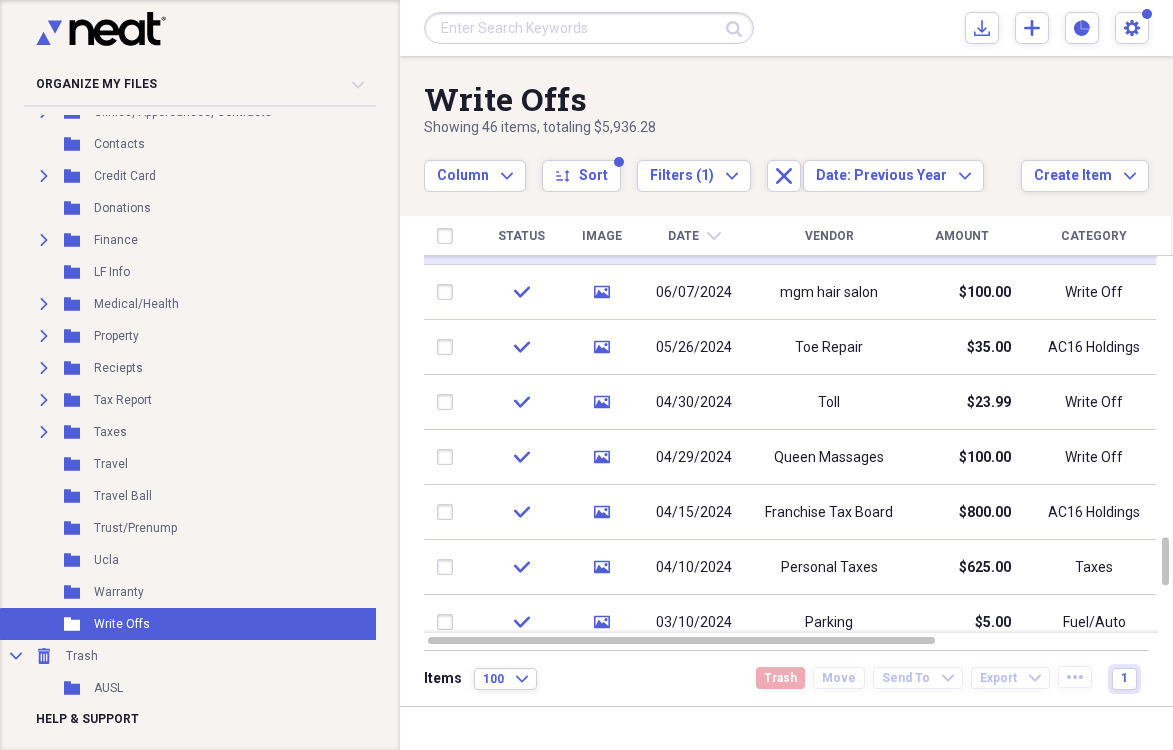 click on "$800.00" at bounding box center (985, 513) 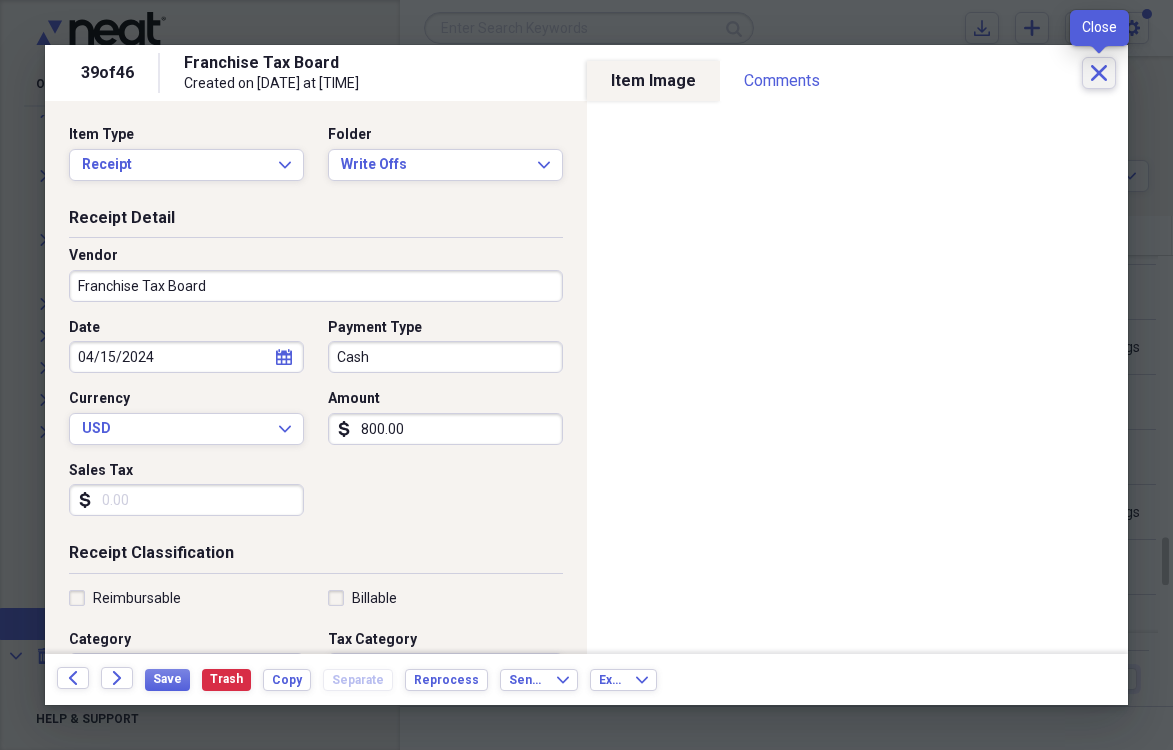 click on "Close" 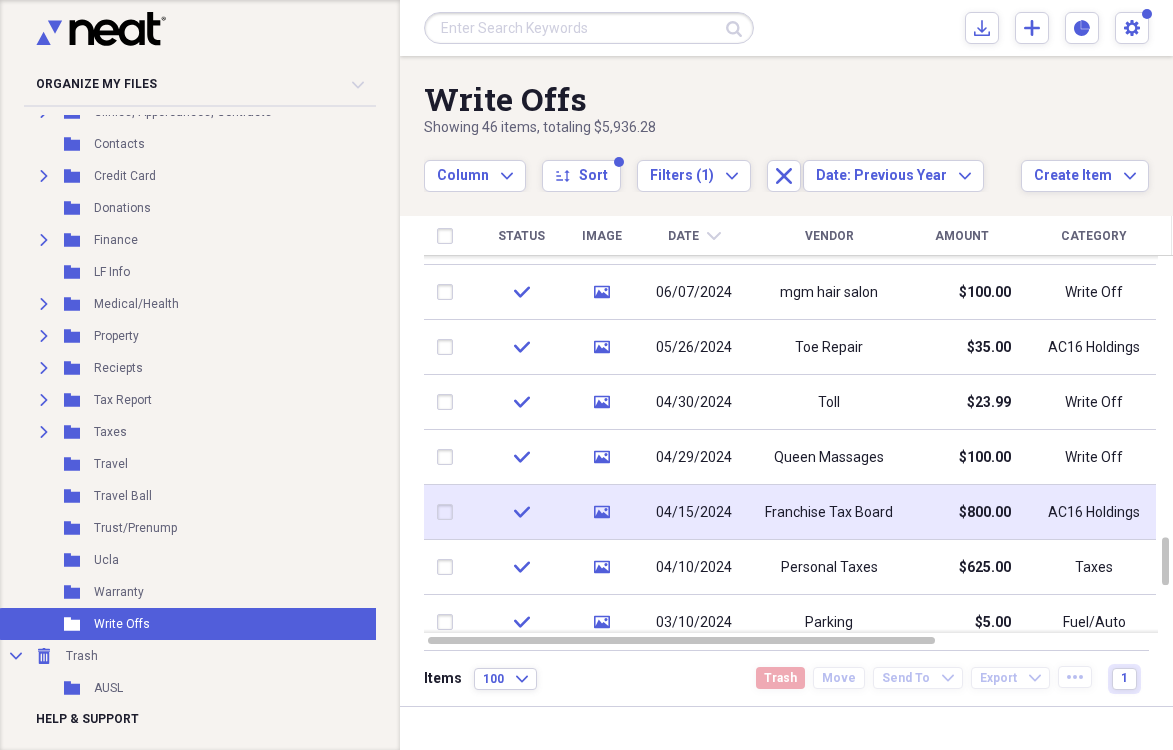 click on "AC16 Holdings" at bounding box center [1094, 512] 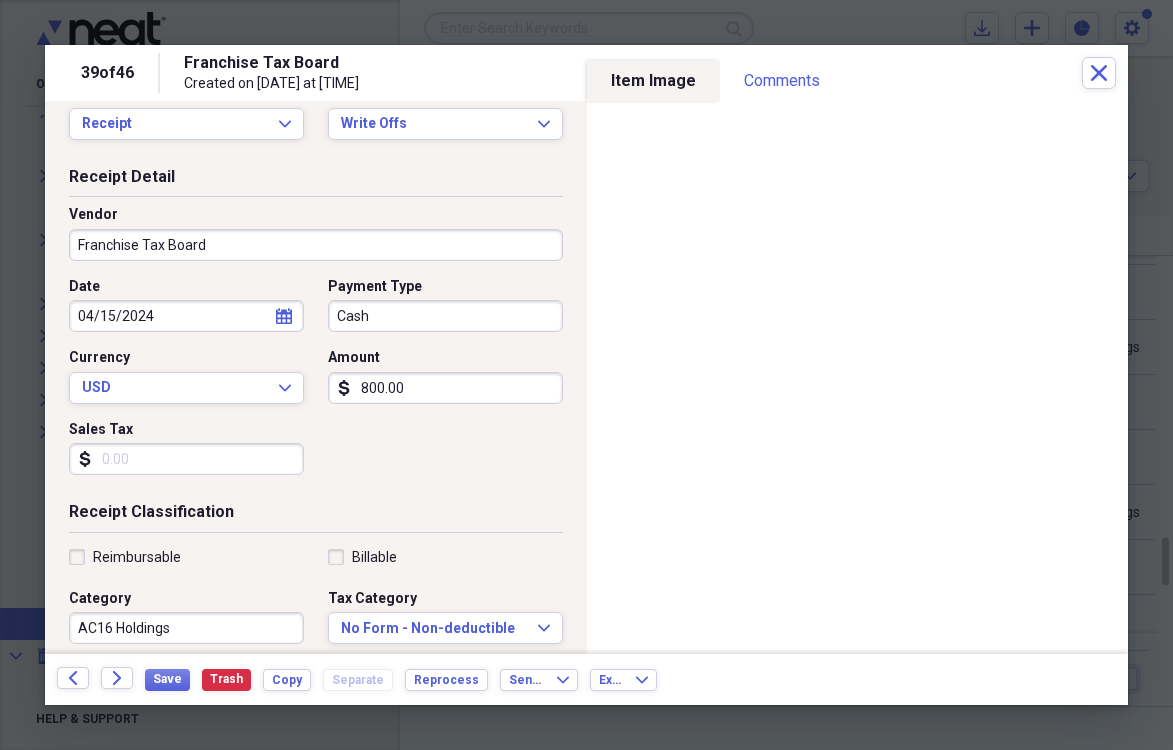 scroll, scrollTop: 54, scrollLeft: 0, axis: vertical 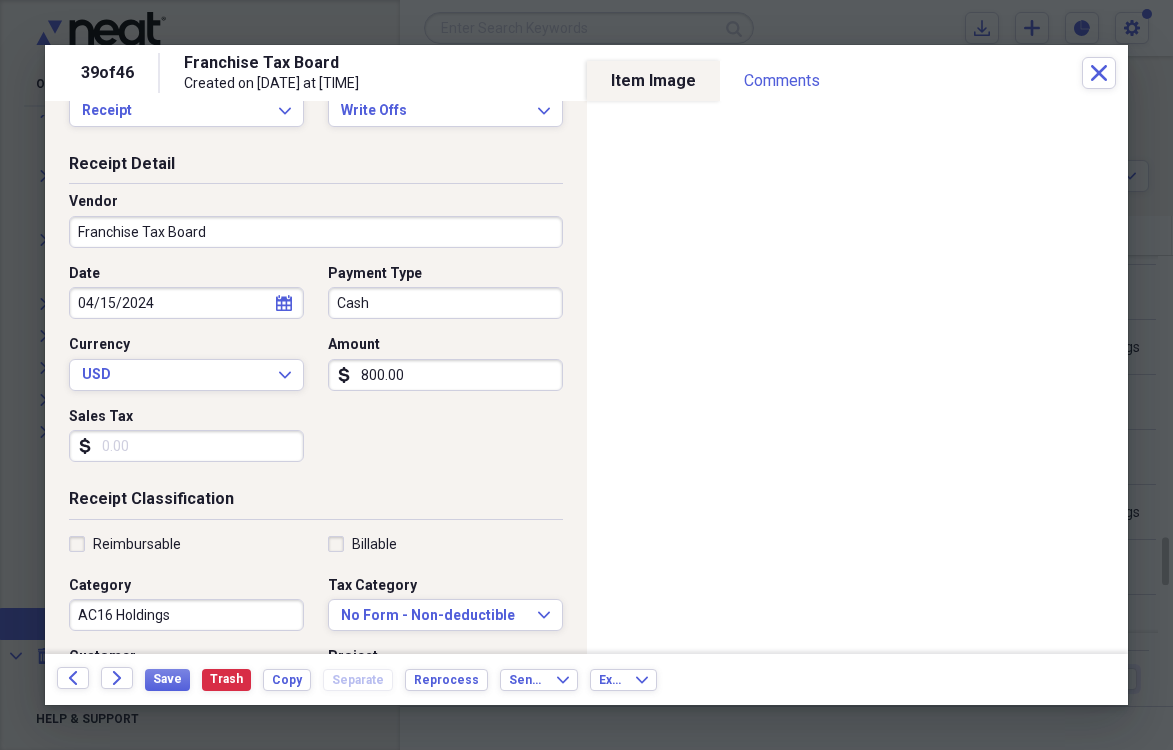 click on "AC16 Holdings" at bounding box center (186, 615) 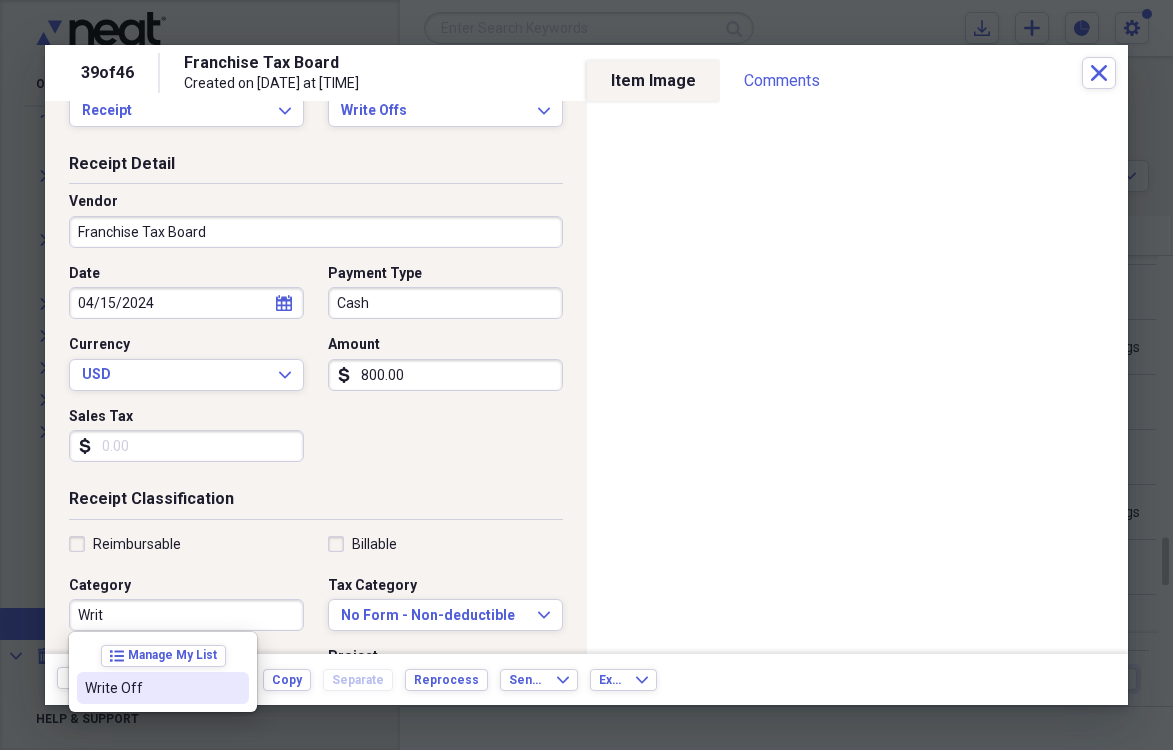 click on "Write Off" at bounding box center [151, 688] 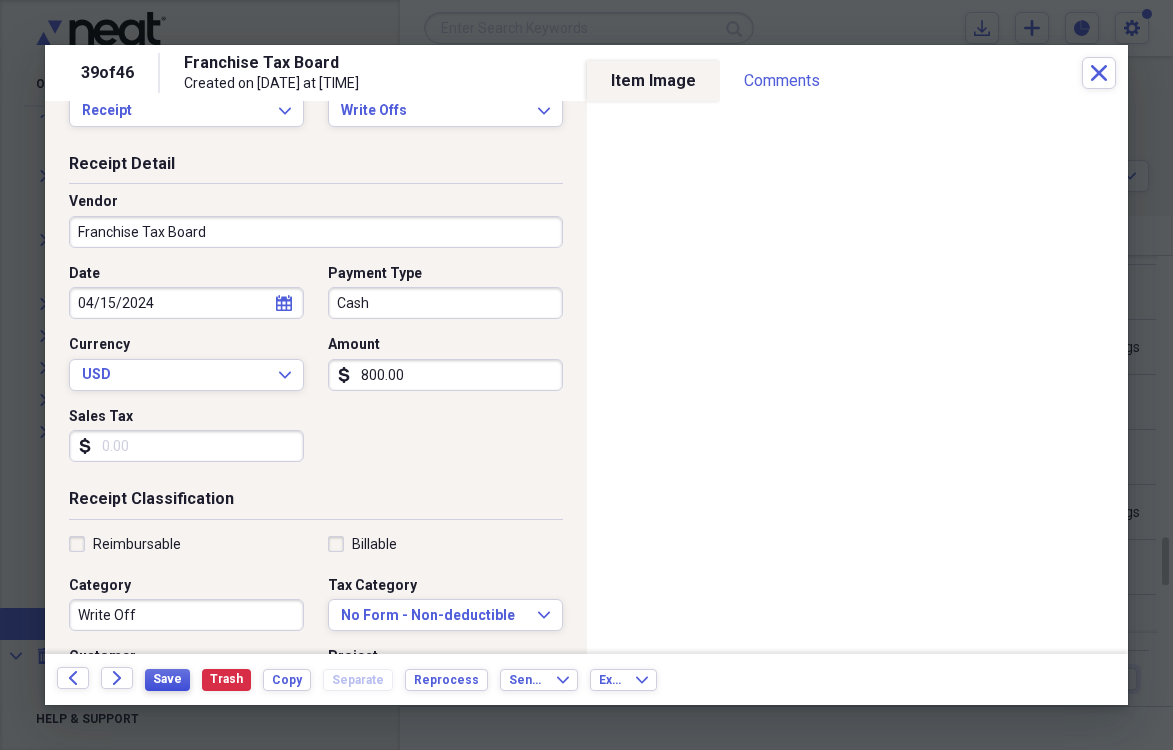 click on "Save" at bounding box center (167, 679) 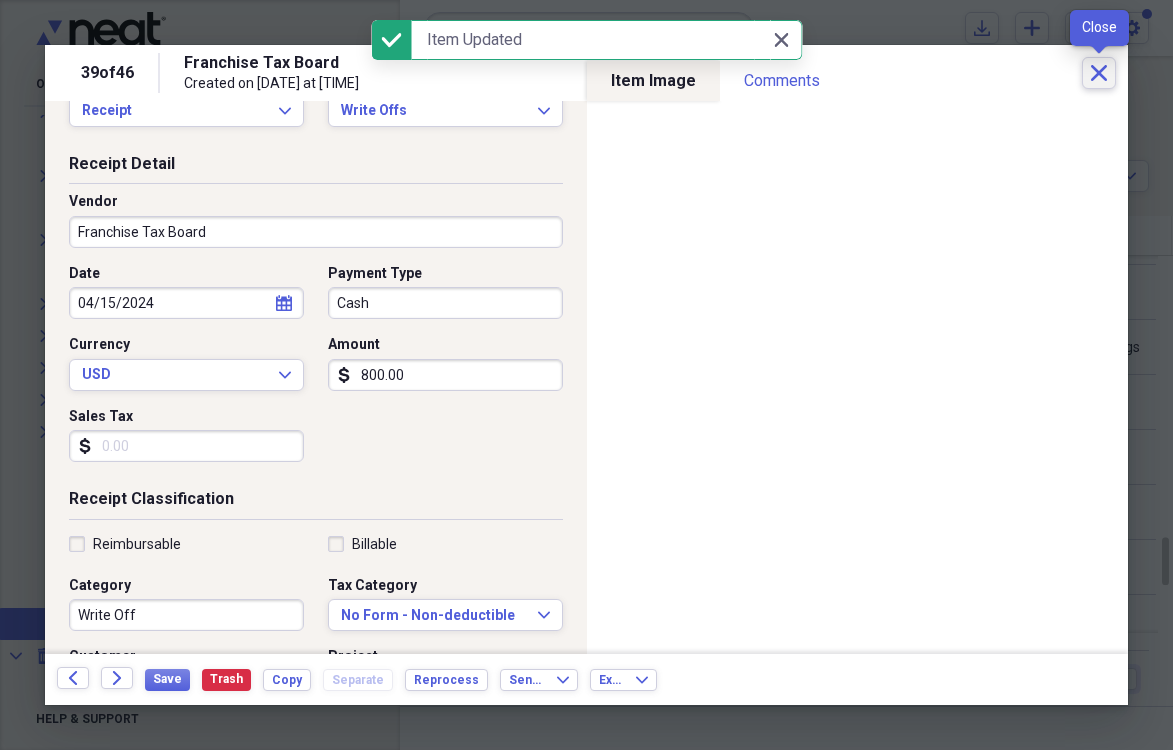 click 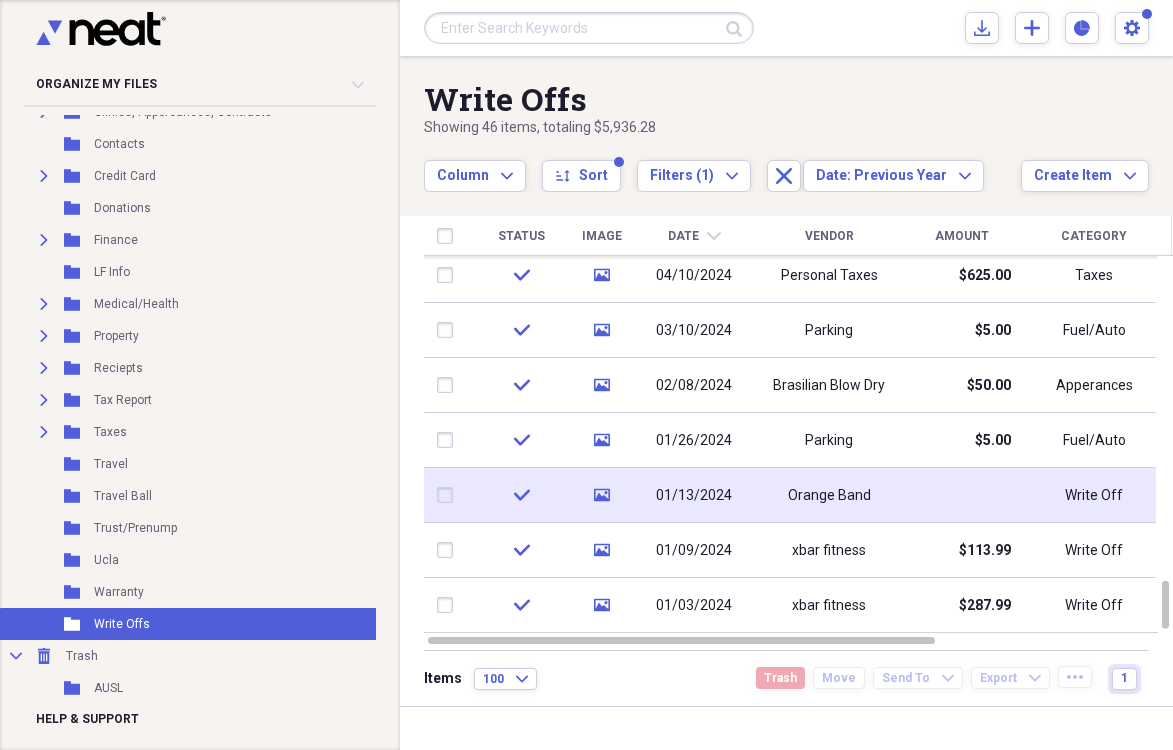 click on "Orange Band" at bounding box center (829, 495) 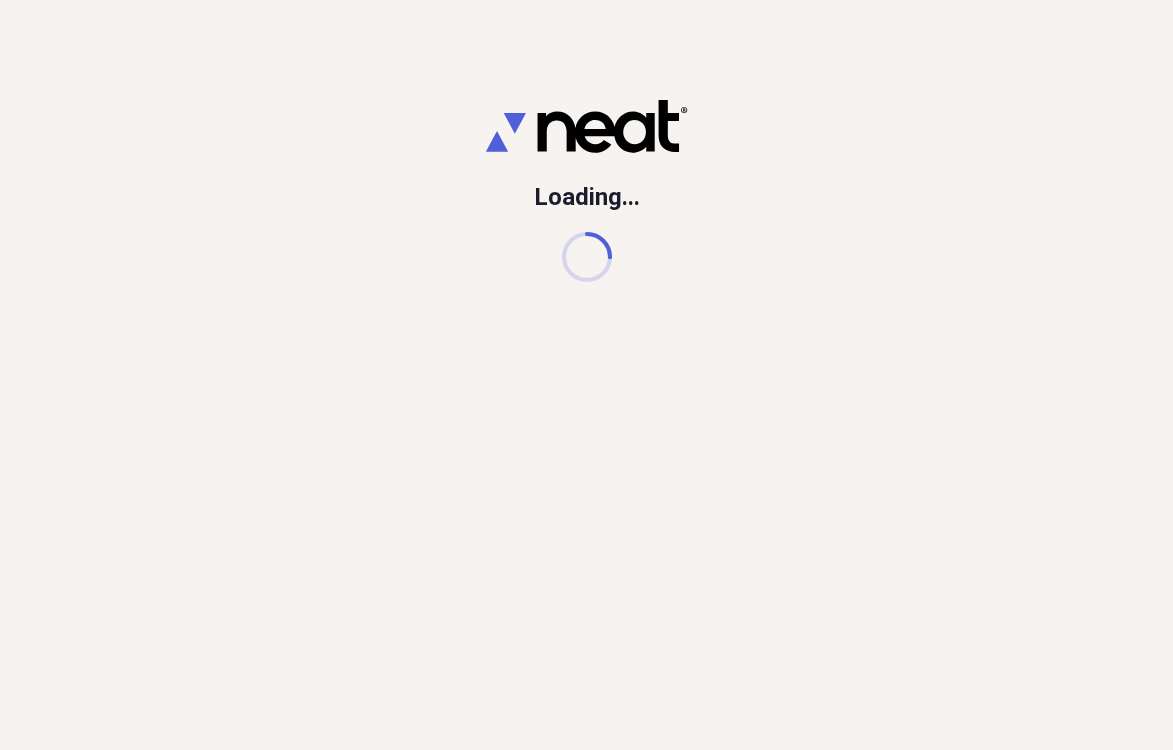 scroll, scrollTop: 0, scrollLeft: 0, axis: both 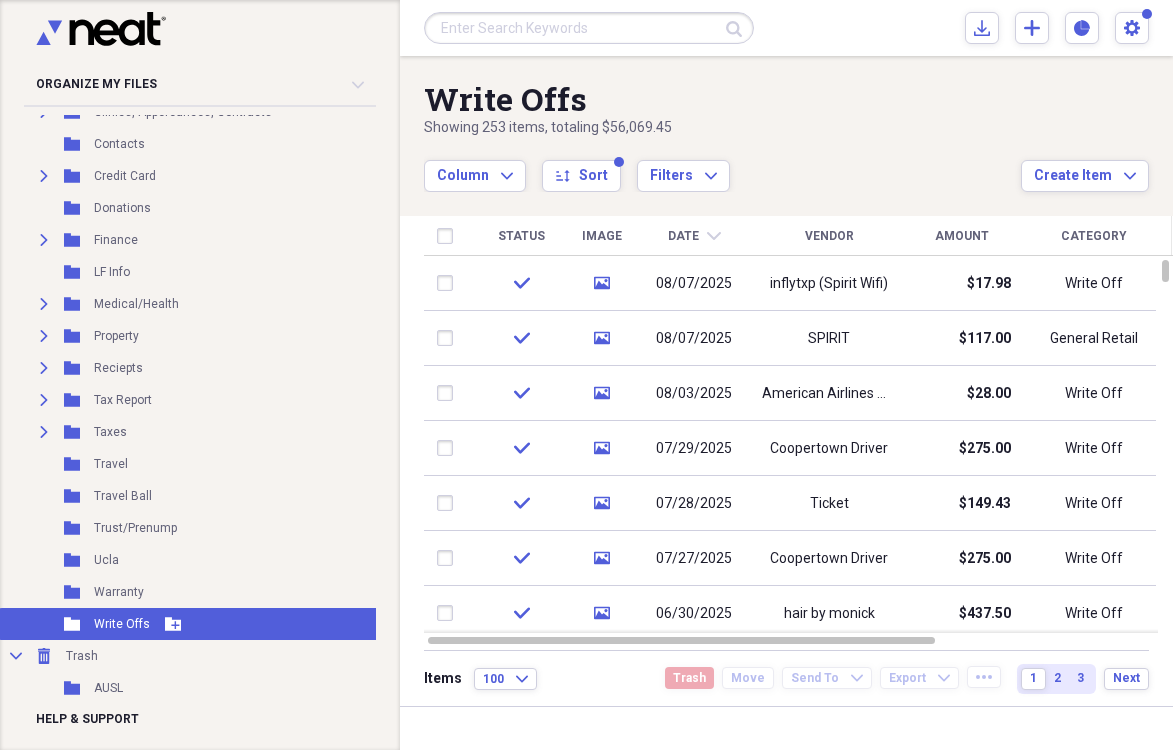 click on "Write Offs" at bounding box center [122, 624] 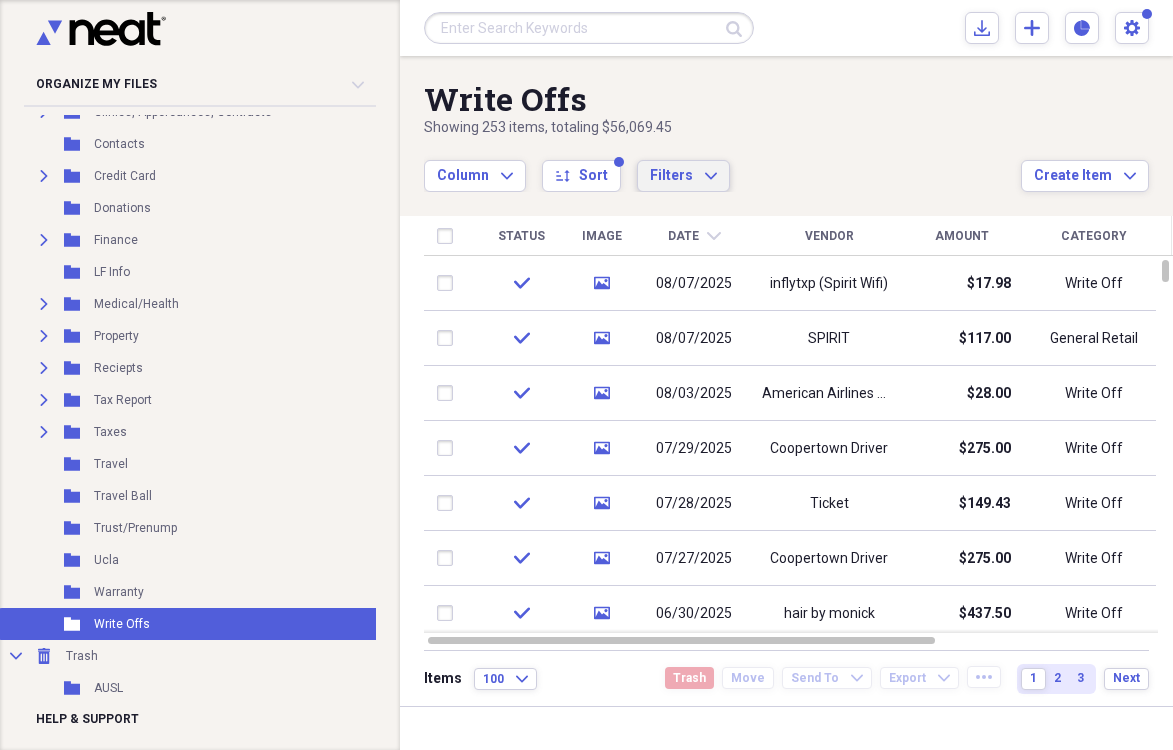 click on "Filters  Expand" at bounding box center (683, 176) 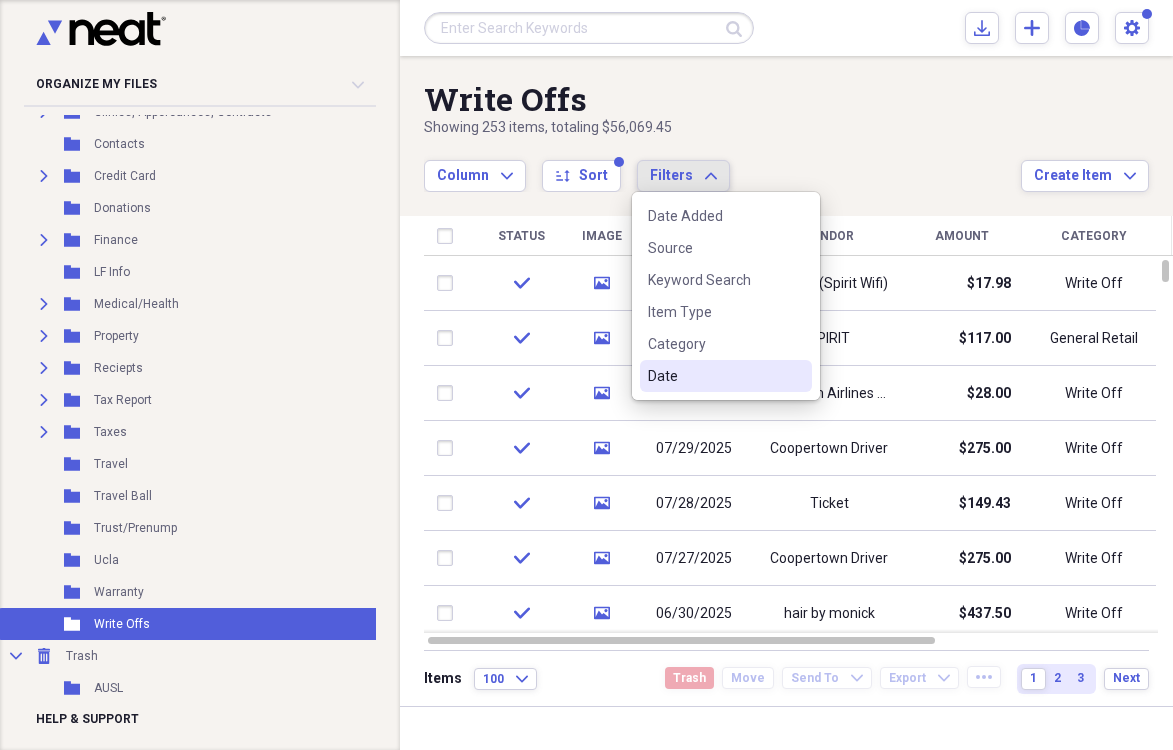 click on "Date" at bounding box center (714, 376) 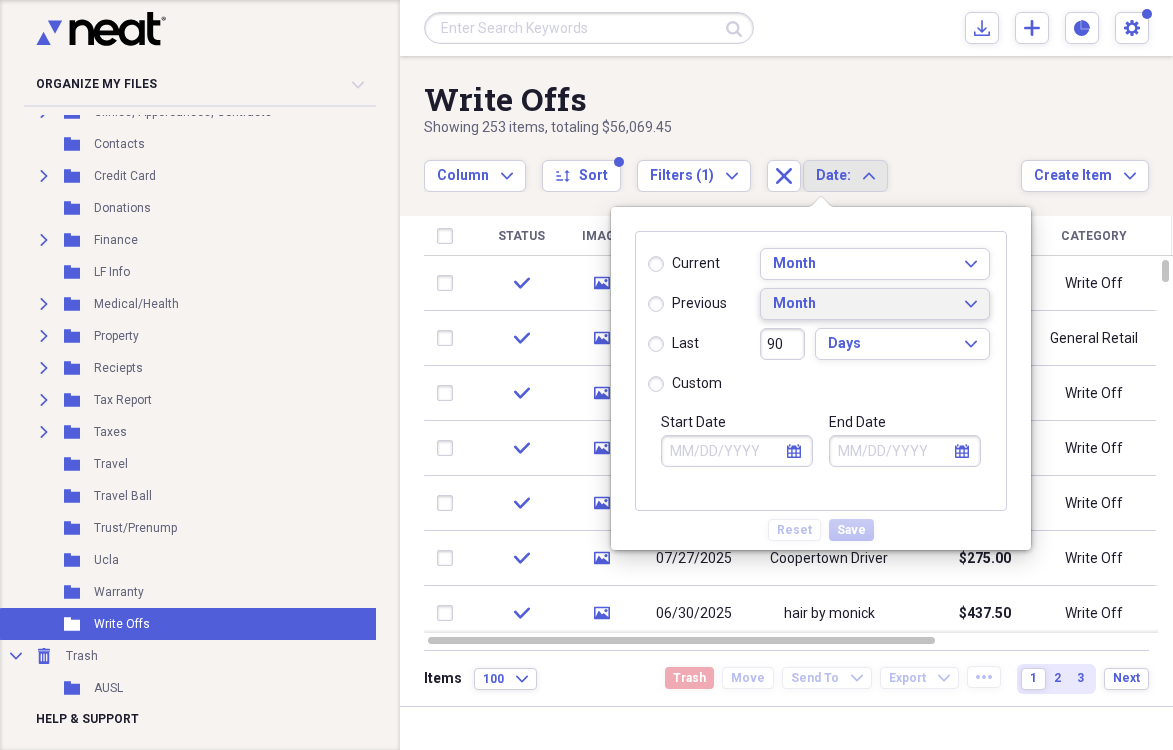 click on "Month Expand" at bounding box center [875, 304] 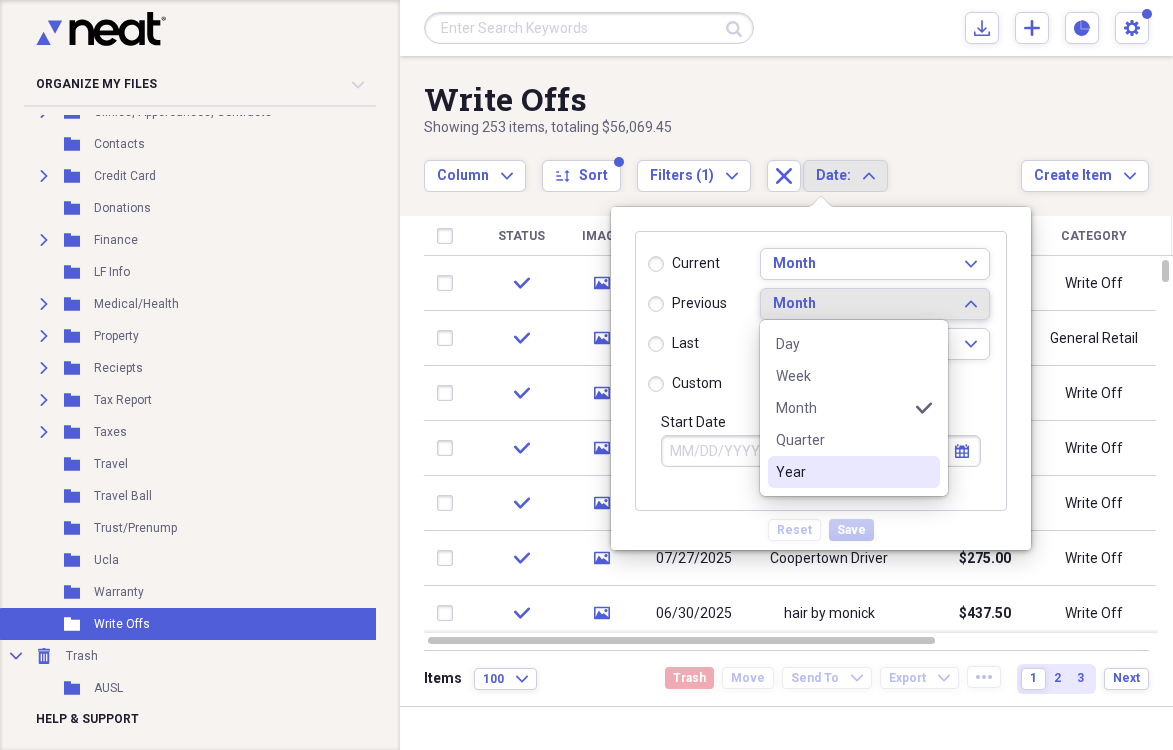 click on "Year" at bounding box center [854, 472] 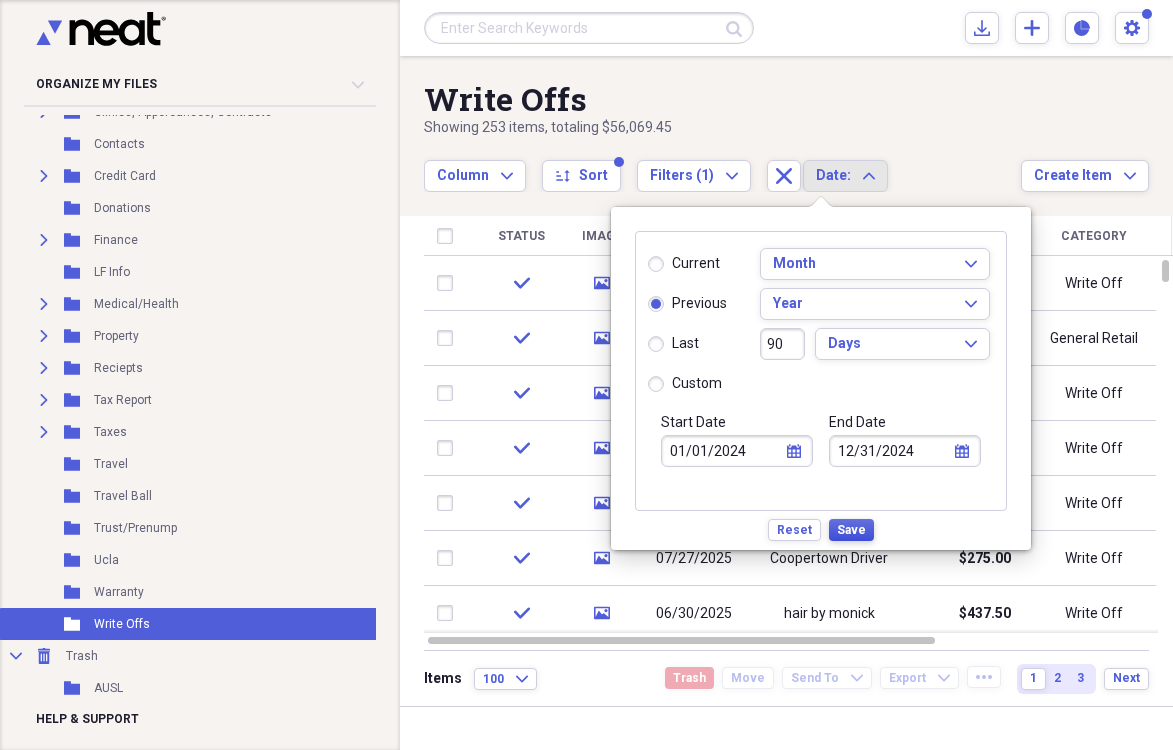 click on "Save" at bounding box center [851, 530] 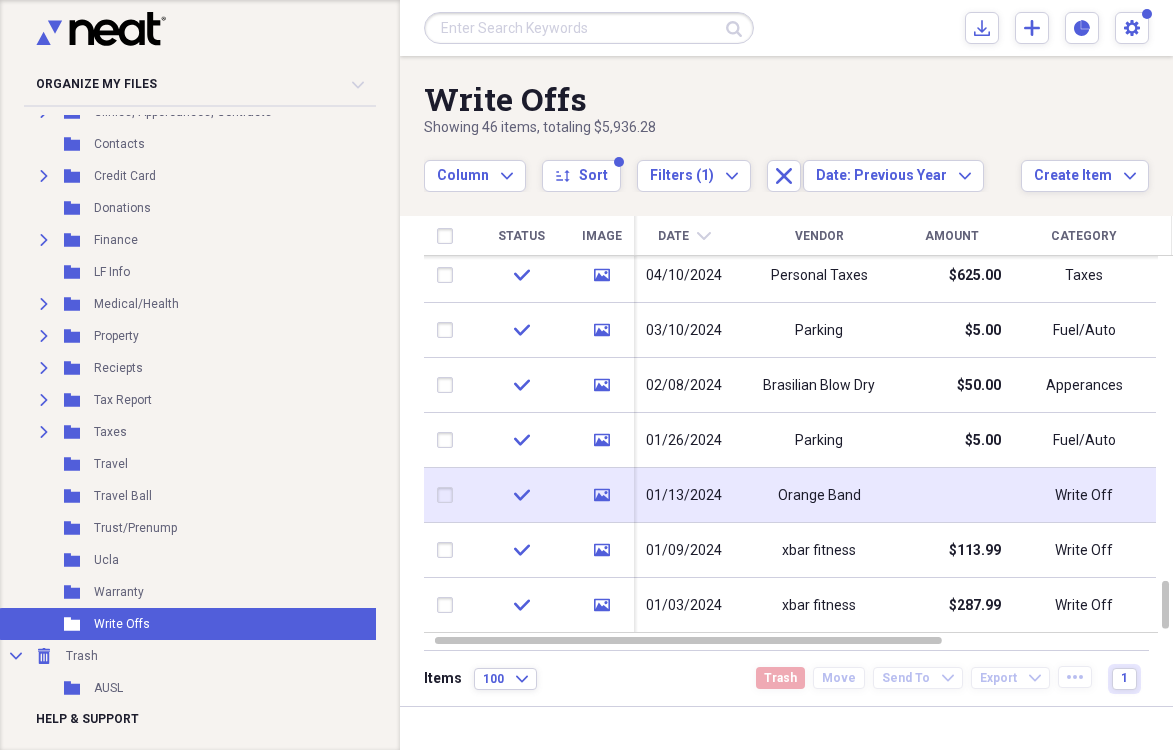 click at bounding box center [951, 495] 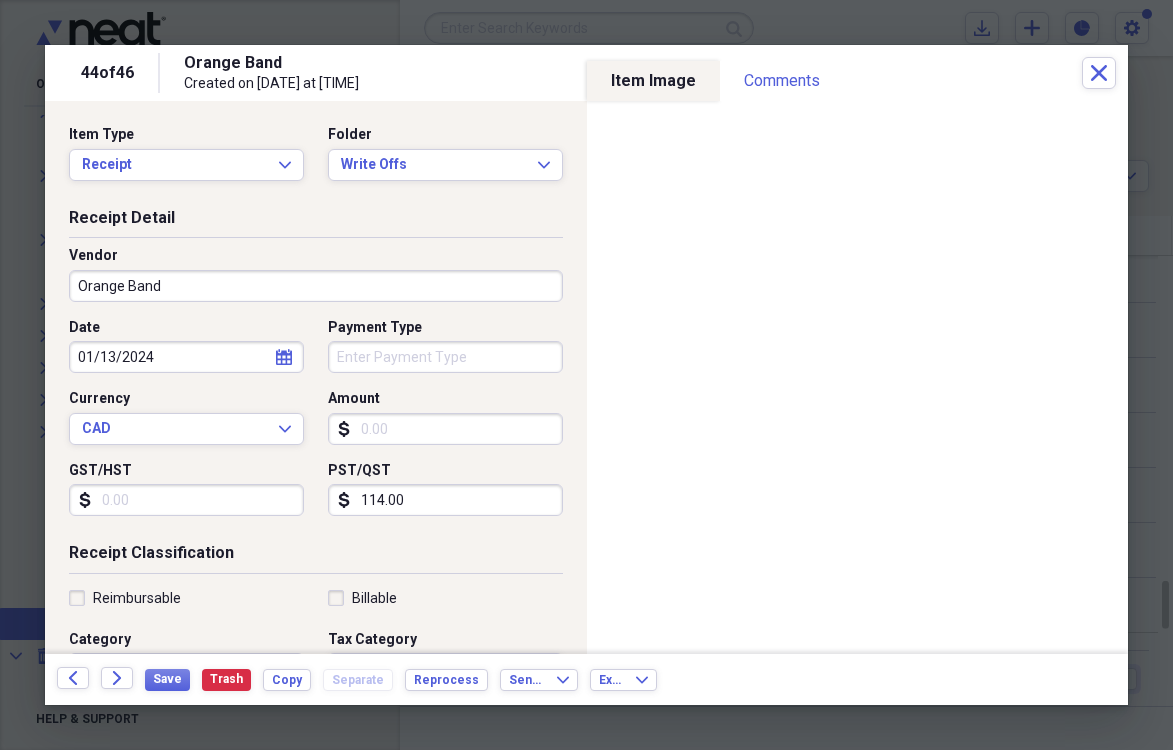 click on "Amount" at bounding box center [445, 429] 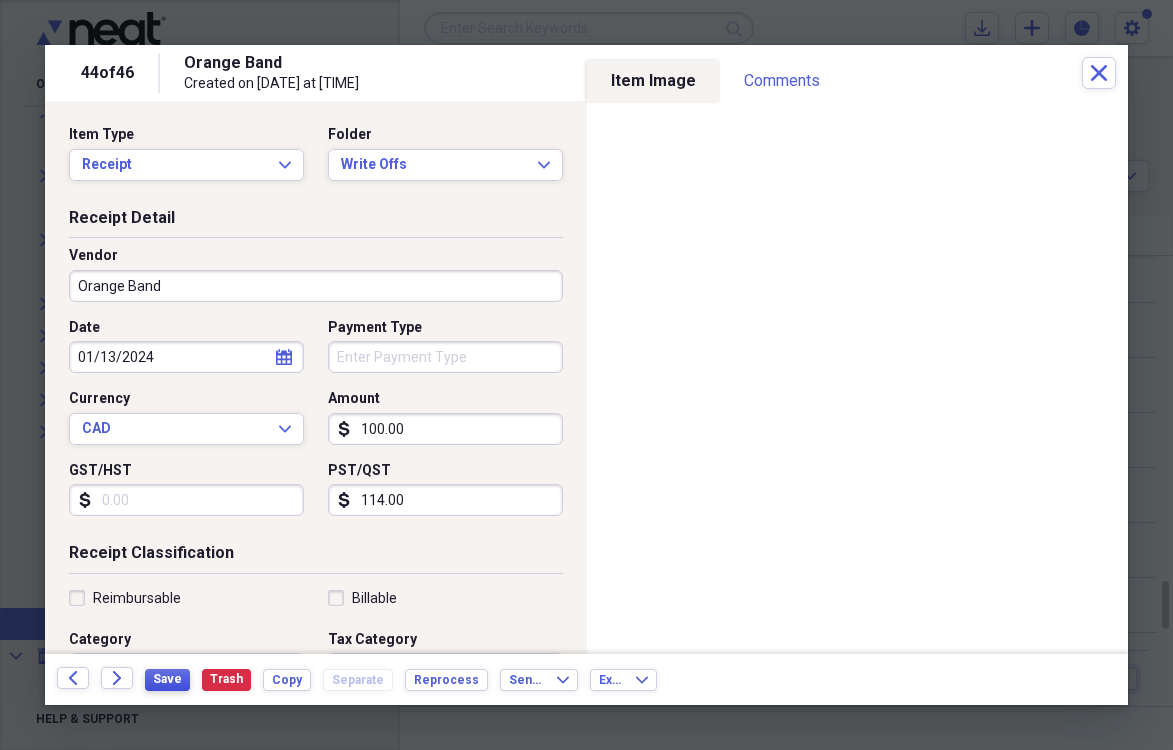 type on "100.00" 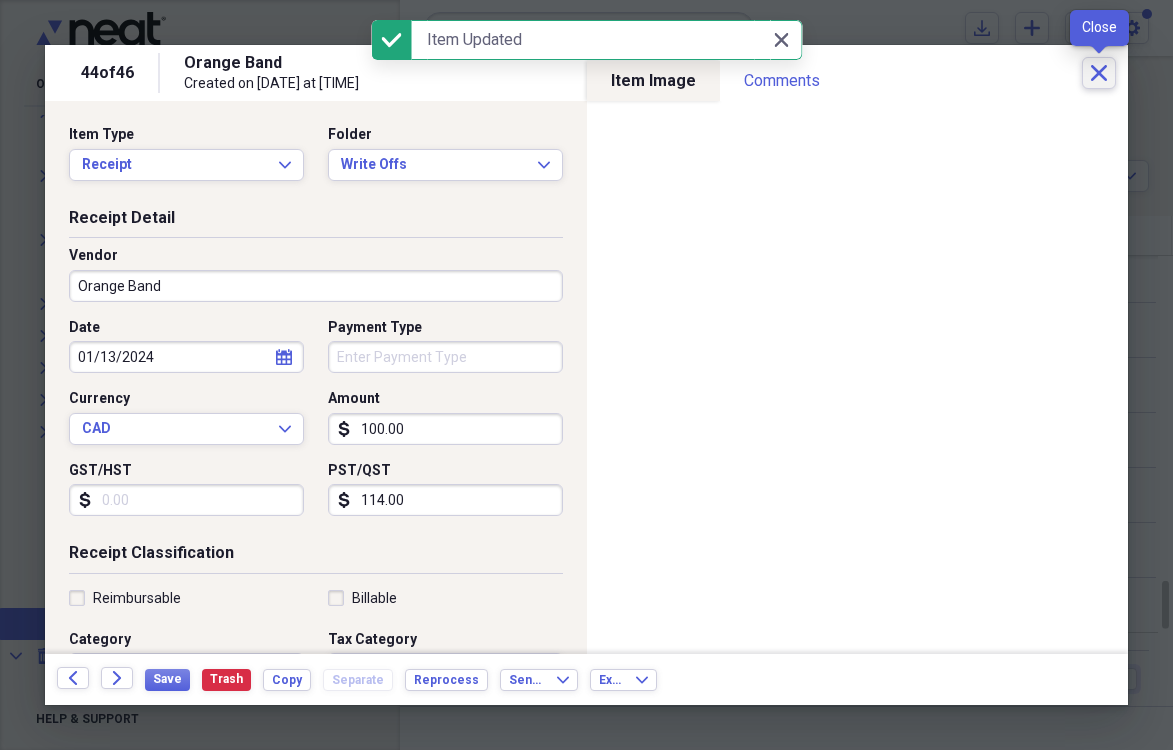 click 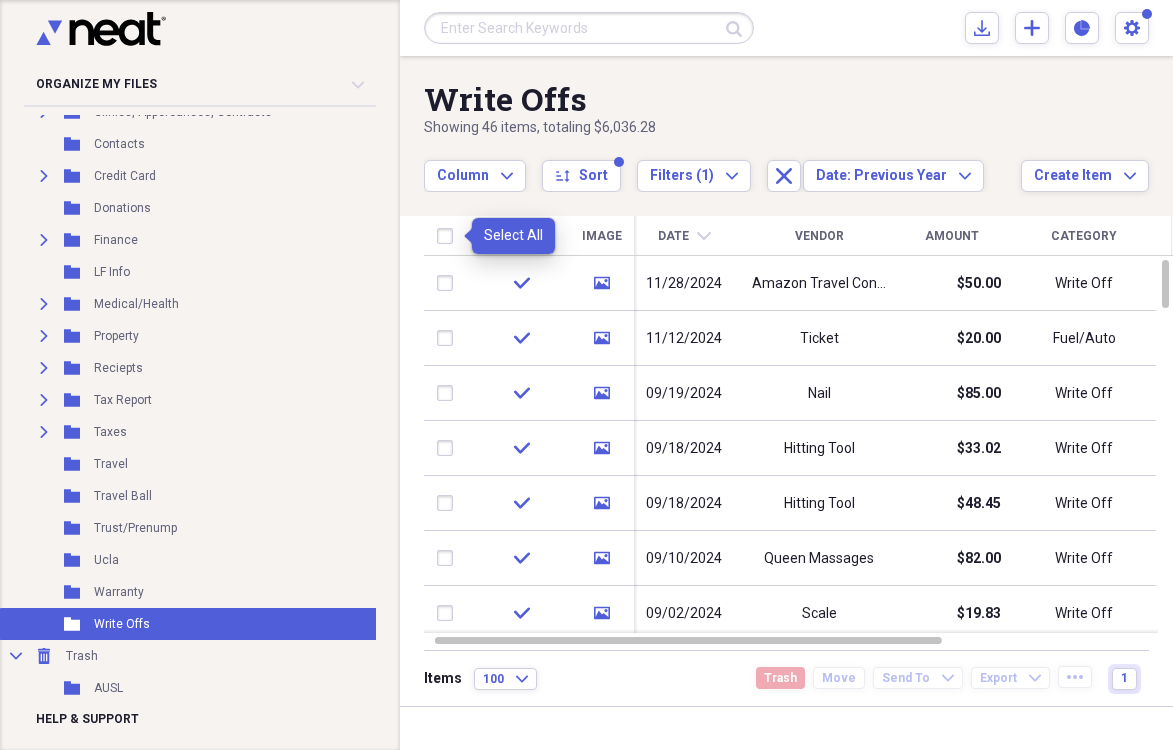 click at bounding box center (449, 236) 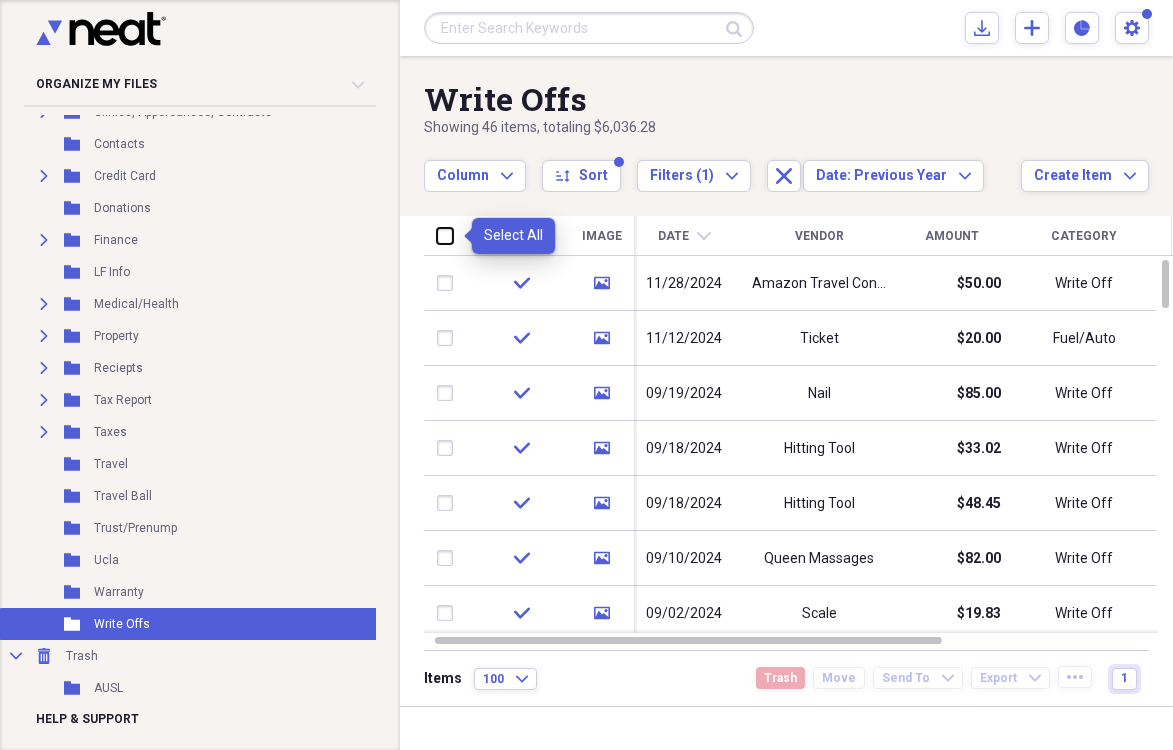 click at bounding box center (437, 235) 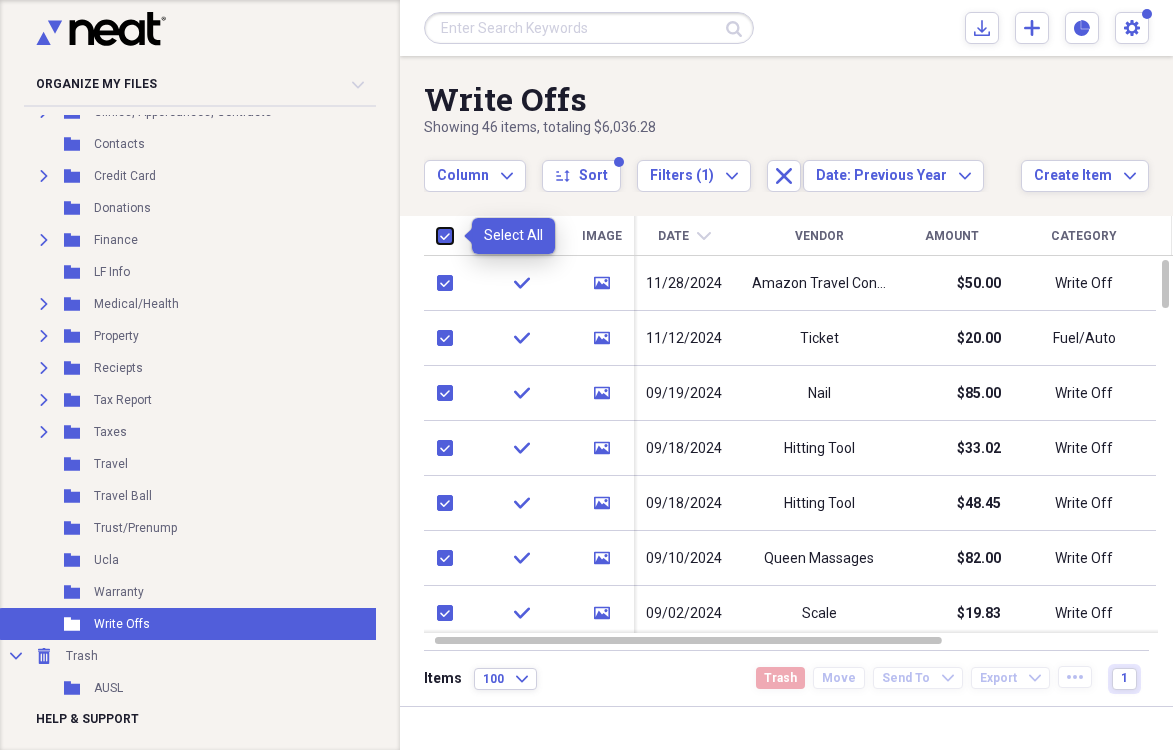 checkbox on "true" 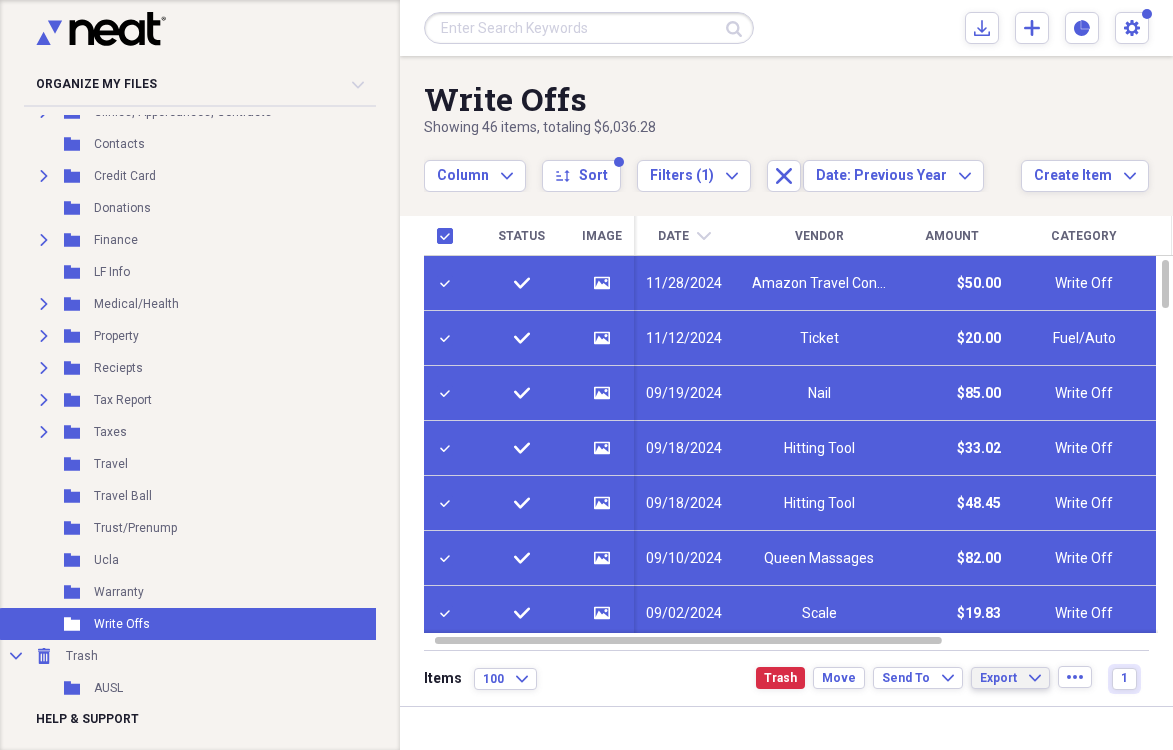 click on "Expand" 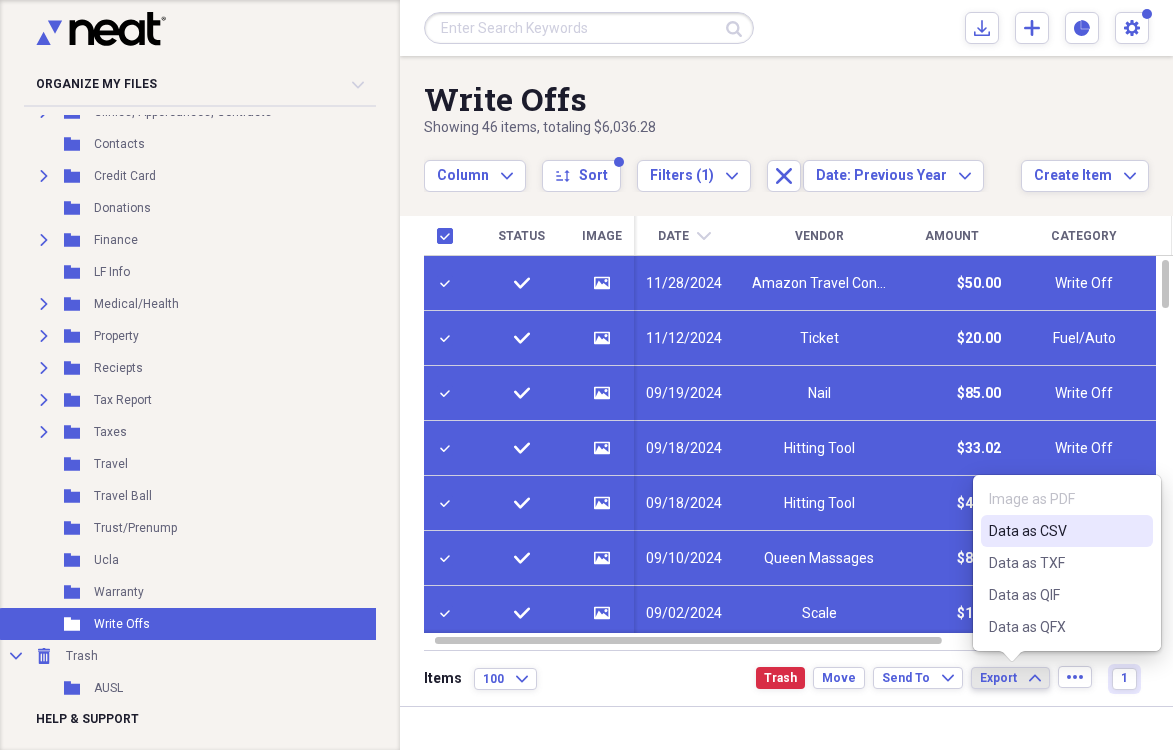 click on "Data as CSV" at bounding box center [1055, 531] 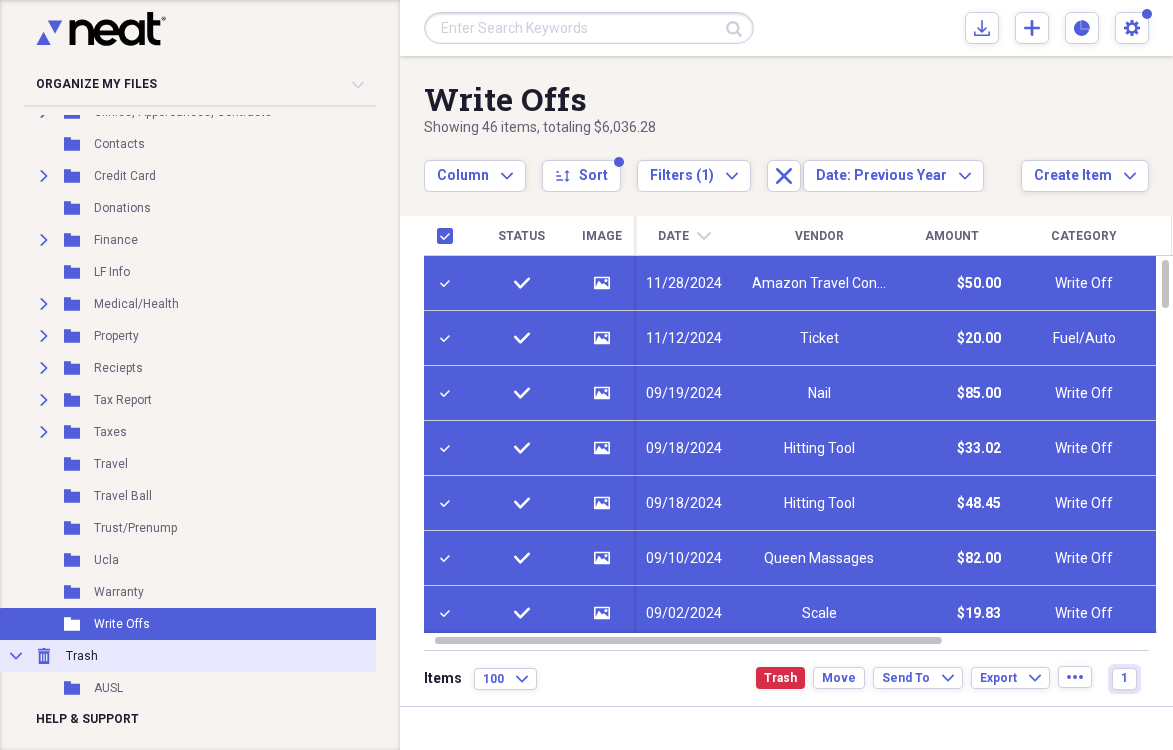 click on "Trash" 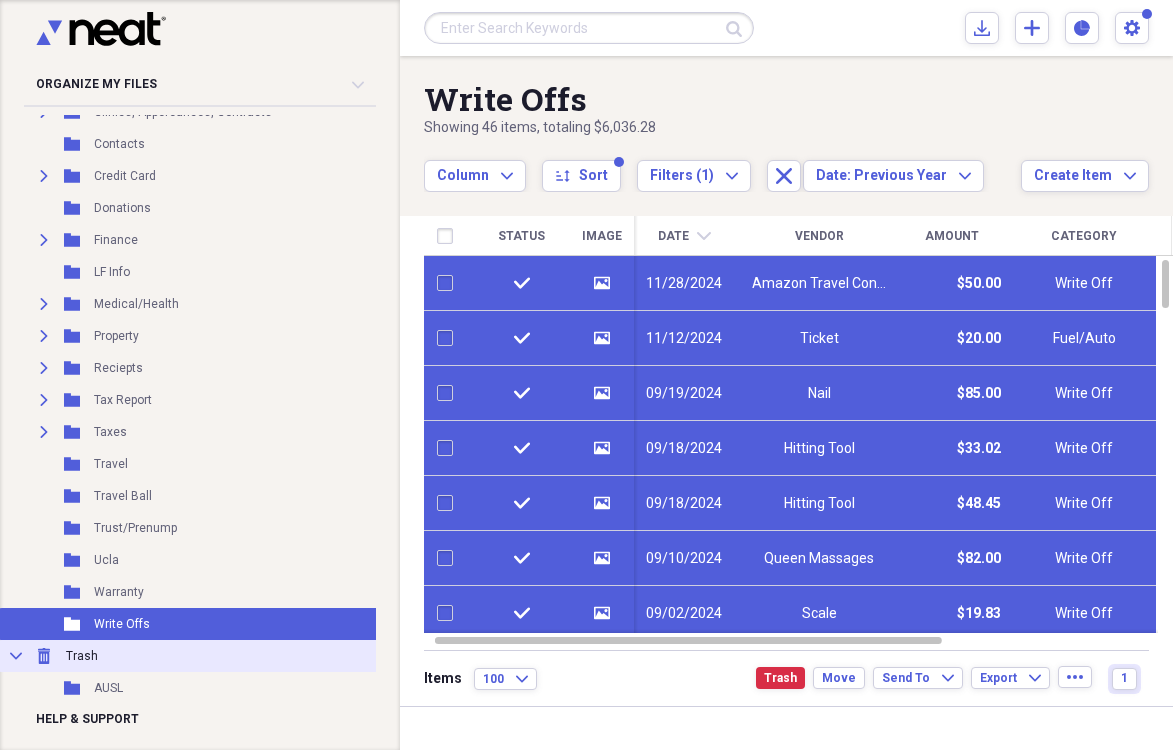 checkbox on "false" 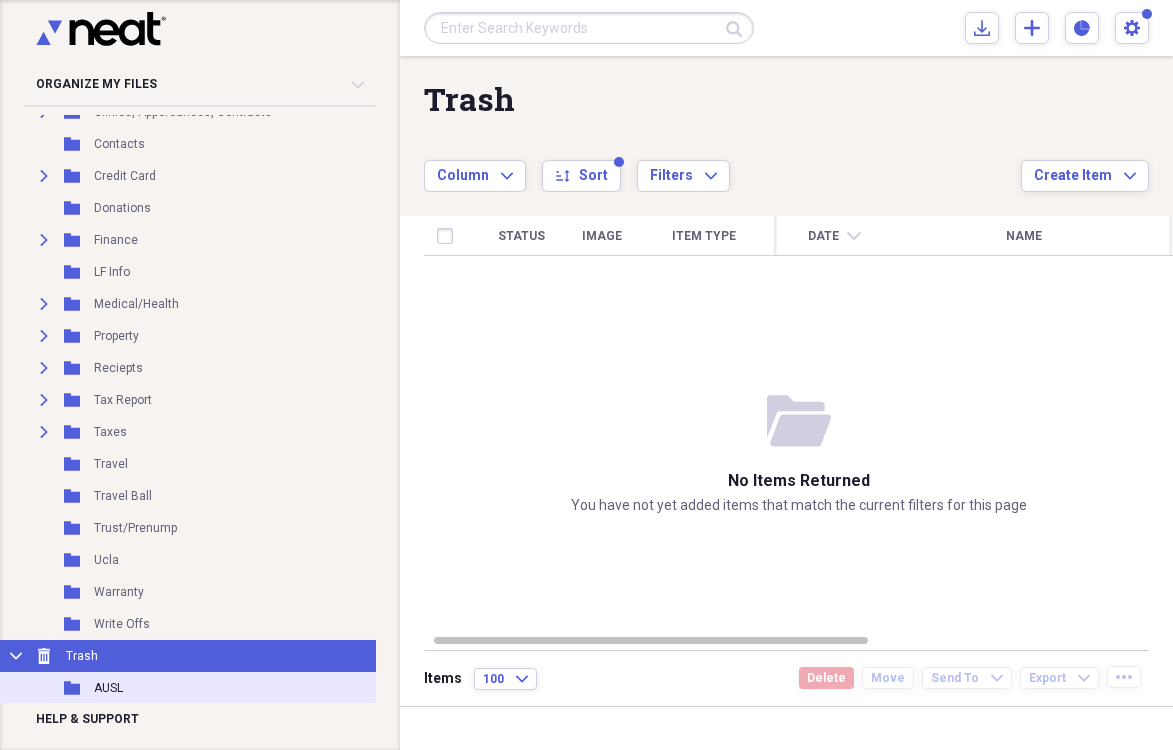 click on "Folder [FOLDER_NAME]" at bounding box center [208, 688] 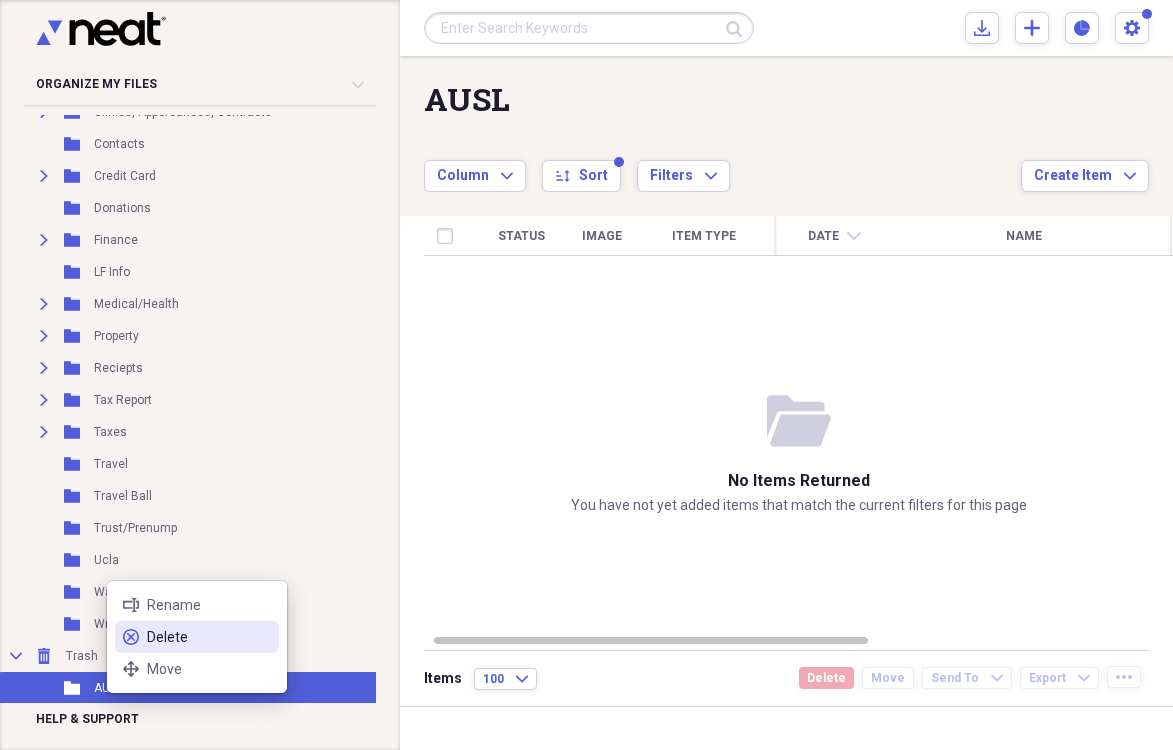 click on "Delete" at bounding box center (209, 637) 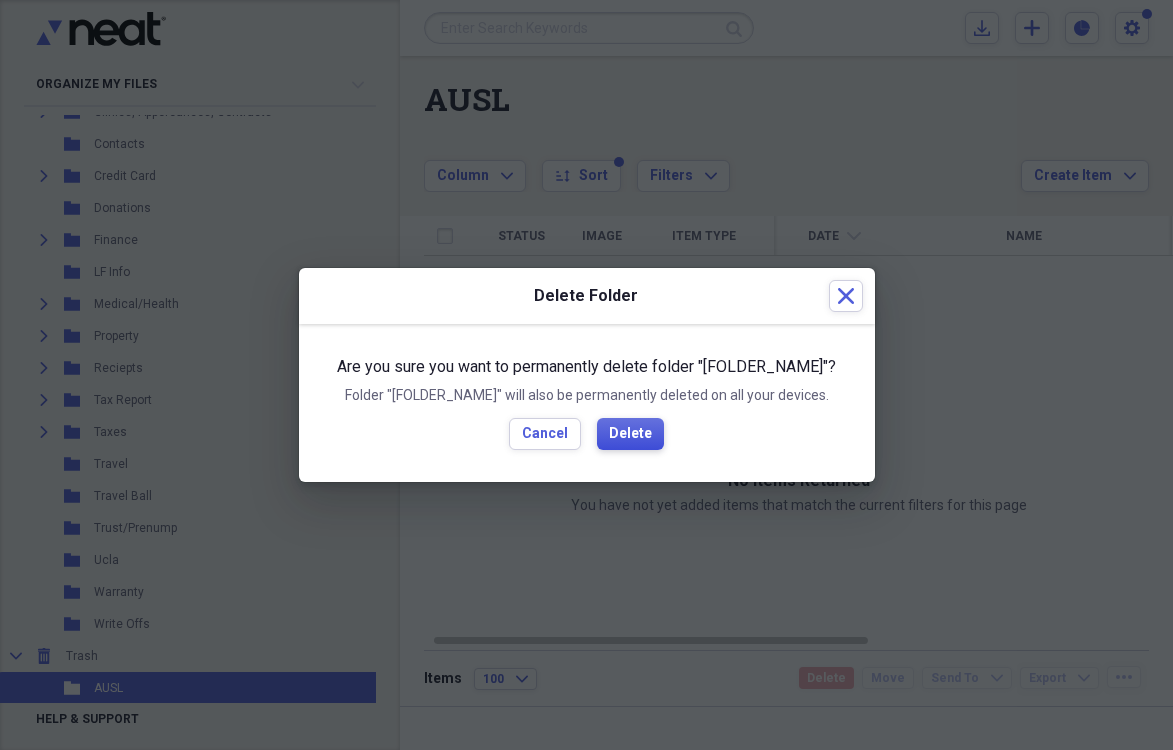 click on "Delete" at bounding box center [630, 434] 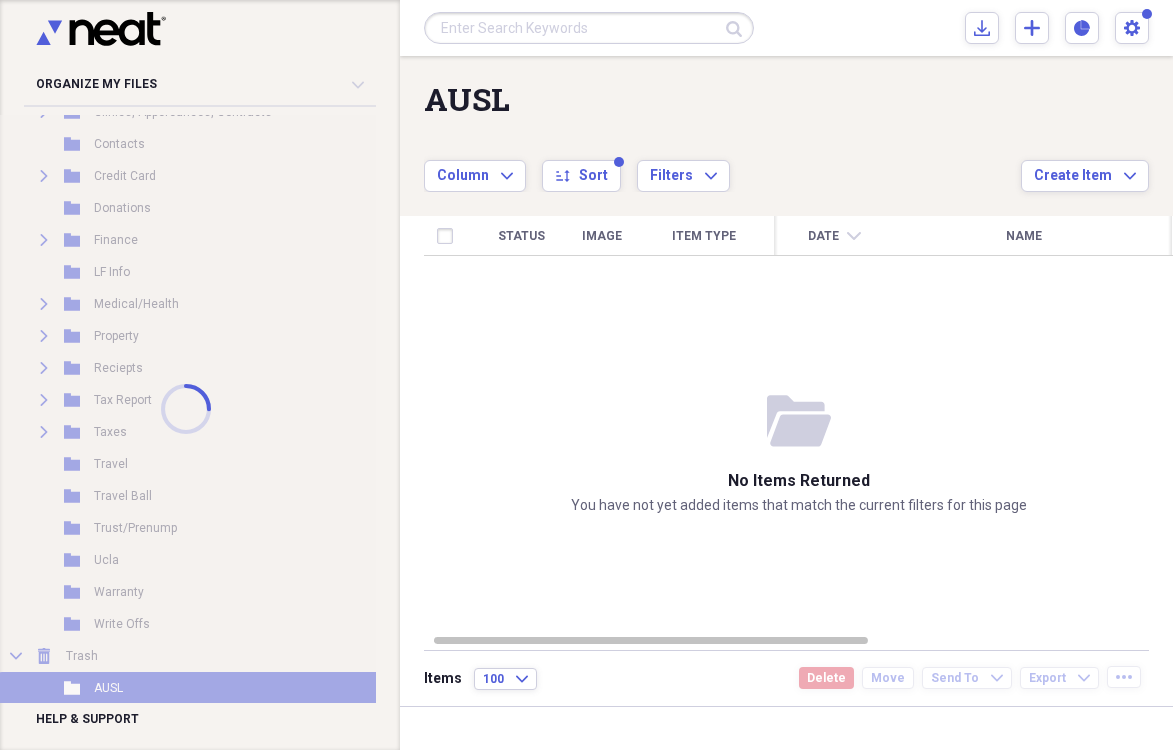 scroll, scrollTop: 435, scrollLeft: 0, axis: vertical 